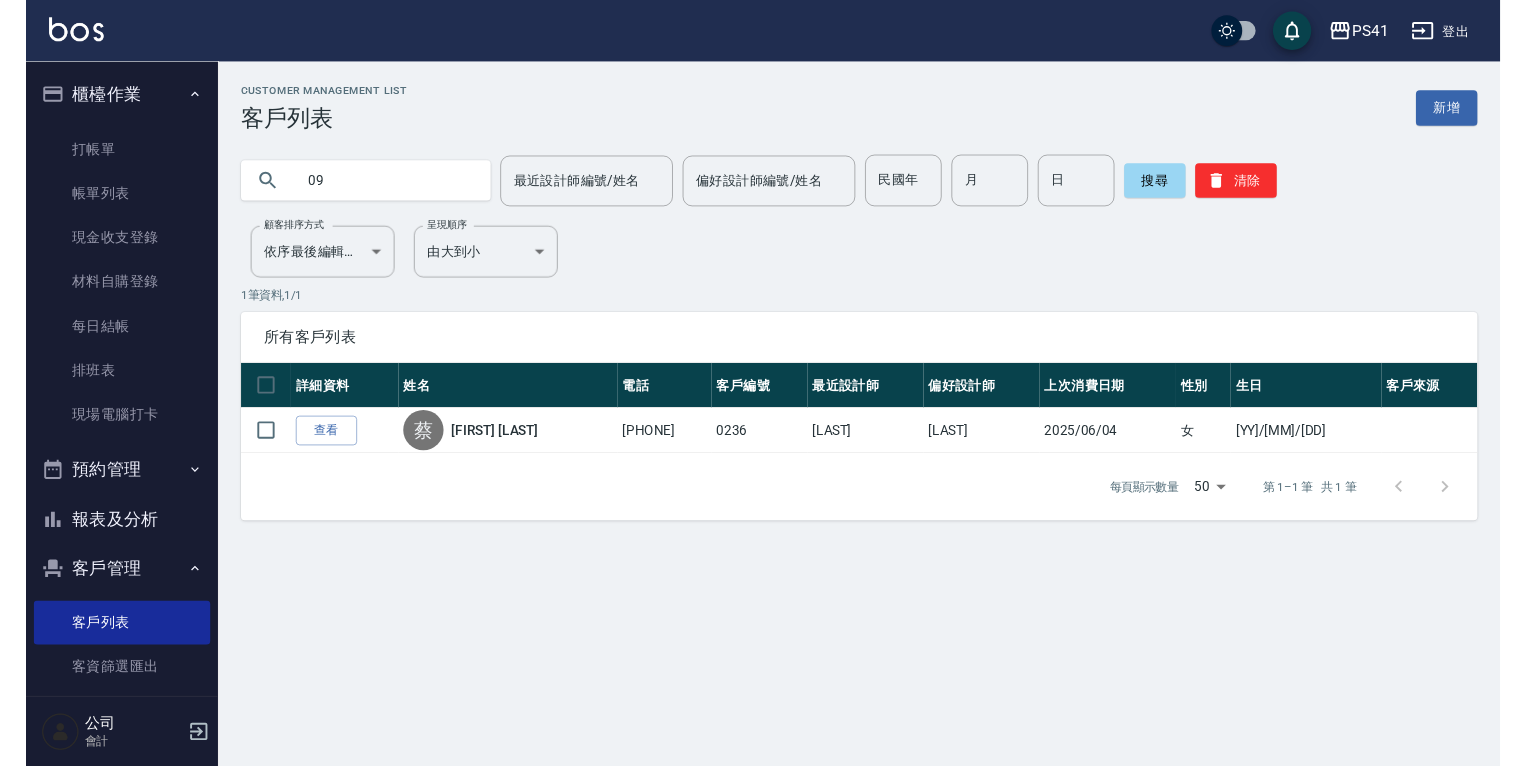 scroll, scrollTop: 0, scrollLeft: 0, axis: both 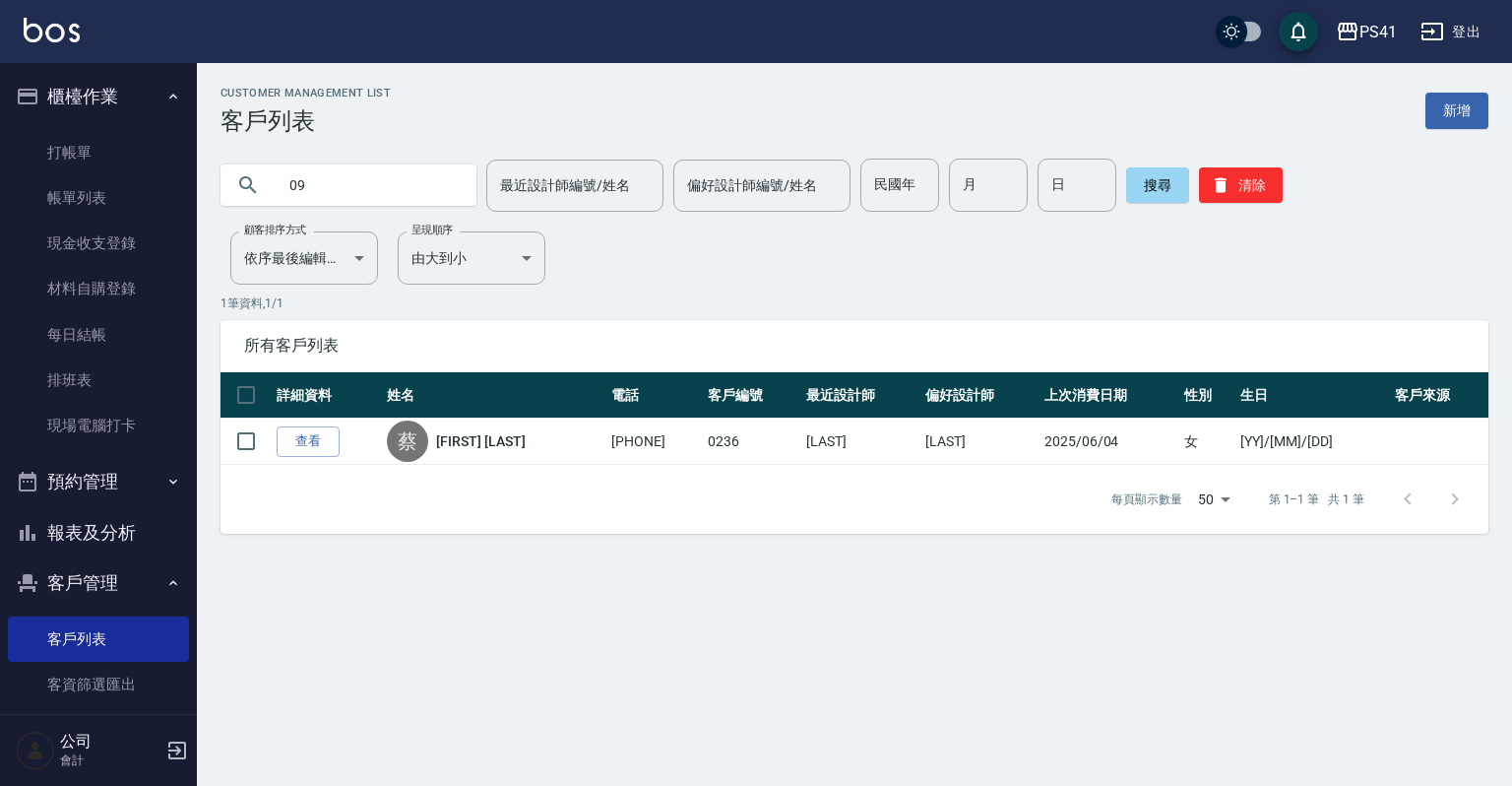 type on "09" 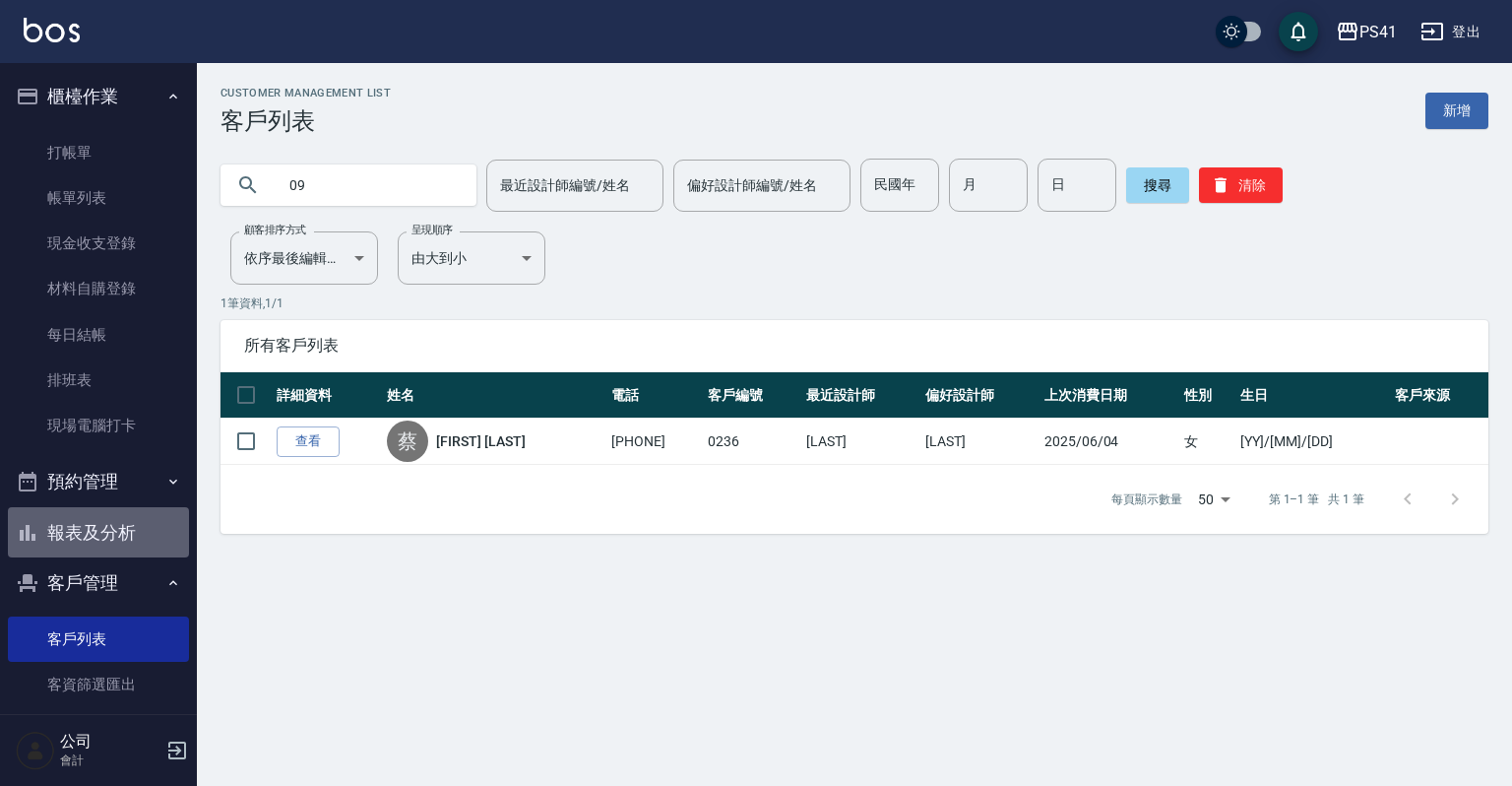 click on "報表及分析" at bounding box center [98, 533] 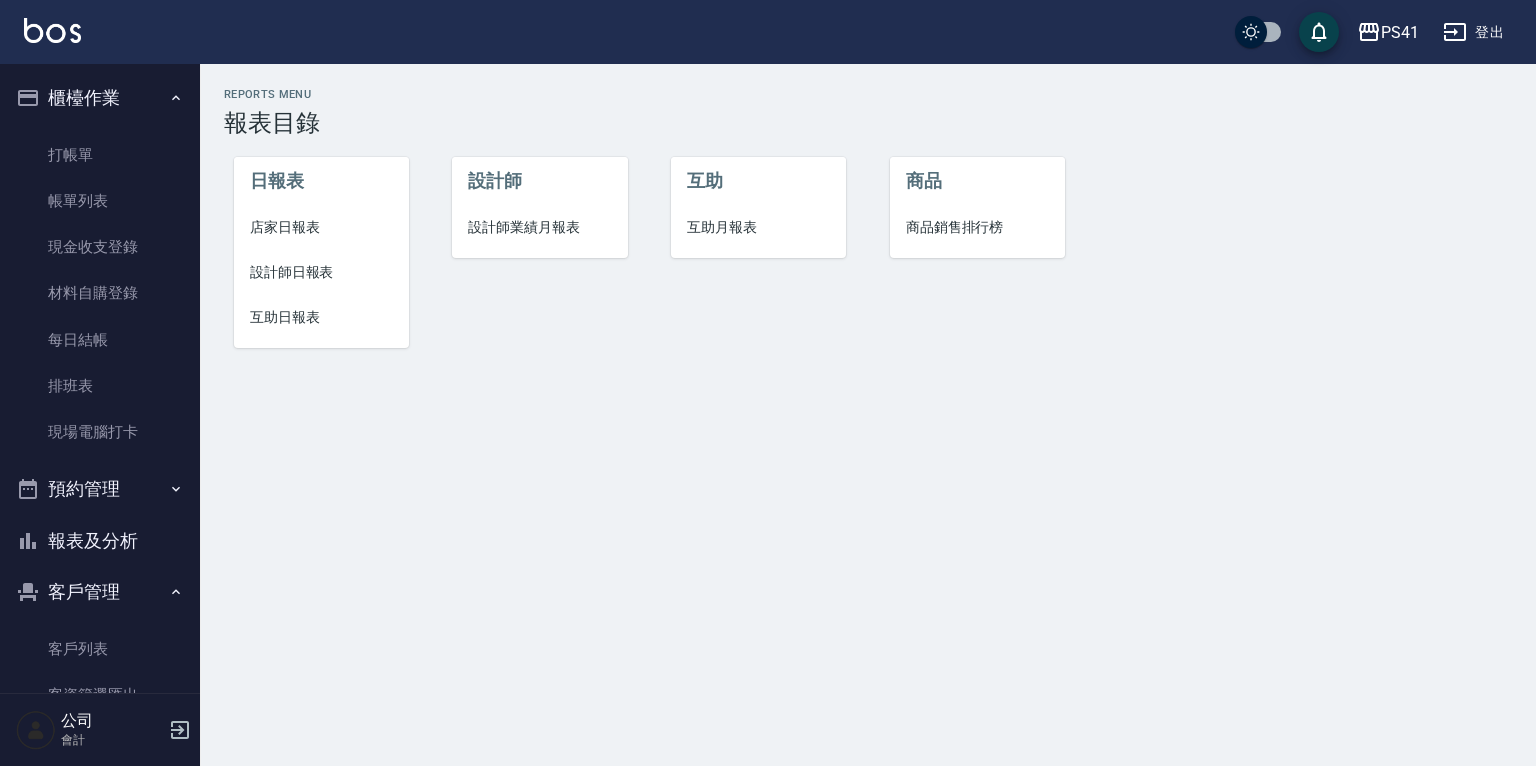 click on "設計師日報表" at bounding box center [321, 272] 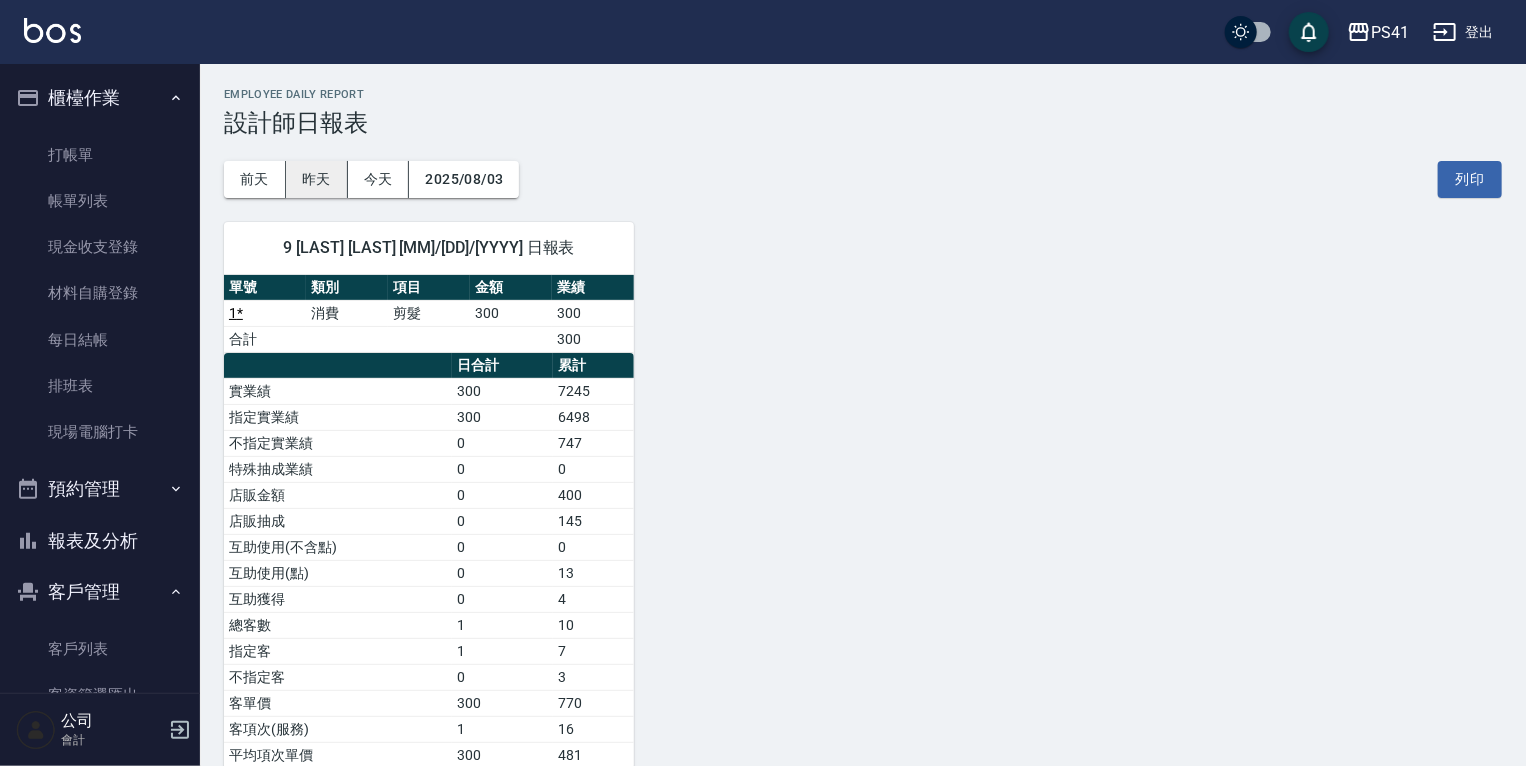 click on "昨天" at bounding box center [317, 179] 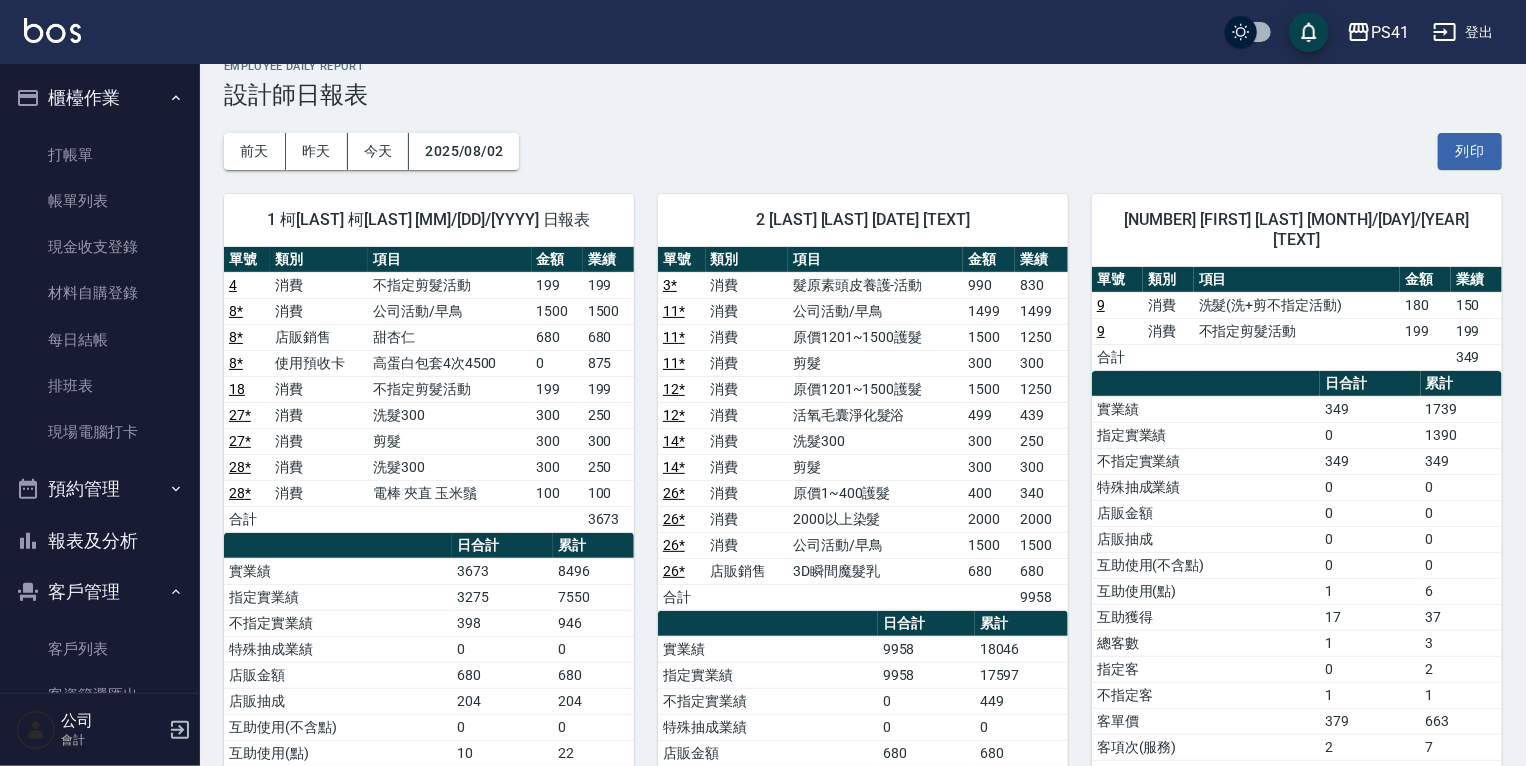 scroll, scrollTop: 0, scrollLeft: 0, axis: both 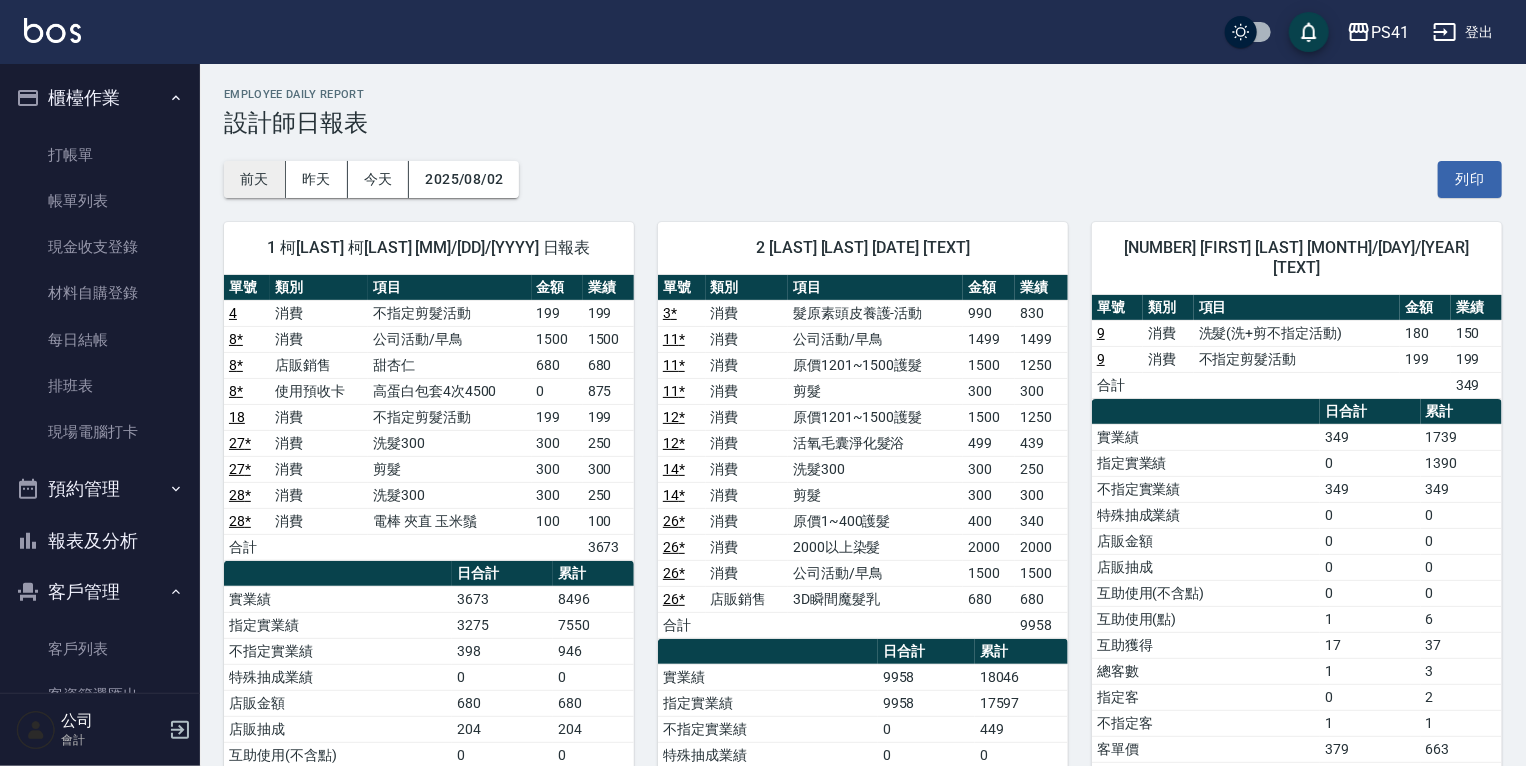 click on "前天" at bounding box center [255, 179] 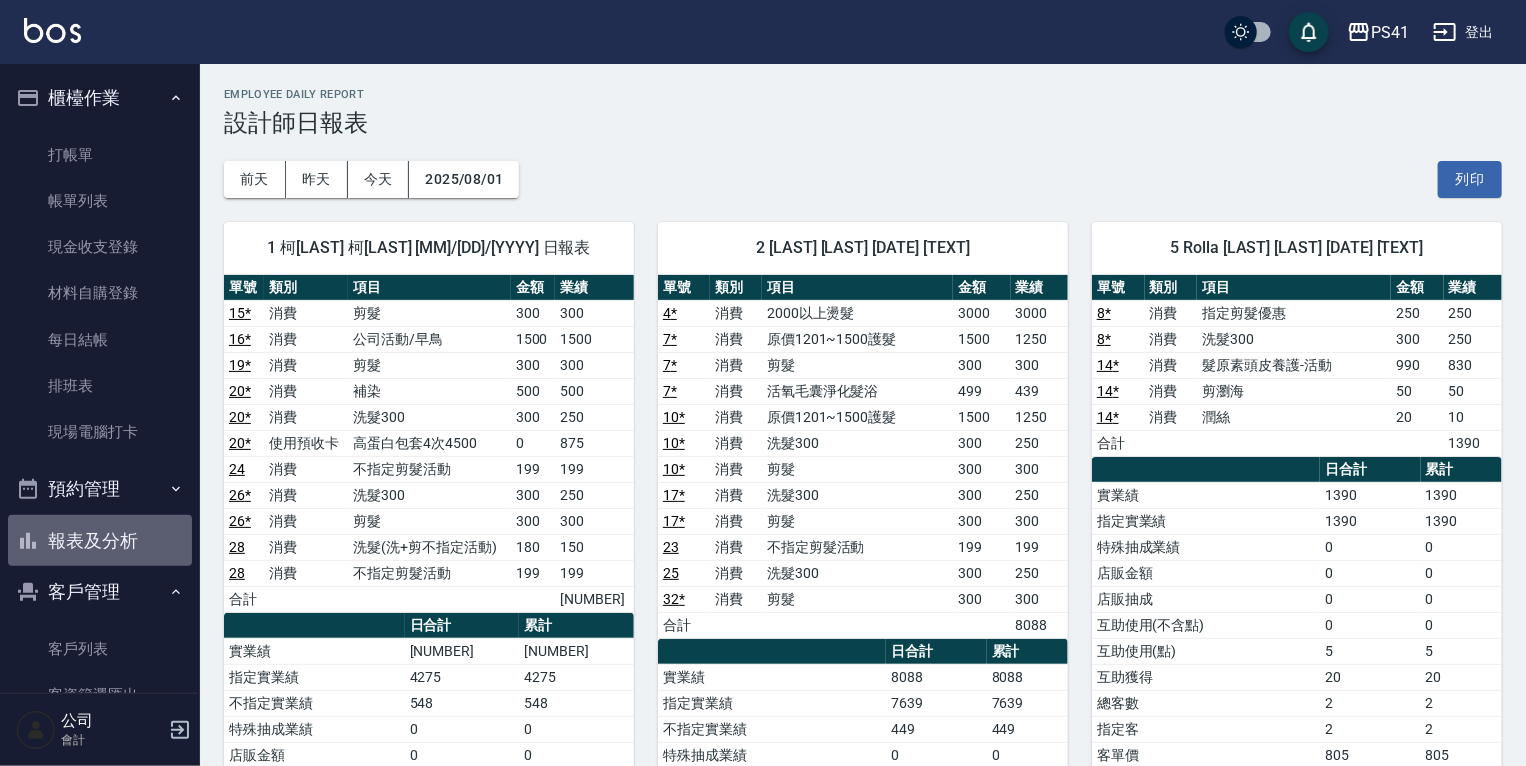 click on "報表及分析" at bounding box center (100, 541) 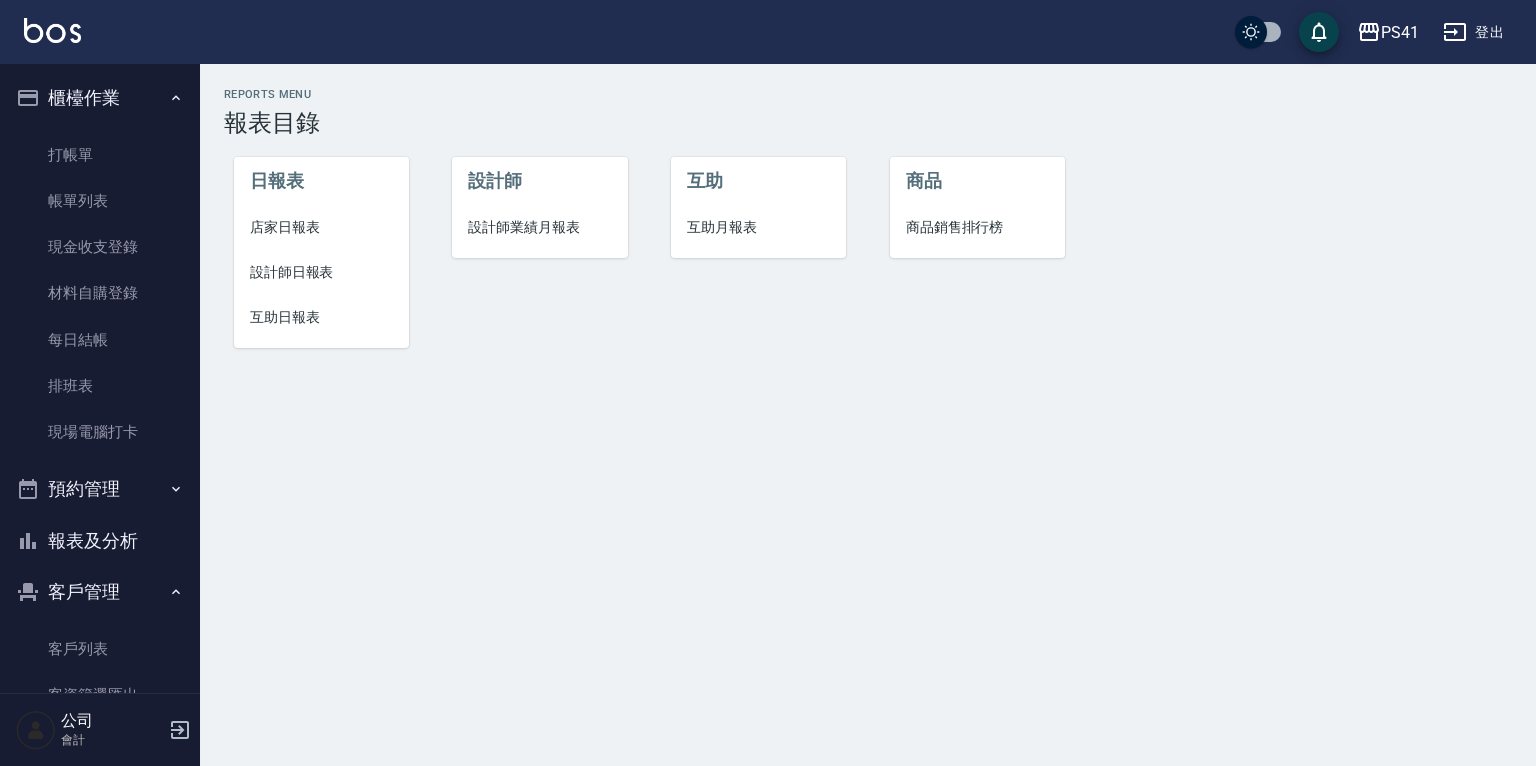 click on "設計師 設計師業績月報表" at bounding box center [539, 207] 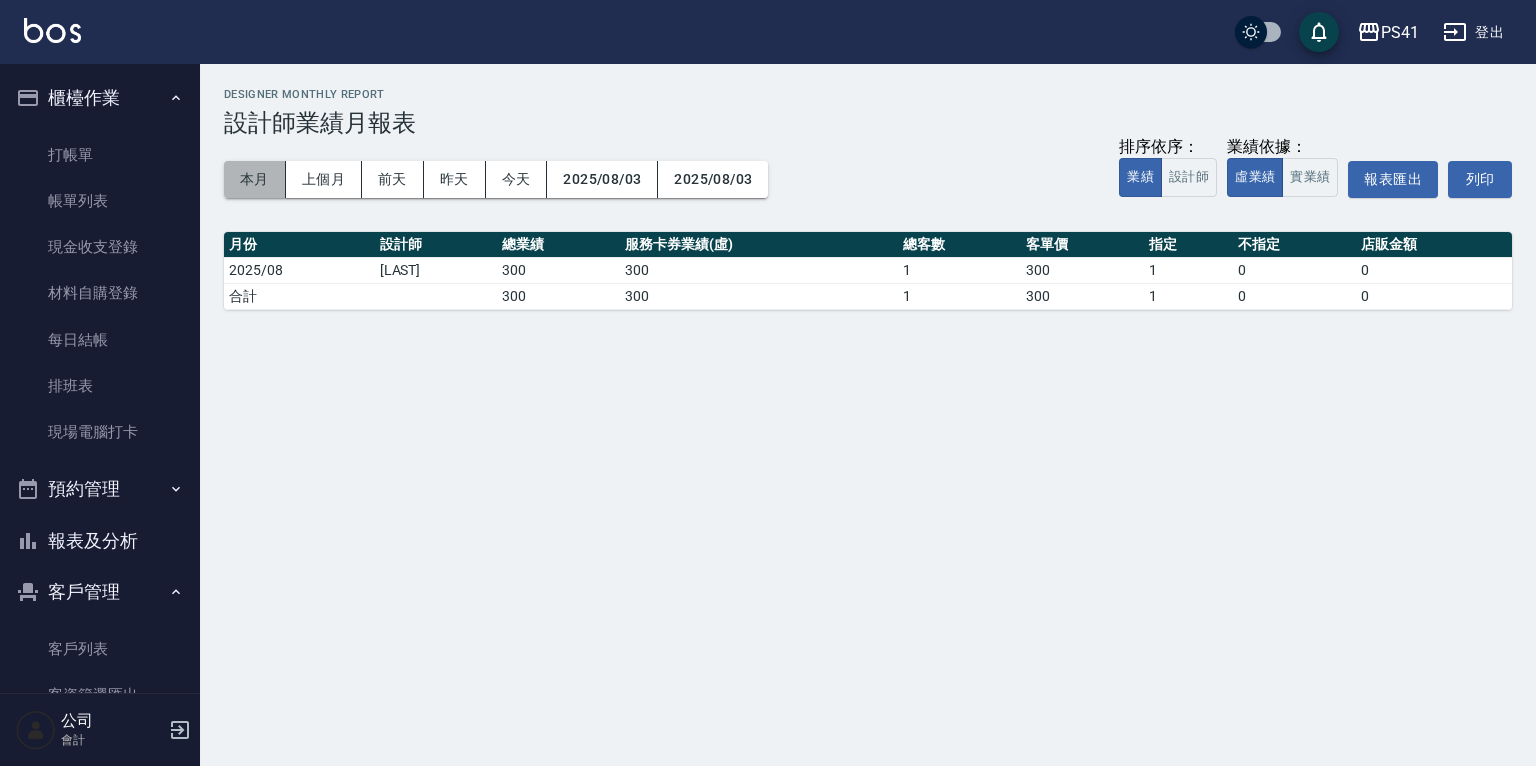 click on "本月" at bounding box center [255, 179] 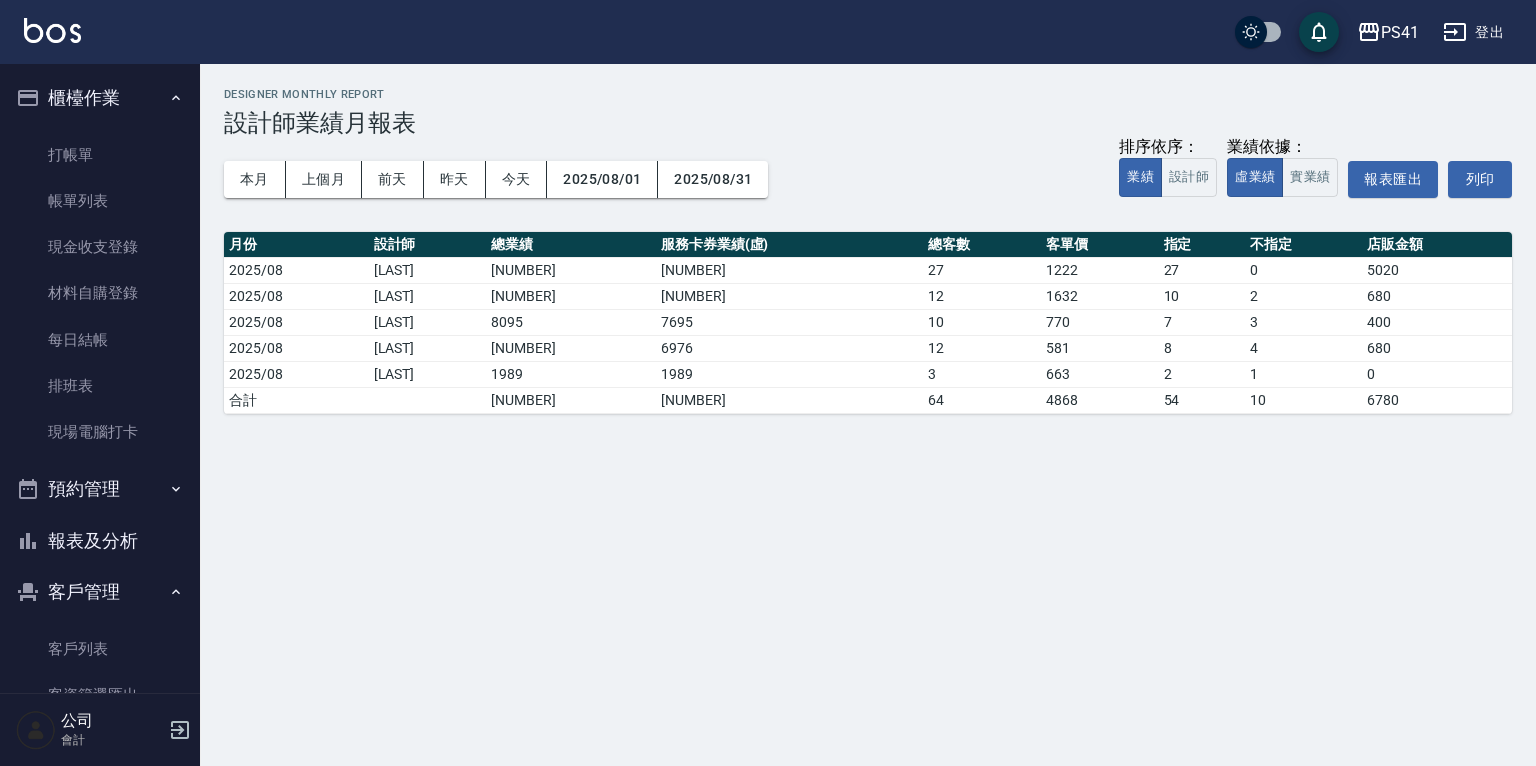 click on "報表及分析" at bounding box center (100, 541) 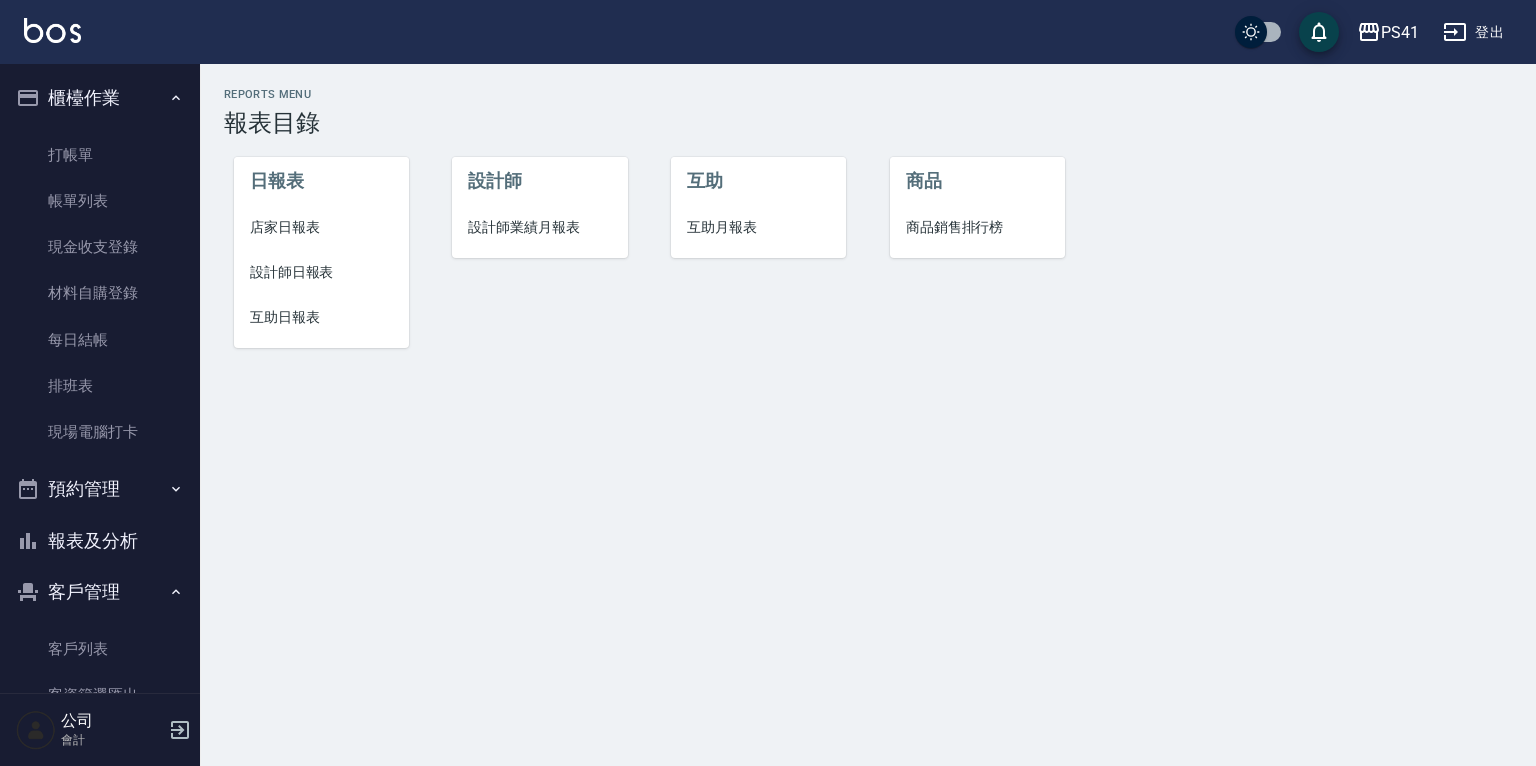 click on "互助日報表" at bounding box center (321, 317) 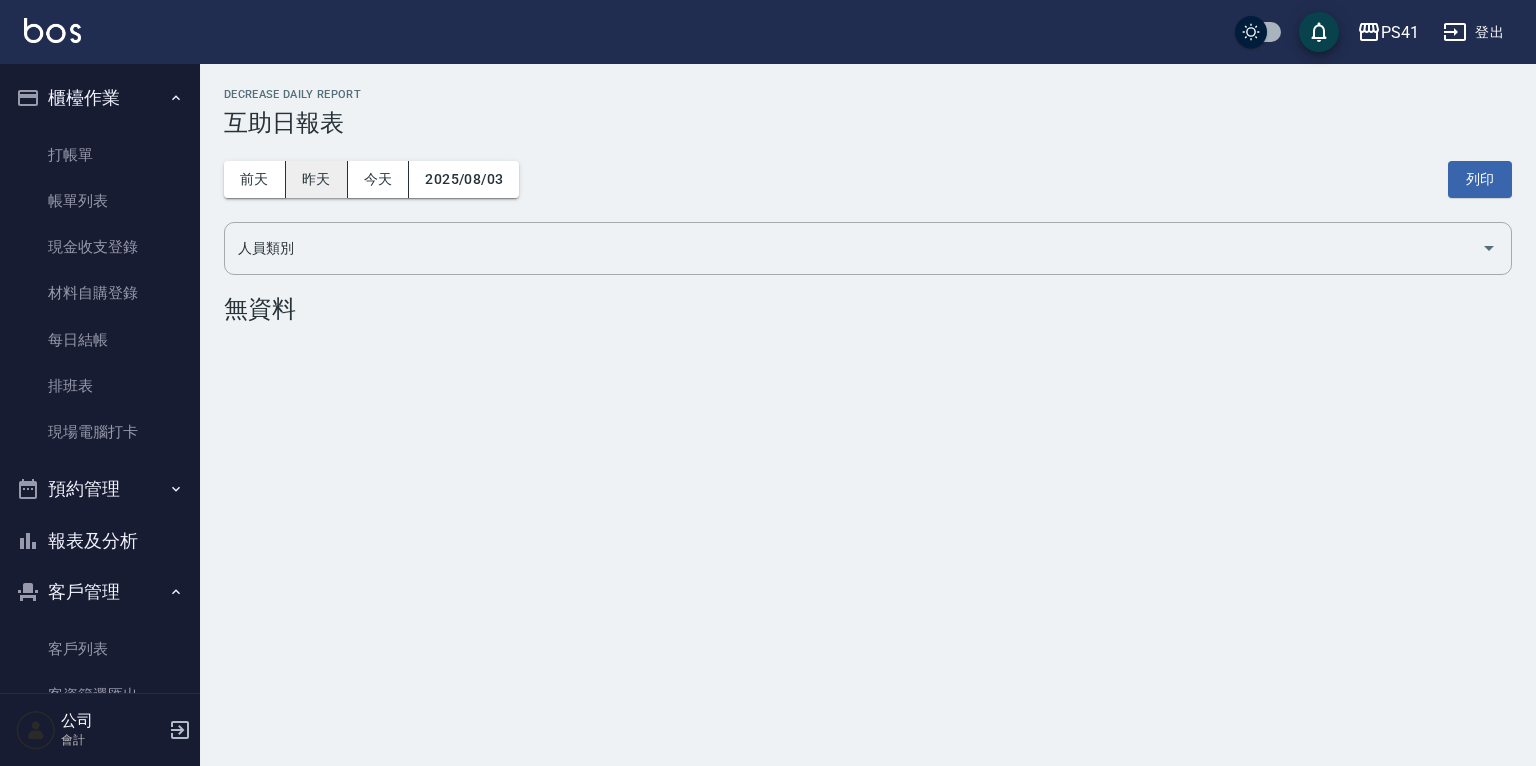 click on "昨天" at bounding box center (317, 179) 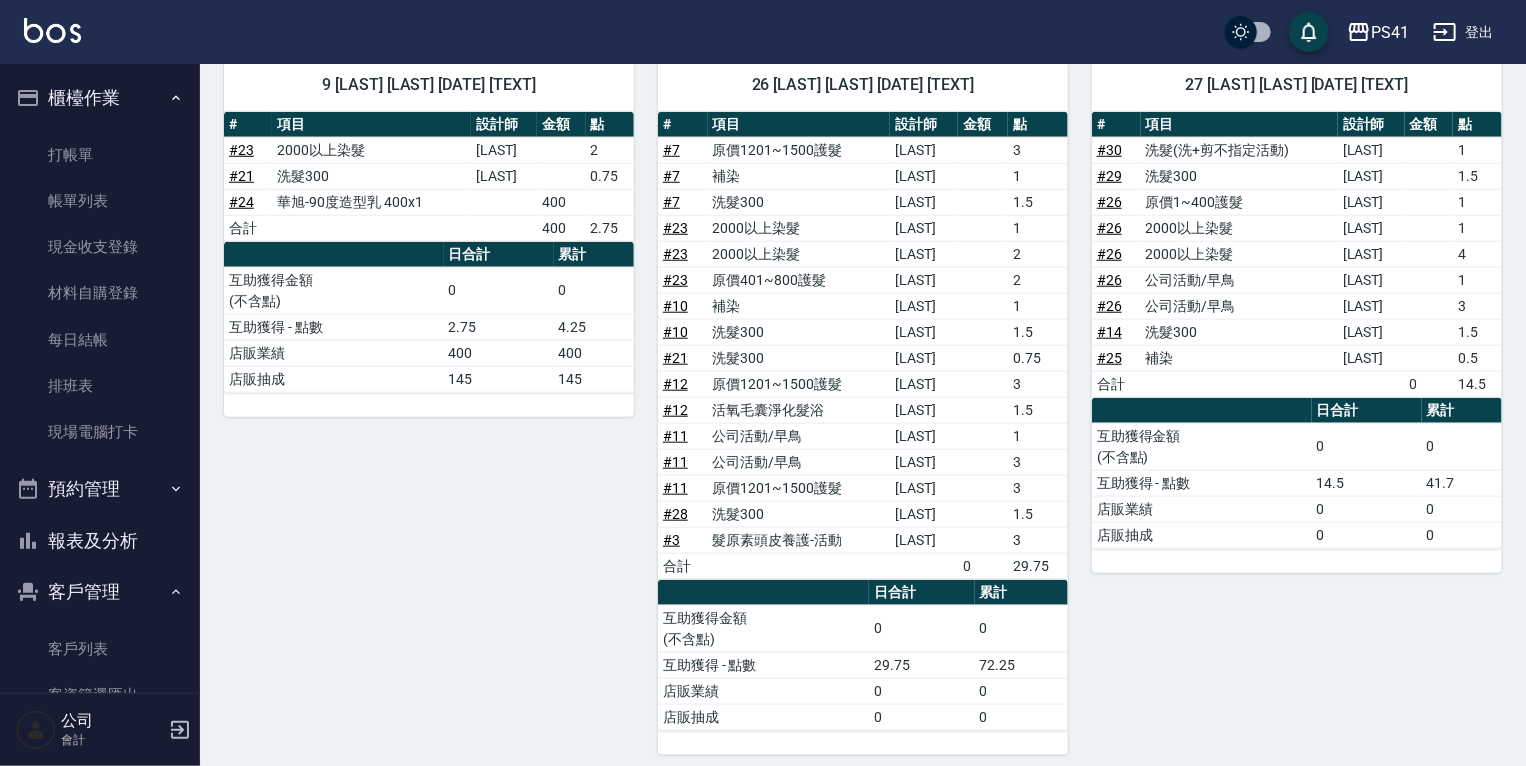 scroll, scrollTop: 804, scrollLeft: 0, axis: vertical 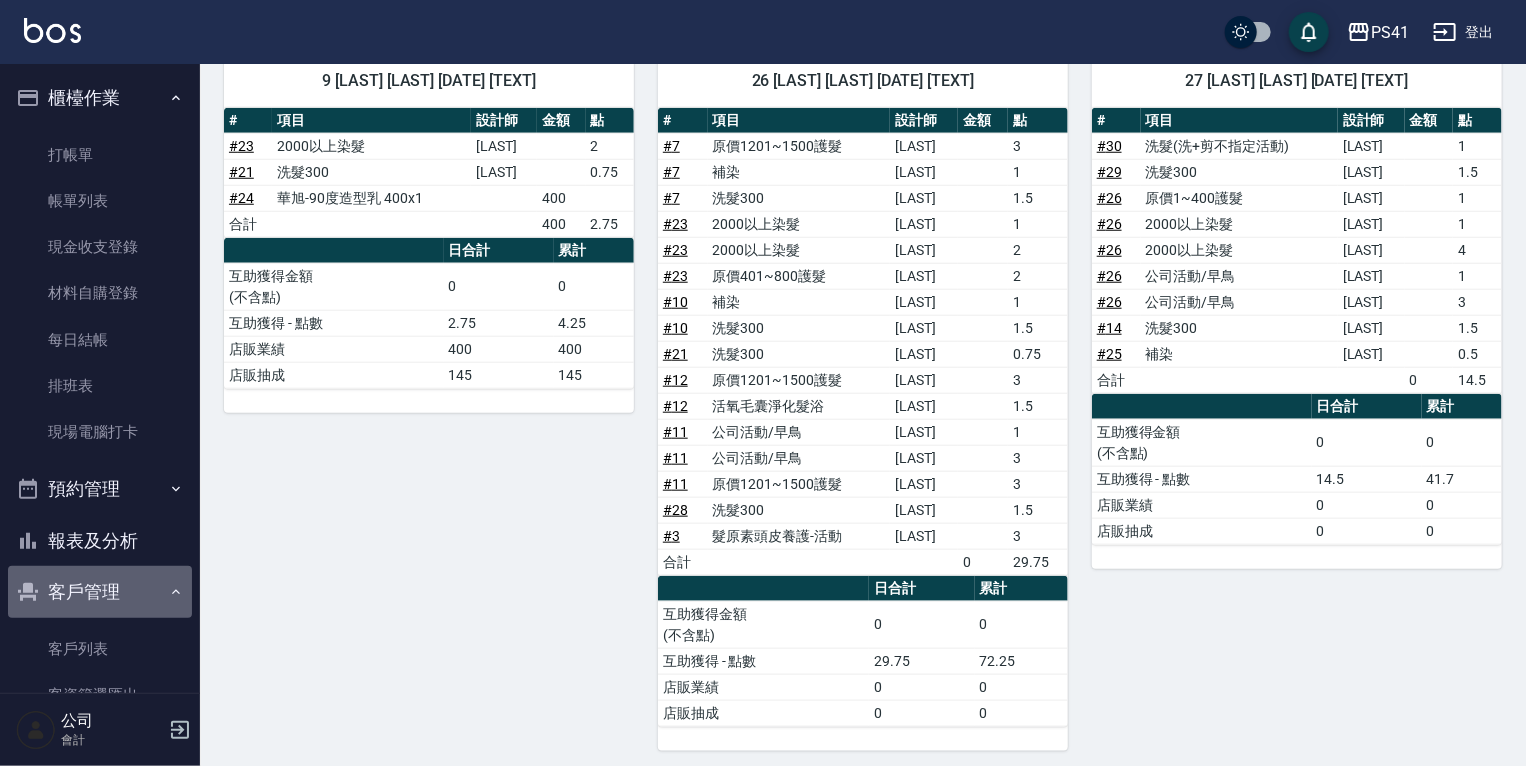 click on "客戶管理" at bounding box center (100, 592) 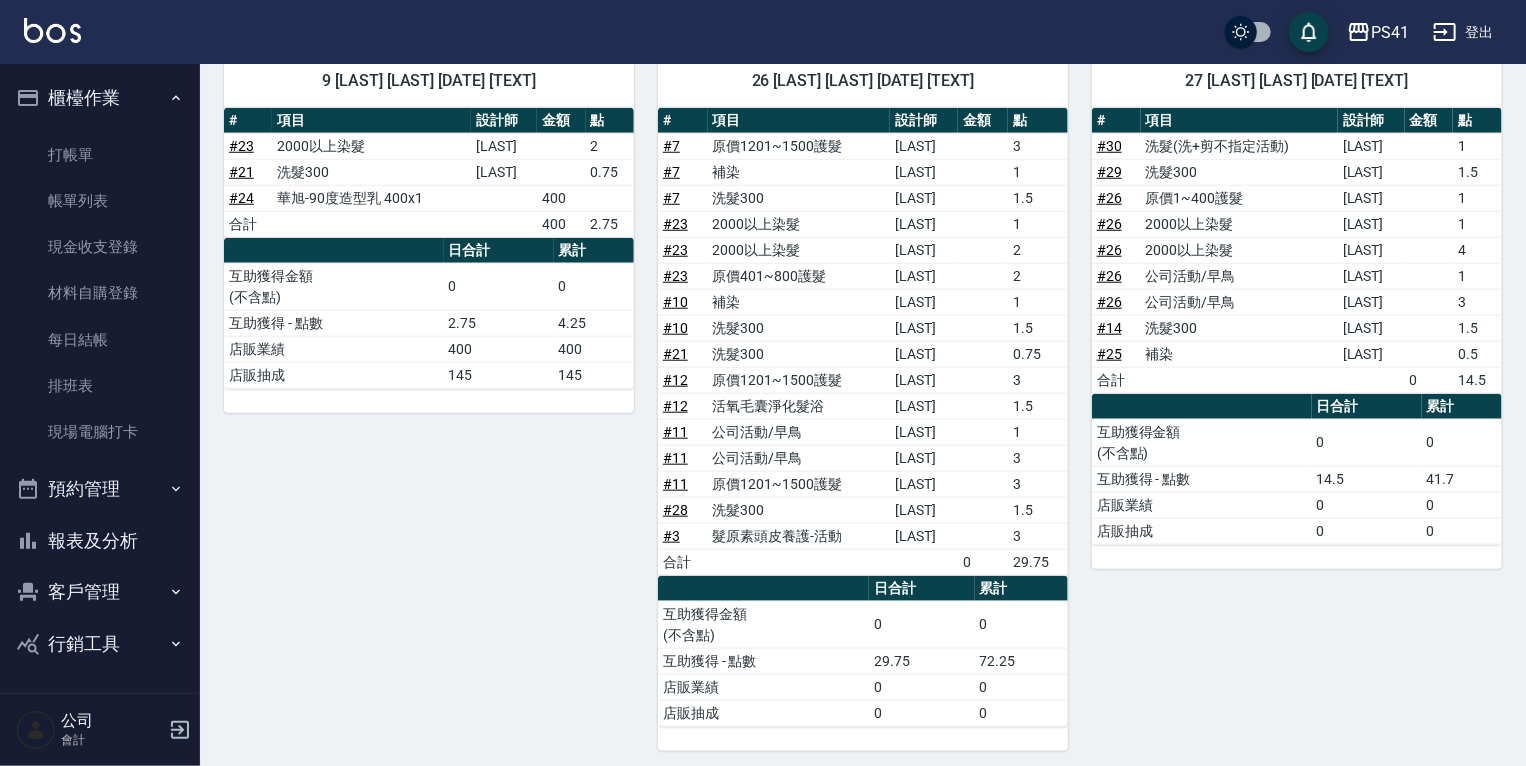 click on "行銷工具" at bounding box center [100, 644] 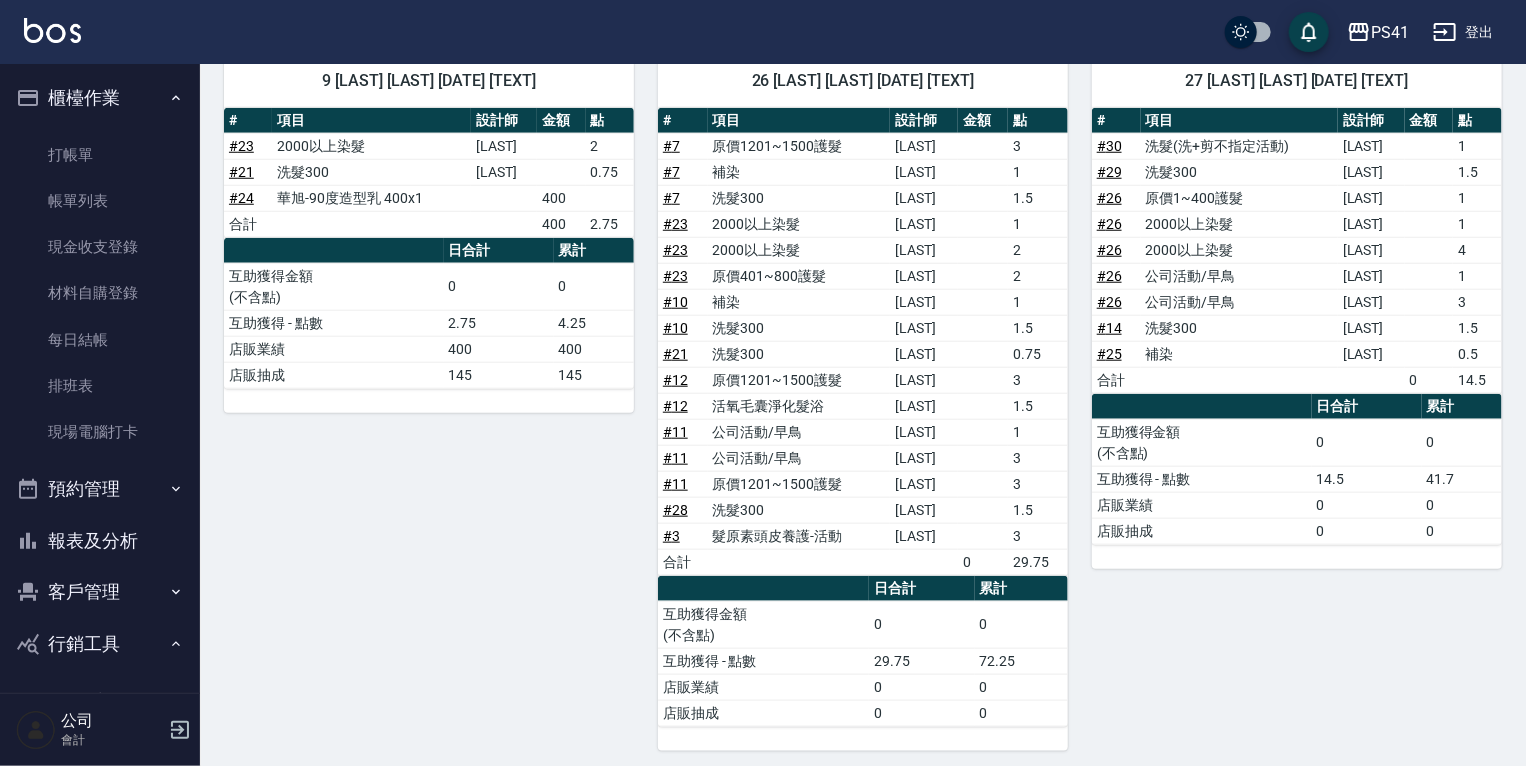 click on "客戶管理" at bounding box center (100, 592) 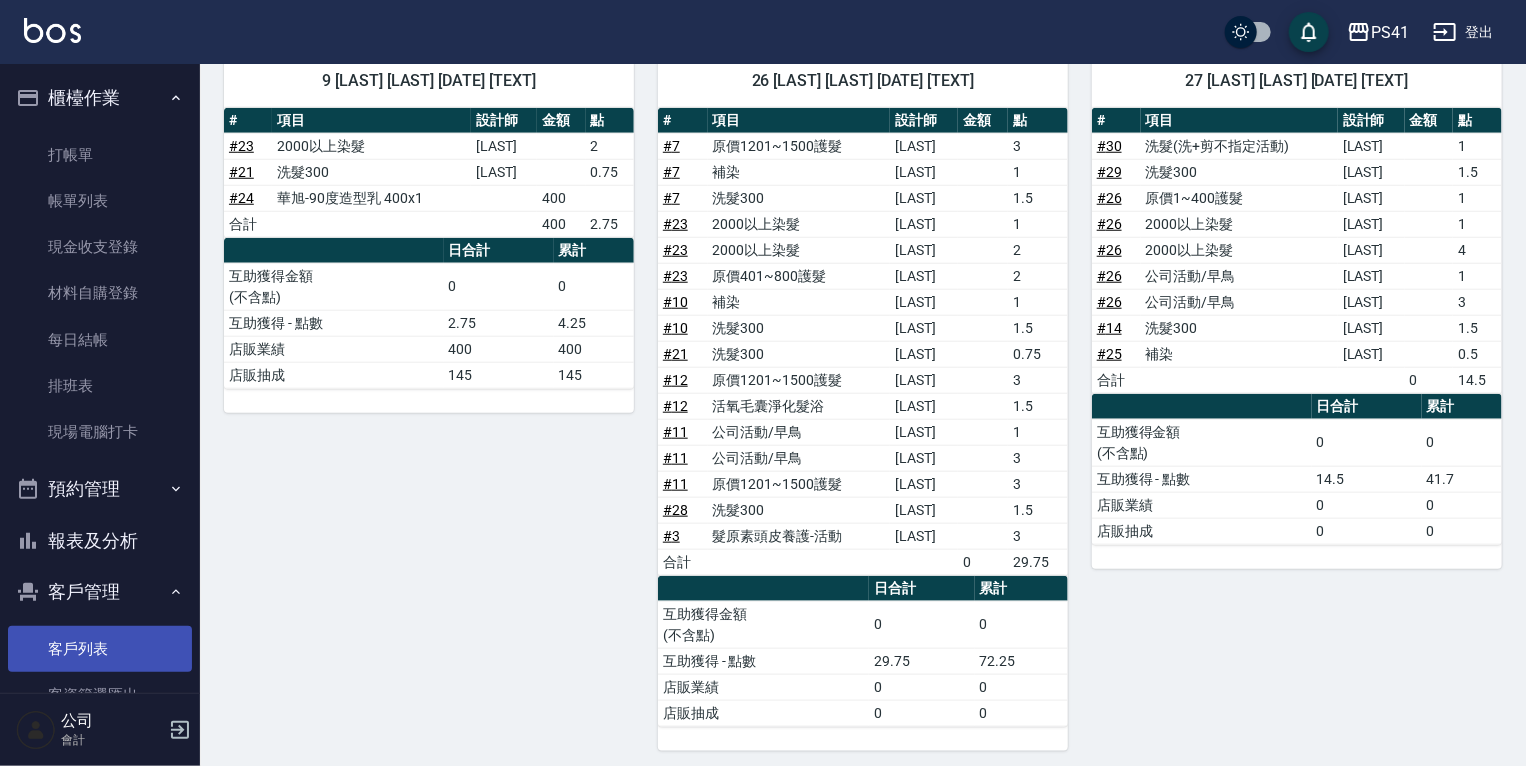 click on "客戶列表" at bounding box center [100, 649] 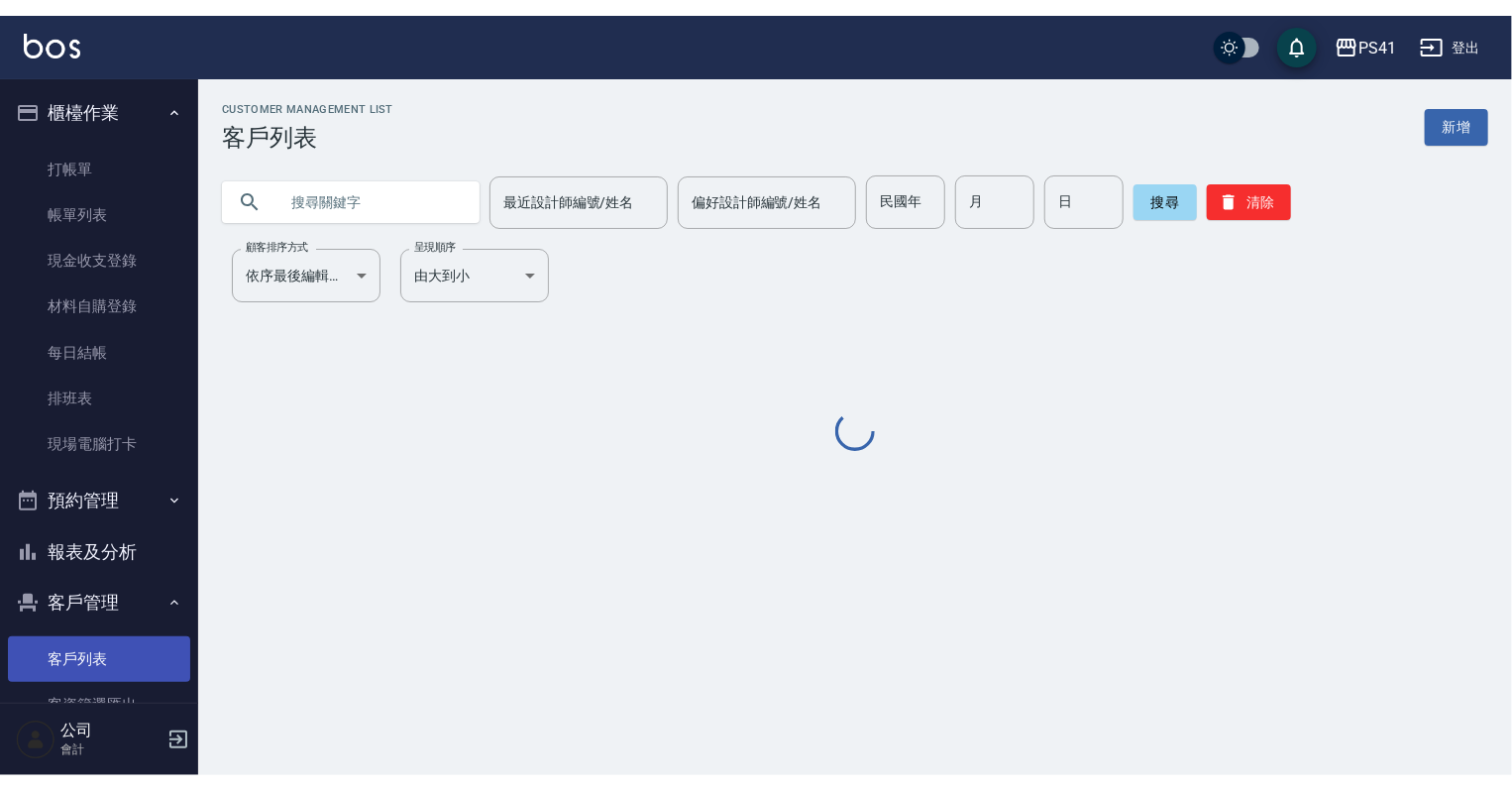 scroll, scrollTop: 0, scrollLeft: 0, axis: both 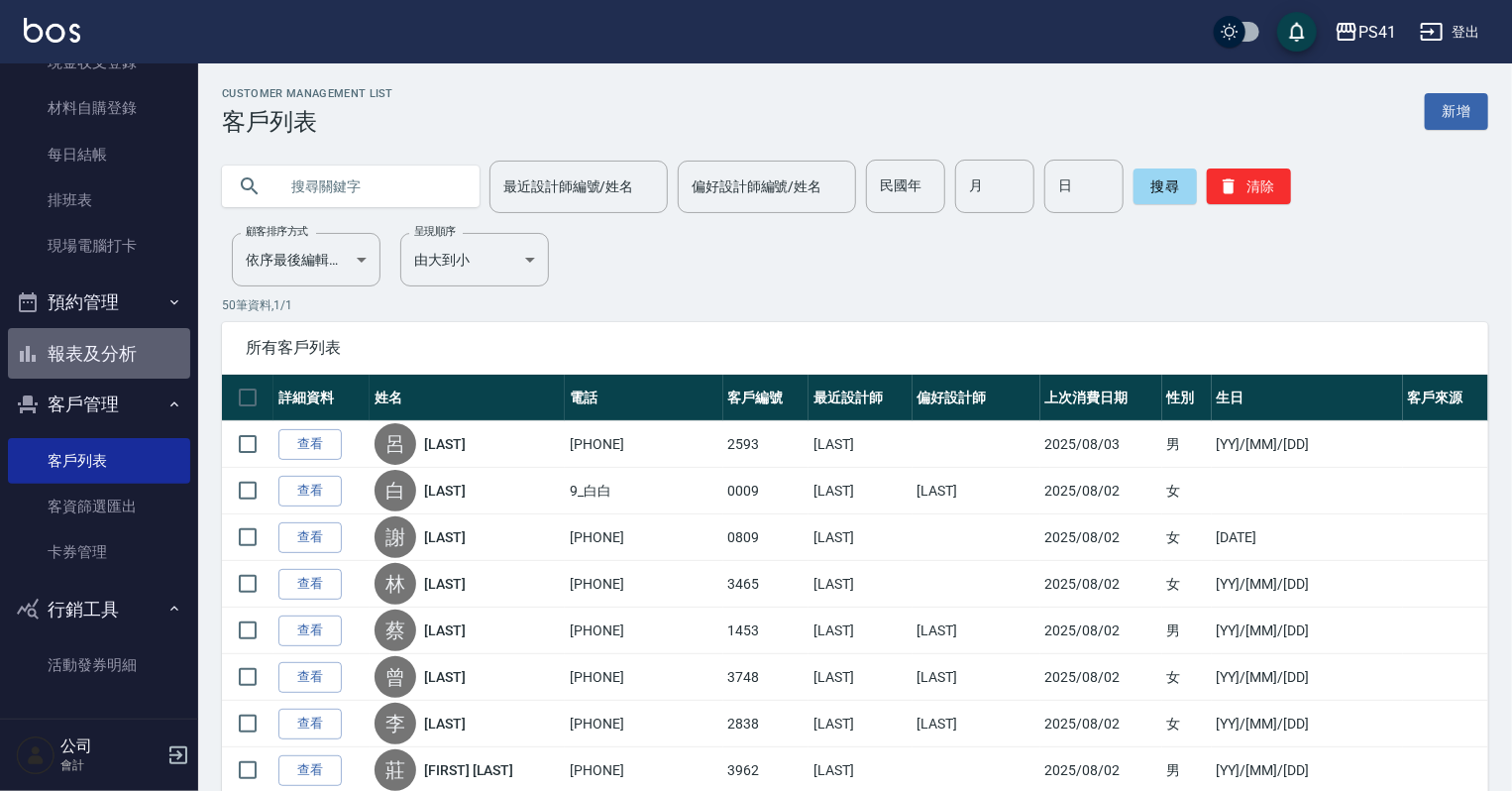 click on "報表及分析" at bounding box center (99, 354) 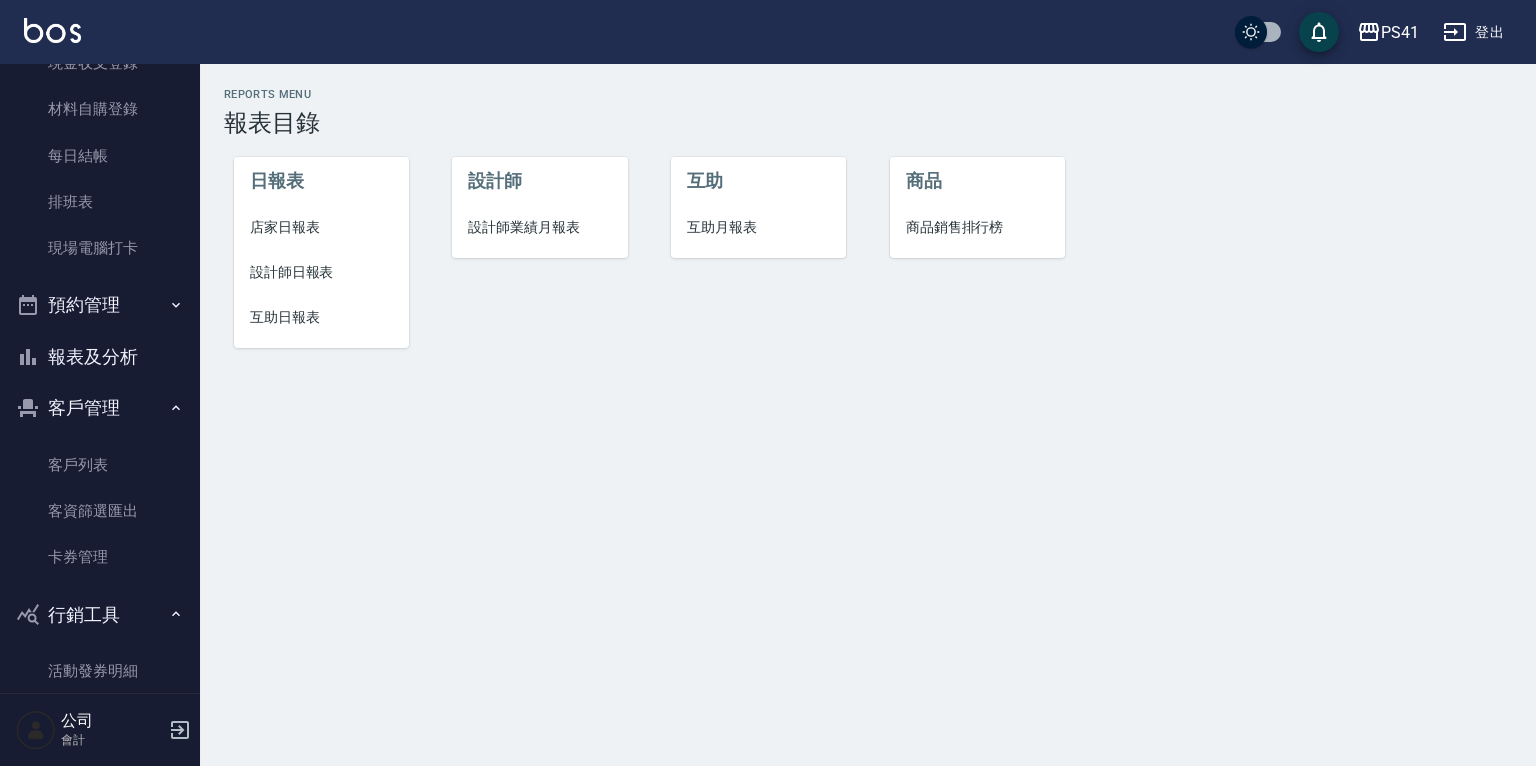 click on "設計師業績月報表" at bounding box center (539, 227) 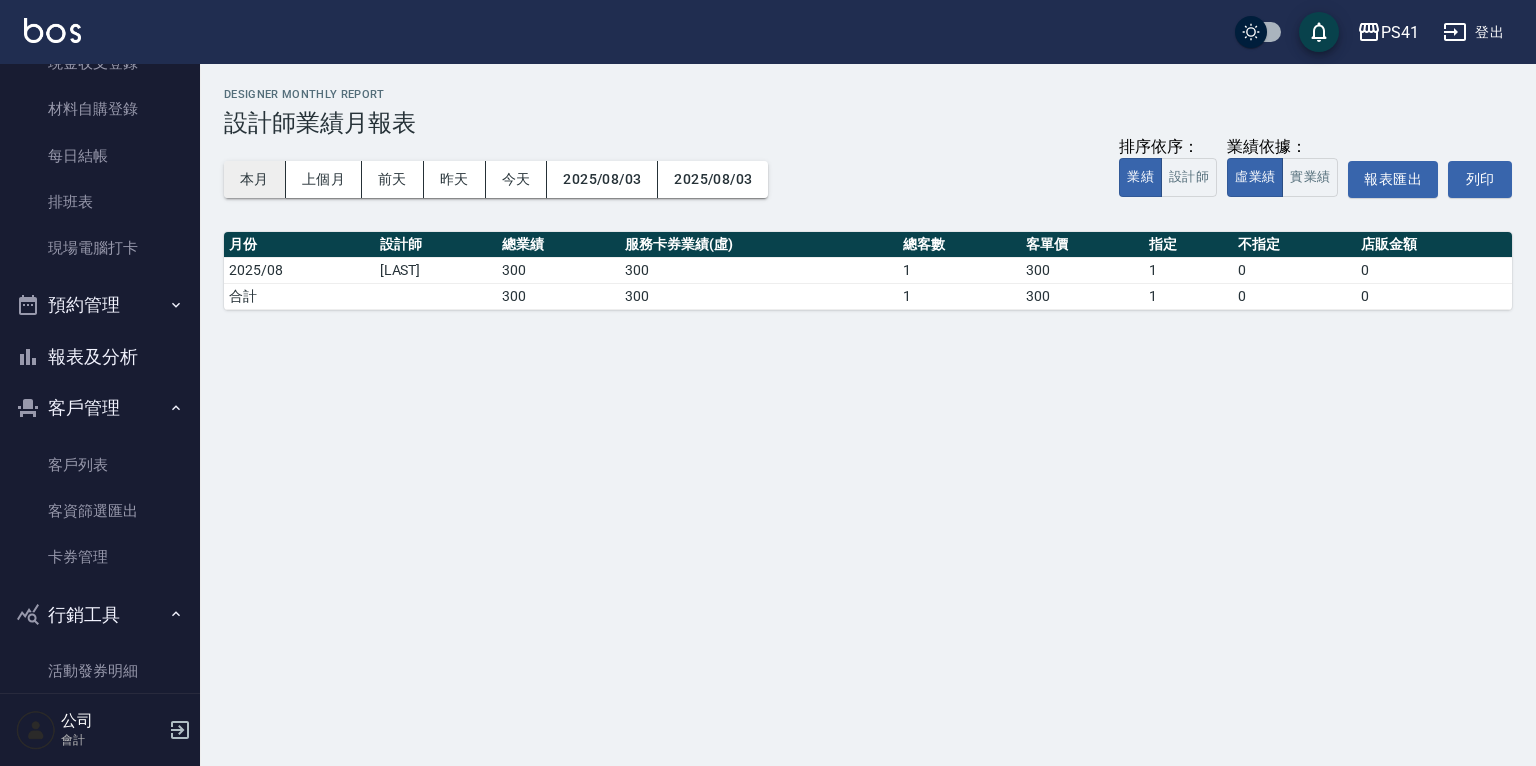 click on "本月" at bounding box center (255, 179) 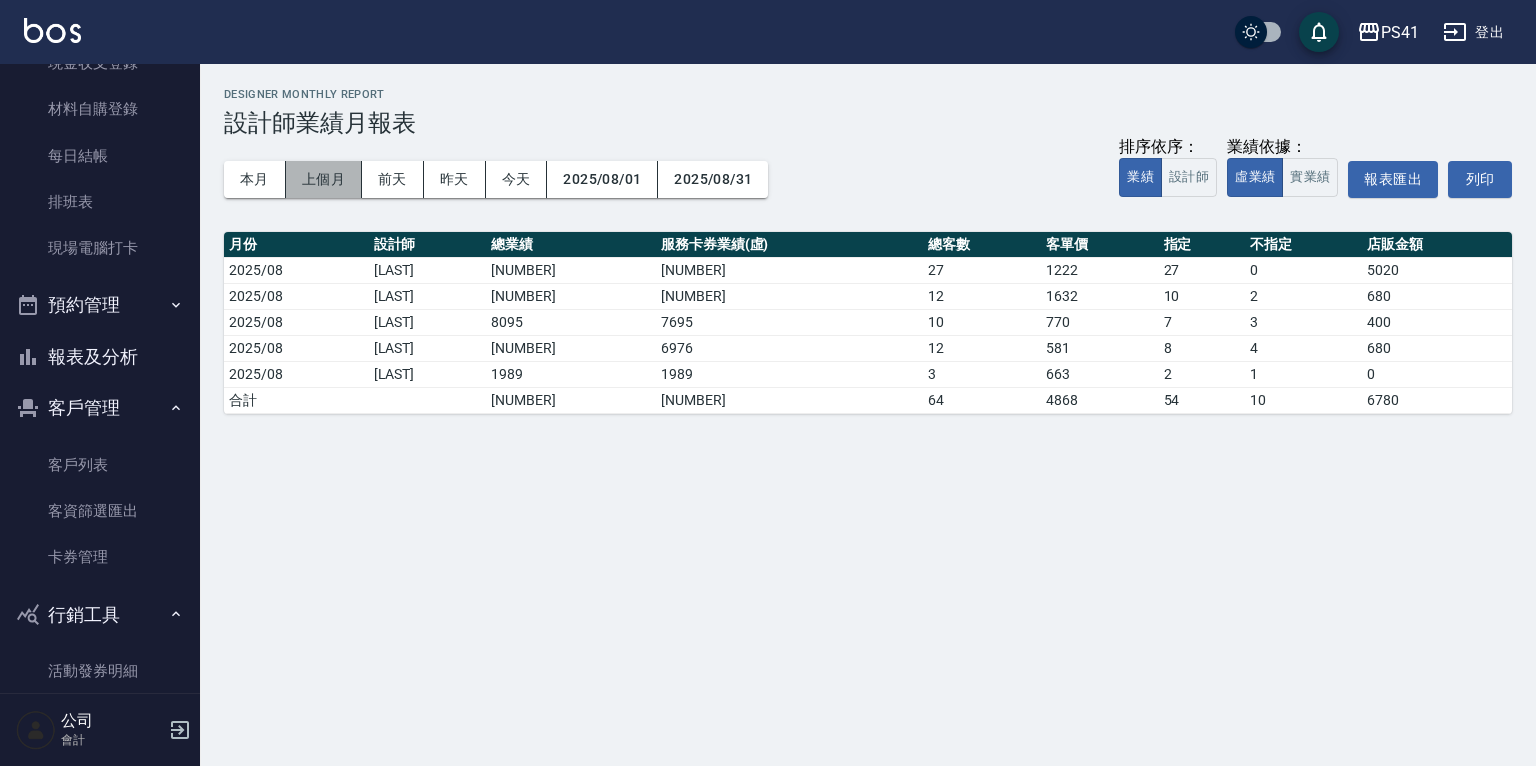 click on "上個月" at bounding box center (324, 179) 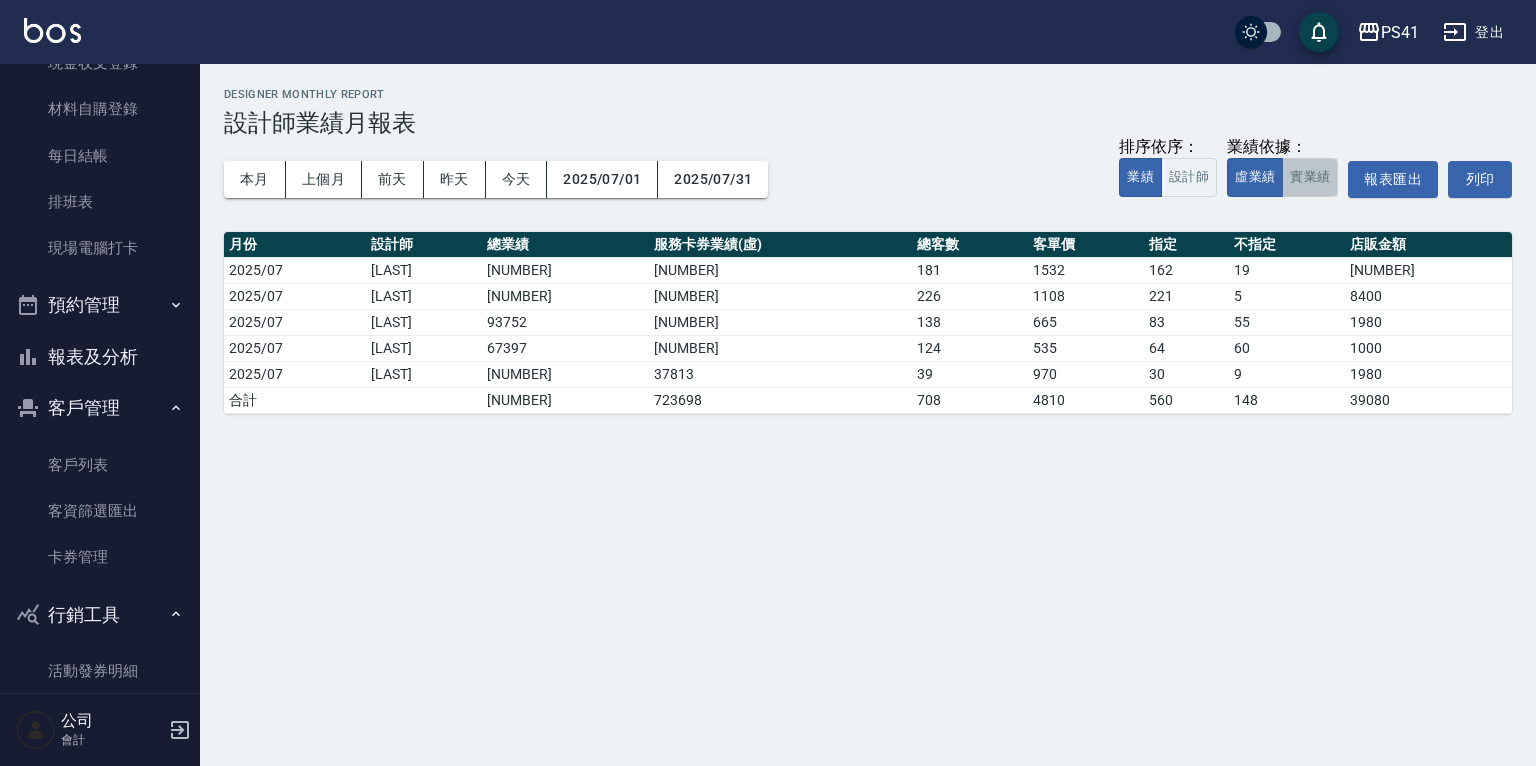 click on "實業績" at bounding box center [1310, 177] 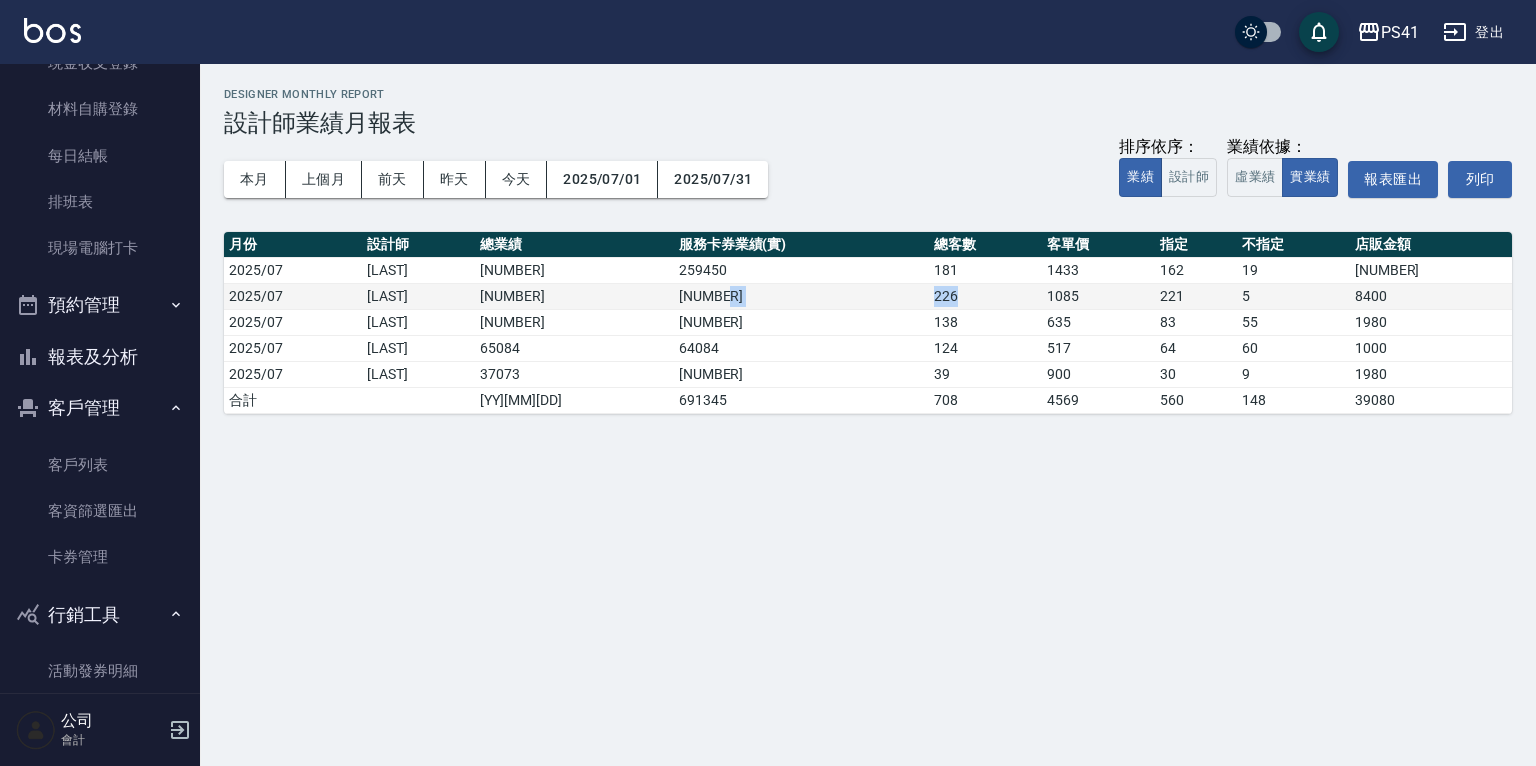 drag, startPoint x: 936, startPoint y: 294, endPoint x: 900, endPoint y: 301, distance: 36.67424 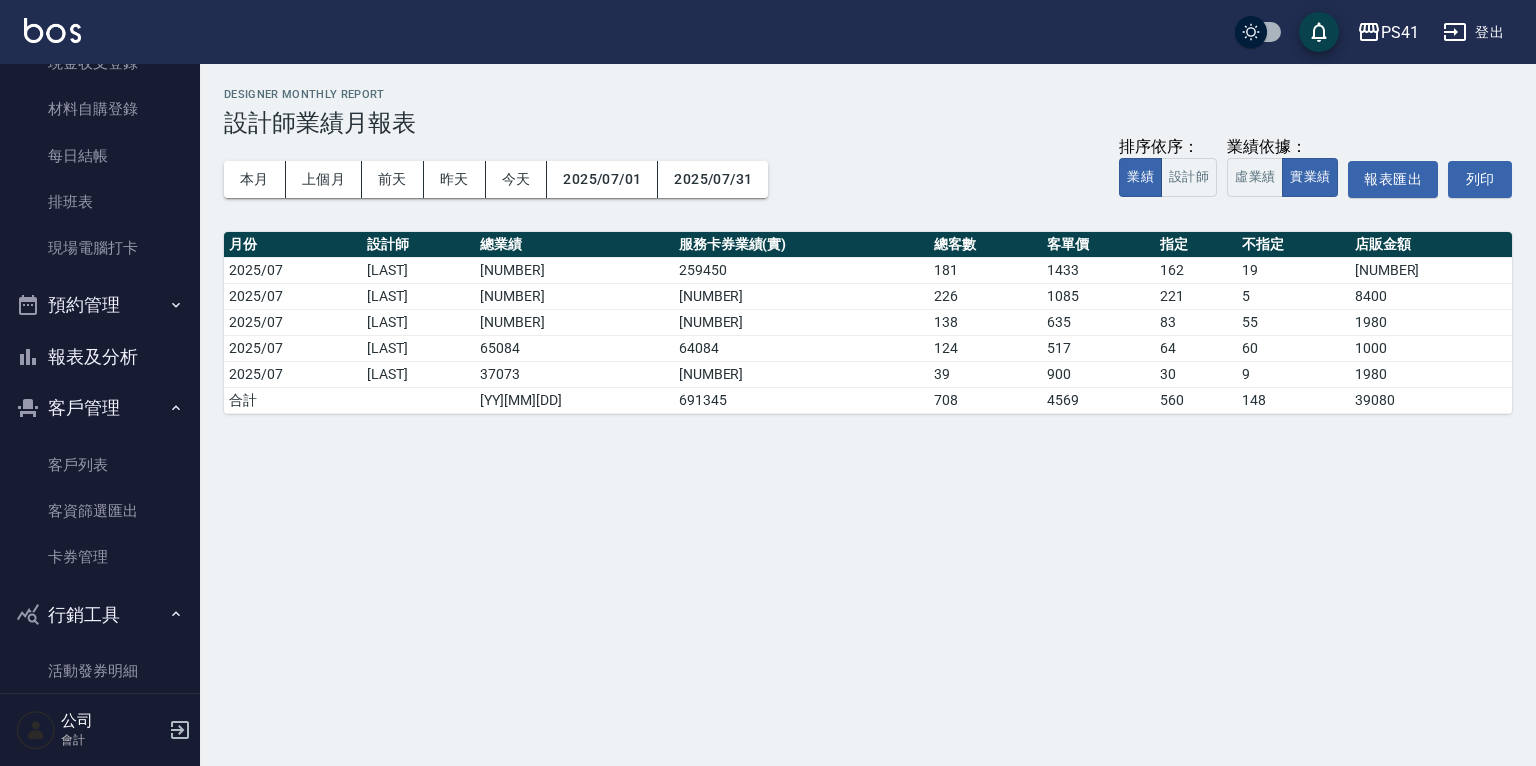 click on "[TEXT] [TEXT] [TEXT] [TEXT] [TEXT] [YEAR]/[MONTH]/[DAY] [YEAR]/[MONTH]/[DAY] [TEXT]: [TEXT] [TEXT] [TEXT] [TEXT] [TEXT] [TEXT] [TEXT]" at bounding box center (868, 179) 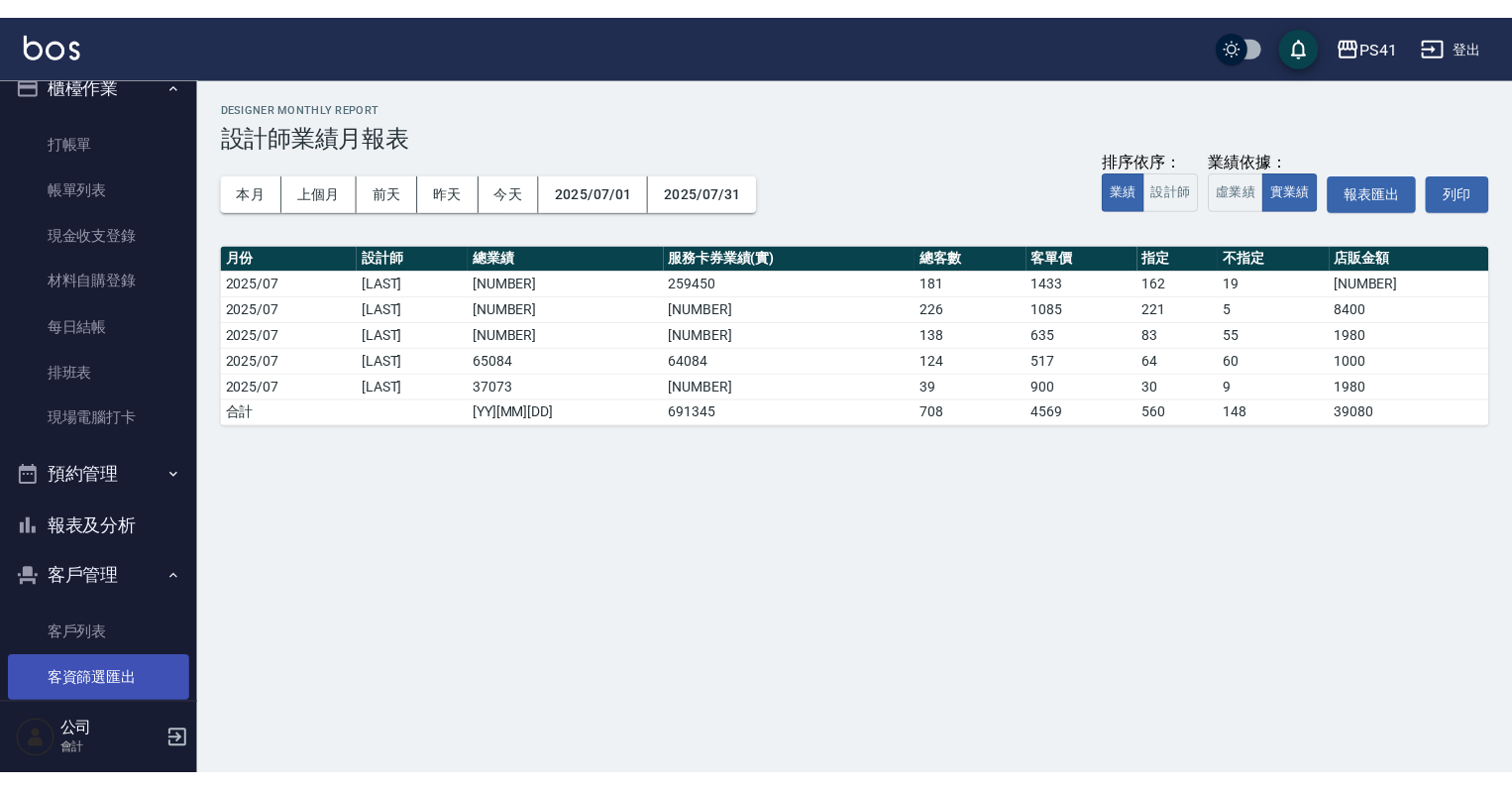 scroll, scrollTop: 24, scrollLeft: 0, axis: vertical 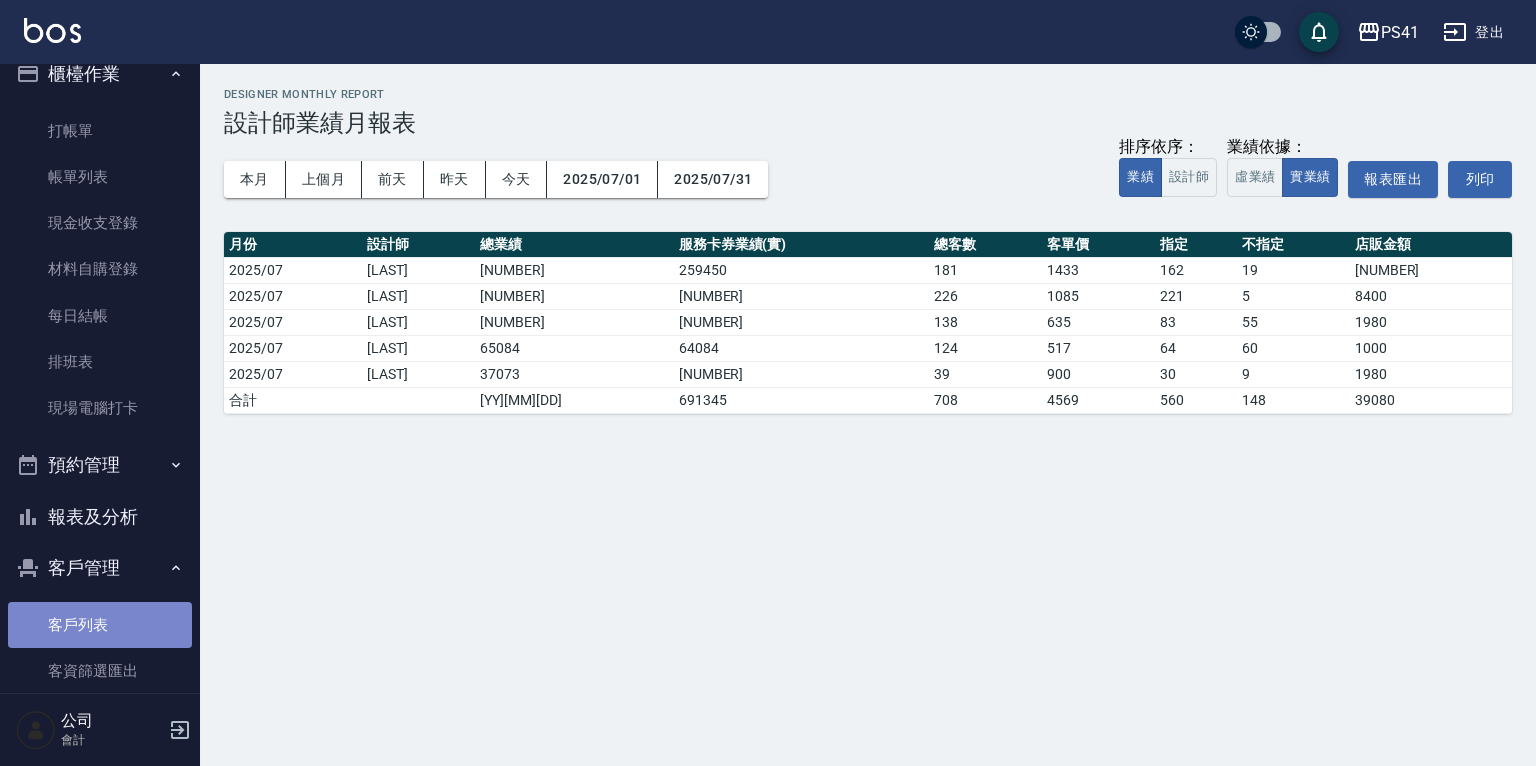 click on "客戶列表" at bounding box center (100, 625) 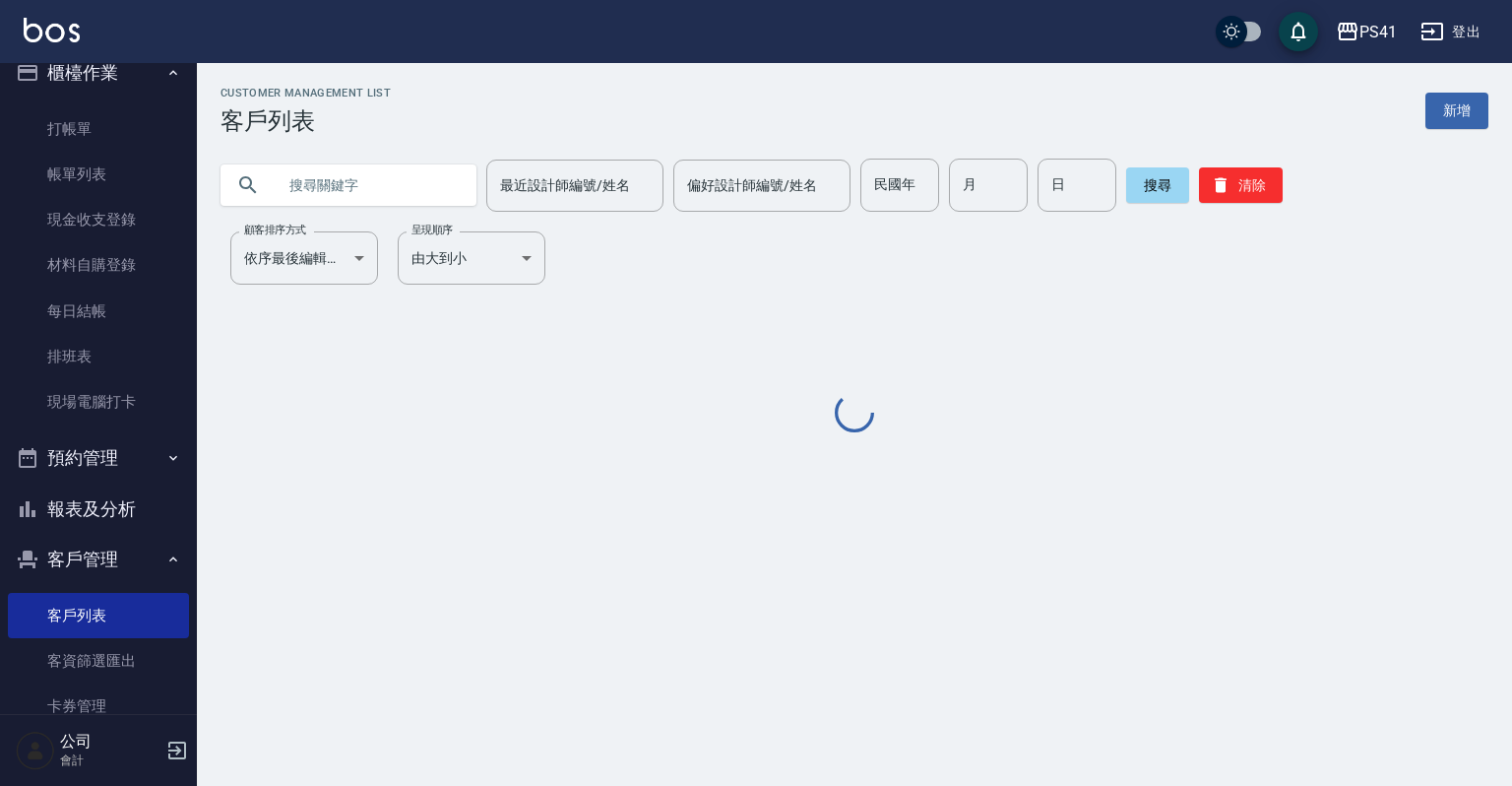 click at bounding box center [368, 185] 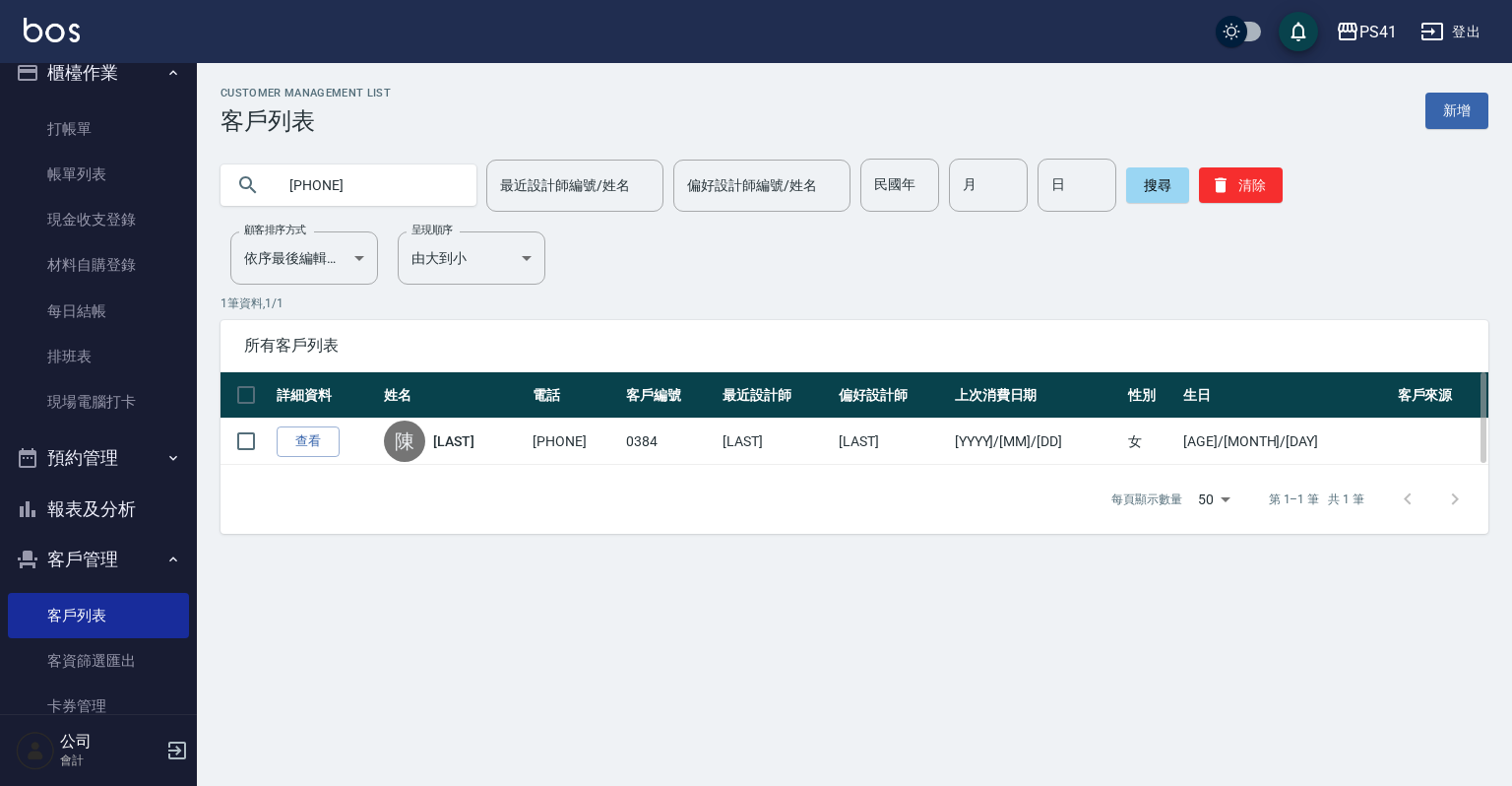 type on "[PHONE]" 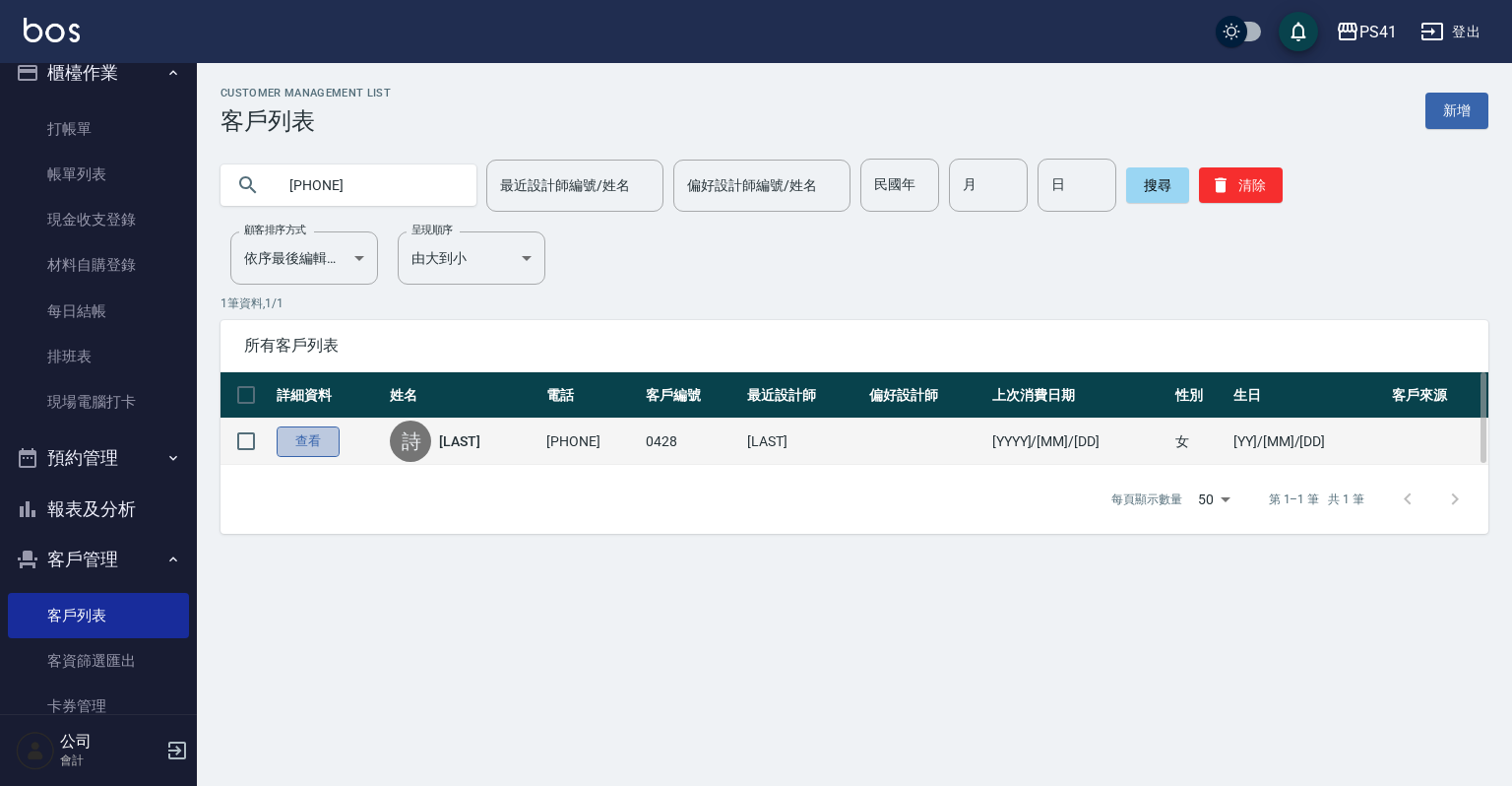 click on "查看" at bounding box center (308, 441) 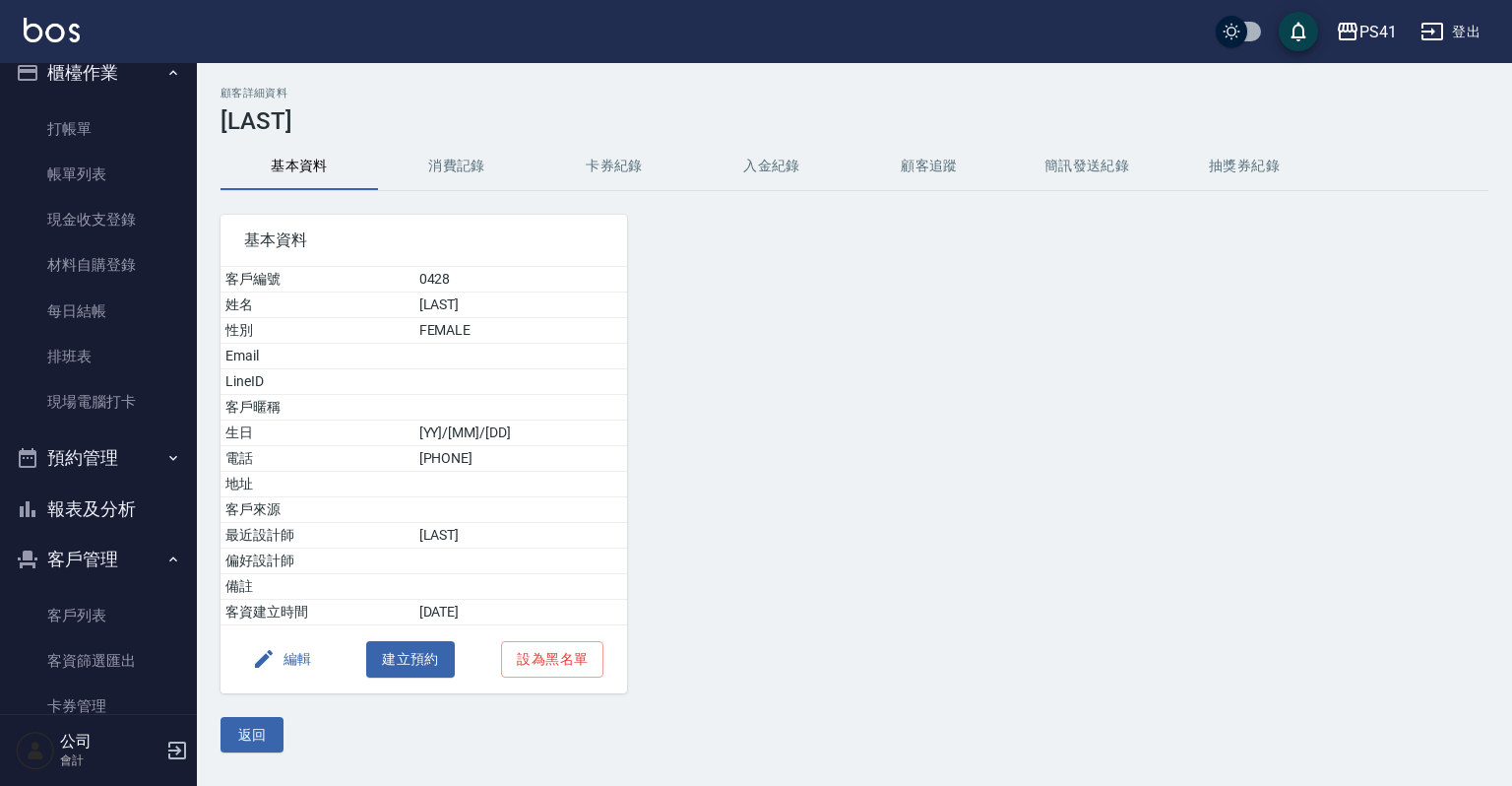 click on "消費記錄" at bounding box center [457, 166] 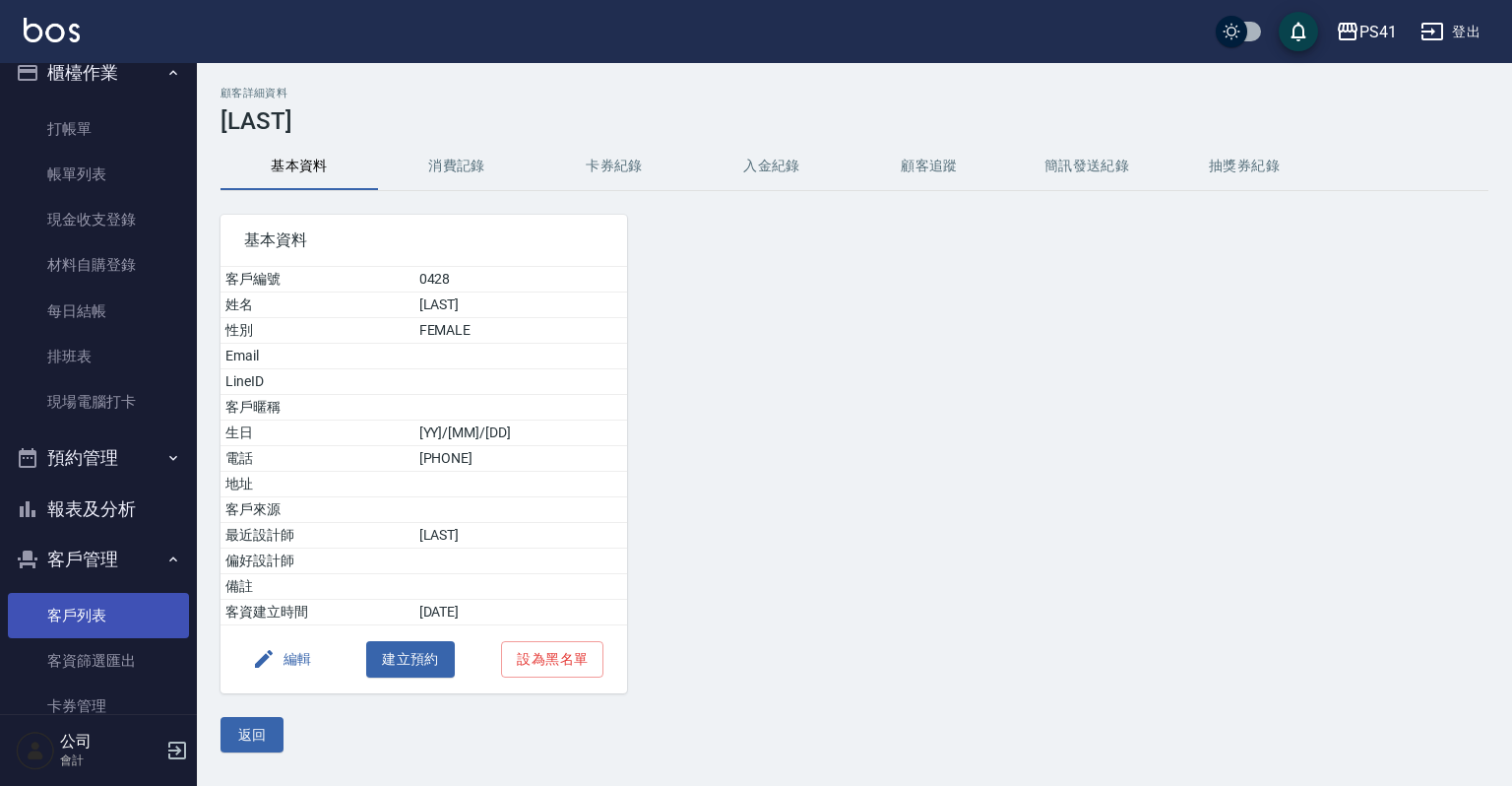 click on "客戶列表" at bounding box center (98, 616) 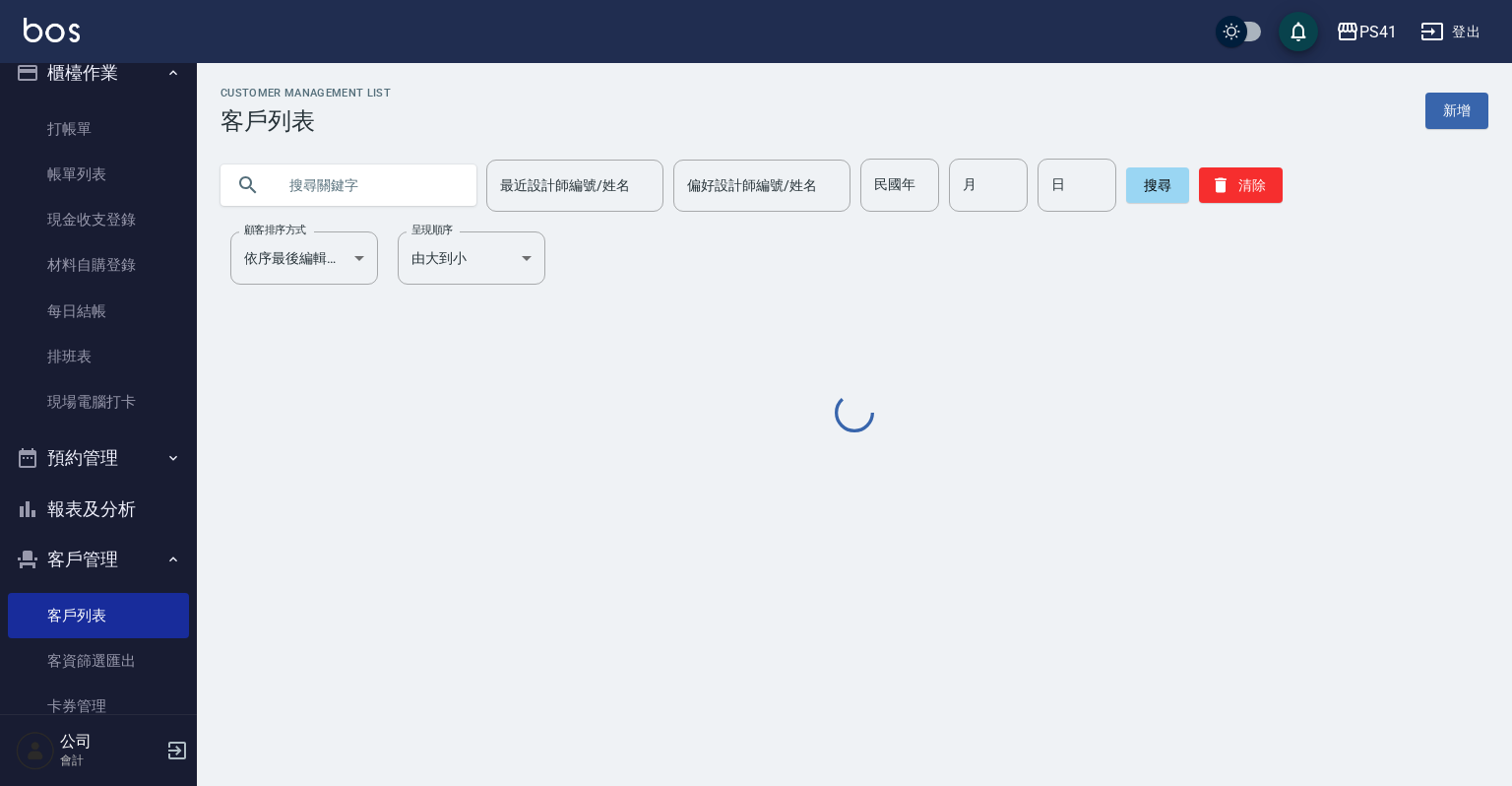 click at bounding box center [368, 185] 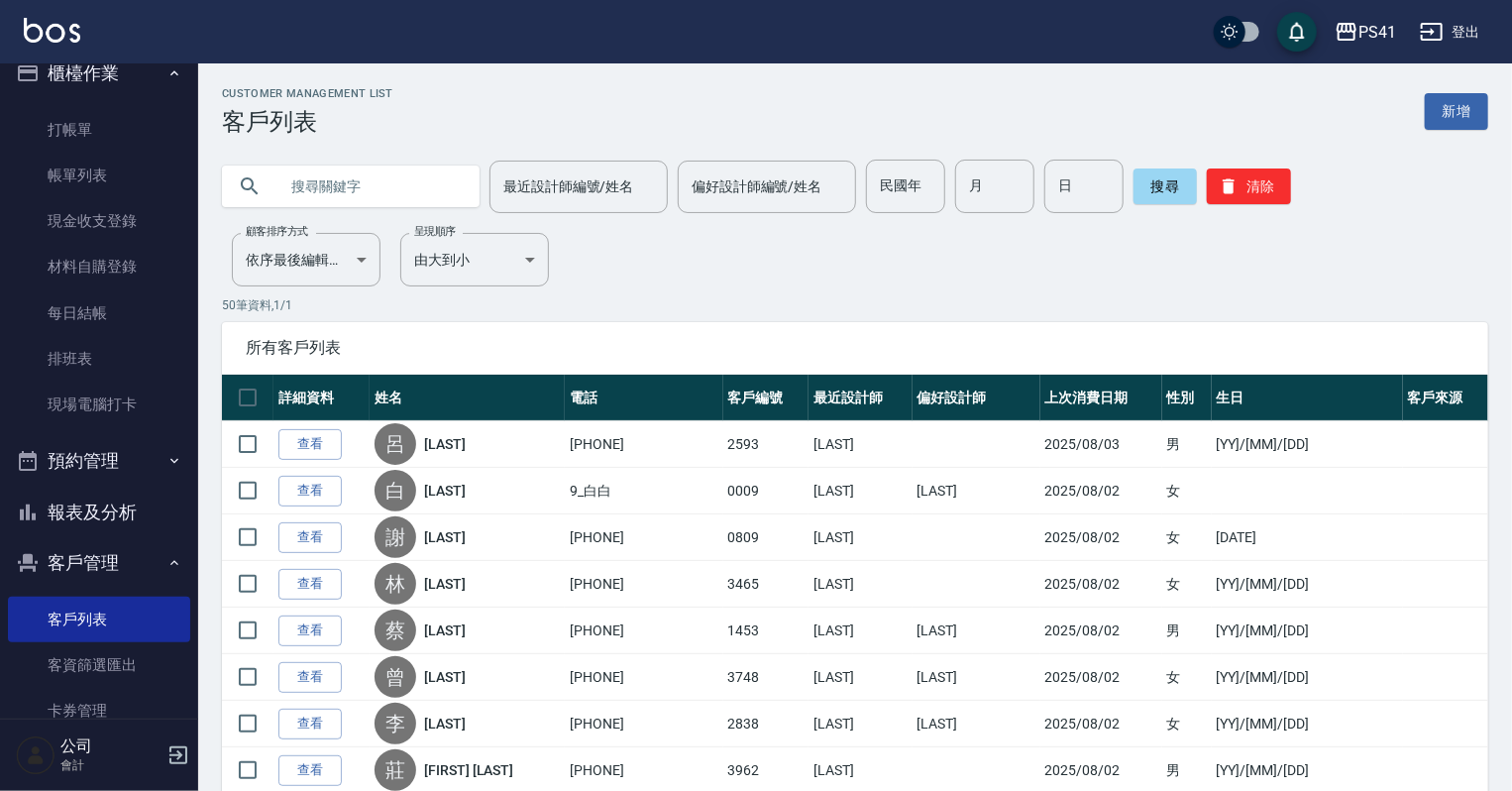 type on "0" 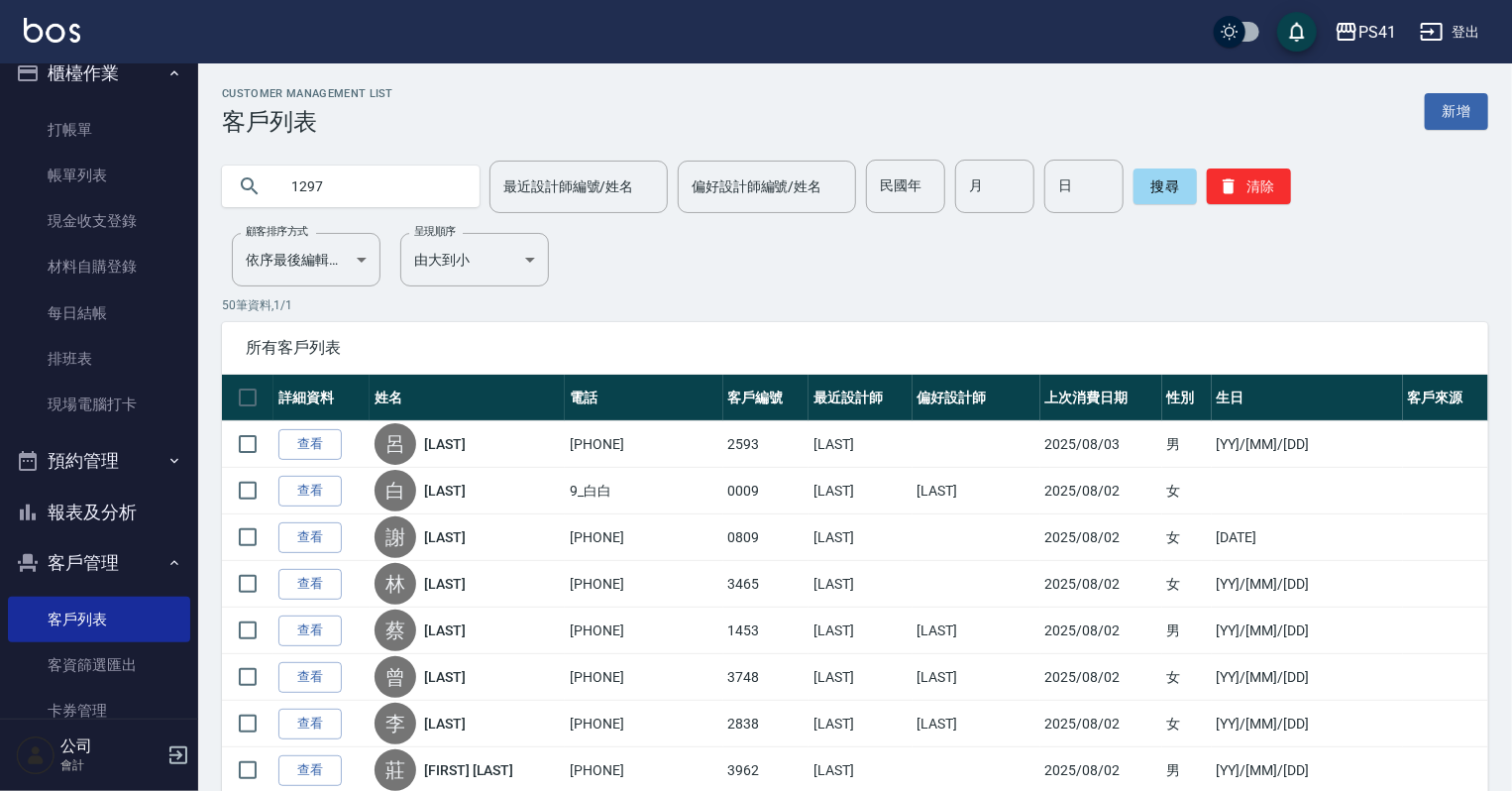 type on "1297" 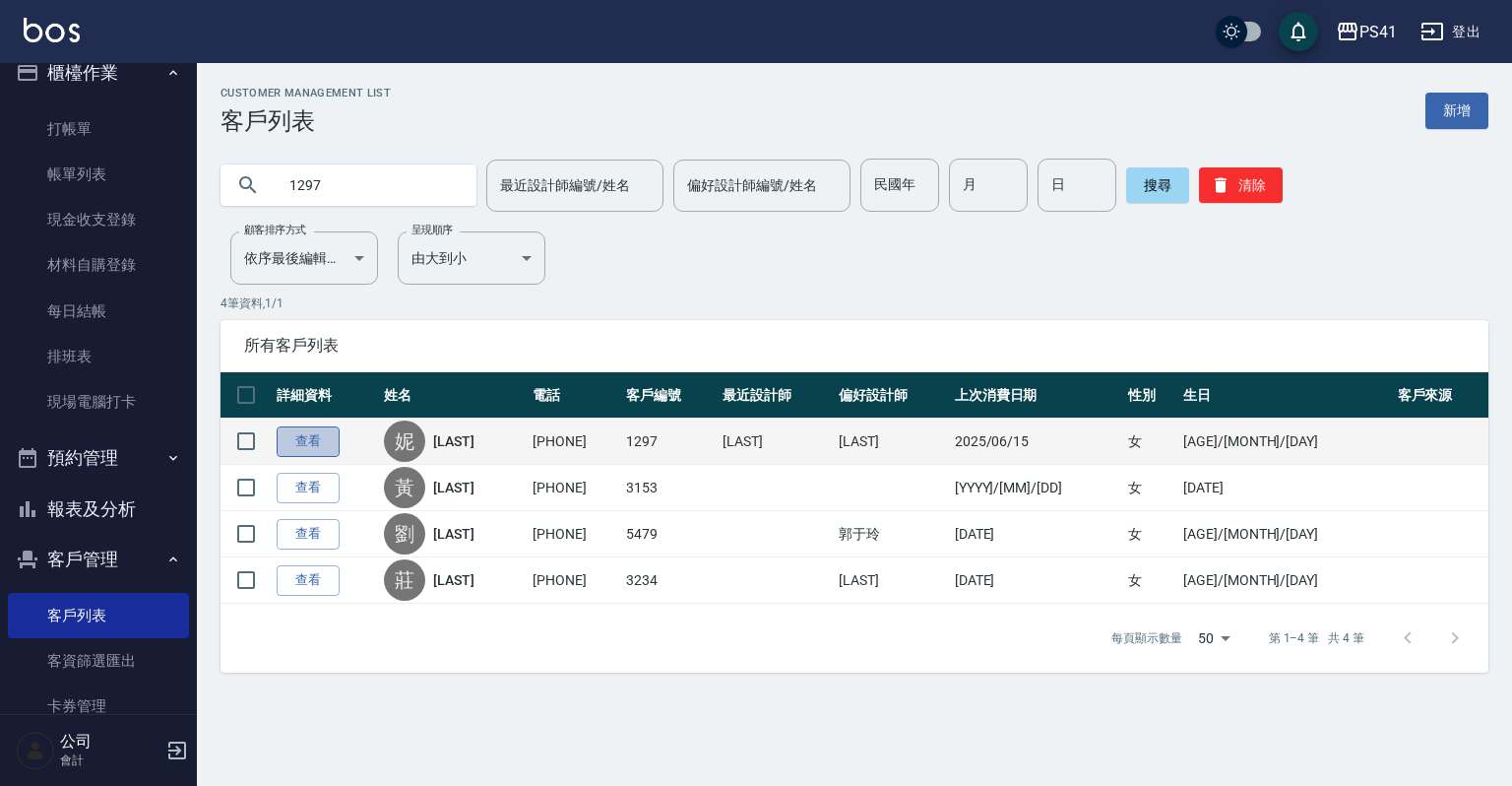 click on "查看" at bounding box center (308, 441) 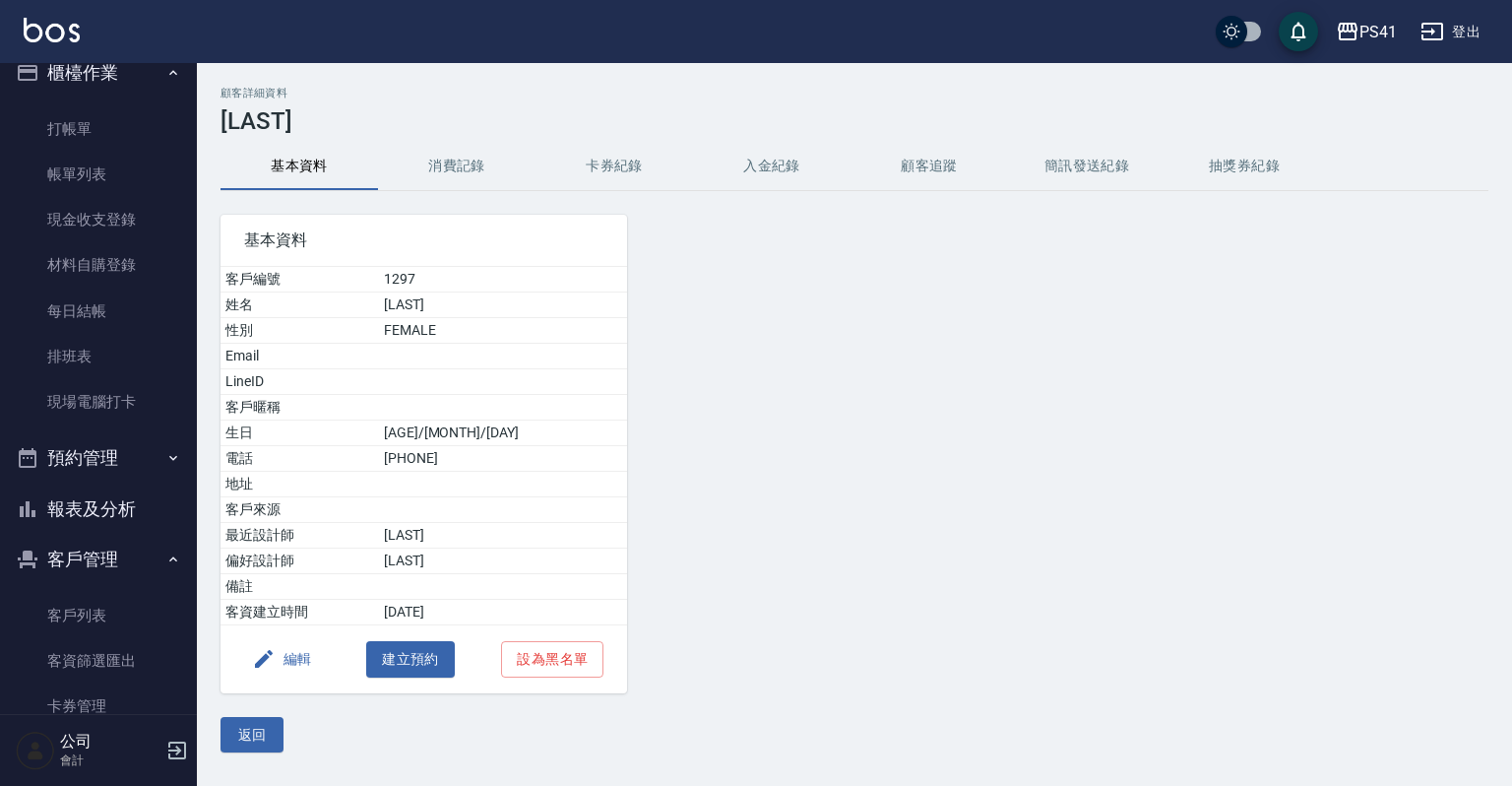 drag, startPoint x: 545, startPoint y: 146, endPoint x: 464, endPoint y: 169, distance: 84.20214 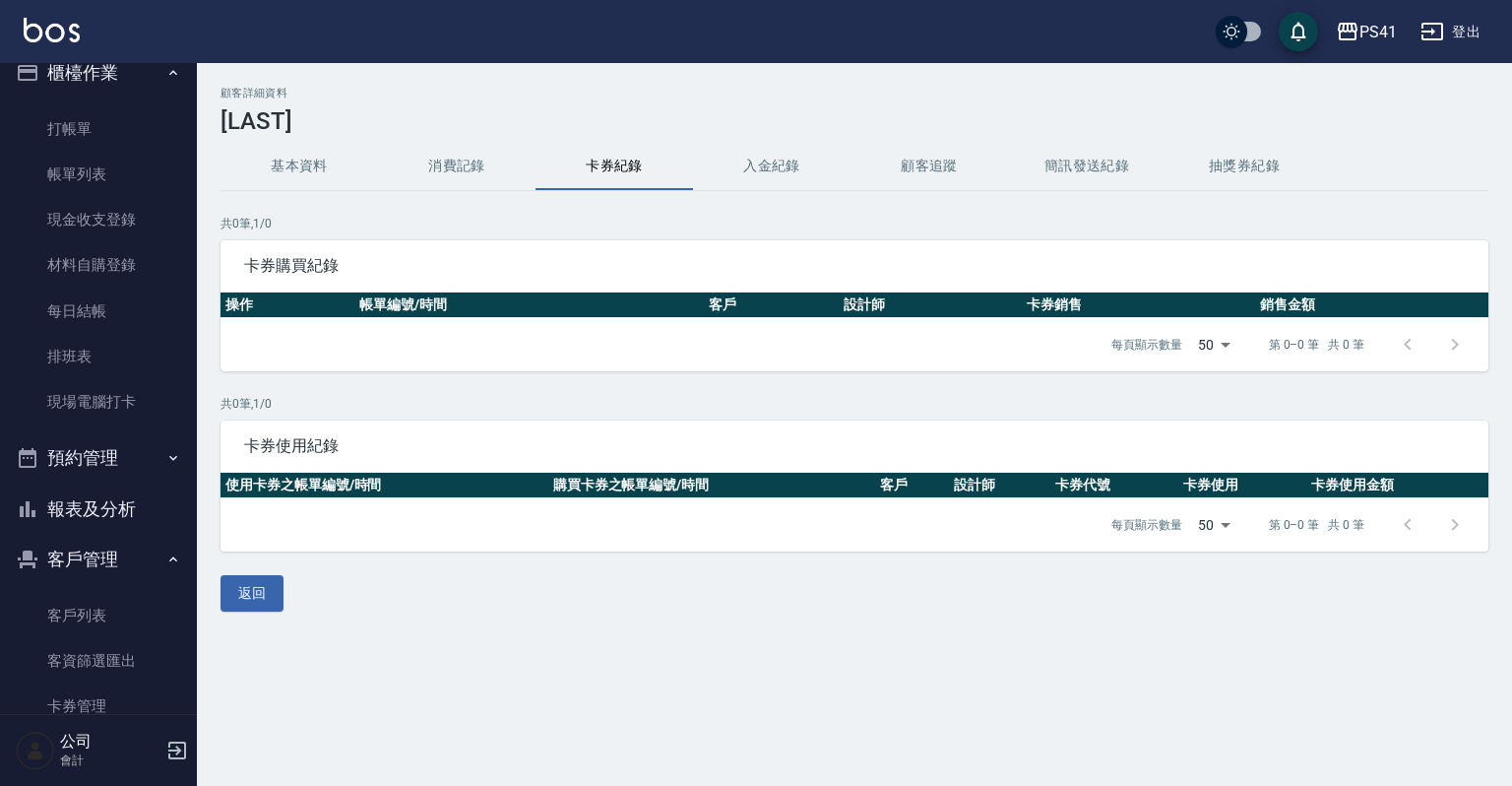 click on "消費記錄" at bounding box center [457, 166] 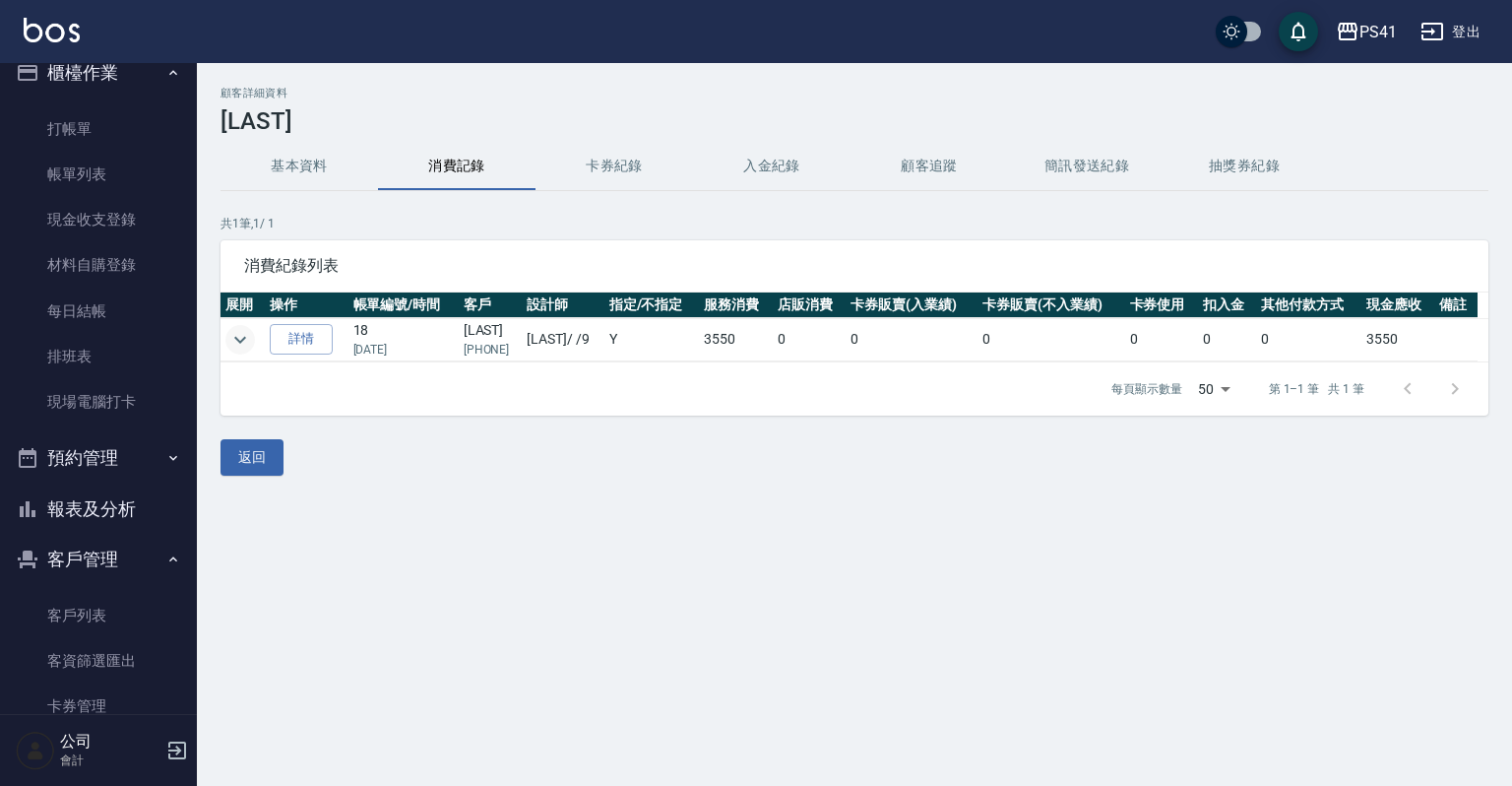 click at bounding box center (240, 340) 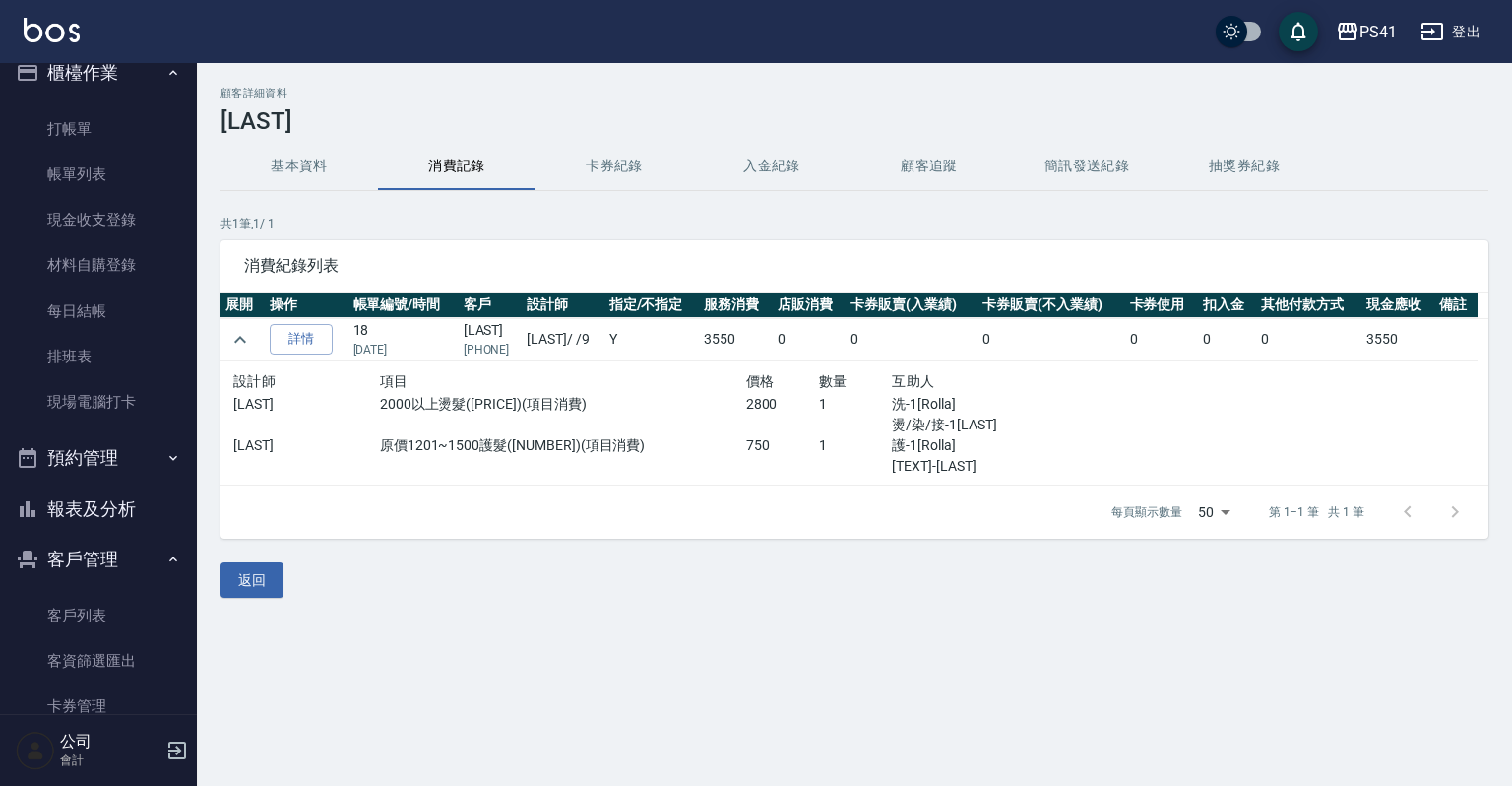 click on "基本資料" at bounding box center [299, 166] 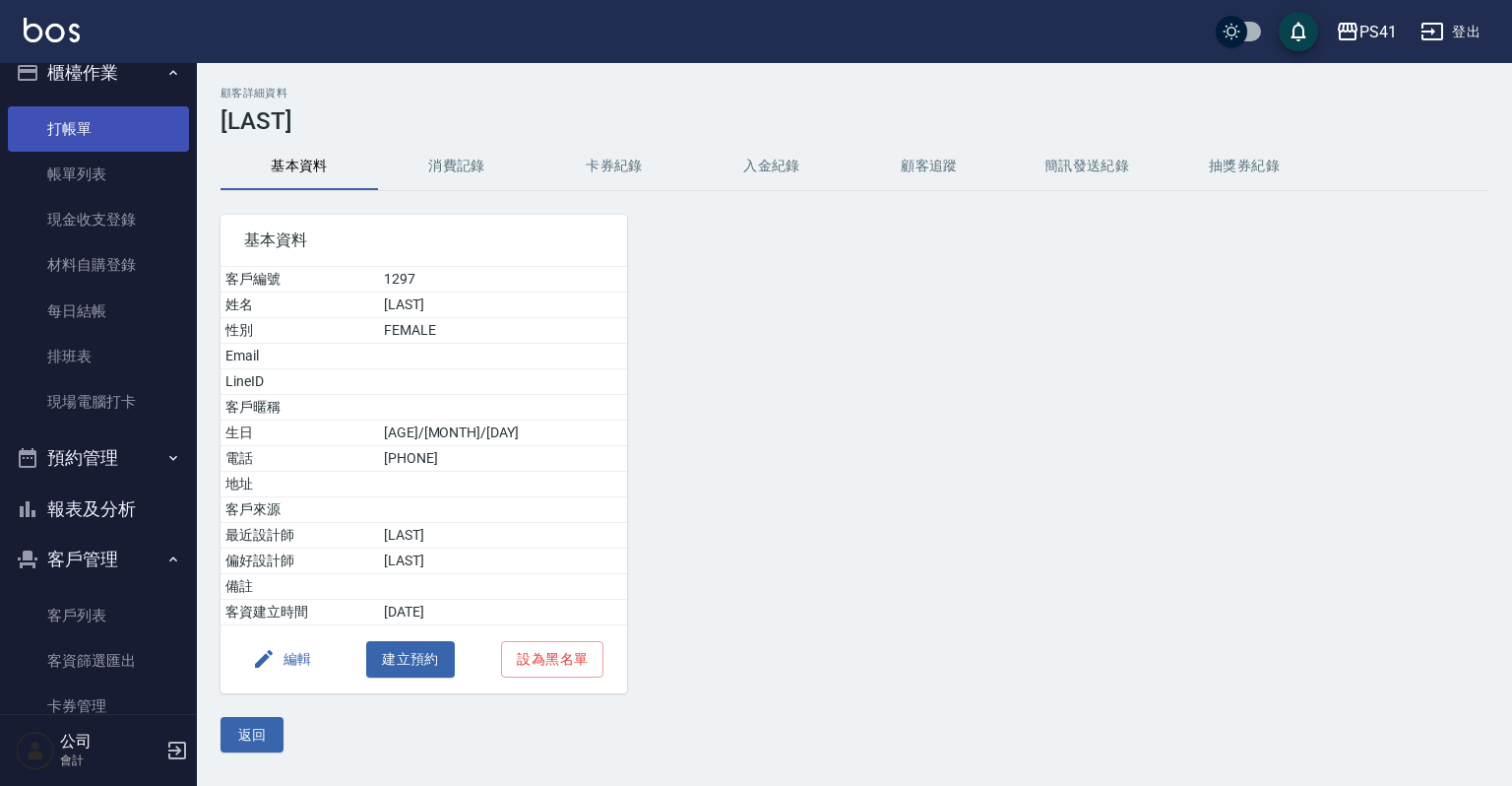 click on "打帳單" at bounding box center (98, 129) 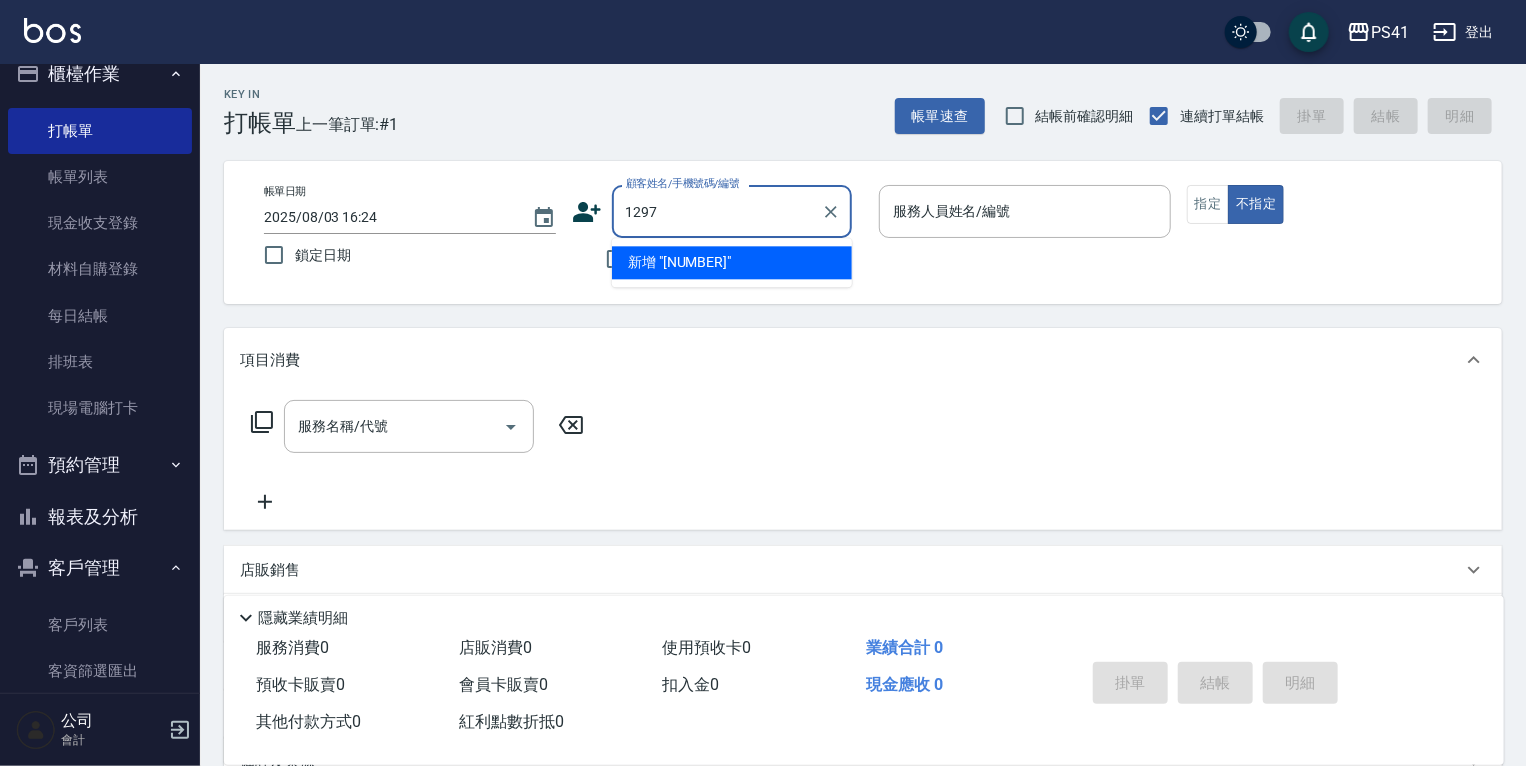 type on "1297" 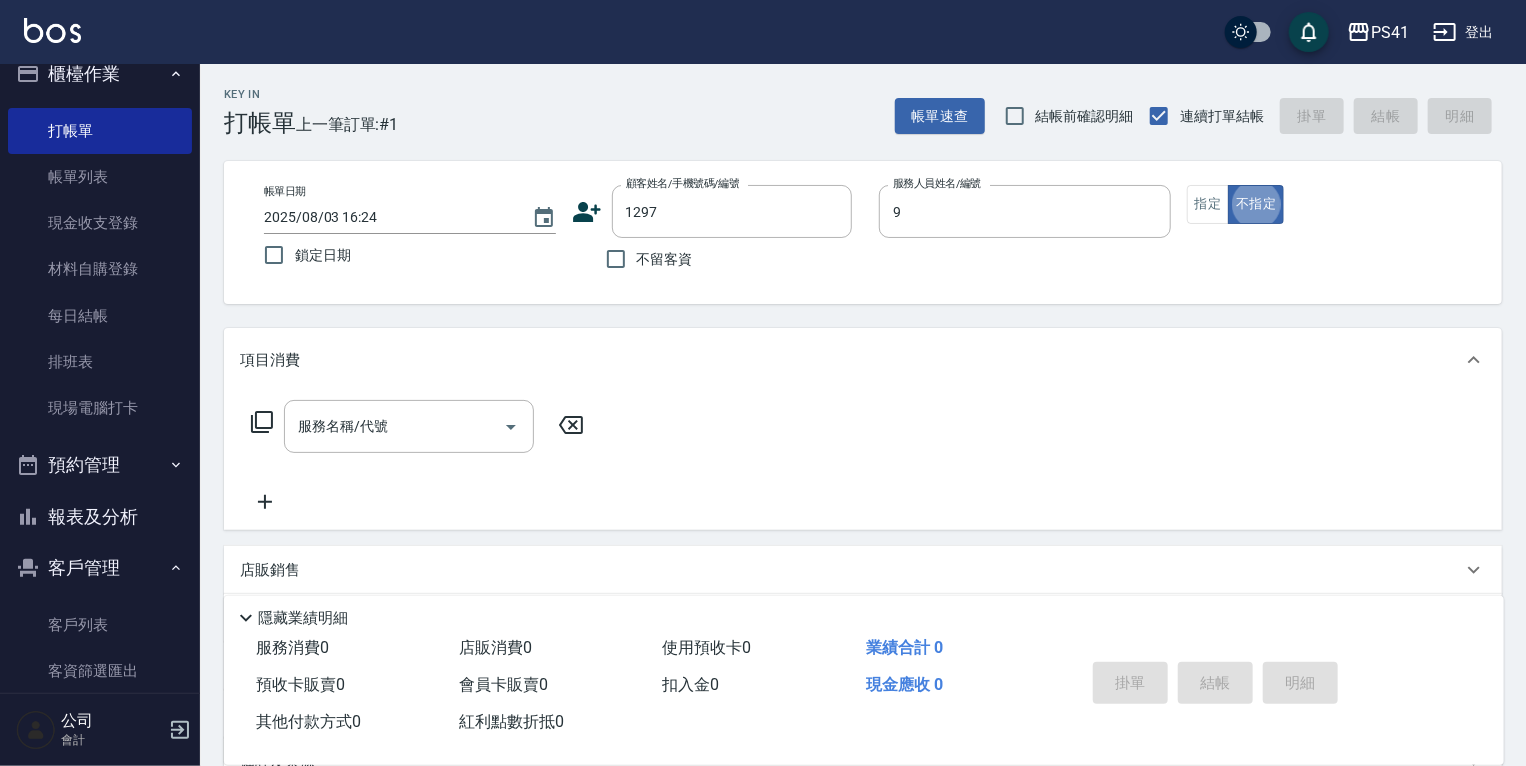 type on "[LAST]-[NUMBER]" 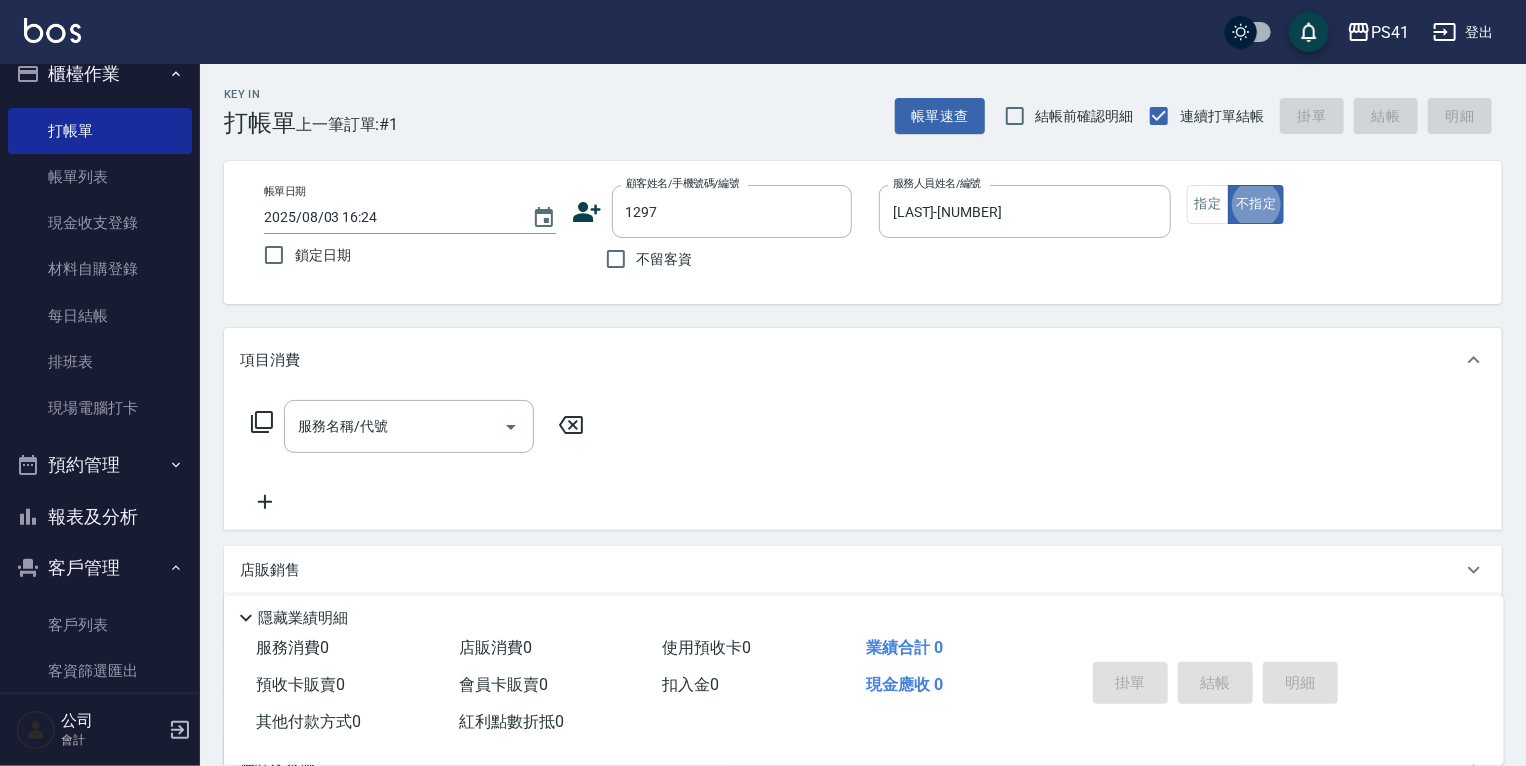 type on "false" 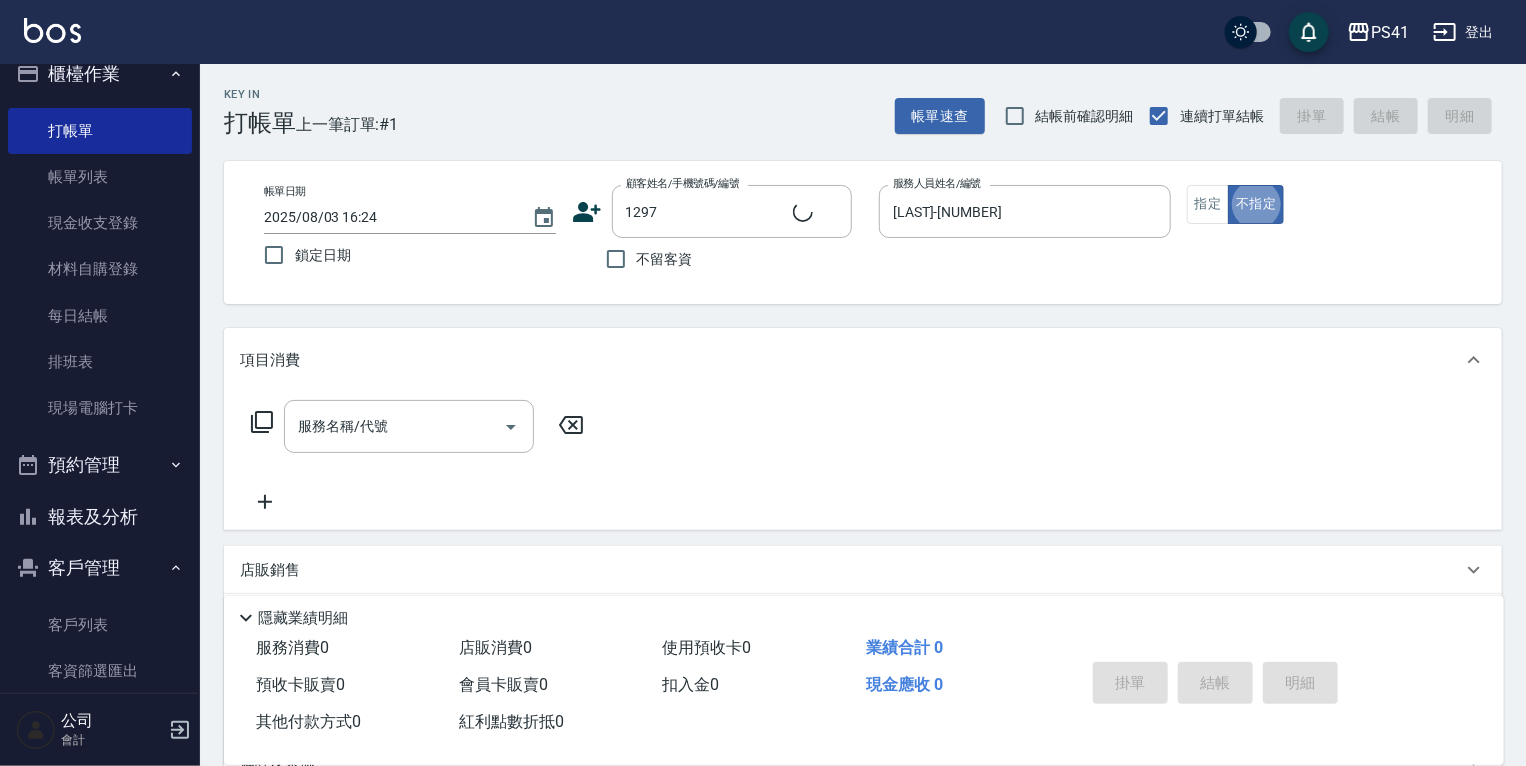 type on "[FIRST]/[PHONE]/[NUMBER]" 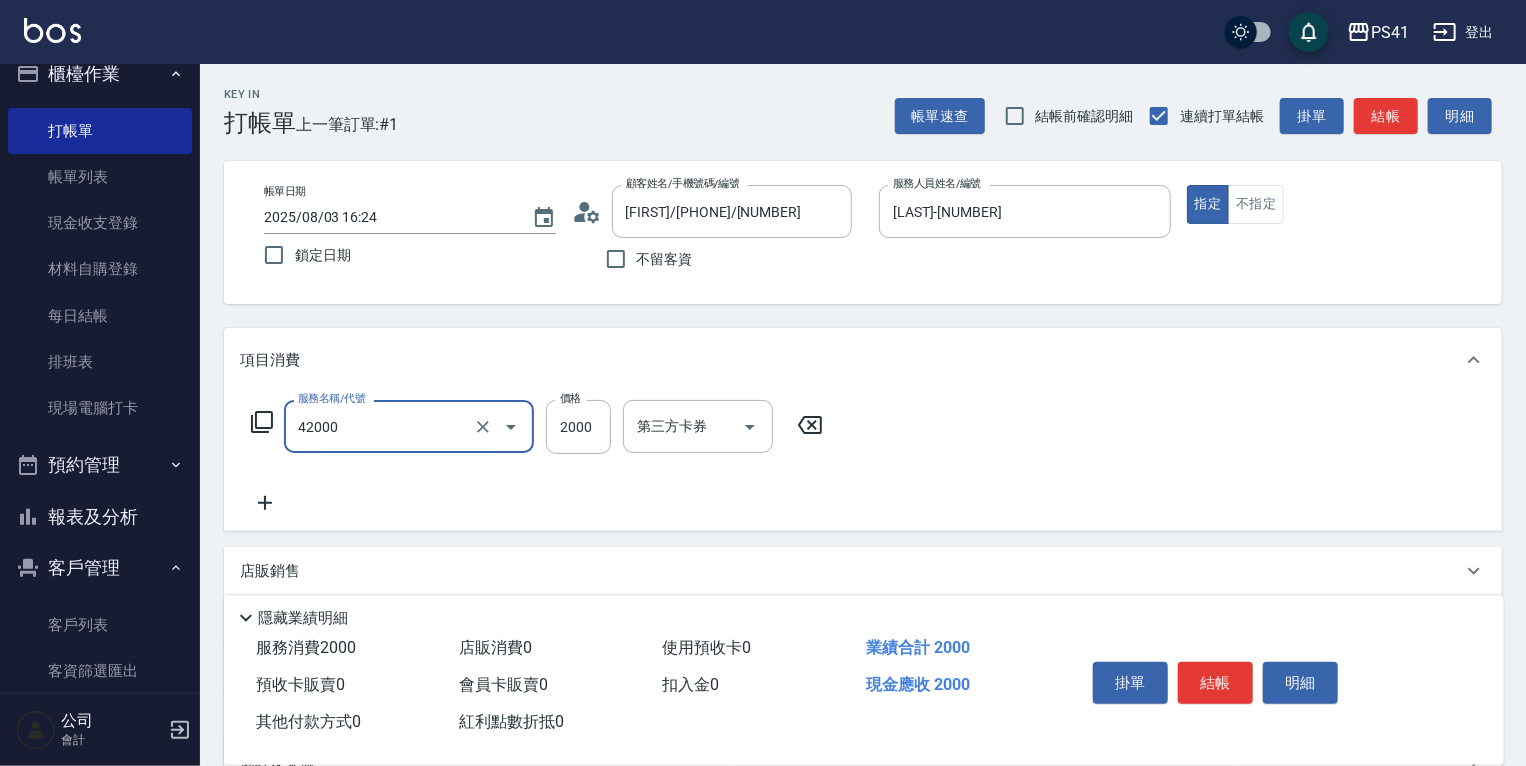 type on "2000以上染髮(42000)" 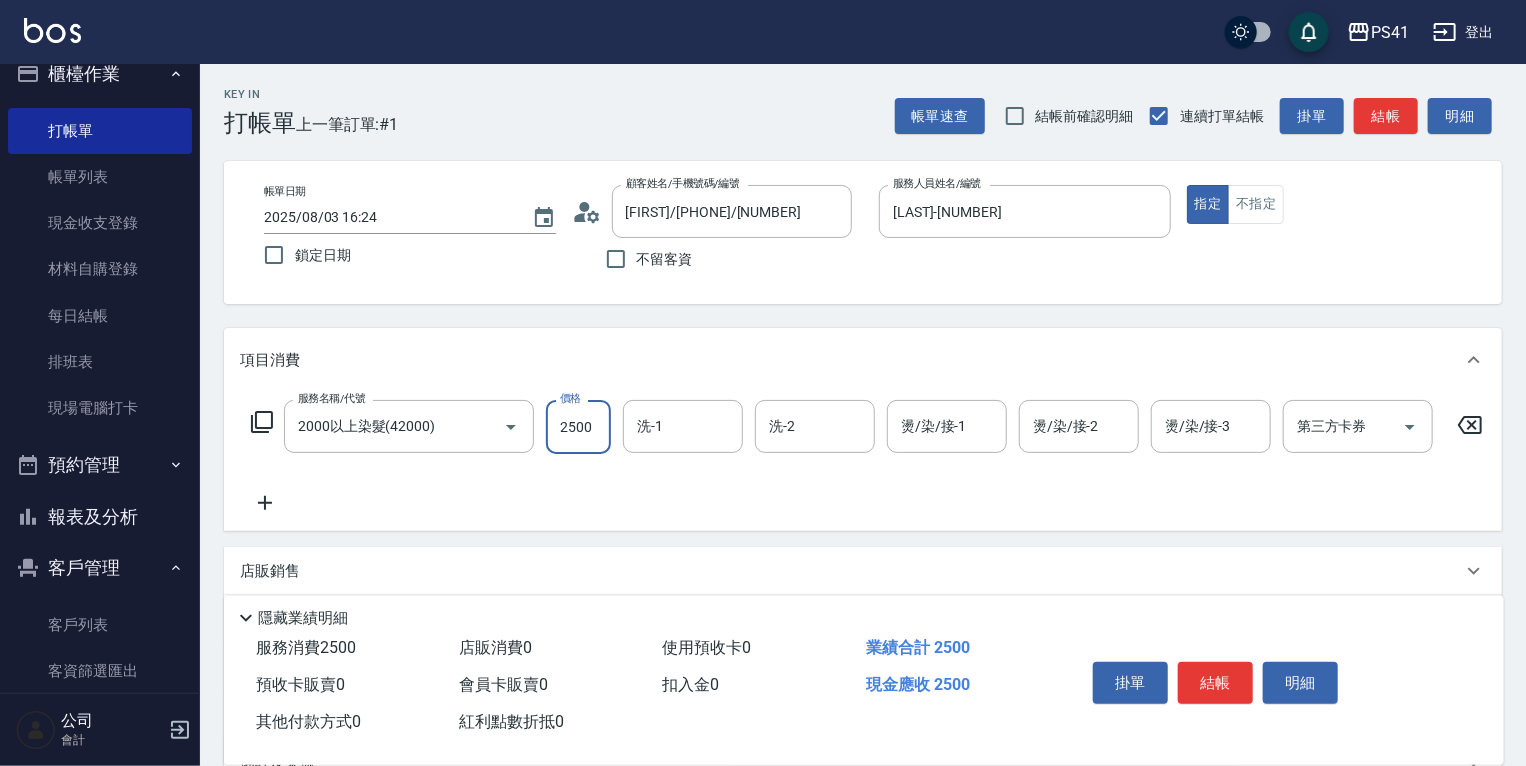 click on "2500" at bounding box center [578, 427] 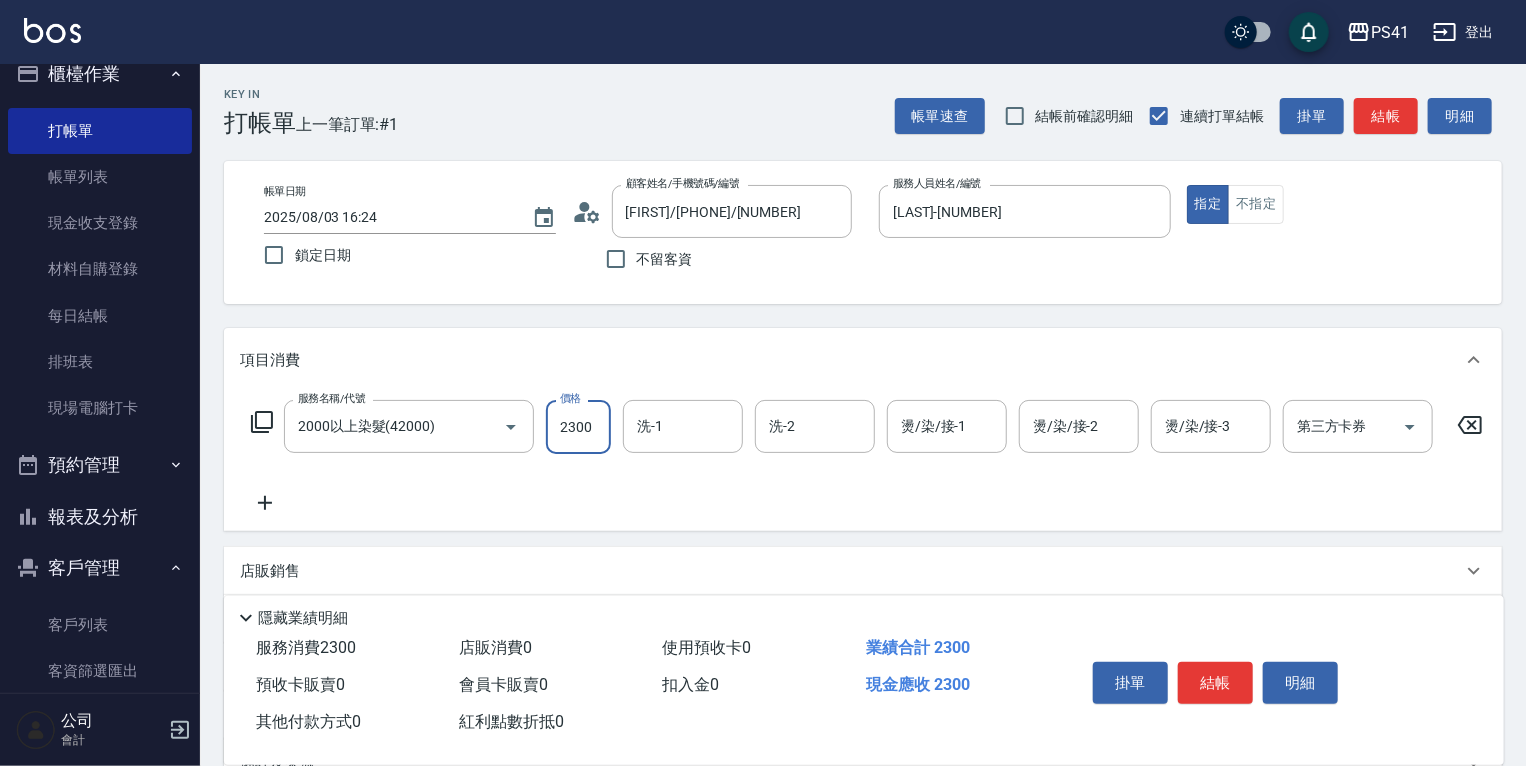 type on "2300" 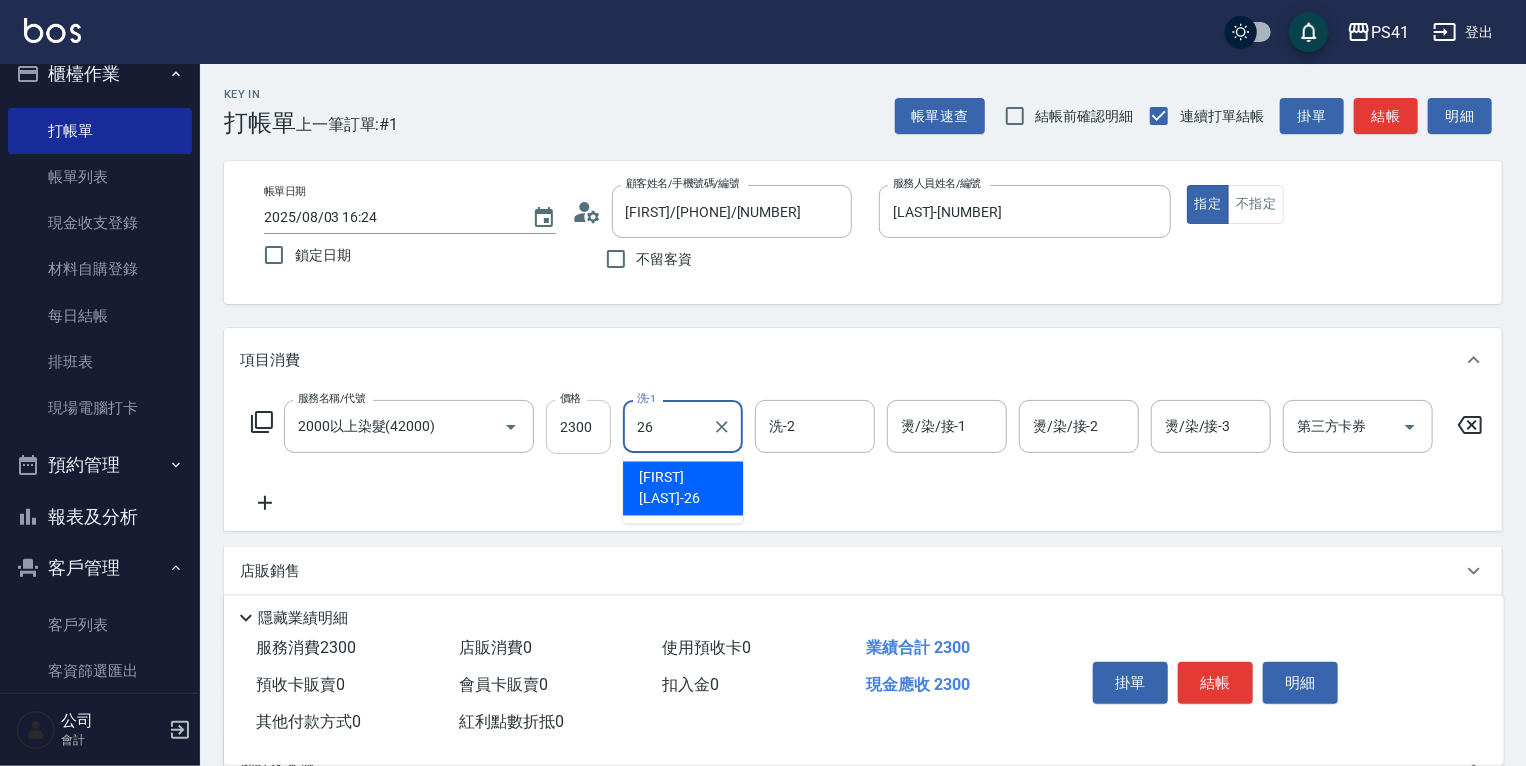 type on "[LAST]-[NUMBER]" 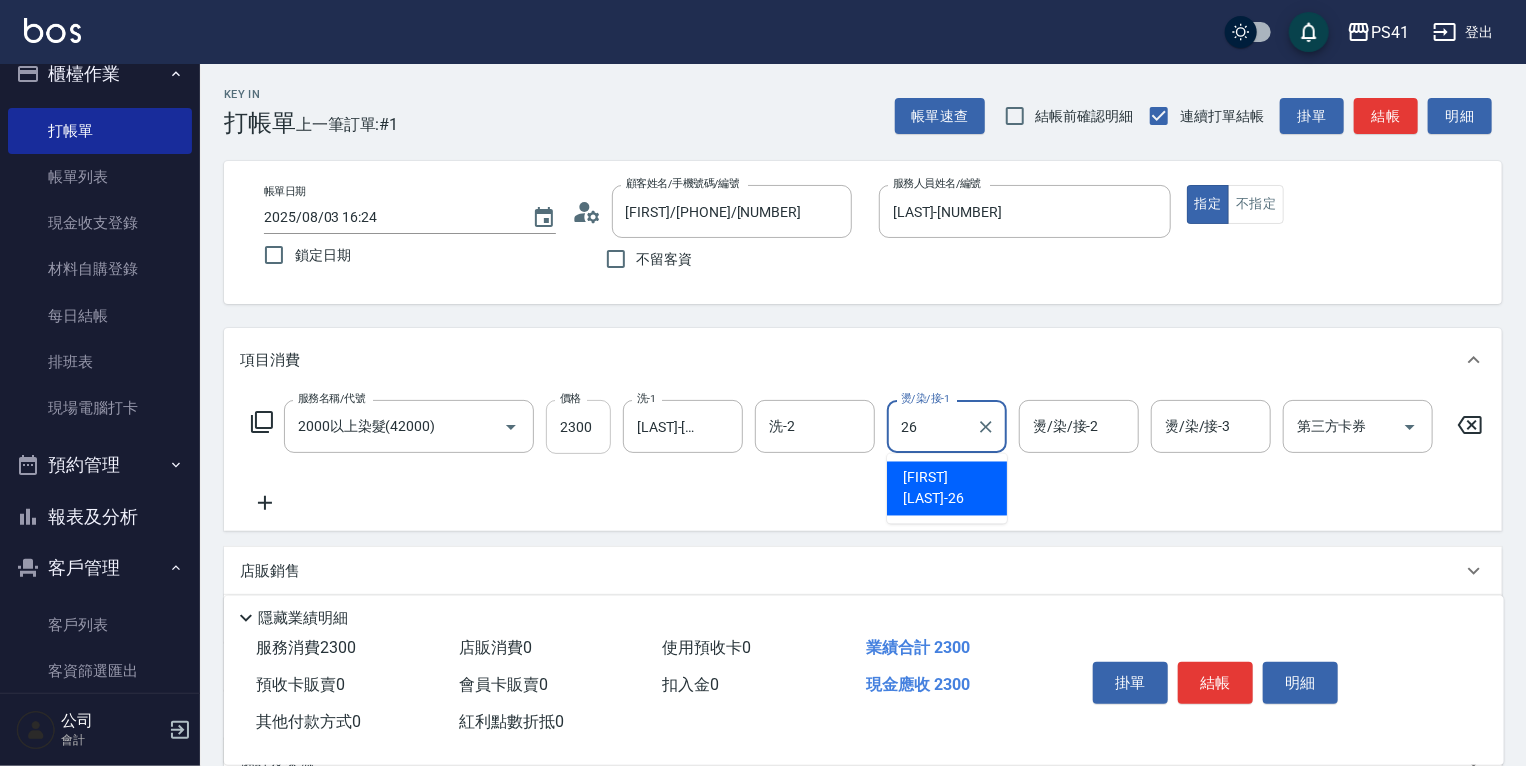 type on "[LAST]-[NUMBER]" 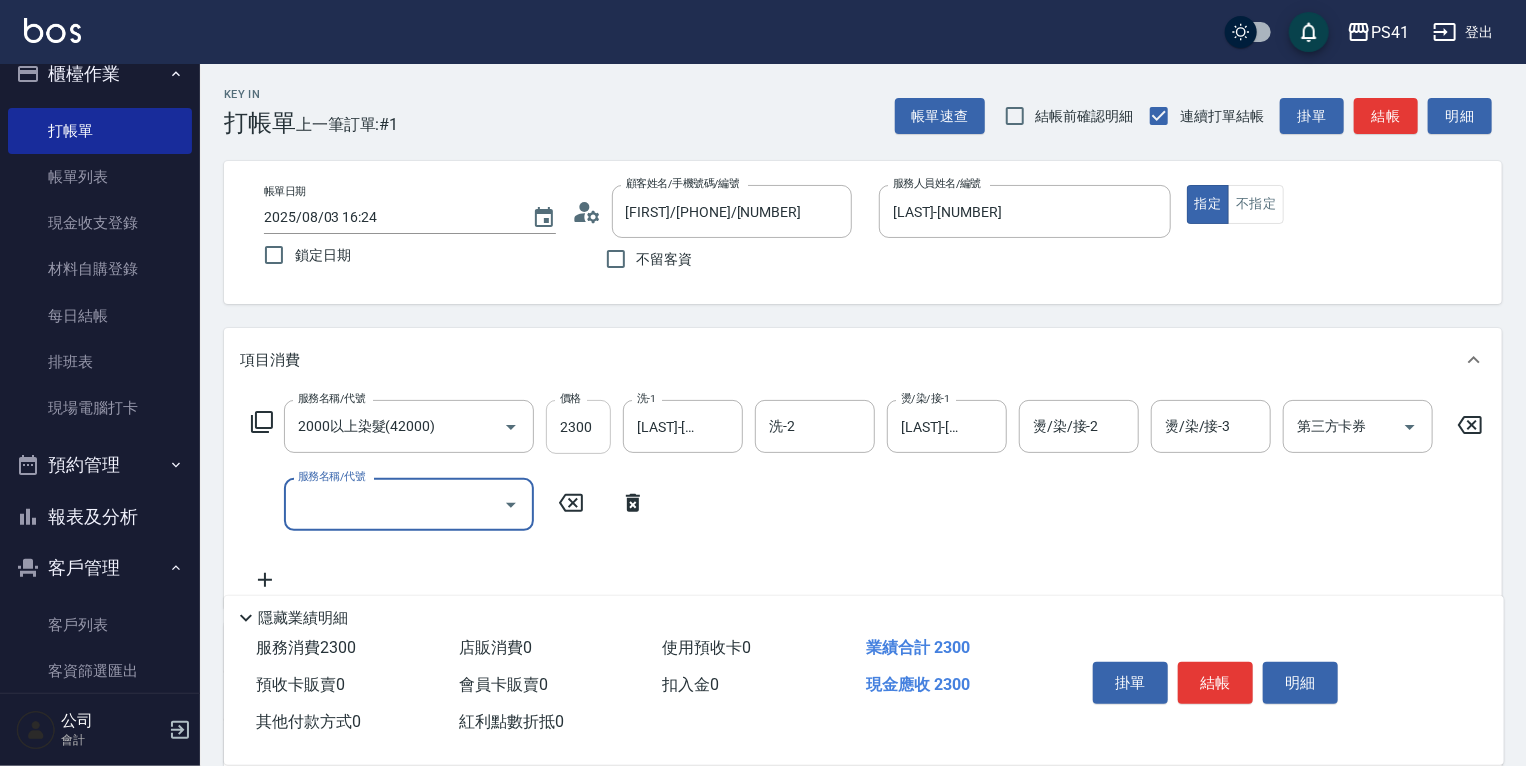 type on "0" 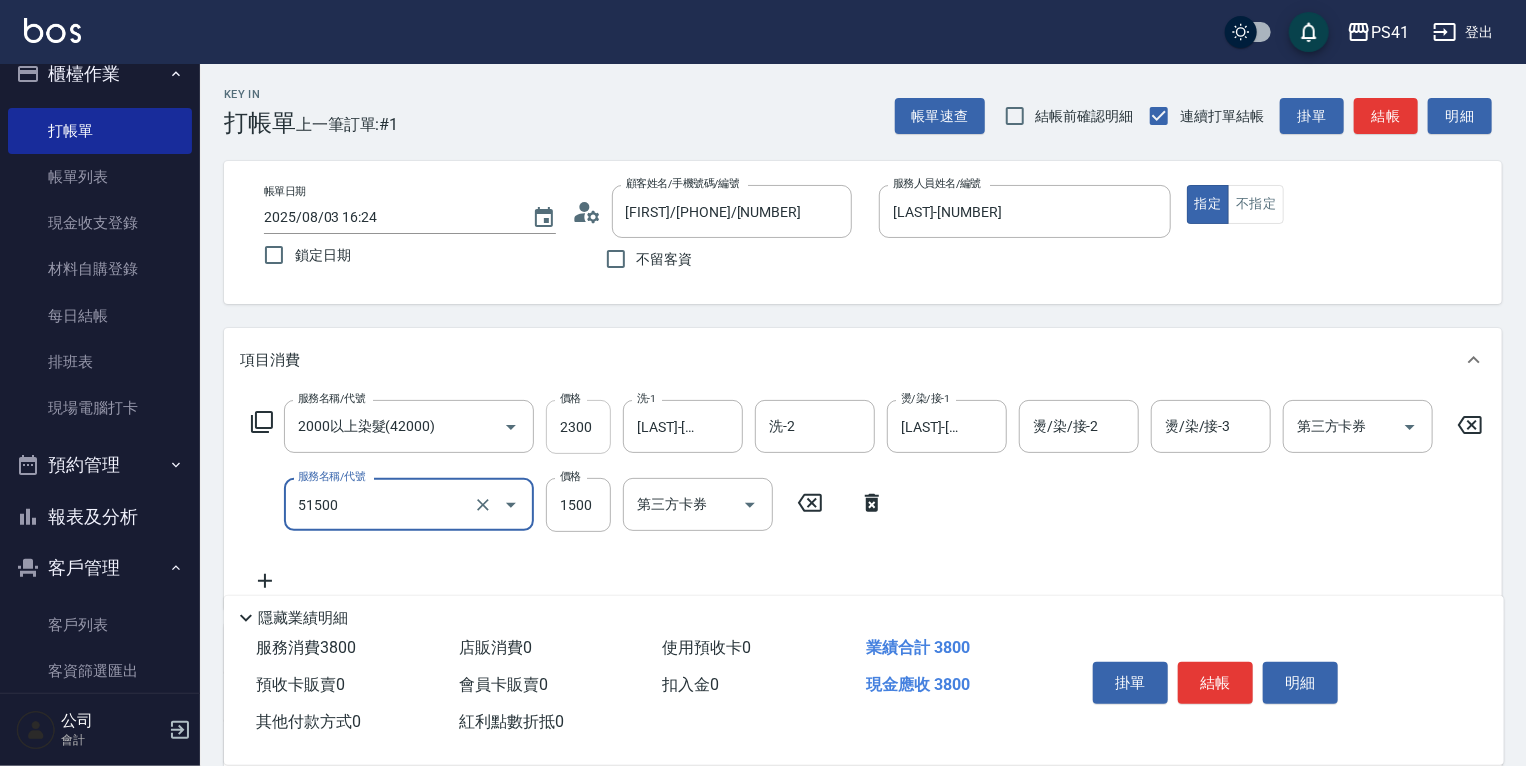 type on "原價1201~1500護髮(51500)" 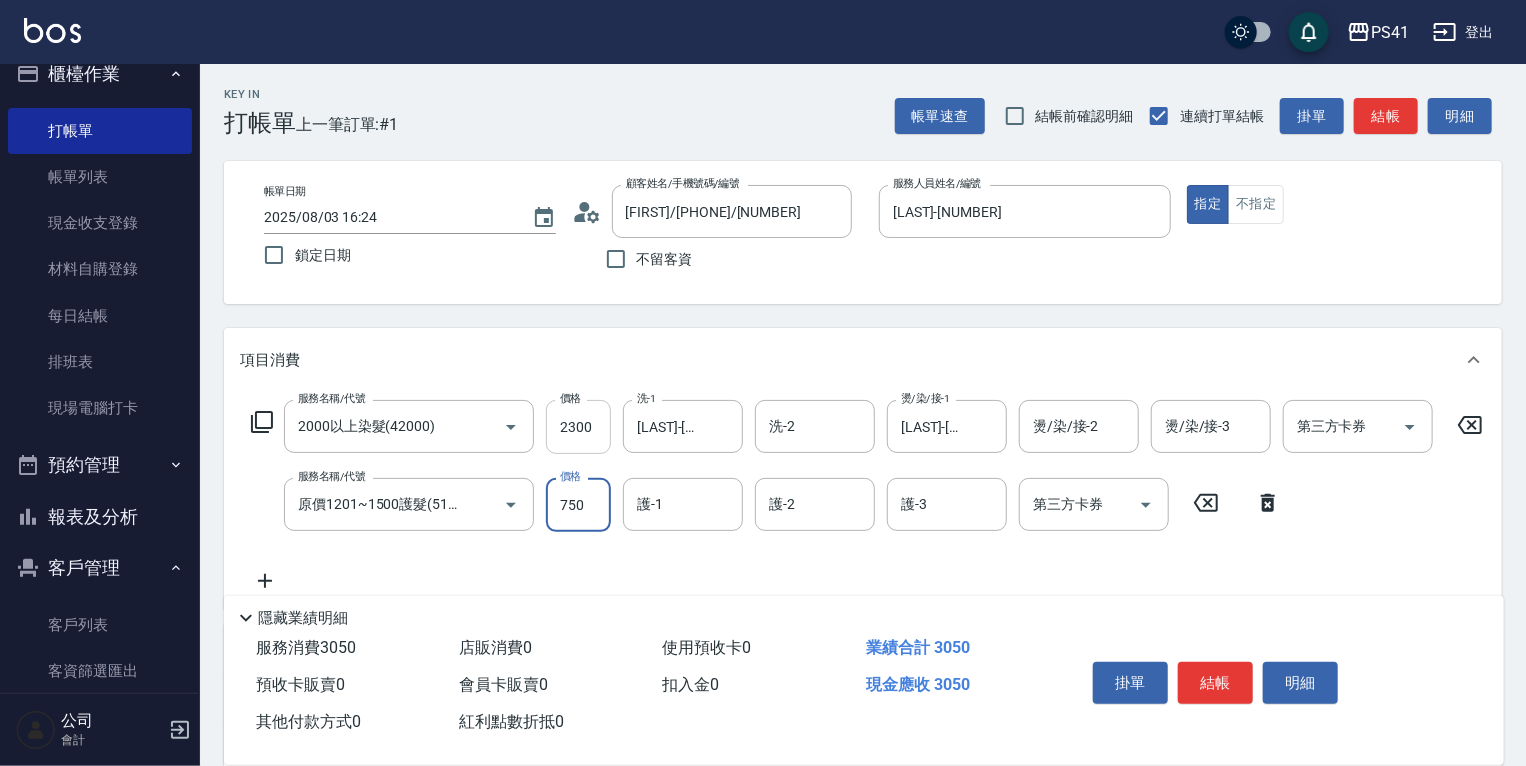 type on "750" 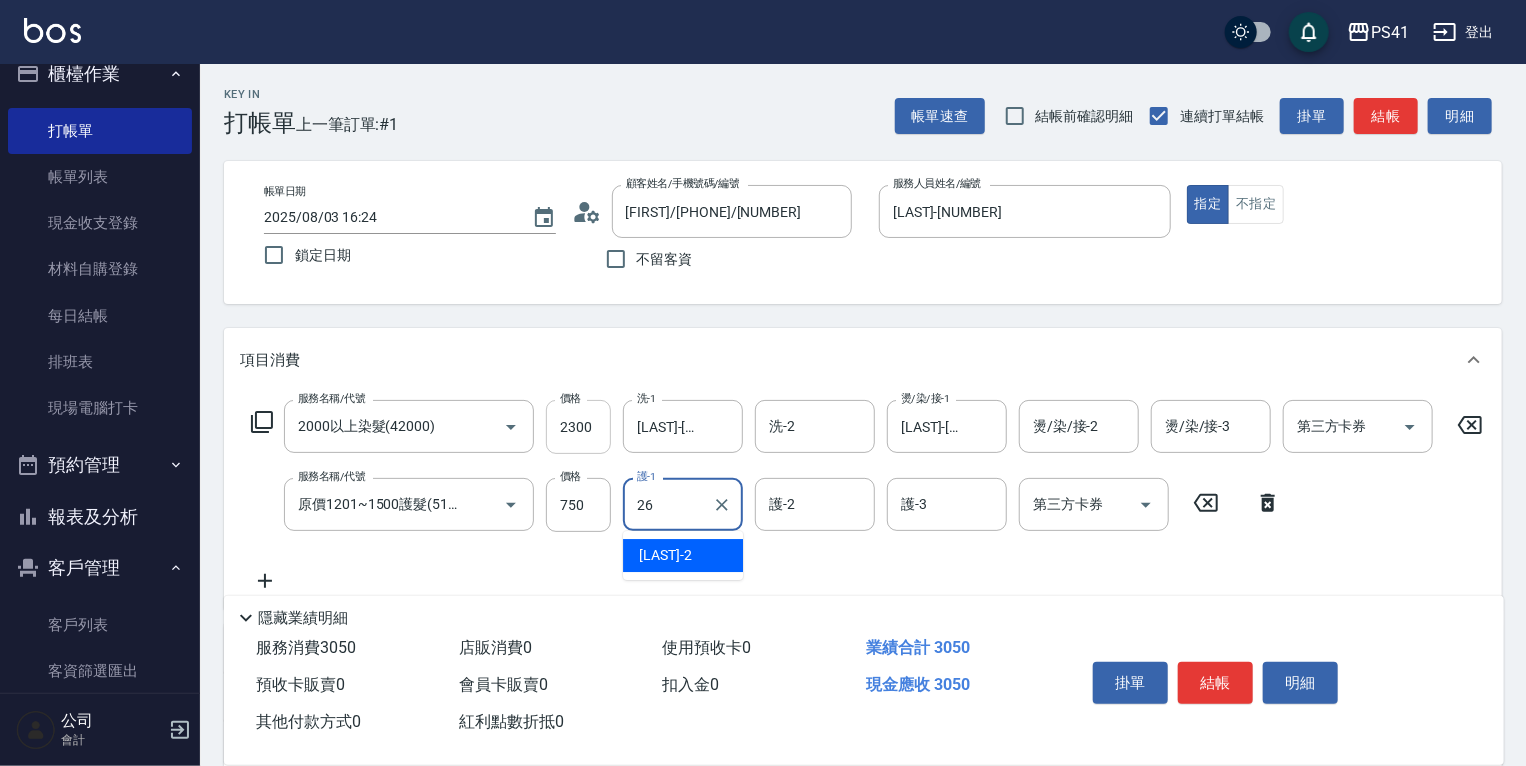 type on "[LAST]-[NUMBER]" 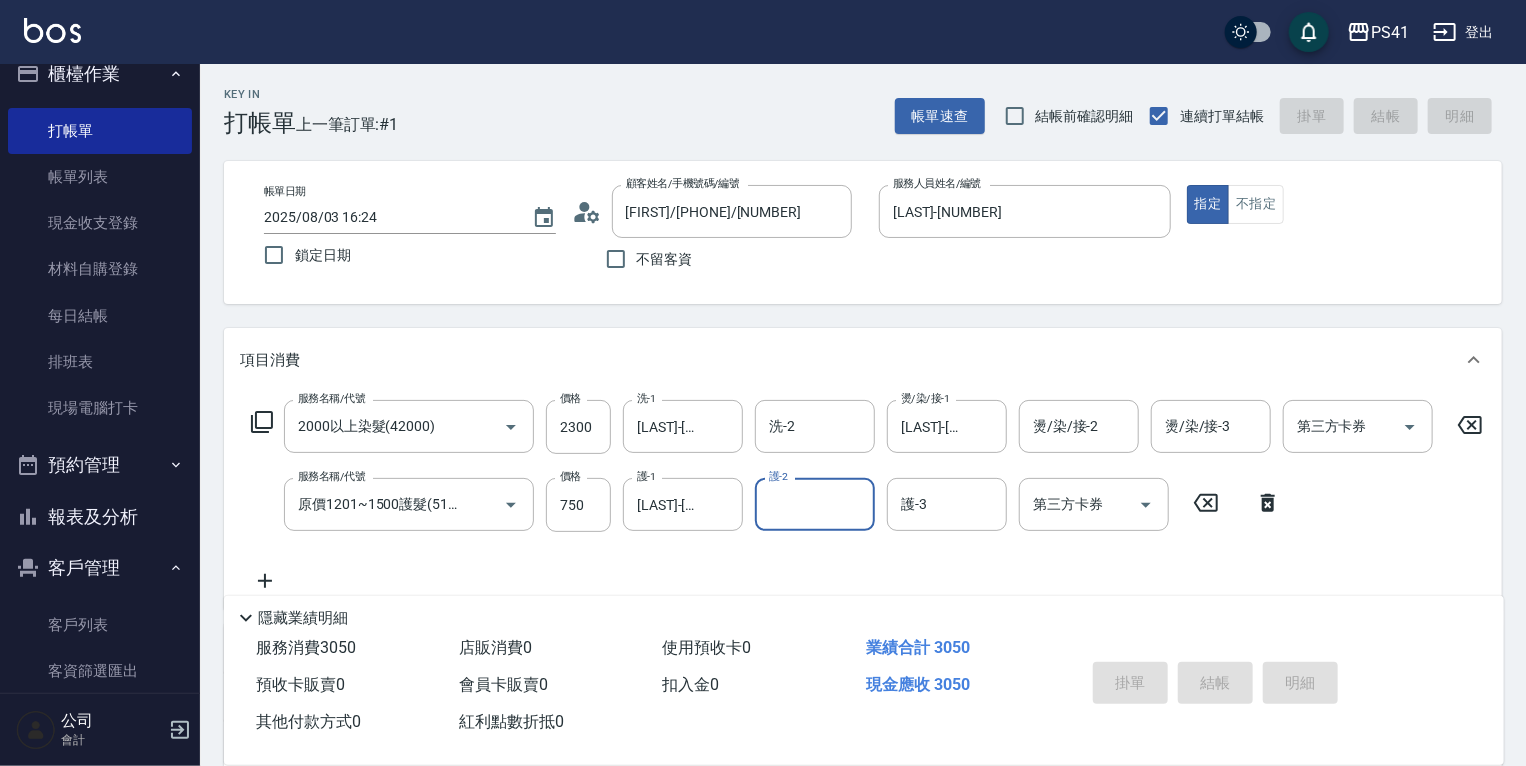 type on "[DATE] [TIME]" 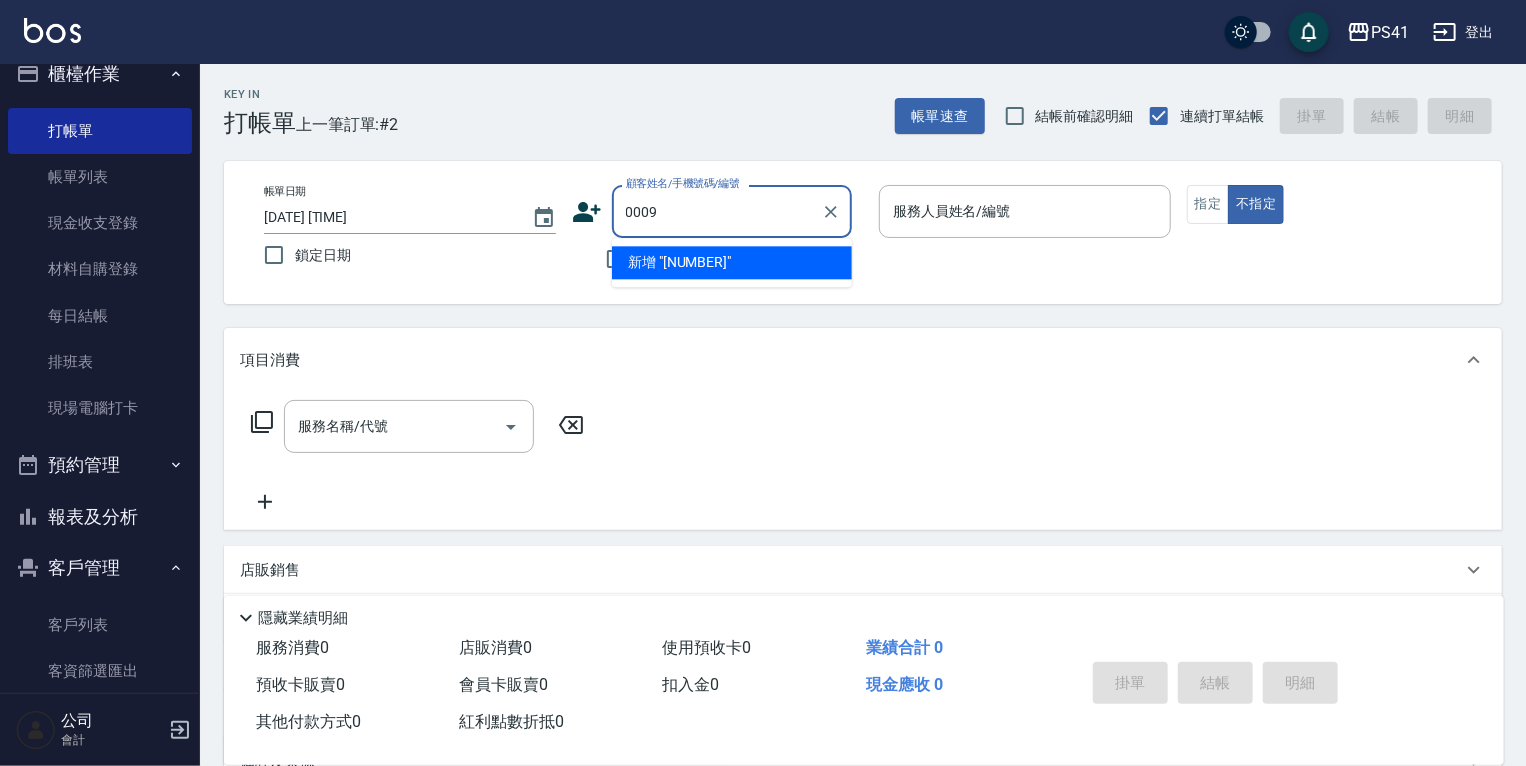type on "0009" 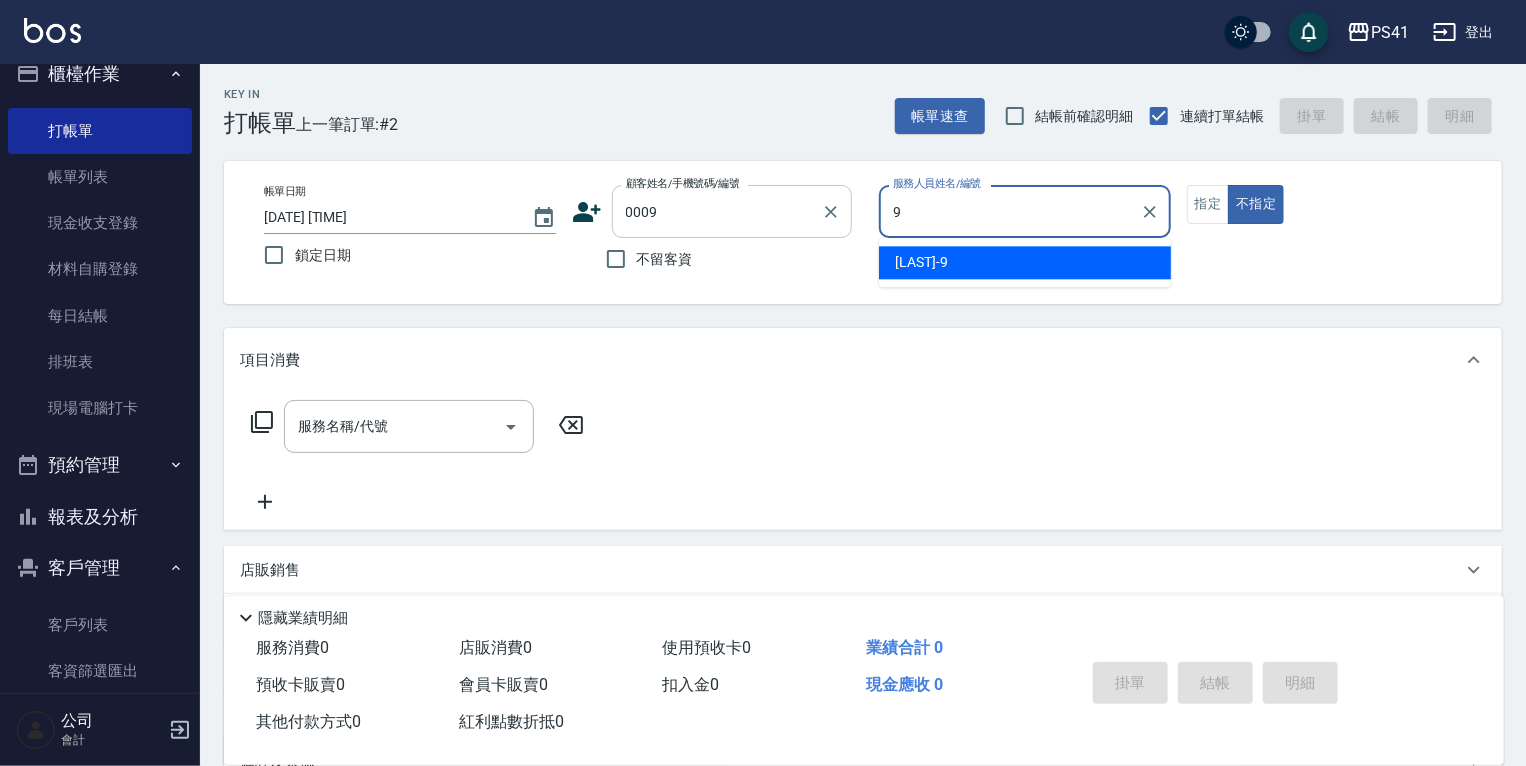 type on "[LAST]-[NUMBER]" 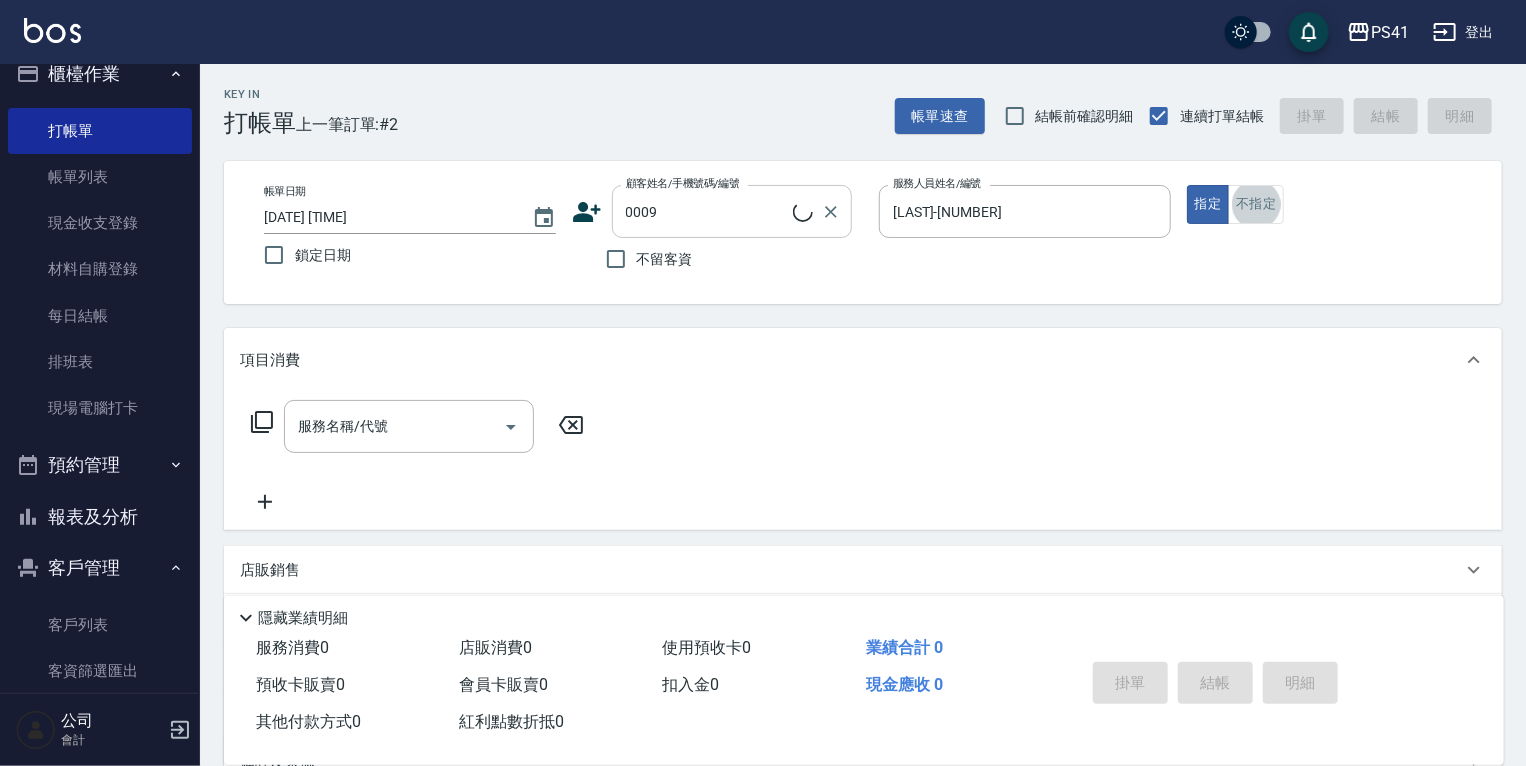 type on "[LAST]/[NUMBER]_[LAST]/[ID]" 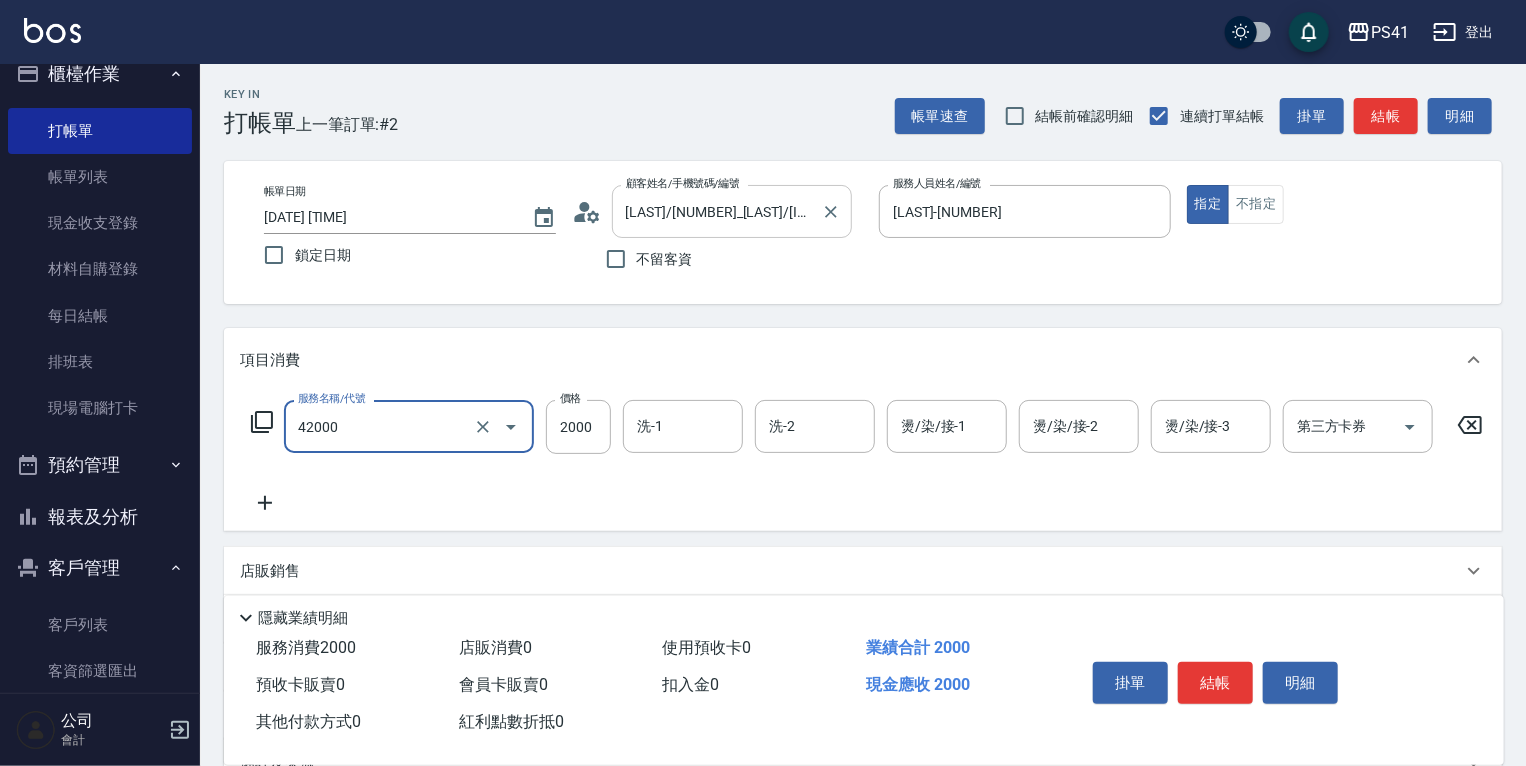 type on "2000以上染髮(42000)" 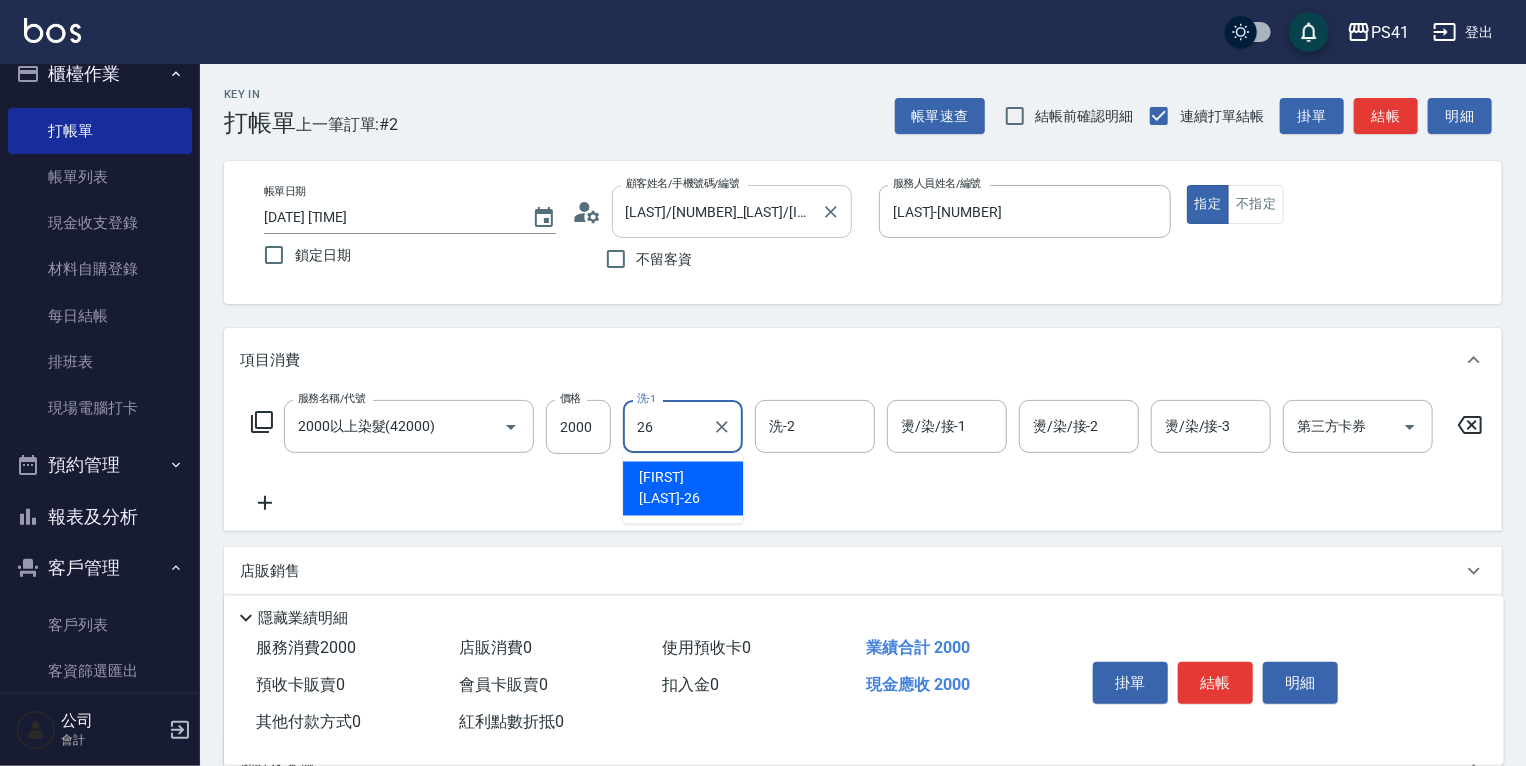 type on "[LAST]-[NUMBER]" 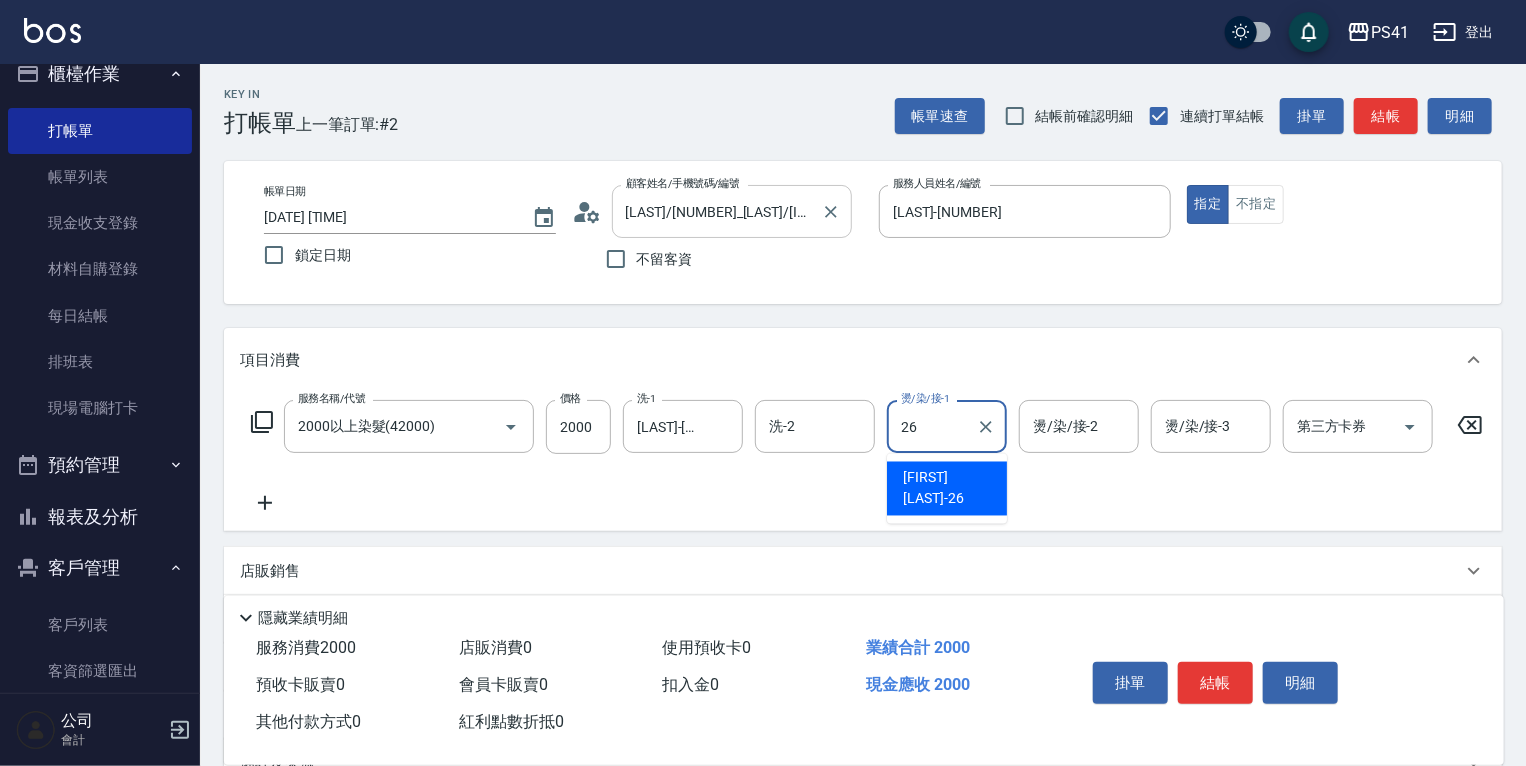 type on "[LAST]-[NUMBER]" 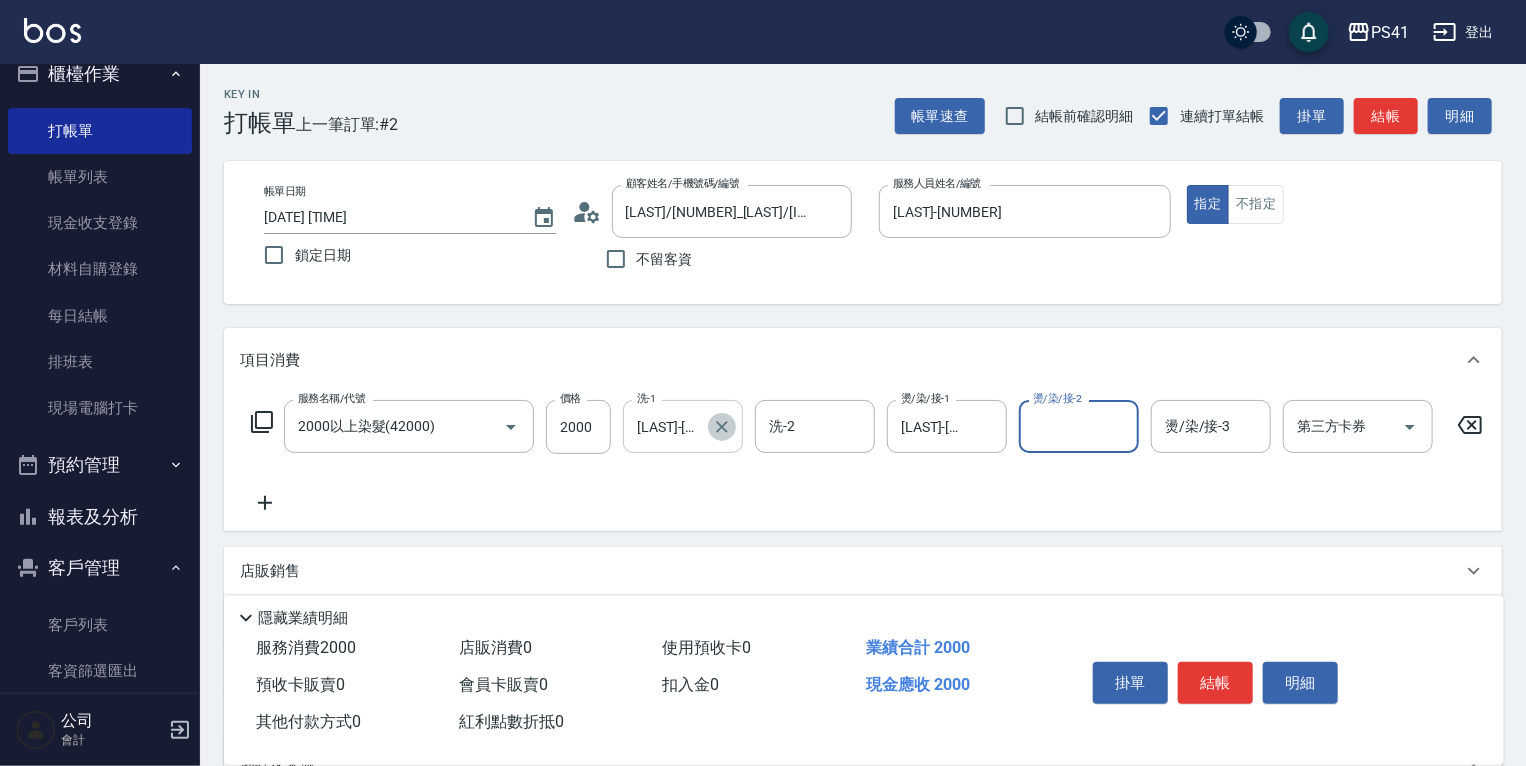 click 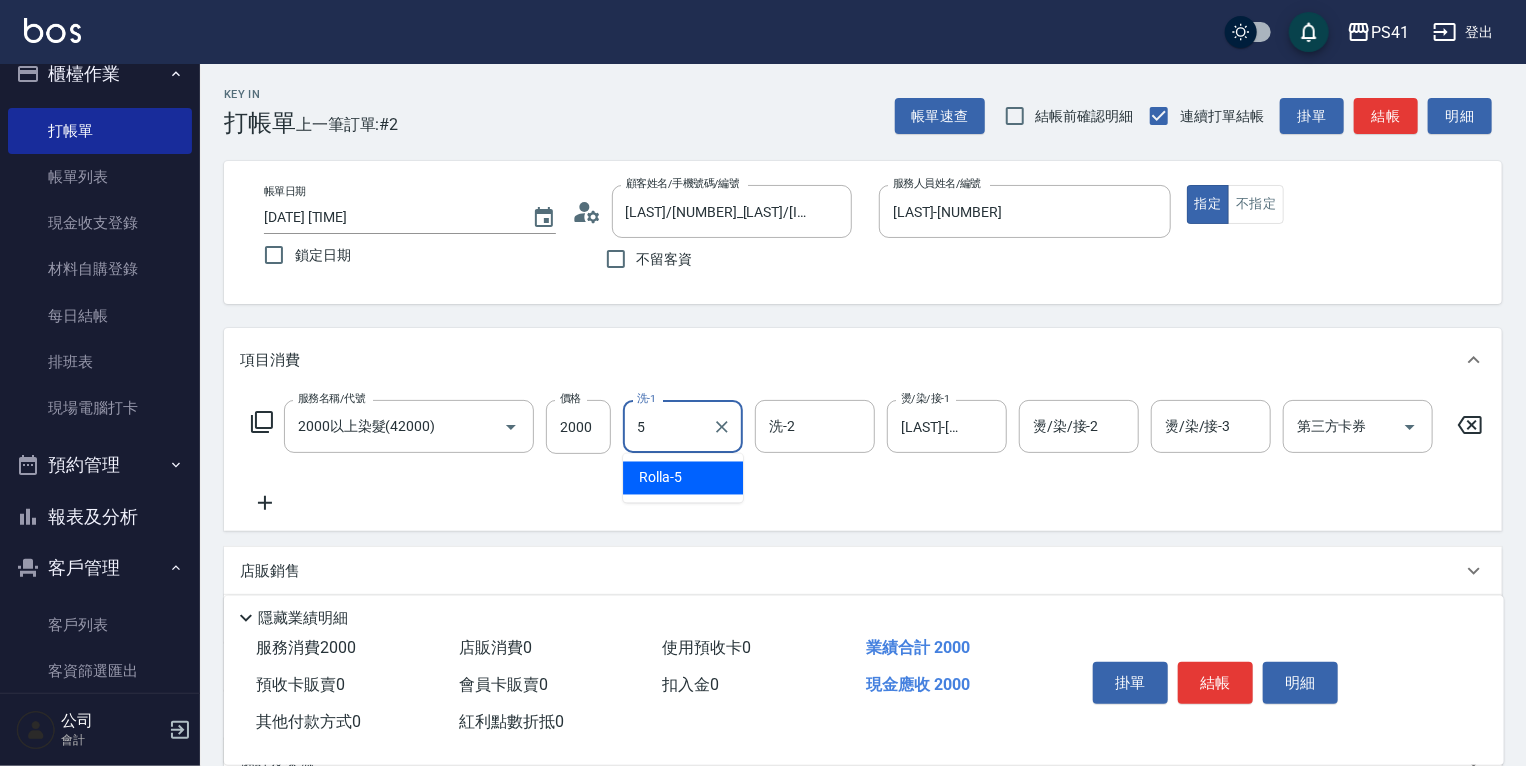 type on "Rolla-5" 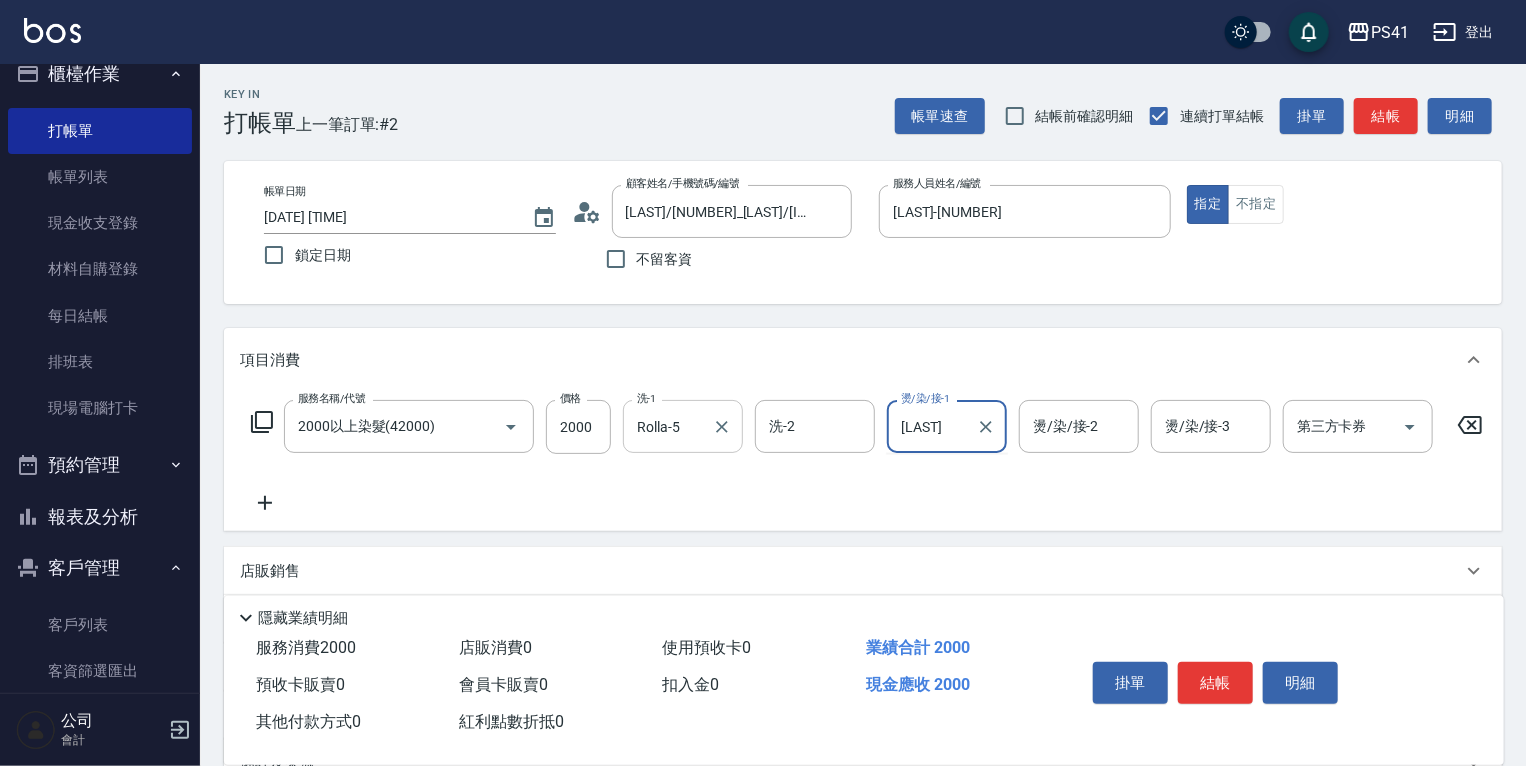 type on "溫" 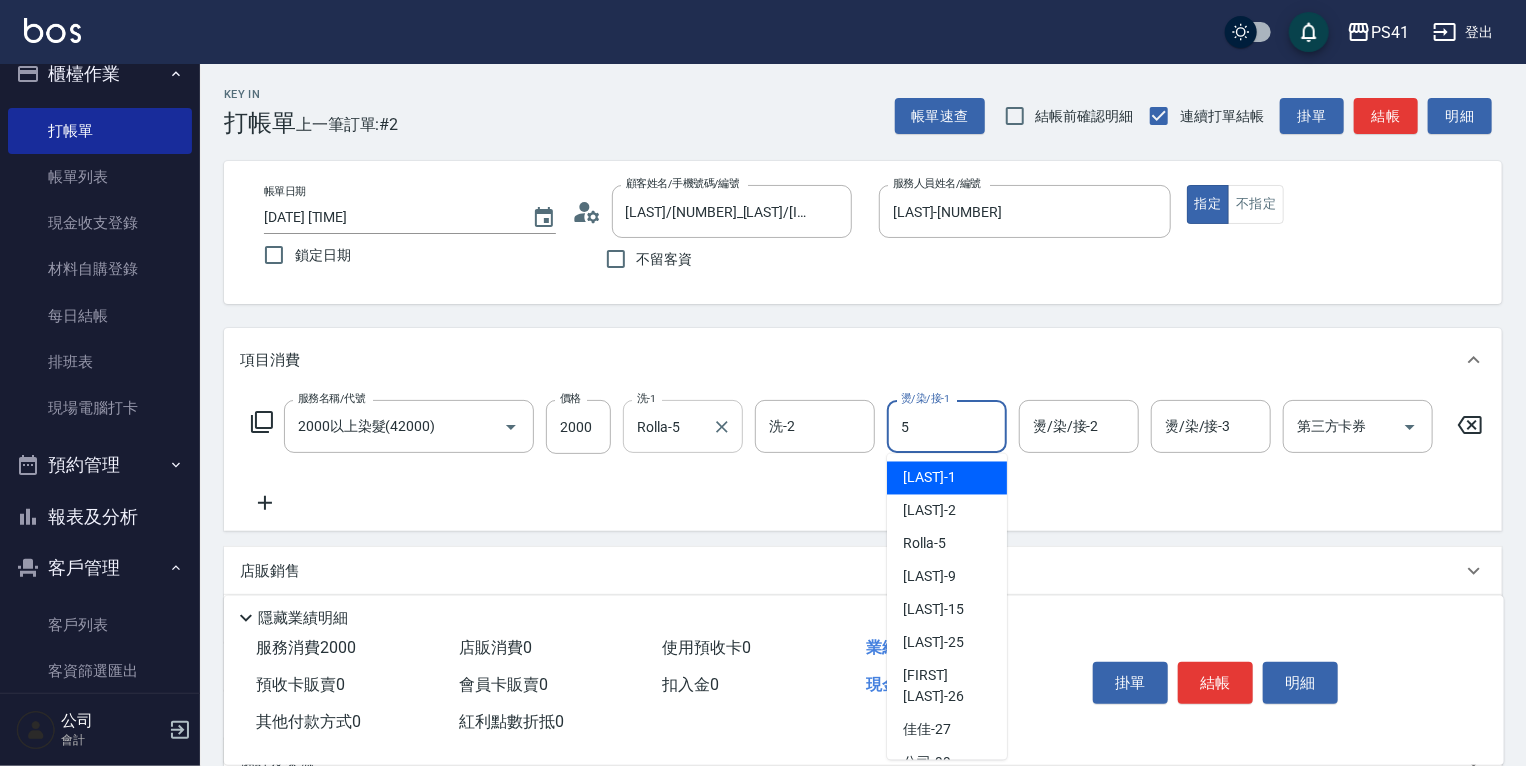 type on "Rolla-5" 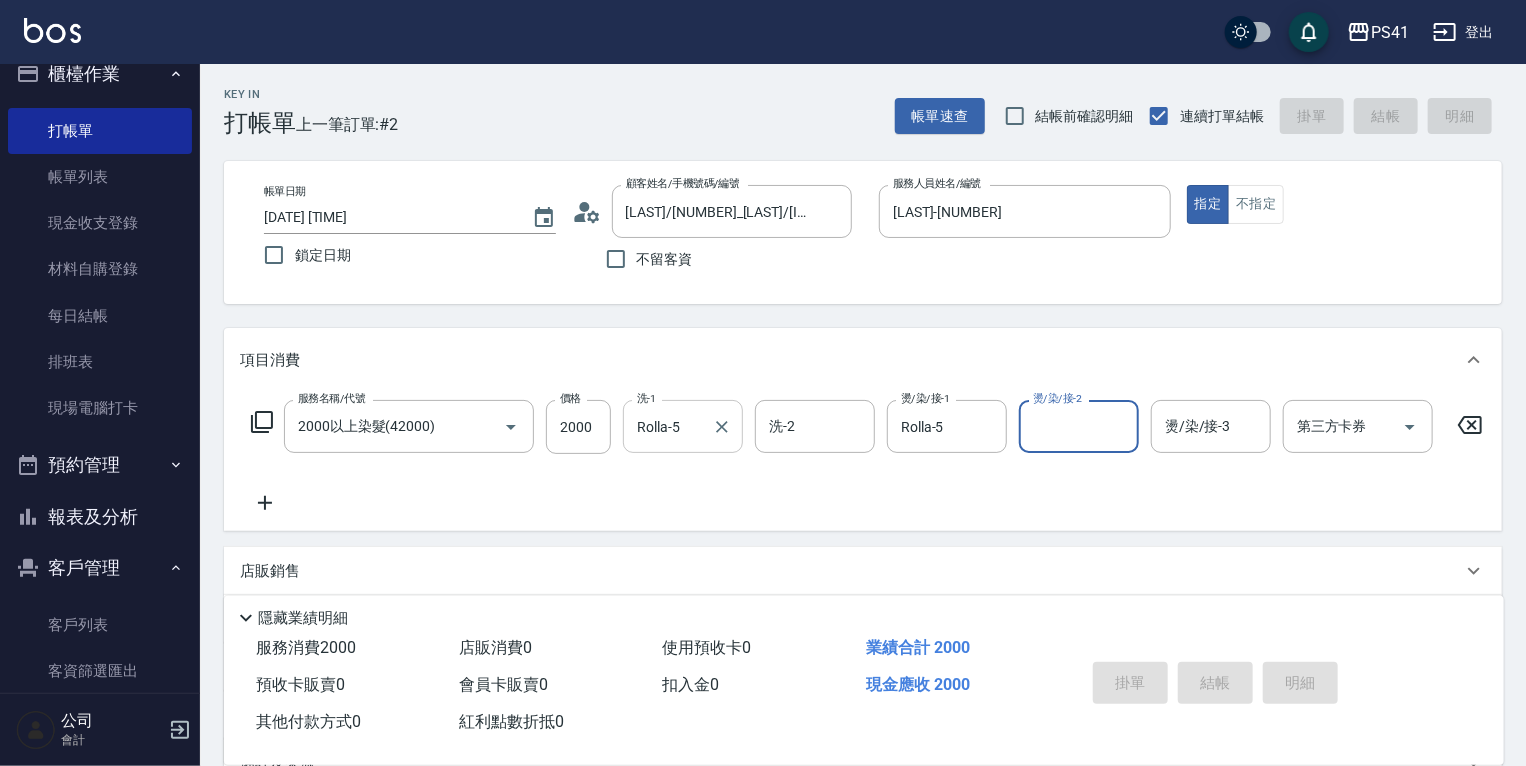 type on "[DATE] [TIME]" 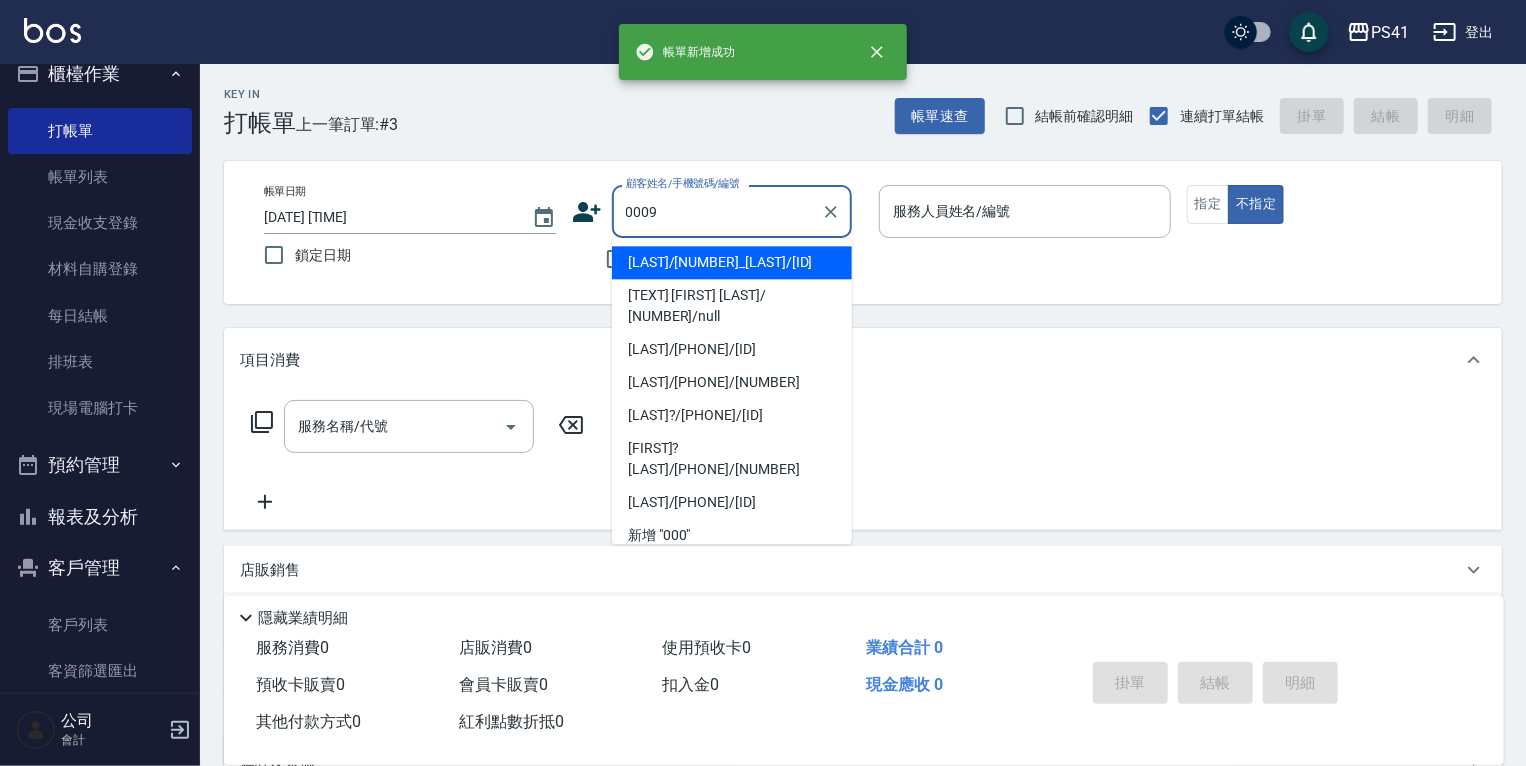 type on "[LAST]/[NUMBER]_[LAST]/[ID]" 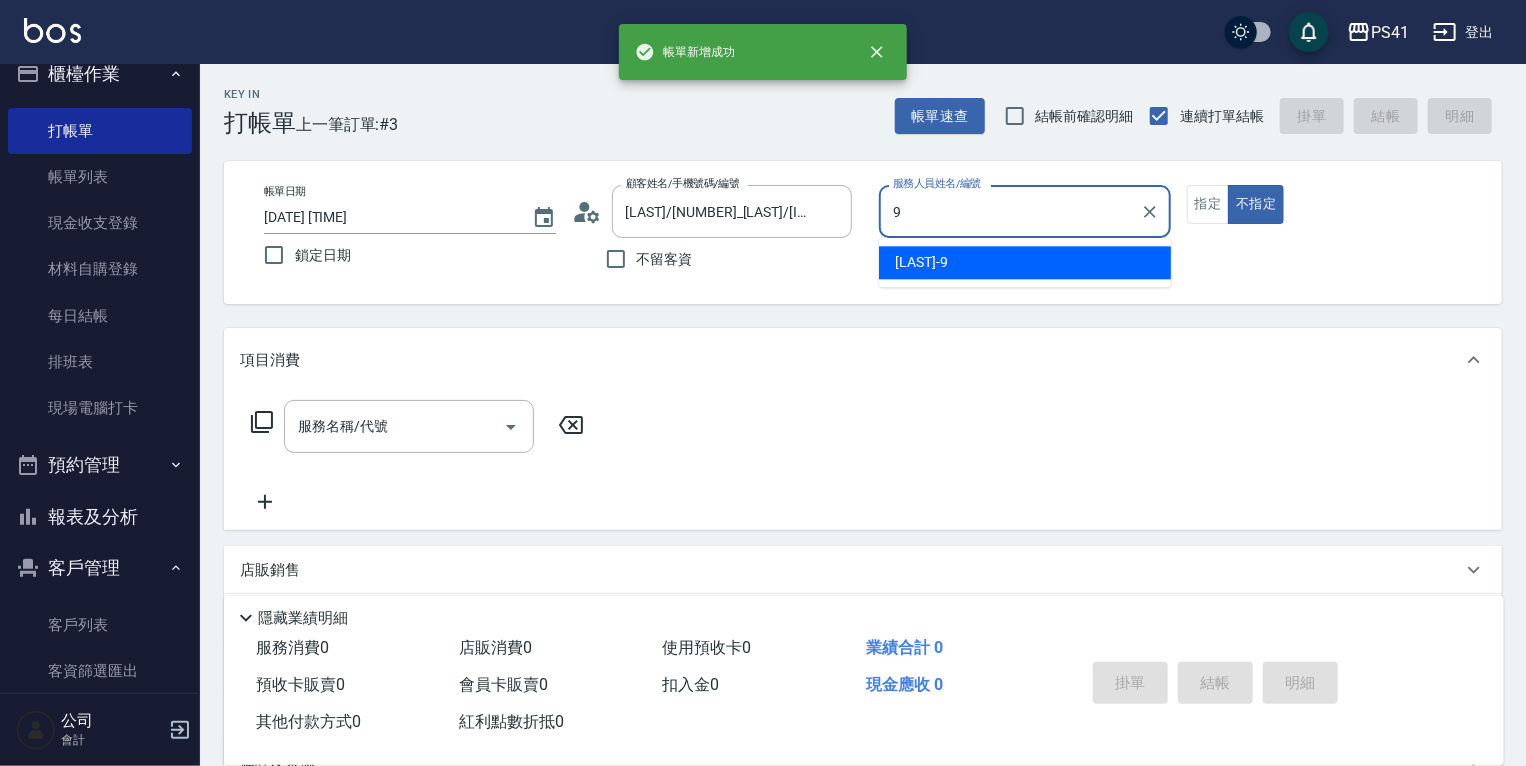 type on "[LAST]-[NUMBER]" 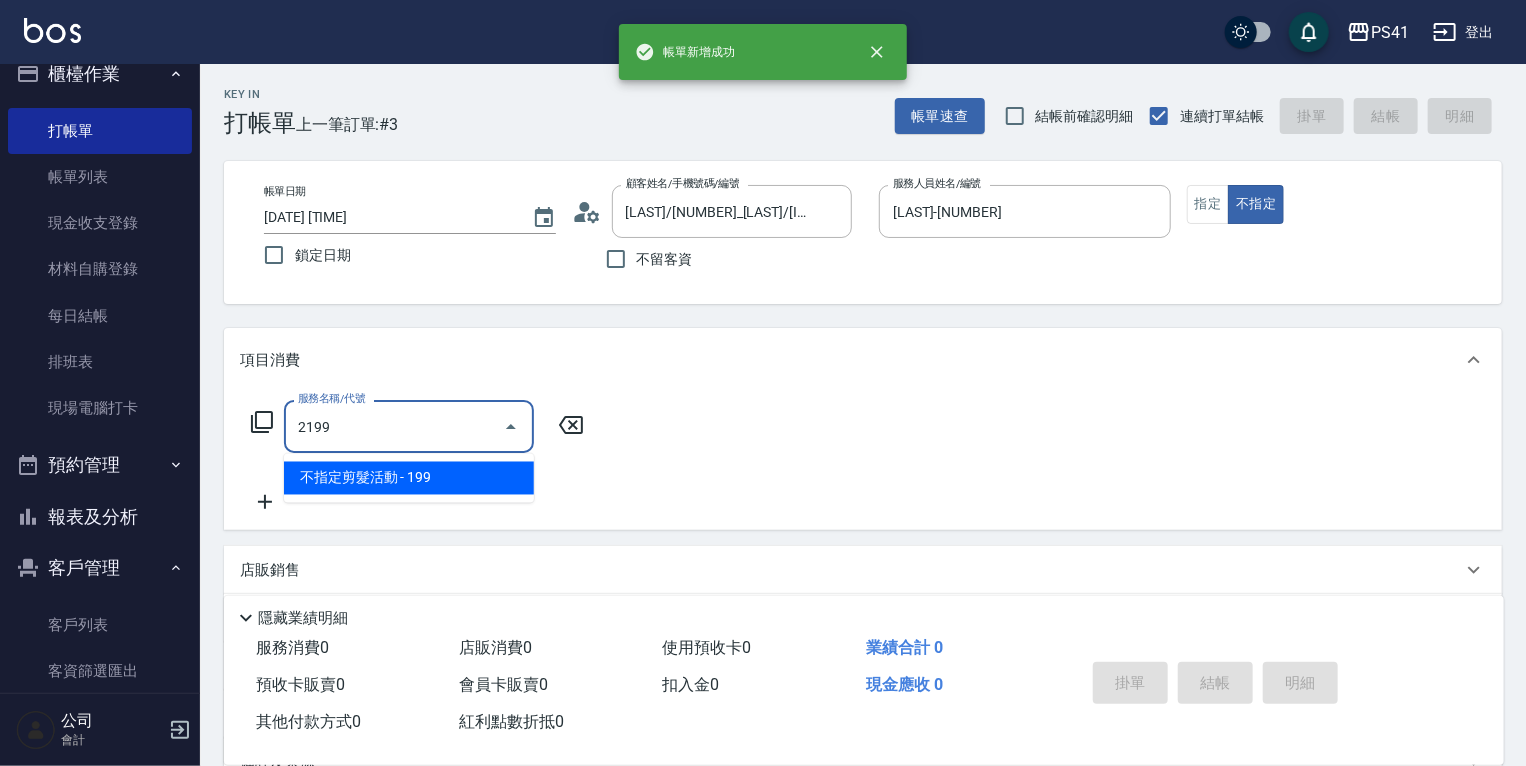 type on "不指定剪髮活動(2199)" 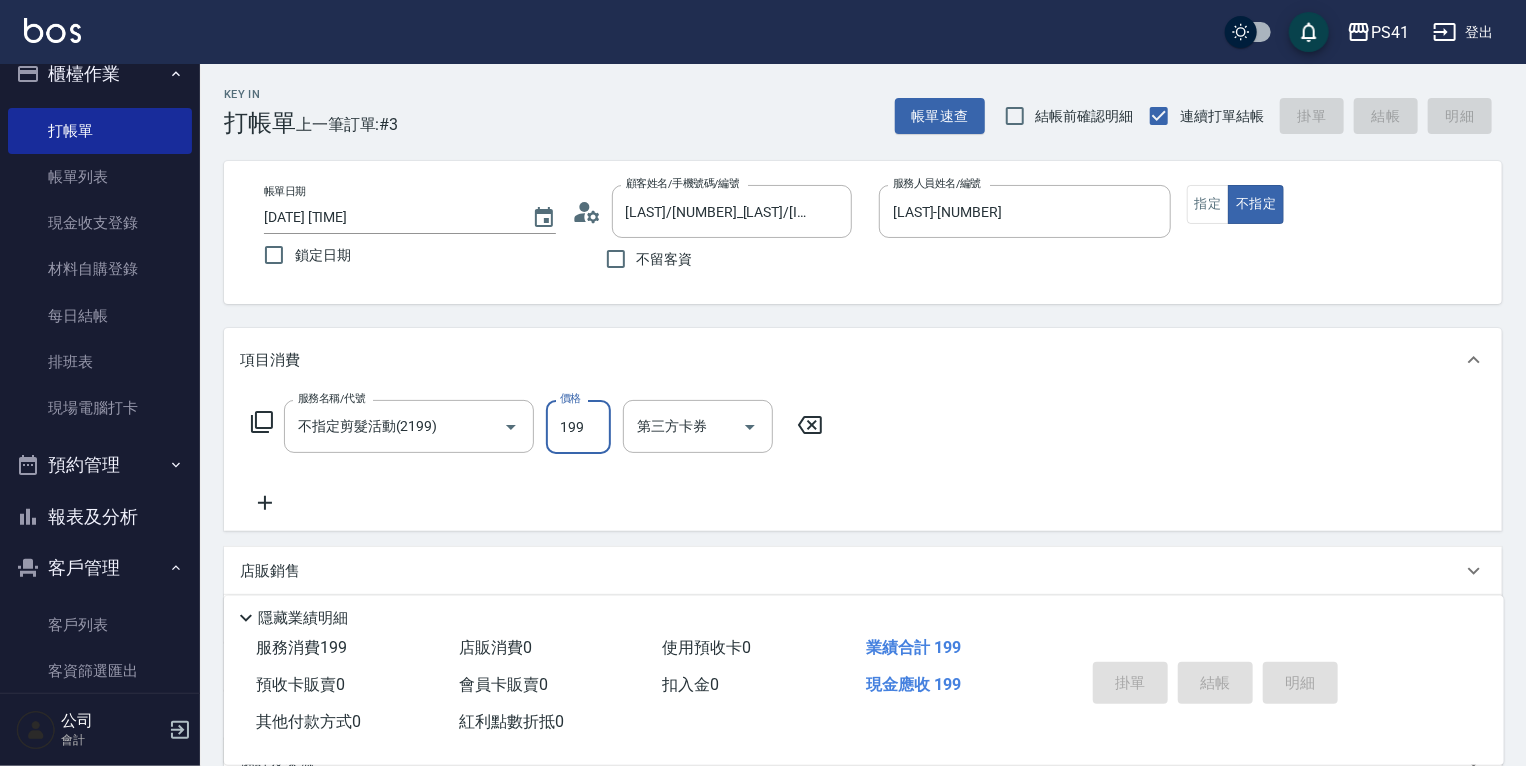 type 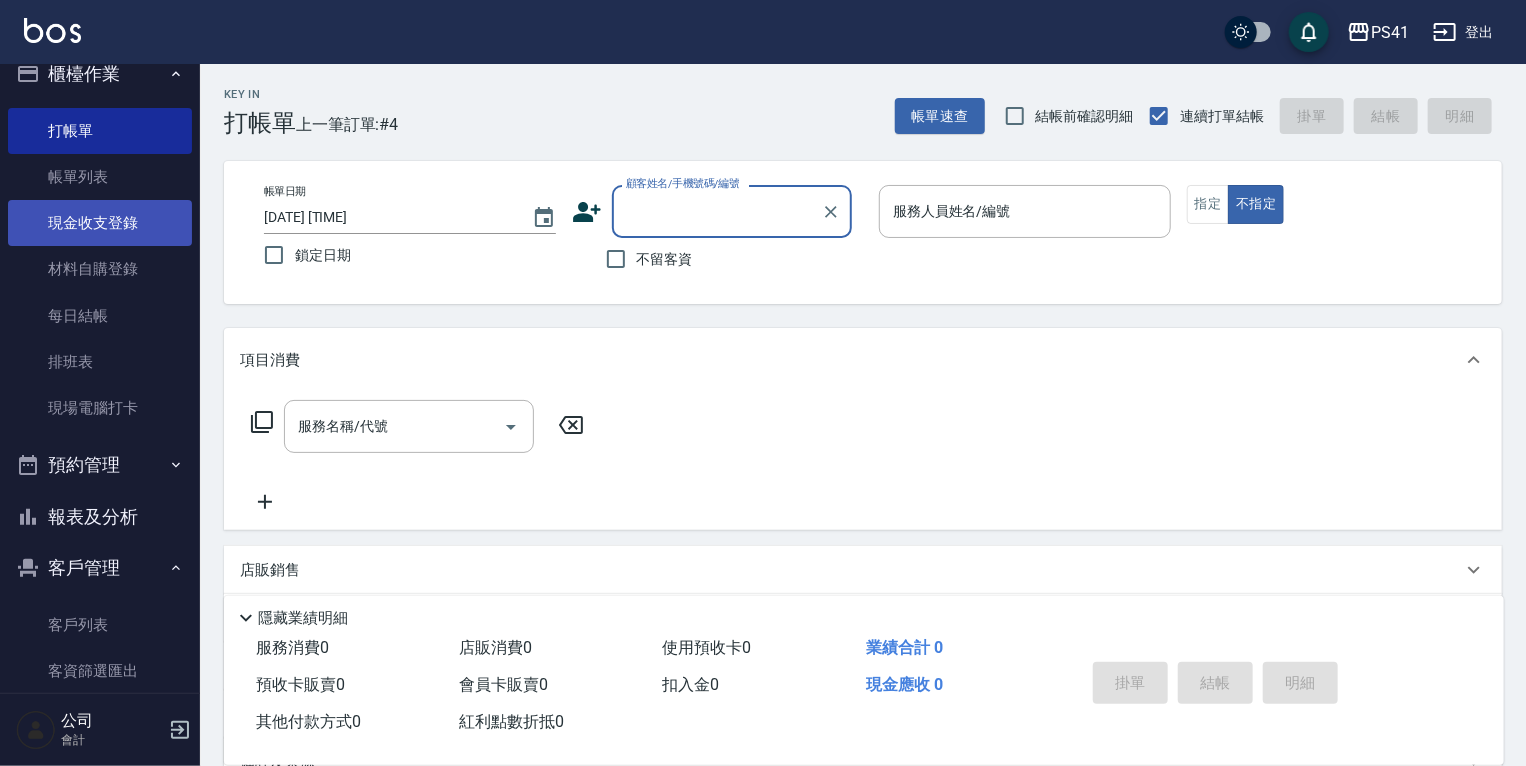 click on "帳單列表" at bounding box center [100, 177] 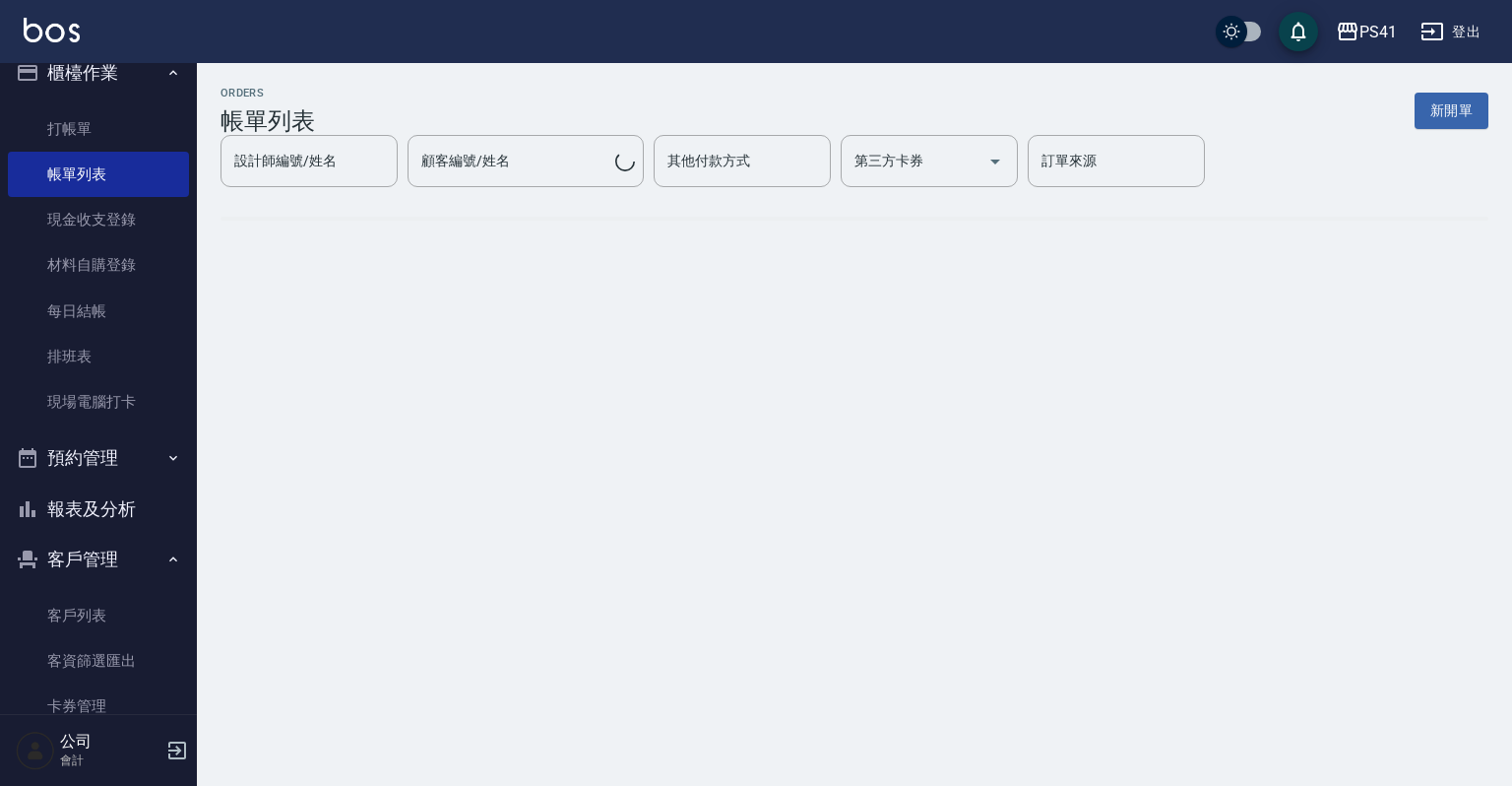 click on "客戶列表 客資篩選匯出 卡券管理" at bounding box center [98, 266] 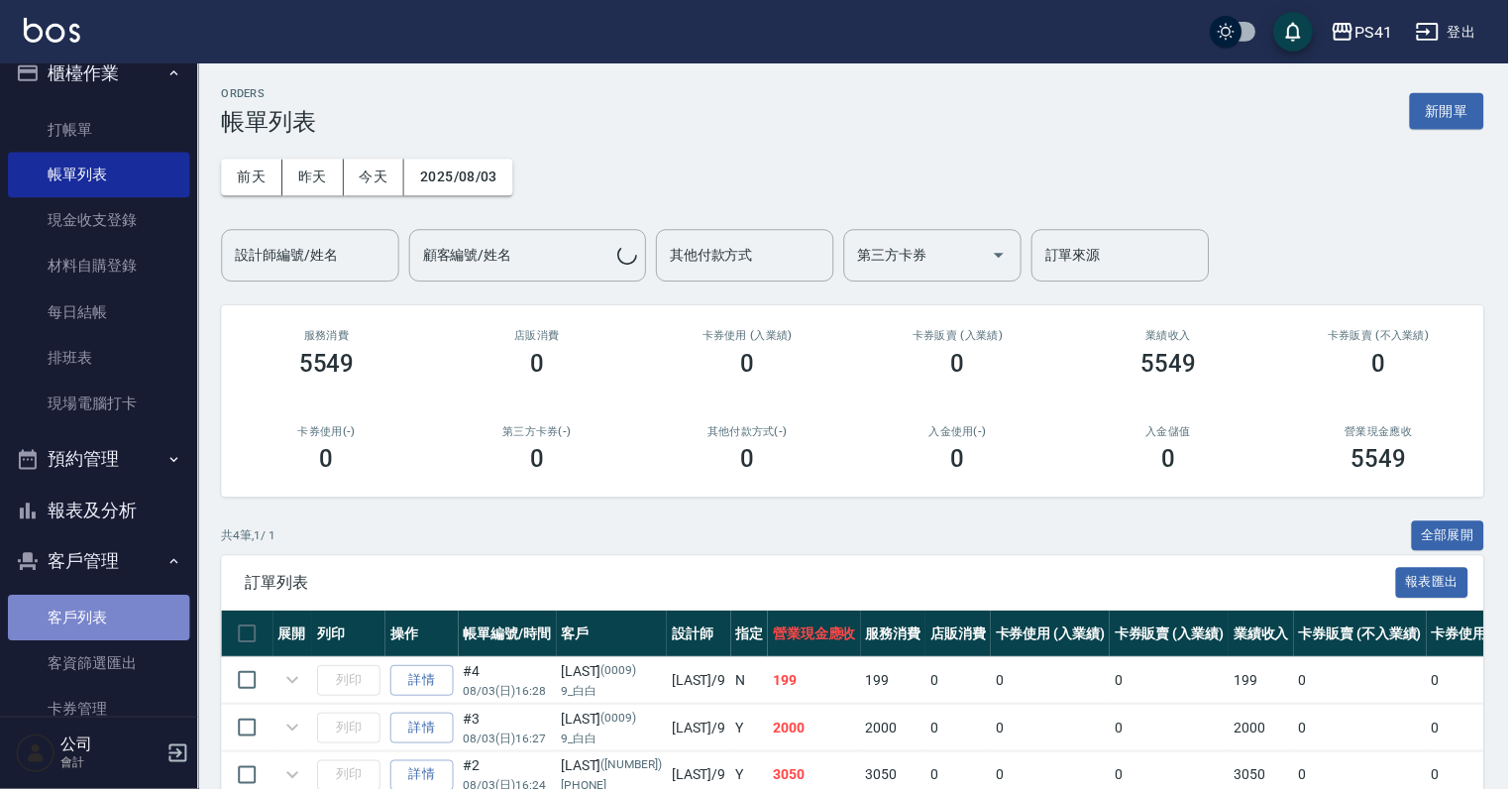 click on "客戶列表" at bounding box center (99, 620) 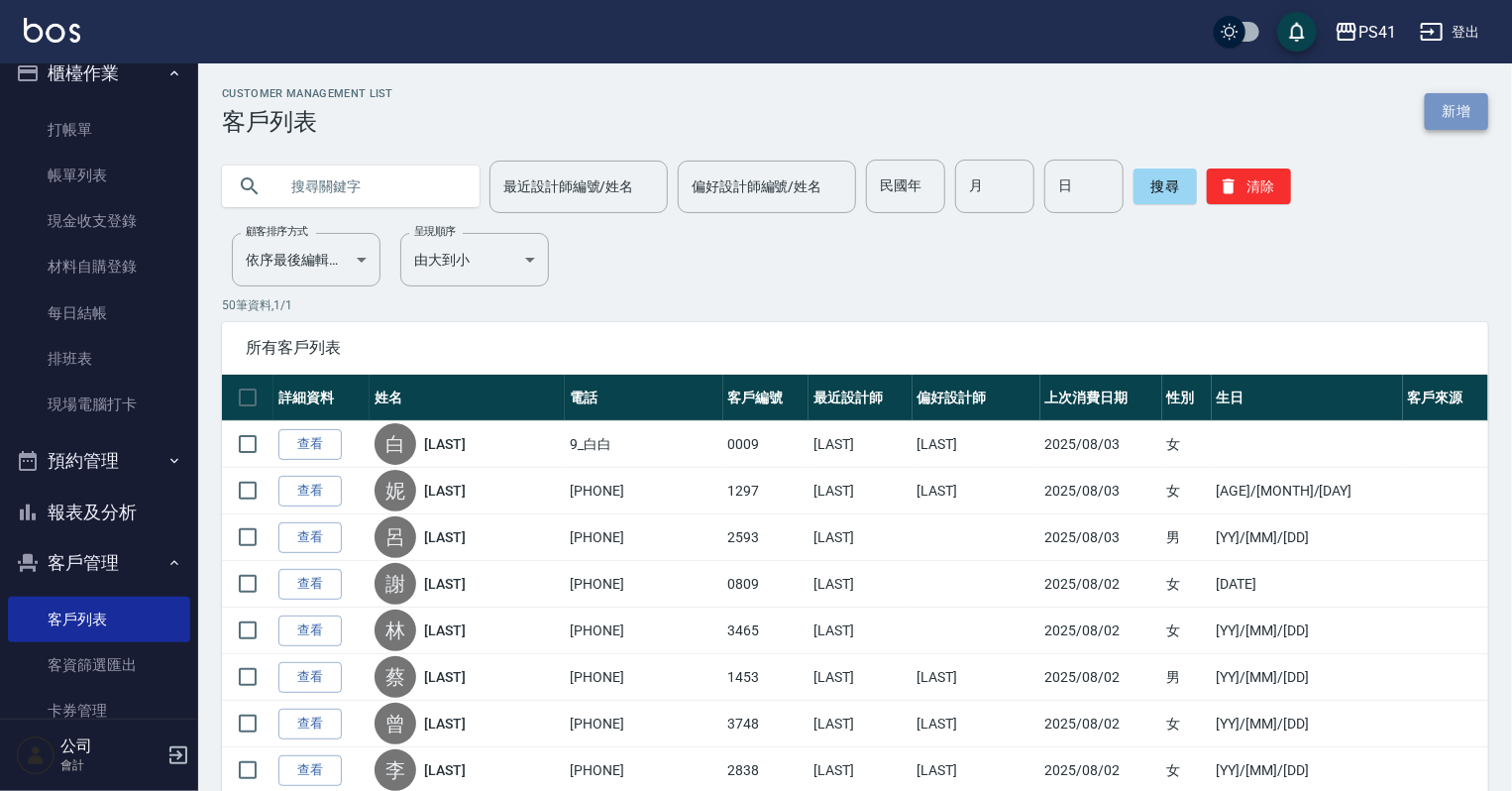click on "新增" at bounding box center (1457, 111) 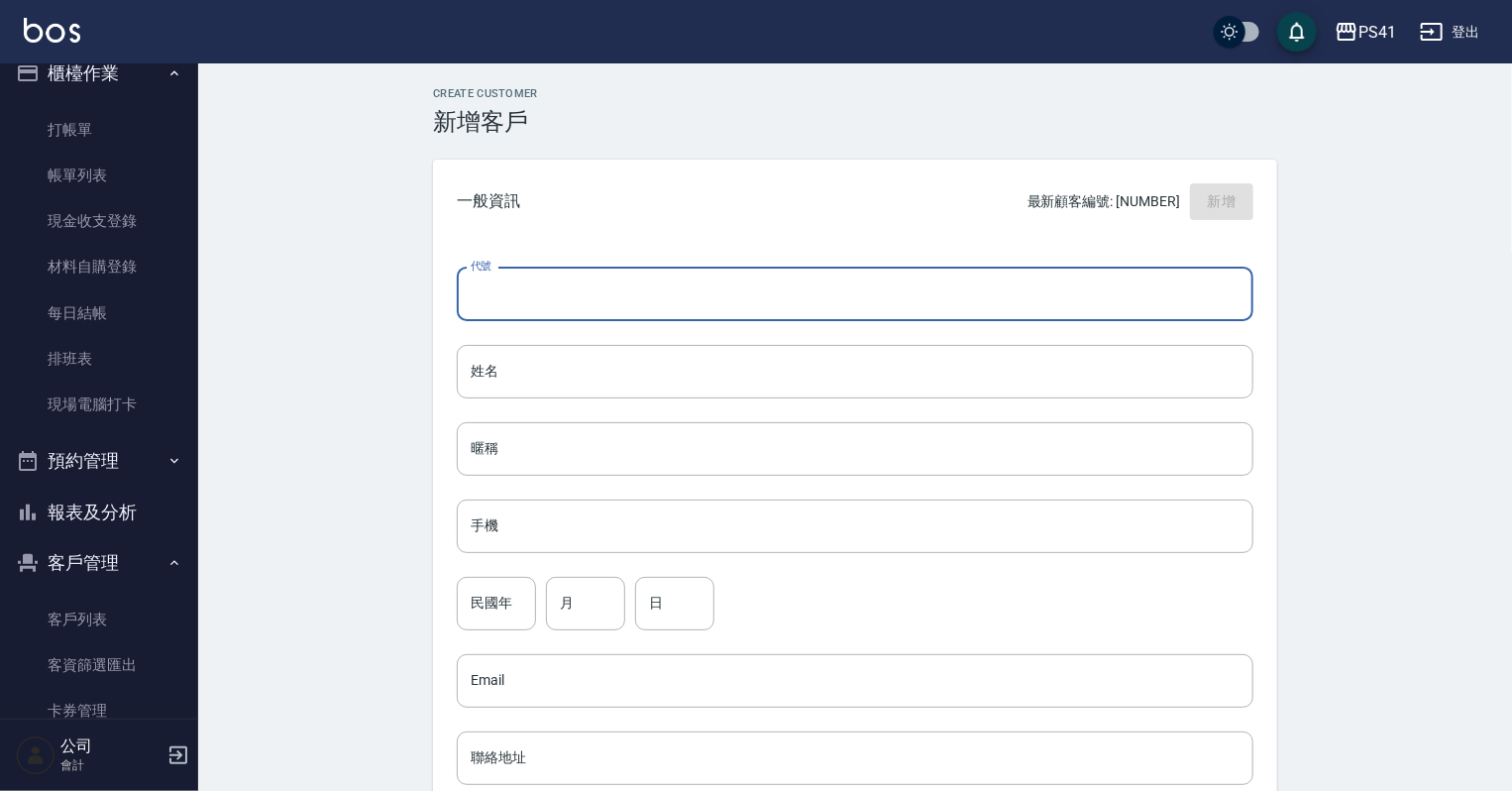 click on "代號" at bounding box center [855, 294] 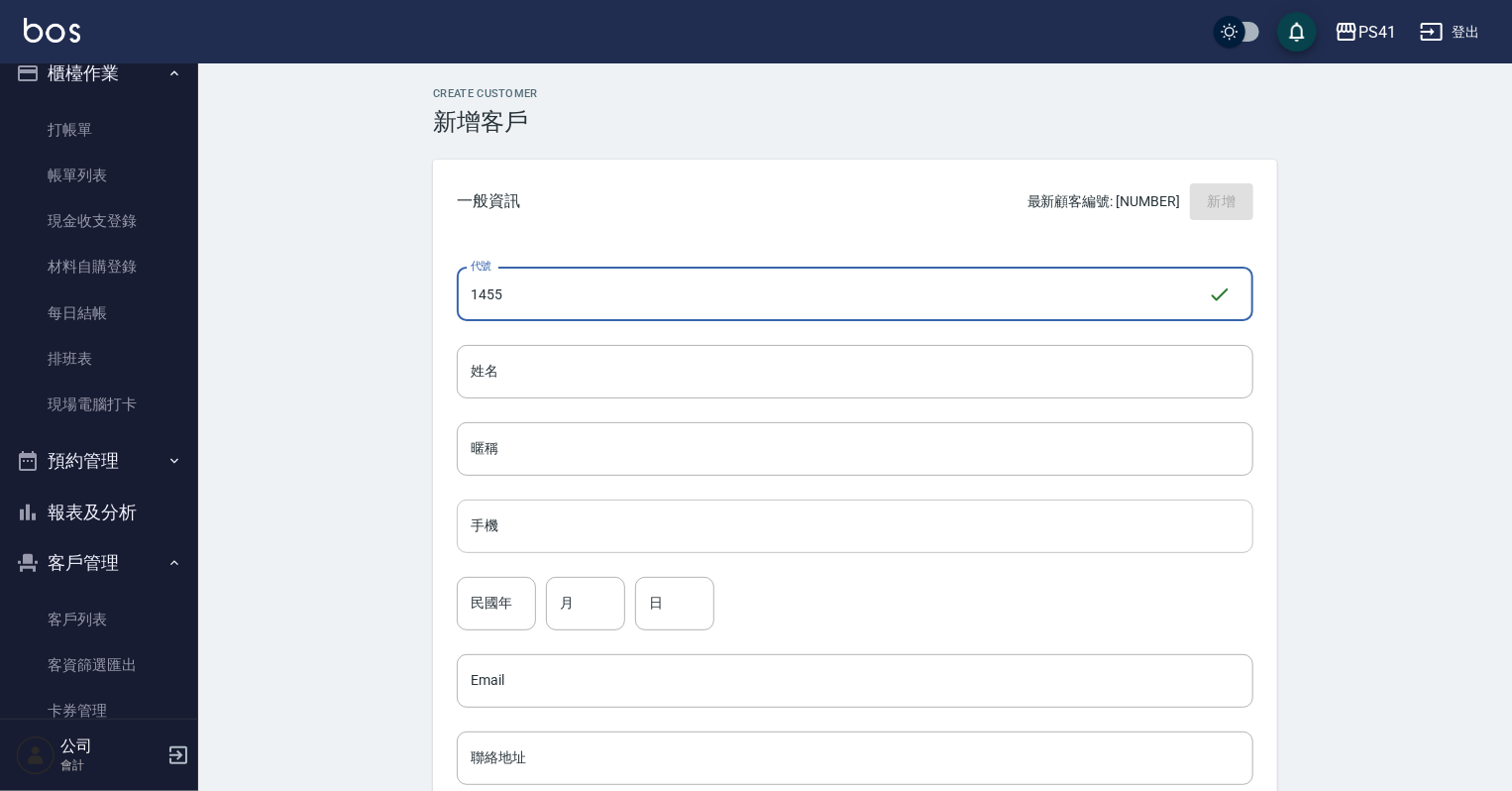 type on "1455" 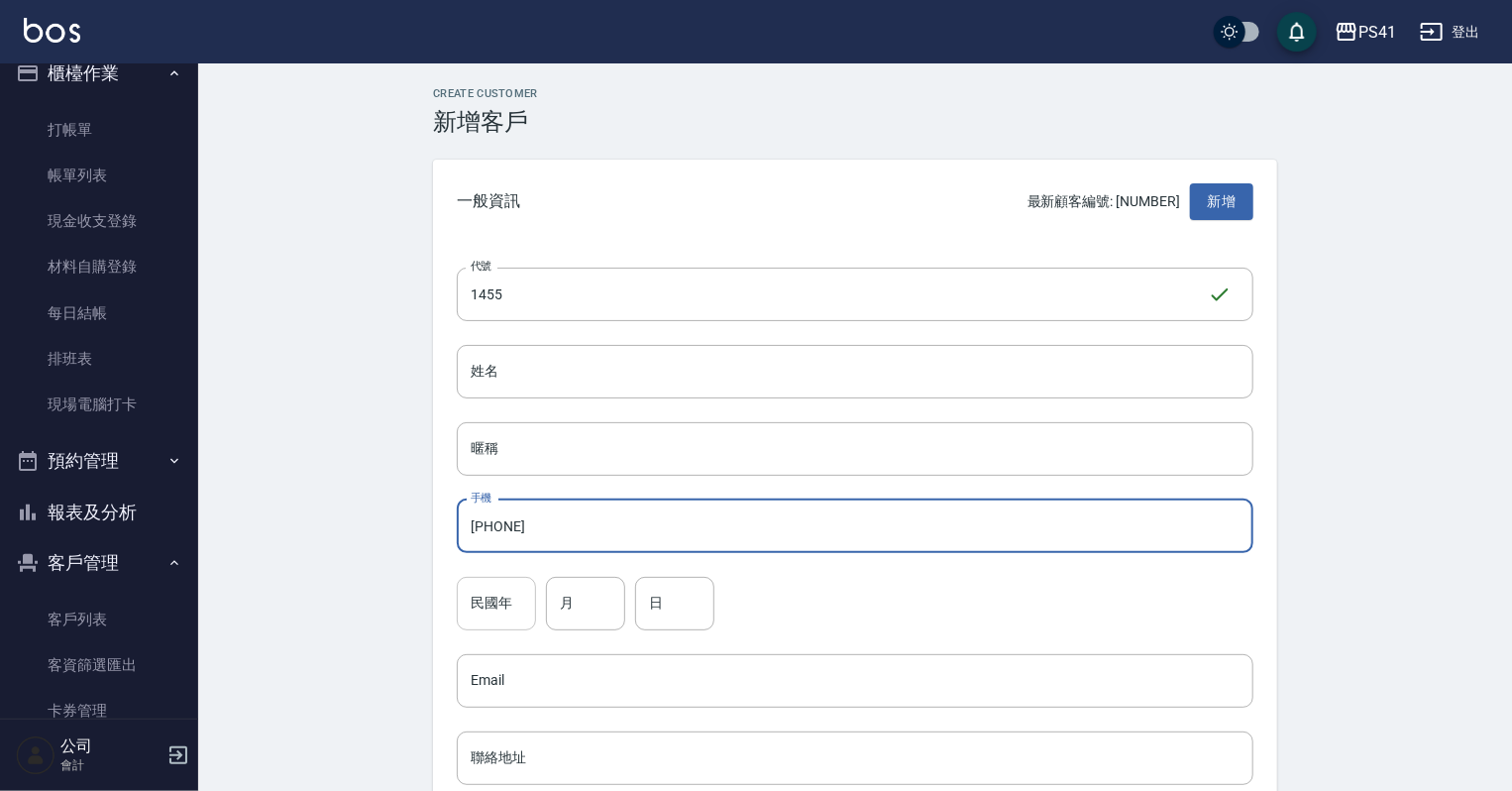 type on "[PHONE]" 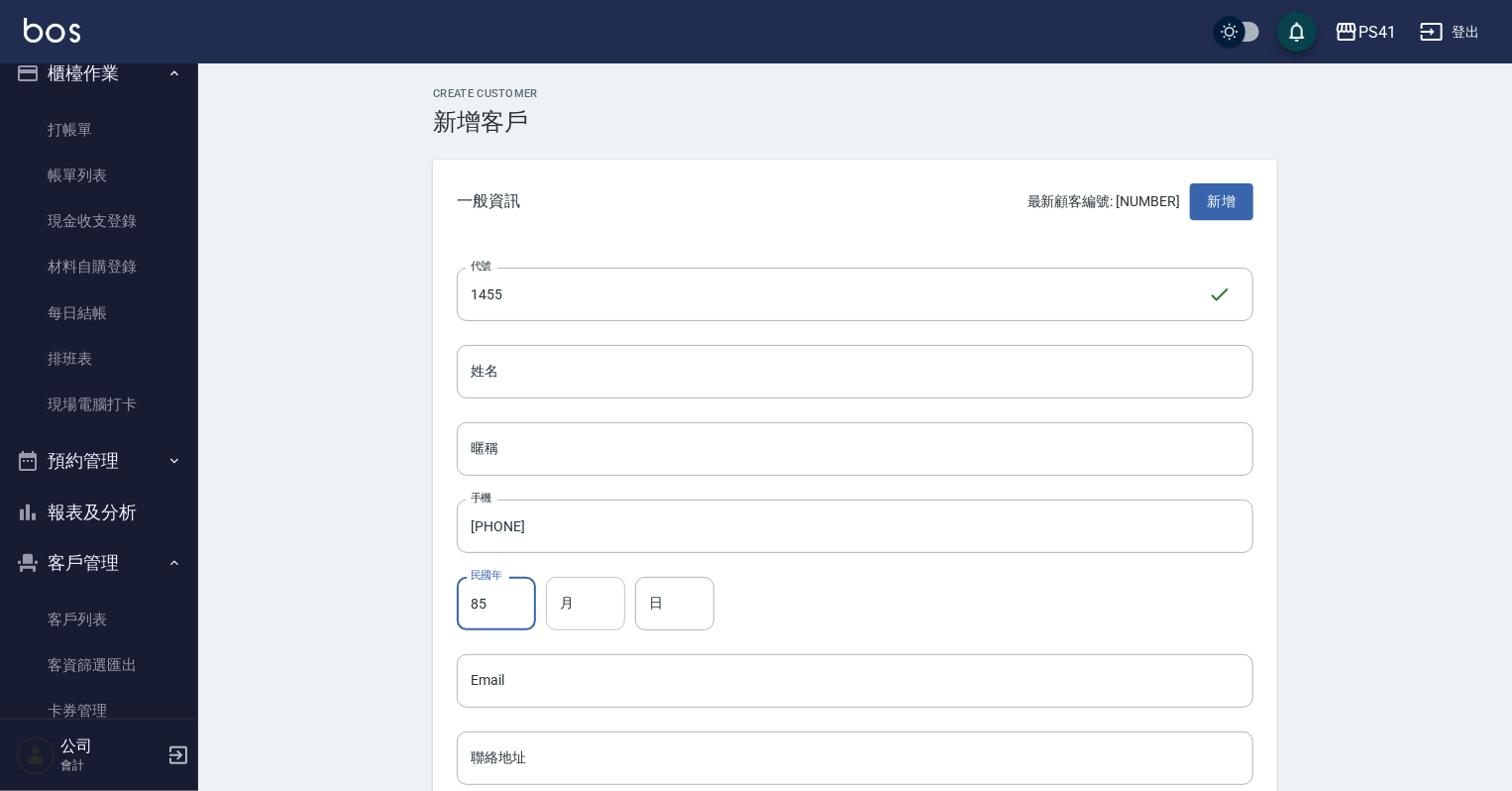 type on "85" 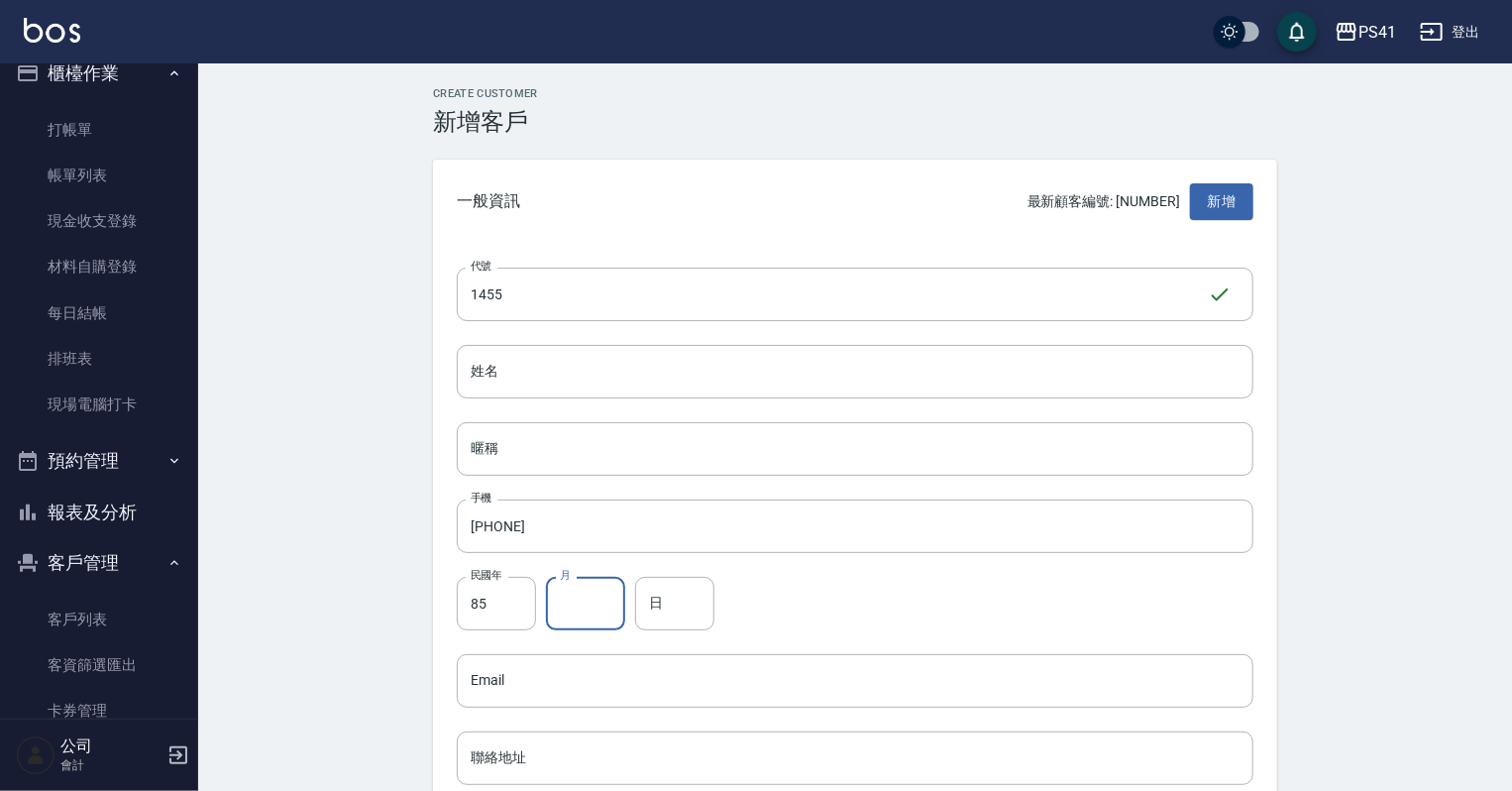 click on "月" at bounding box center [586, 604] 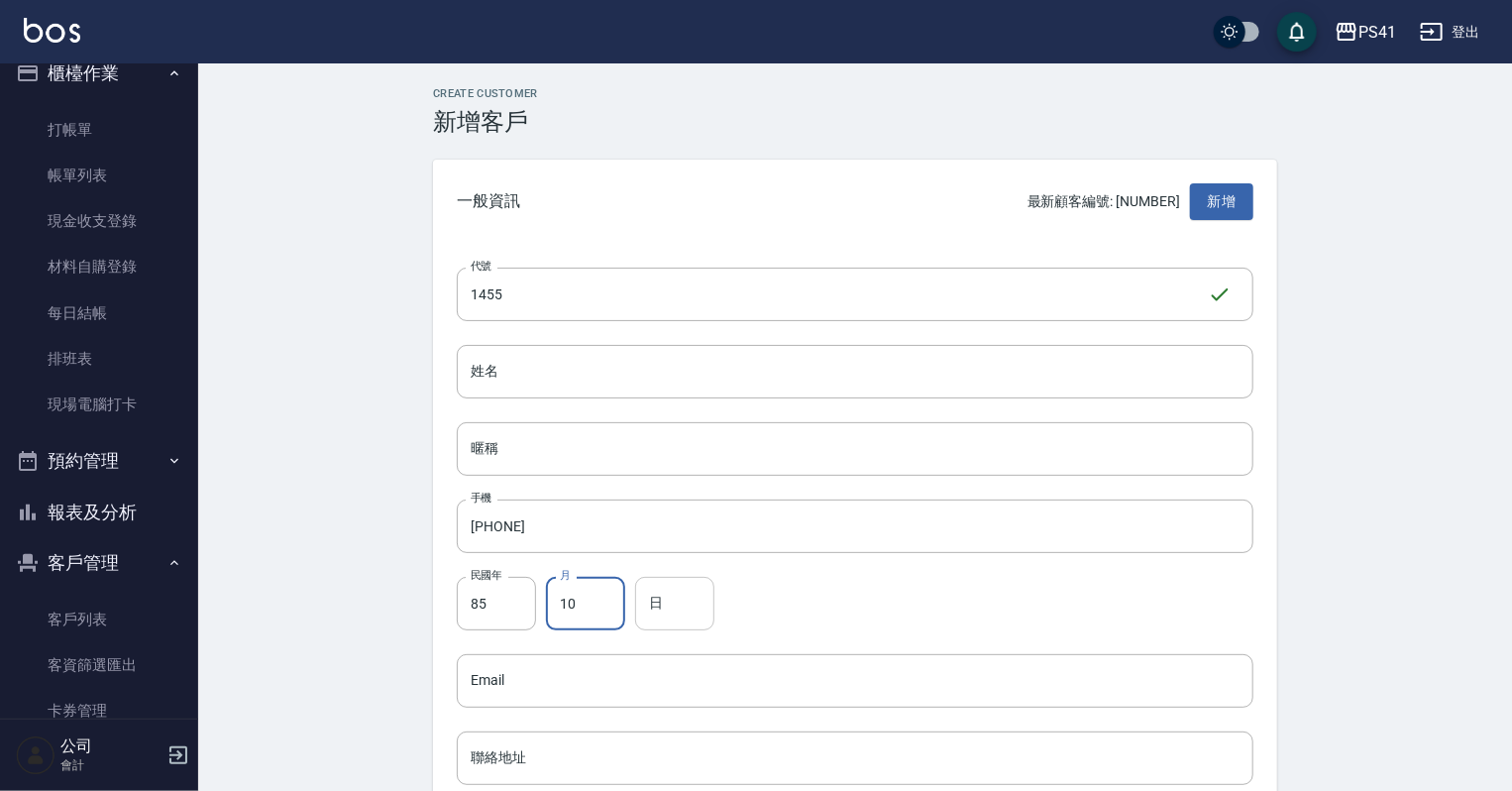 type on "10" 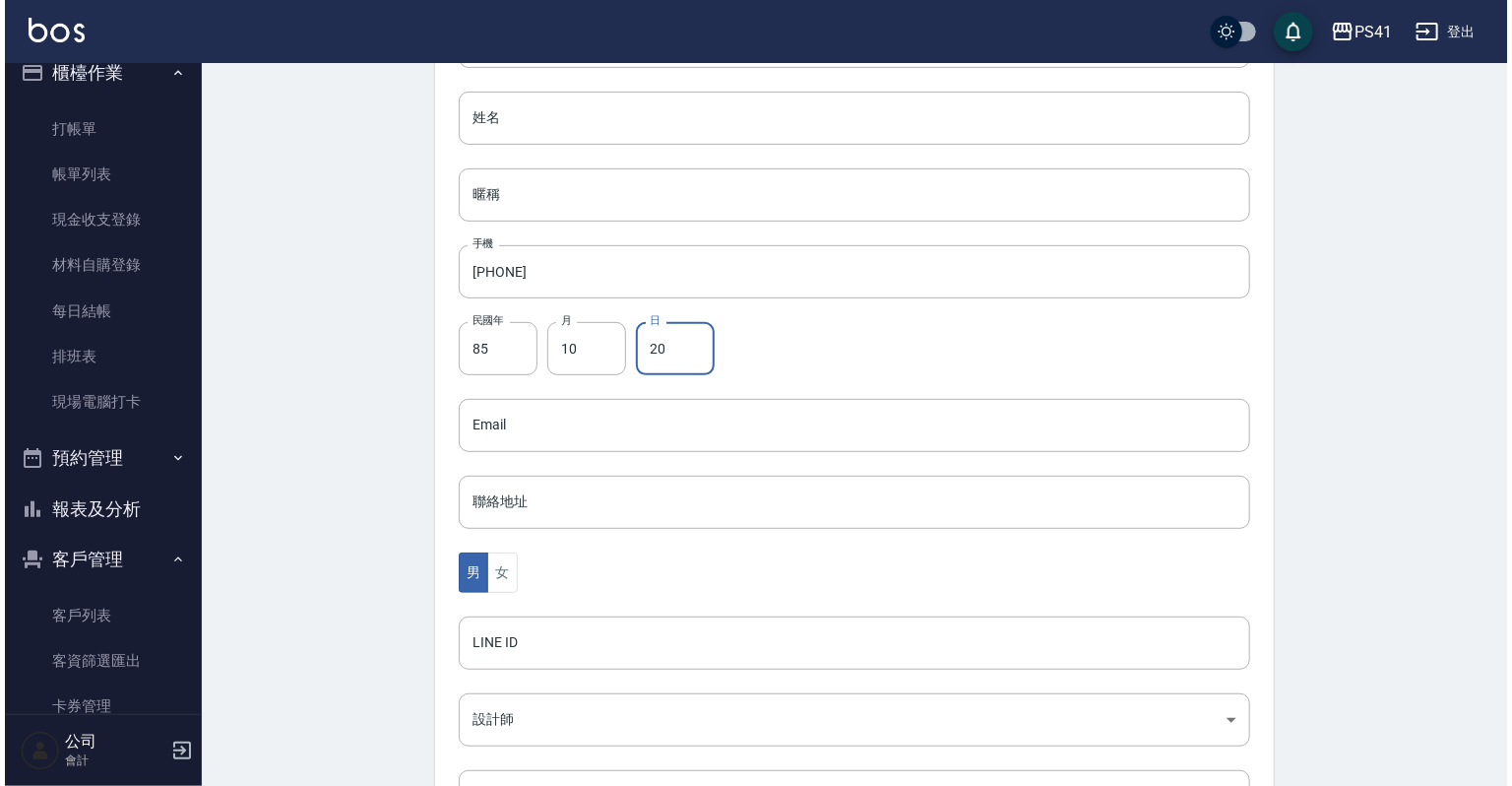 scroll, scrollTop: 315, scrollLeft: 0, axis: vertical 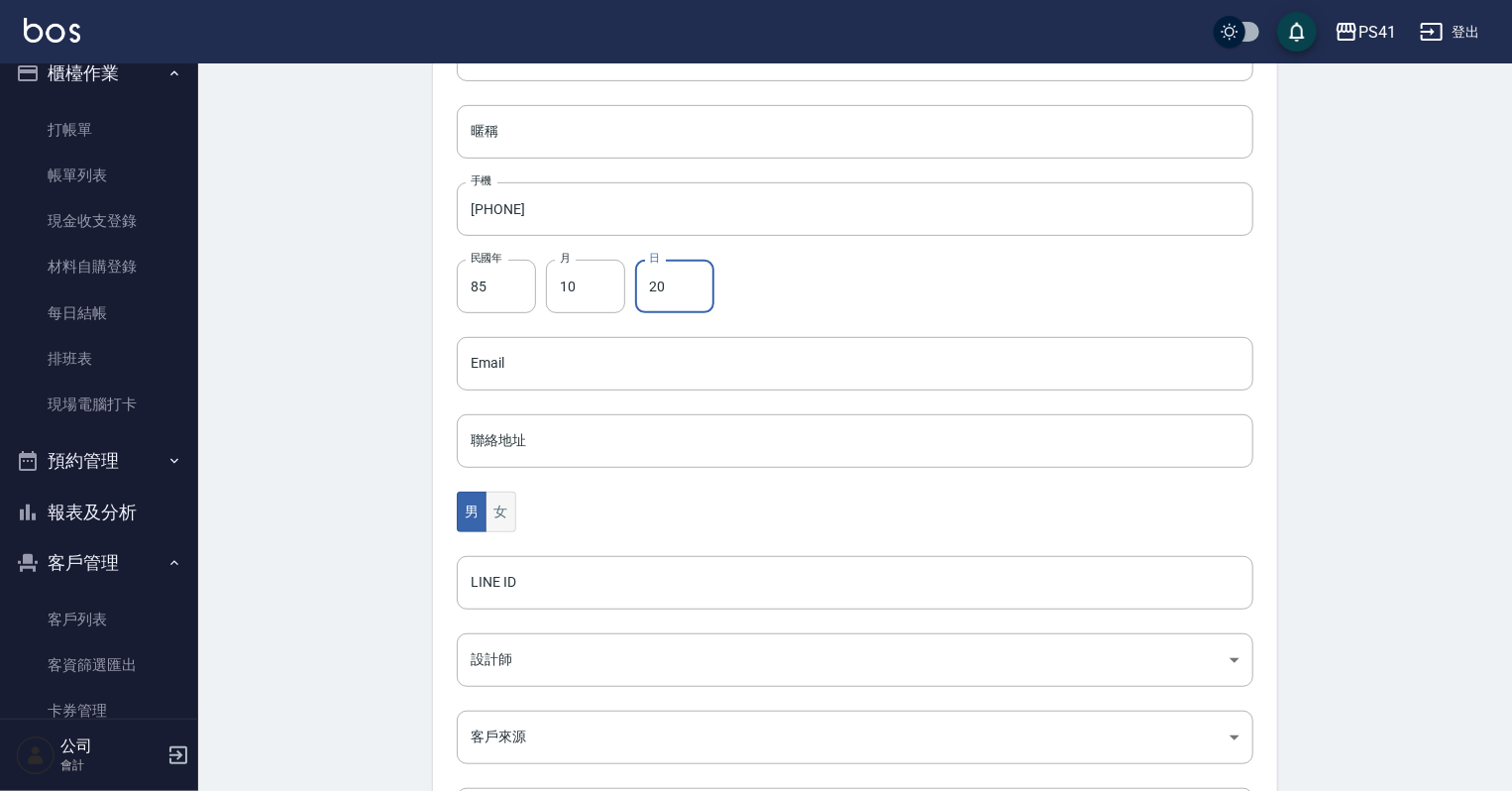 type on "20" 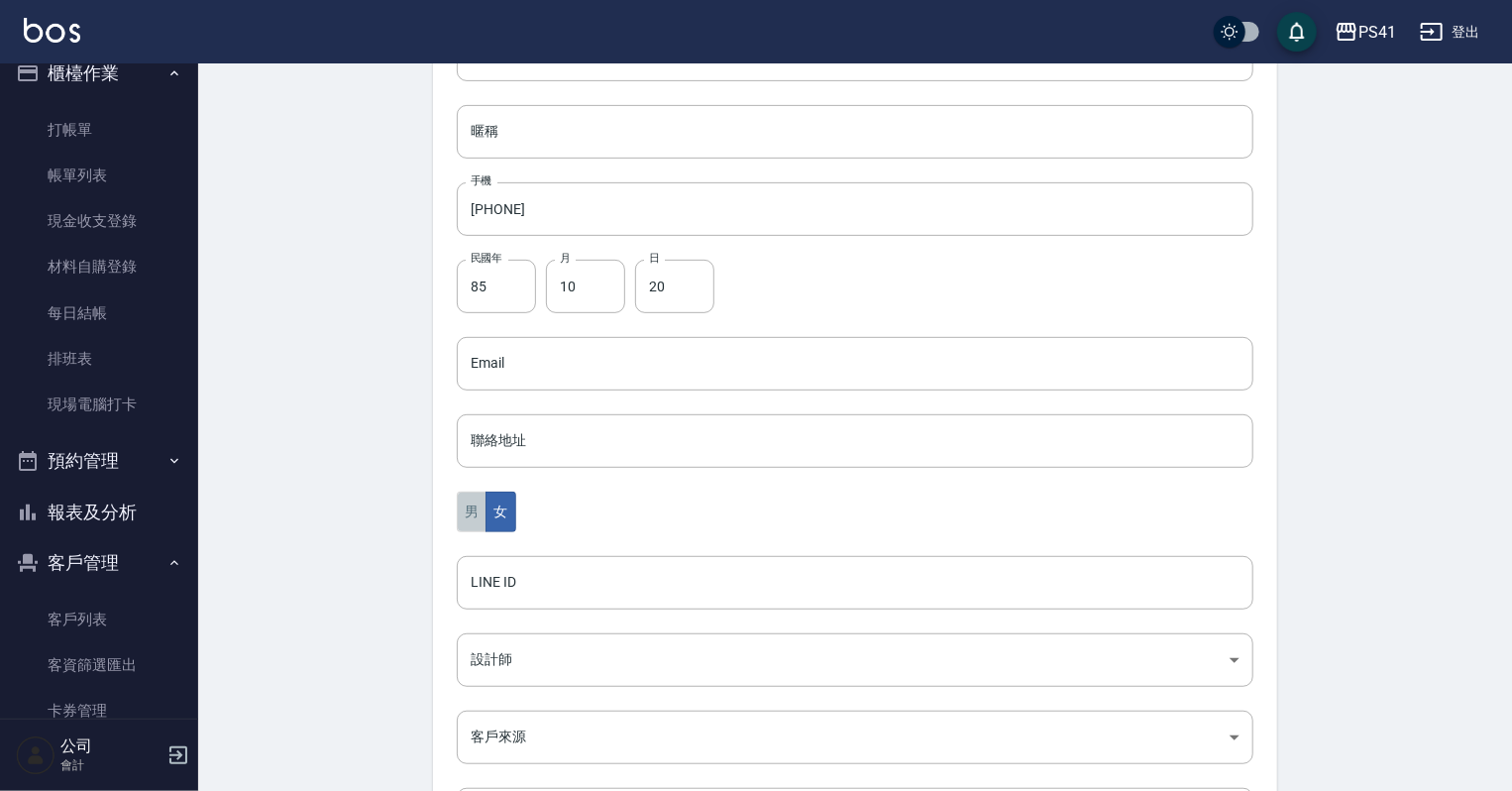 click on "男" at bounding box center (472, 511) 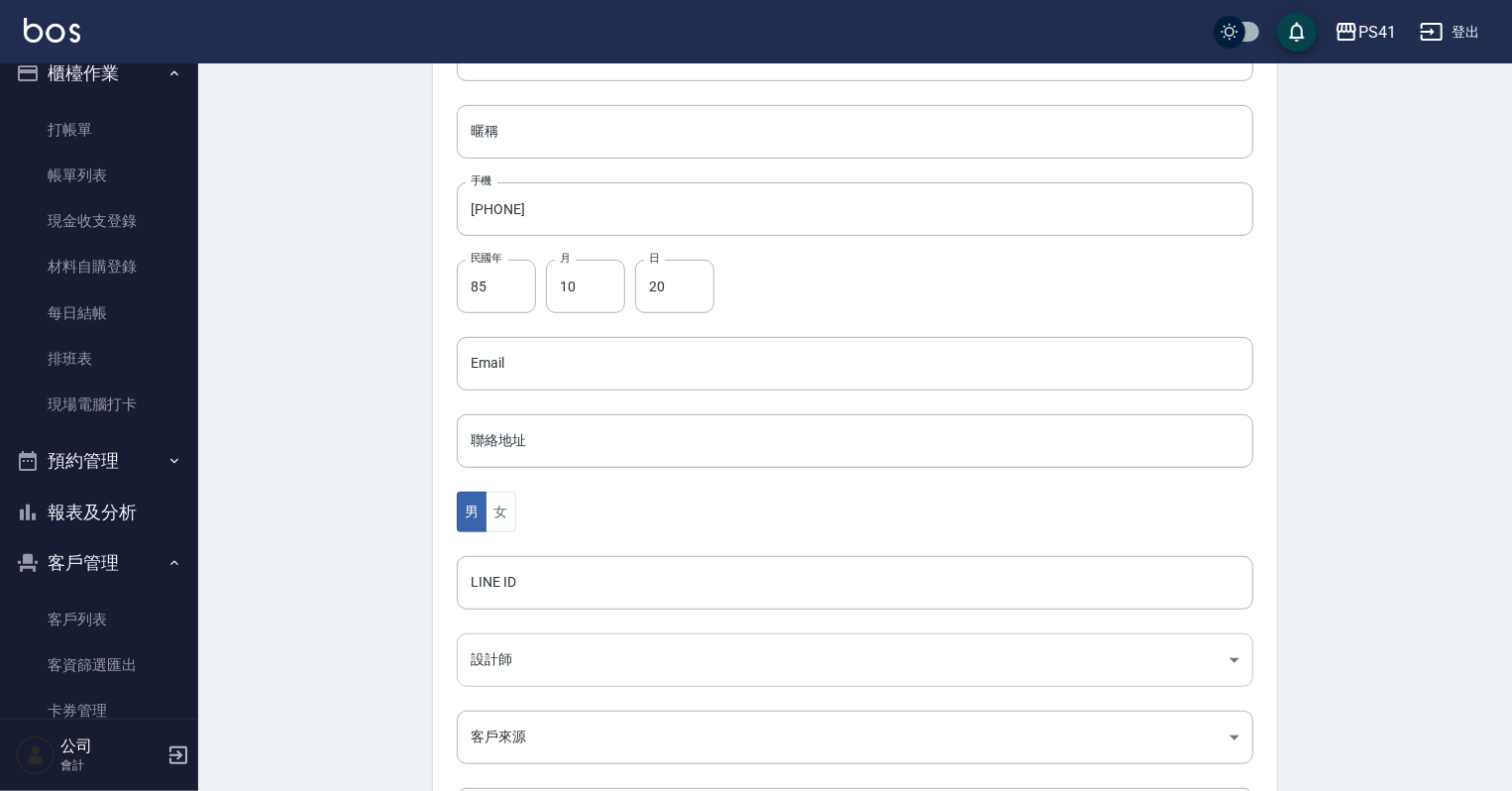 click on "PS41 登出 櫃檯作業 打帳單 帳單列表 現金收支登錄 材料自購登錄 每日結帳 排班表 現場電腦打卡 預約管理 預約管理 單日預約紀錄 單週預約紀錄 報表及分析 報表目錄 店家日報表 互助日報表 互助月報表 設計師日報表 設計師業績月報表 商品銷售排行榜 客戶管理 客戶列表 客資篩選匯出 卡券管理 行銷工具 活動發券明細 公司 會計 Create Customer 新增客戶 一般資訊 最新顧客編號: [ID] 新增 代號 [ID] 代號 姓名 姓名 暱稱 暱稱 手機 [PHONE] 手機 民國年 [YY] 民國年 月 10 月 日 20 日 Email Email 聯絡地址 聯絡地址 男 女 LINE ID LINE ID 設計師 設計師 客戶來源 客戶來源 備註 備註 新增" at bounding box center [756, 328] 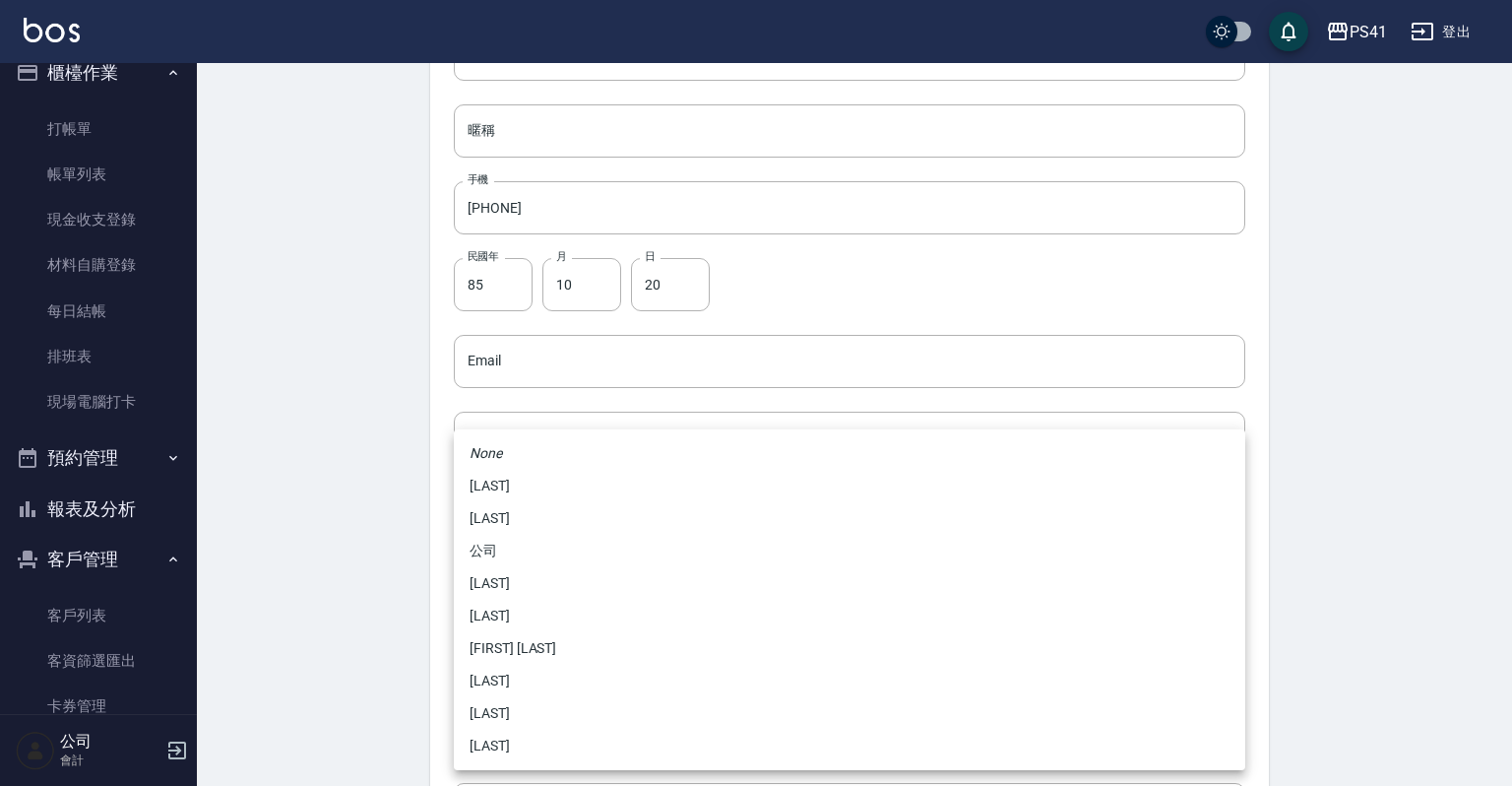 click on "[LAST]" at bounding box center (850, 583) 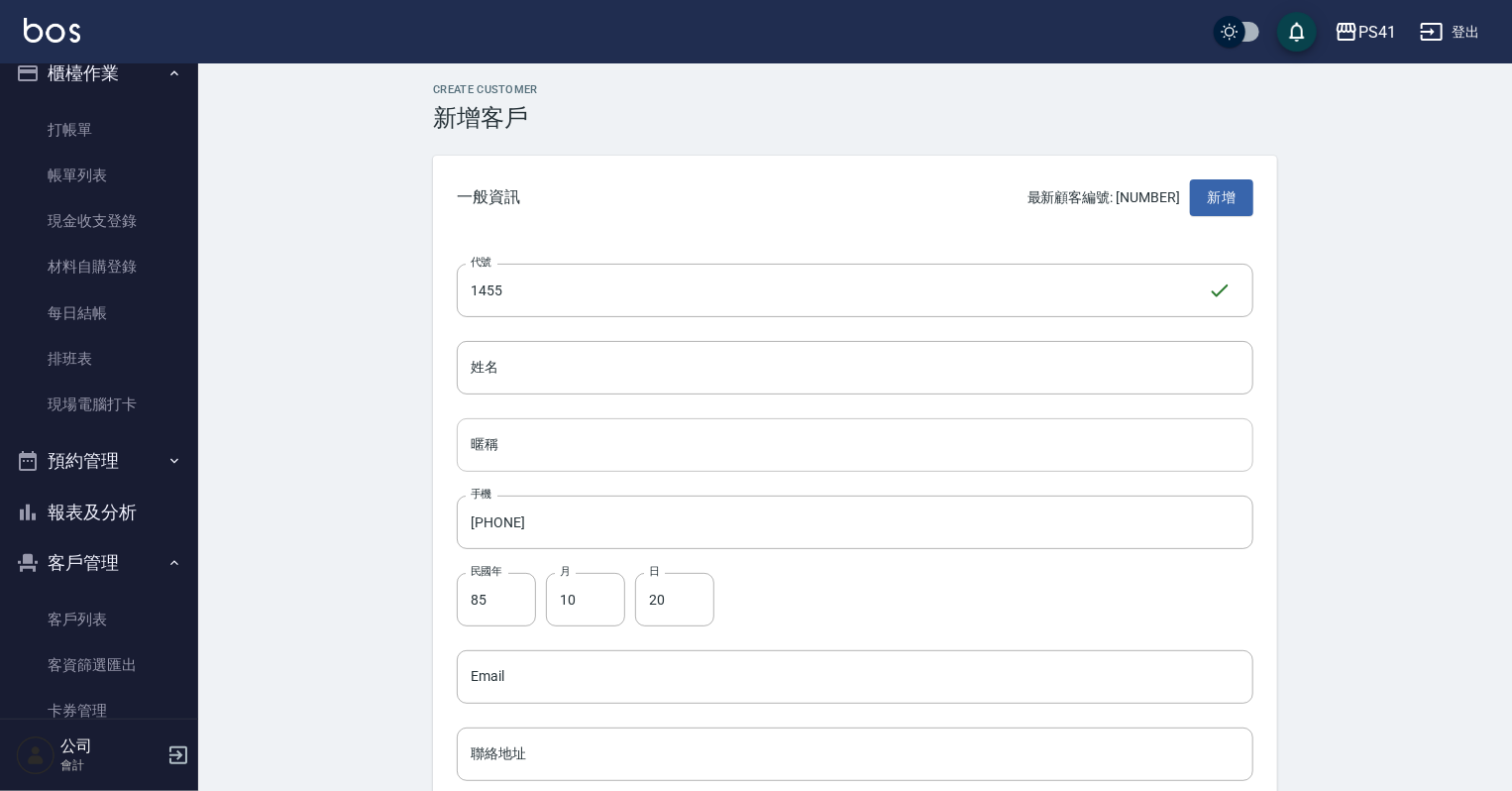 scroll, scrollTop: 0, scrollLeft: 0, axis: both 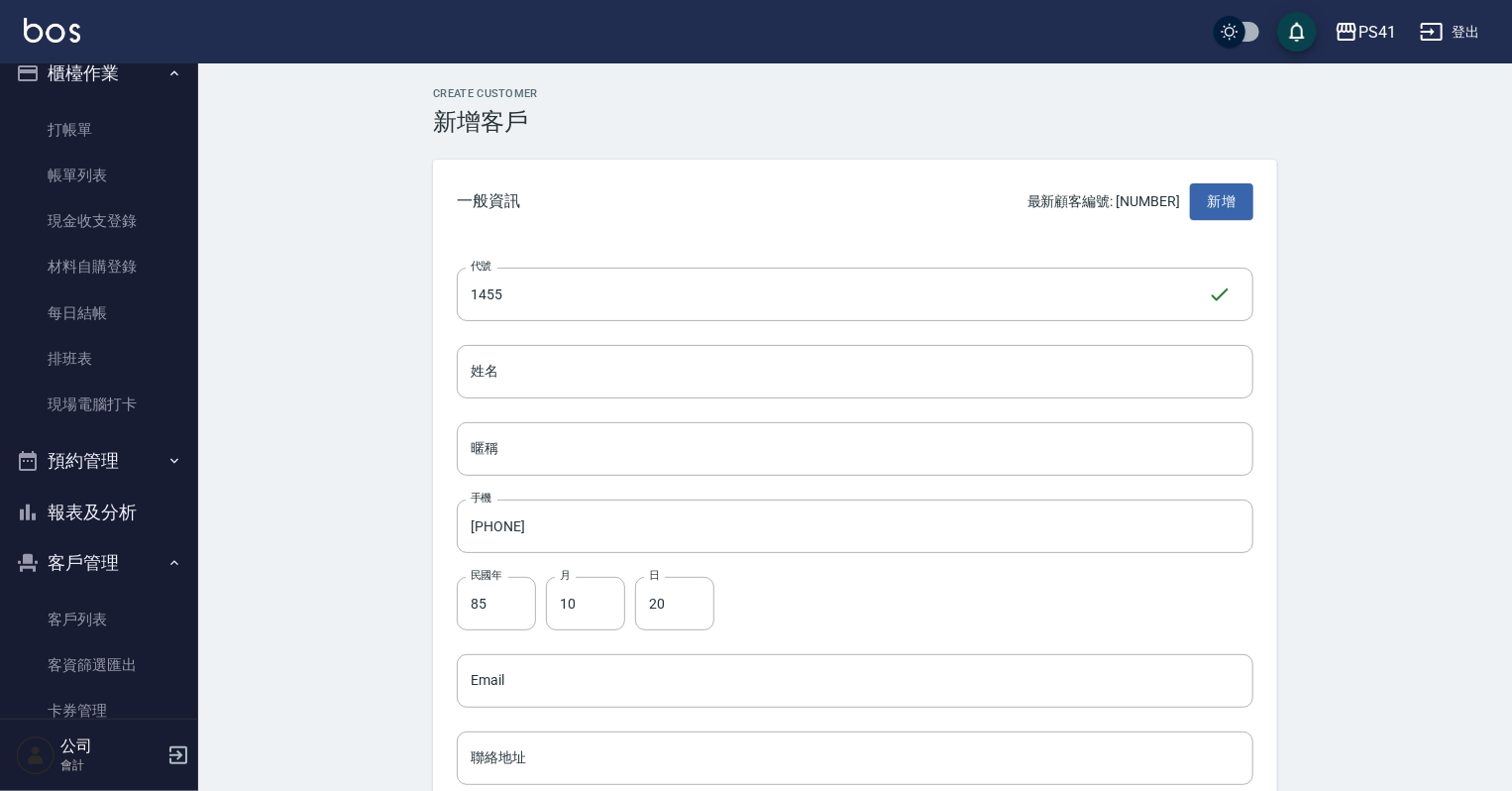 click on "代號 [ID] 代號 姓名 姓名 暱稱 暱稱 手機 [PHONE] 手機 民國年 [YY] 民國年 月 10 月 日 20 日 Email Email 聯絡地址 聯絡地址 男 女 LINE ID LINE ID 設計師 白[LAST] [ID] 設計師 客戶來源 客戶來源 備註 備註" at bounding box center [855, 726] 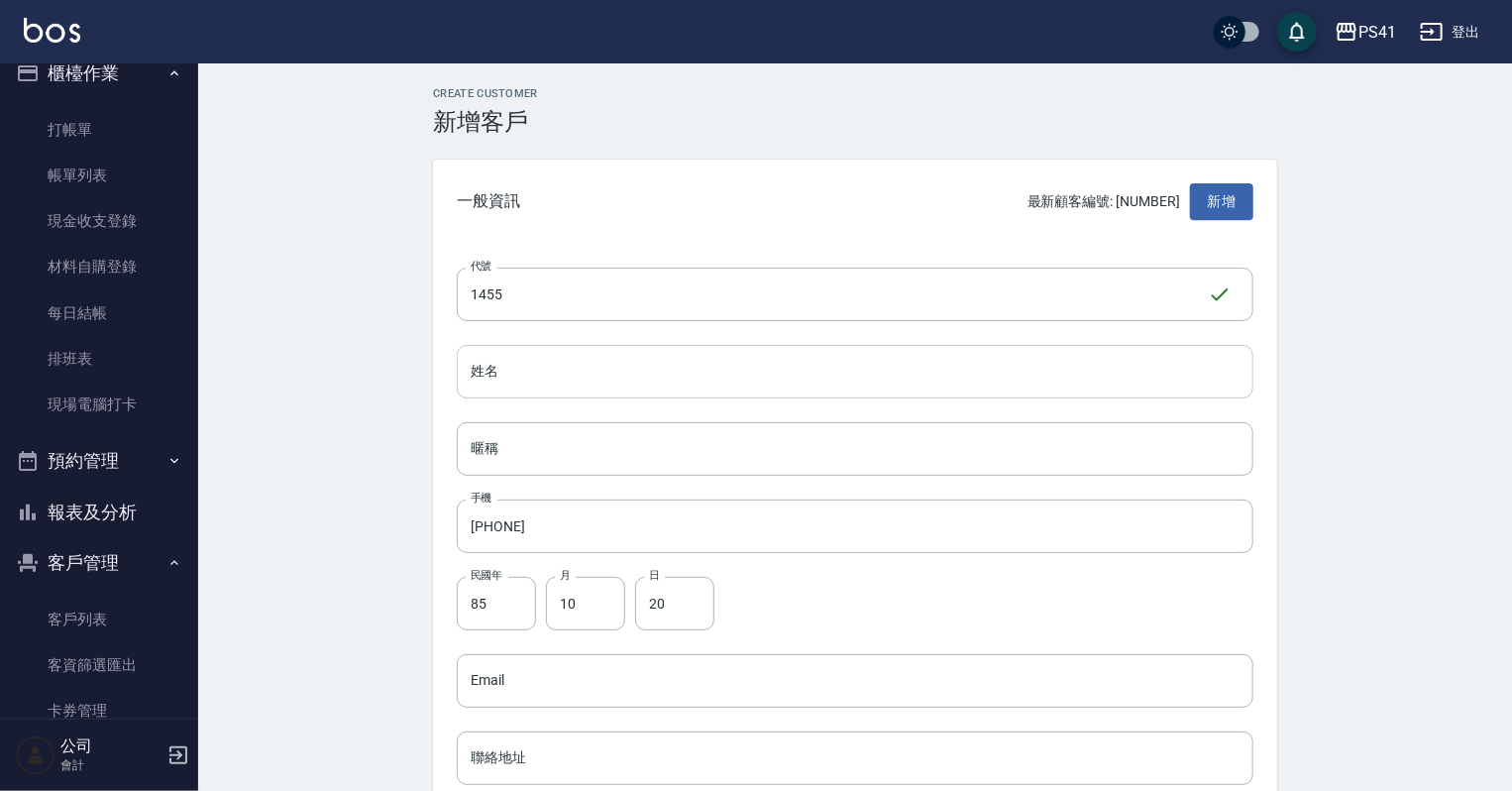 click on "姓名" at bounding box center (855, 372) 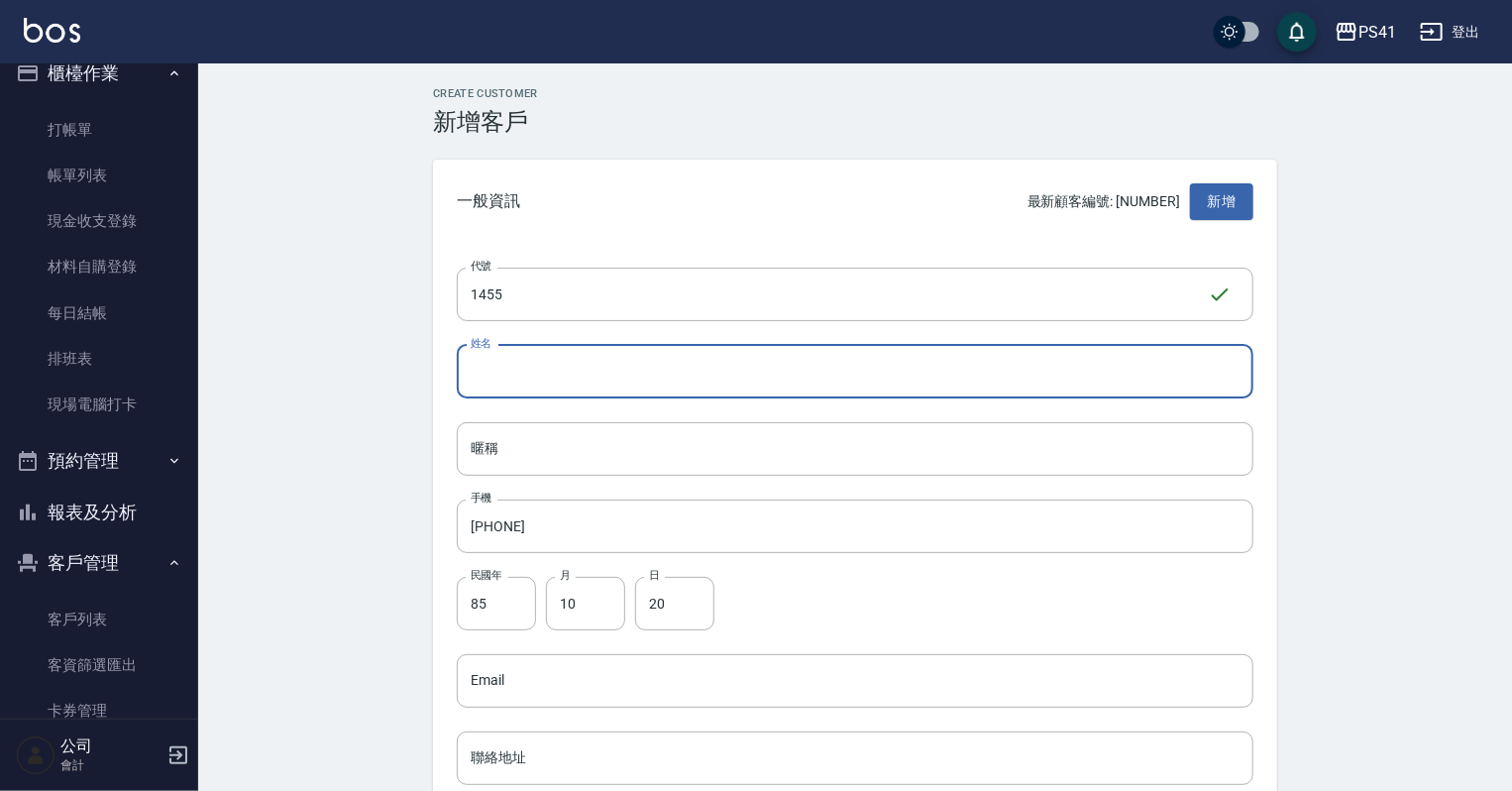 type on "ㄘ" 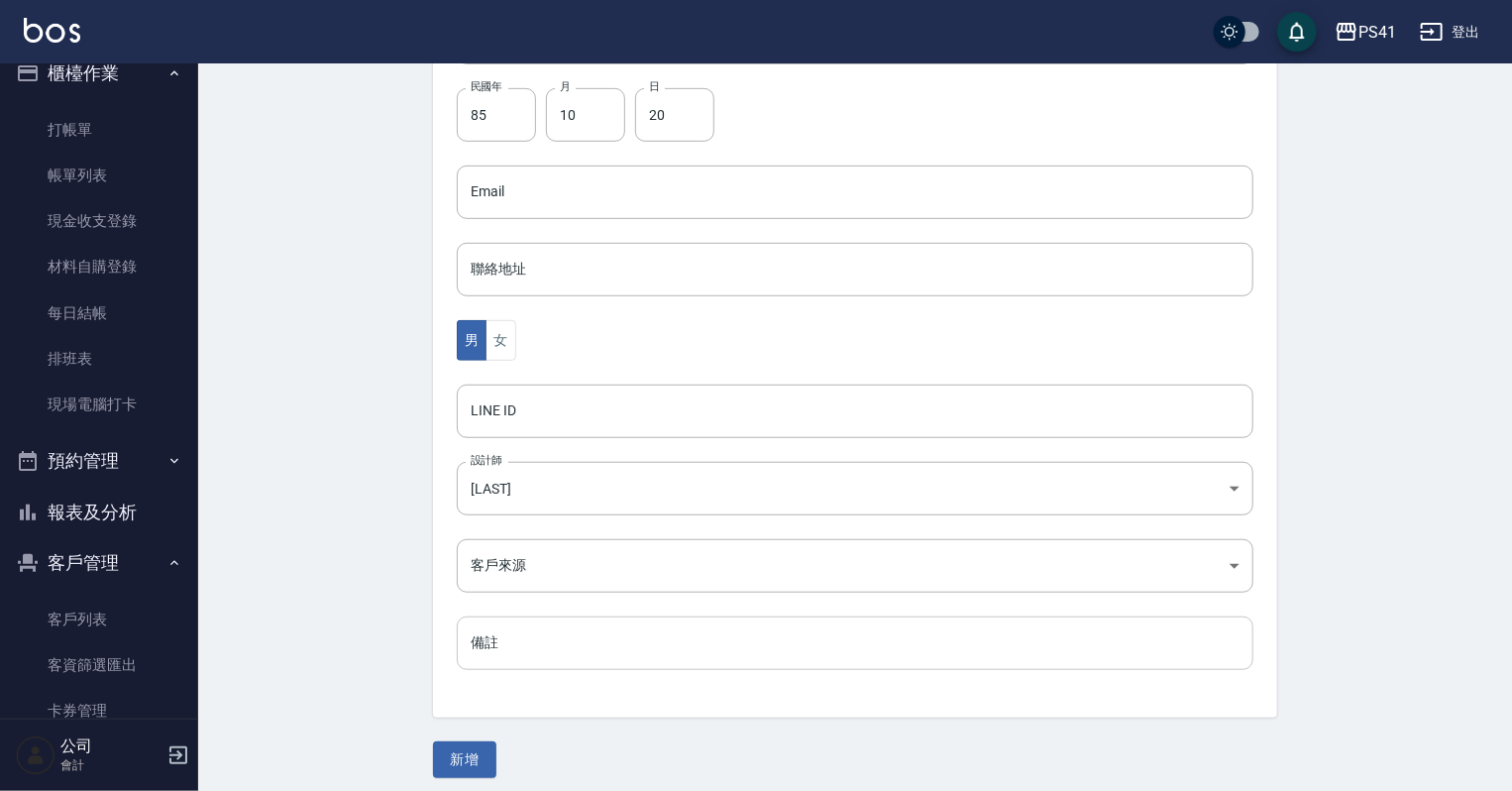 scroll, scrollTop: 499, scrollLeft: 0, axis: vertical 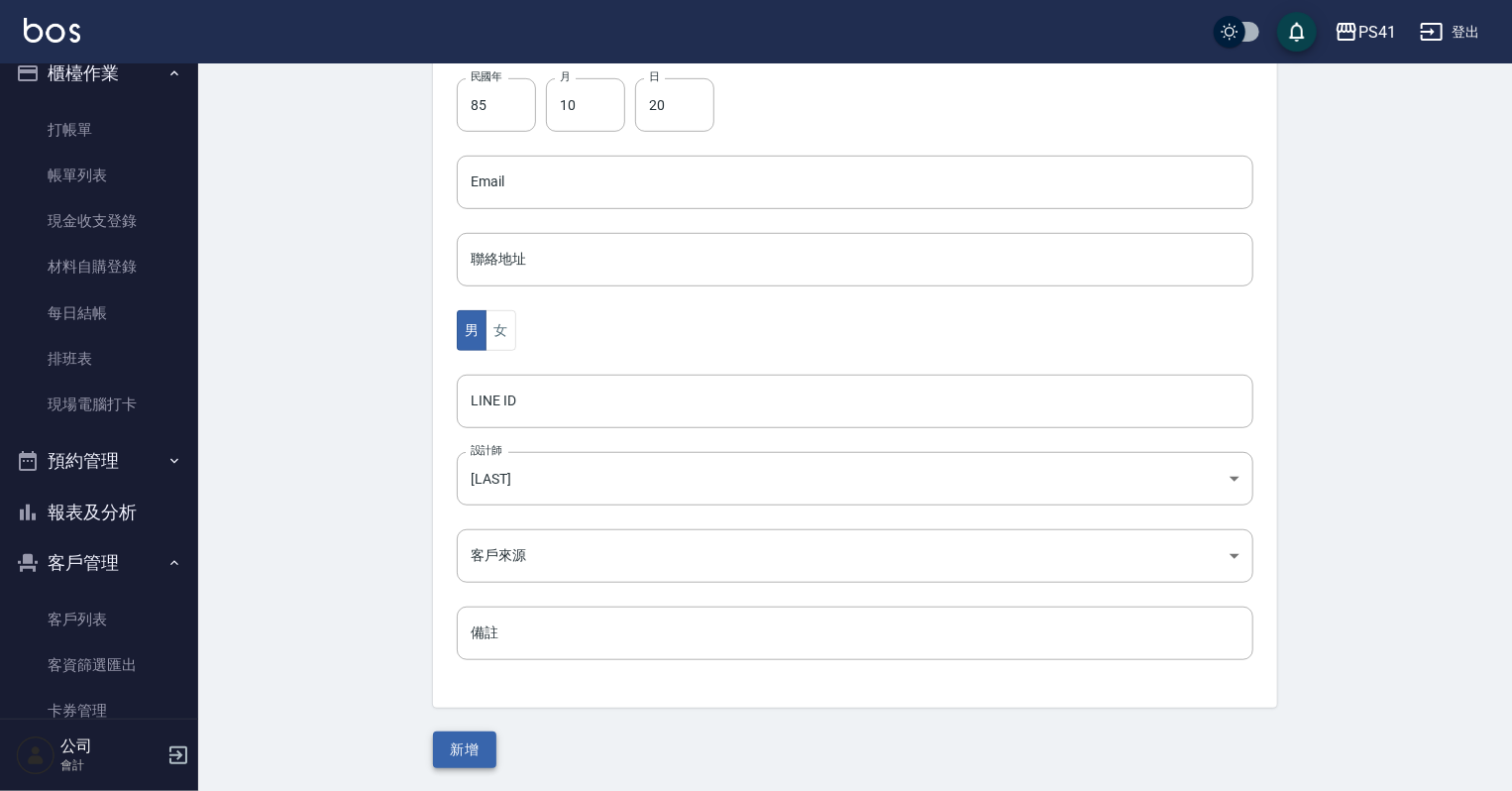 type on "[LAST]" 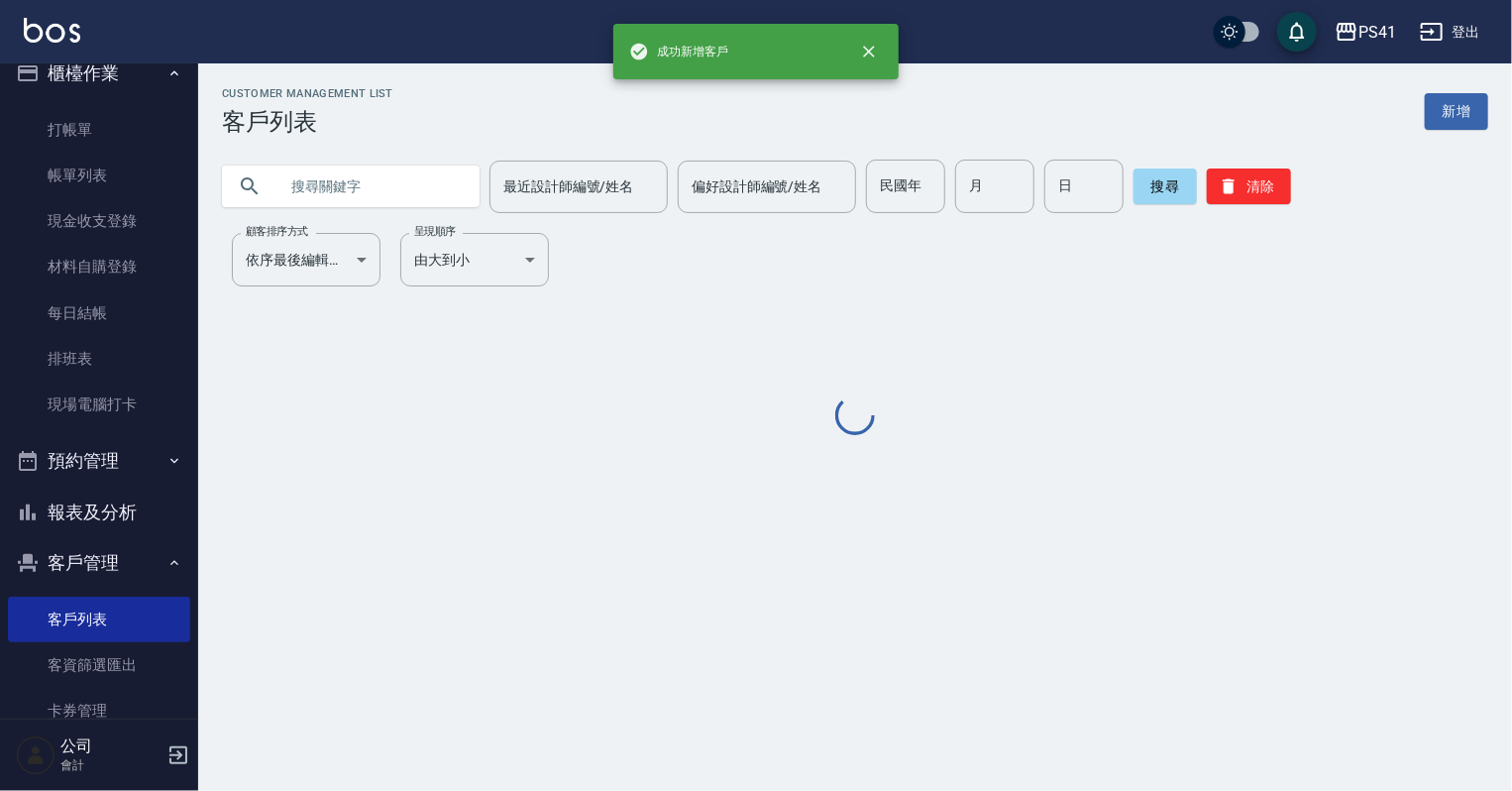 scroll, scrollTop: 0, scrollLeft: 0, axis: both 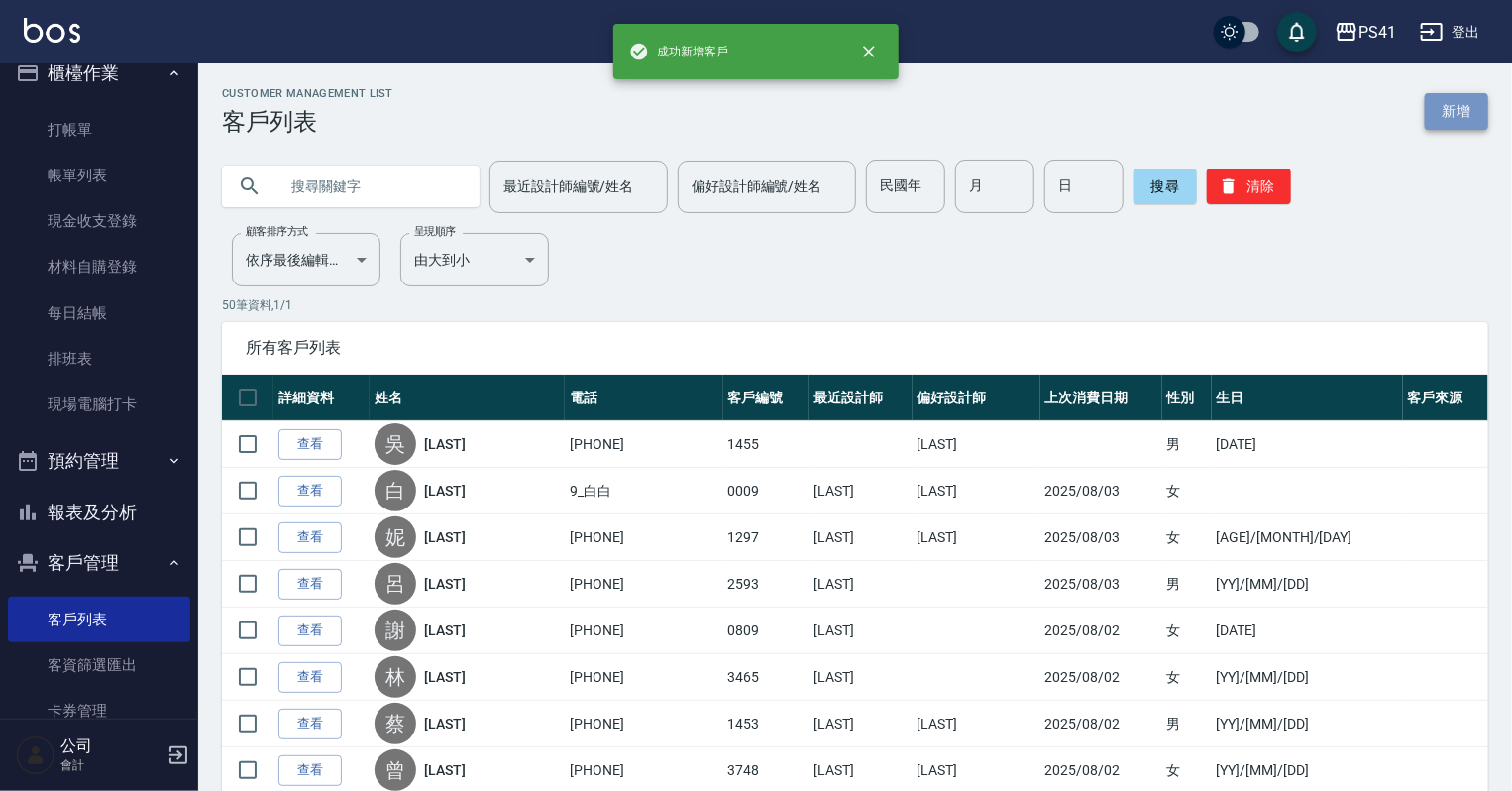 click on "新增" at bounding box center (1457, 111) 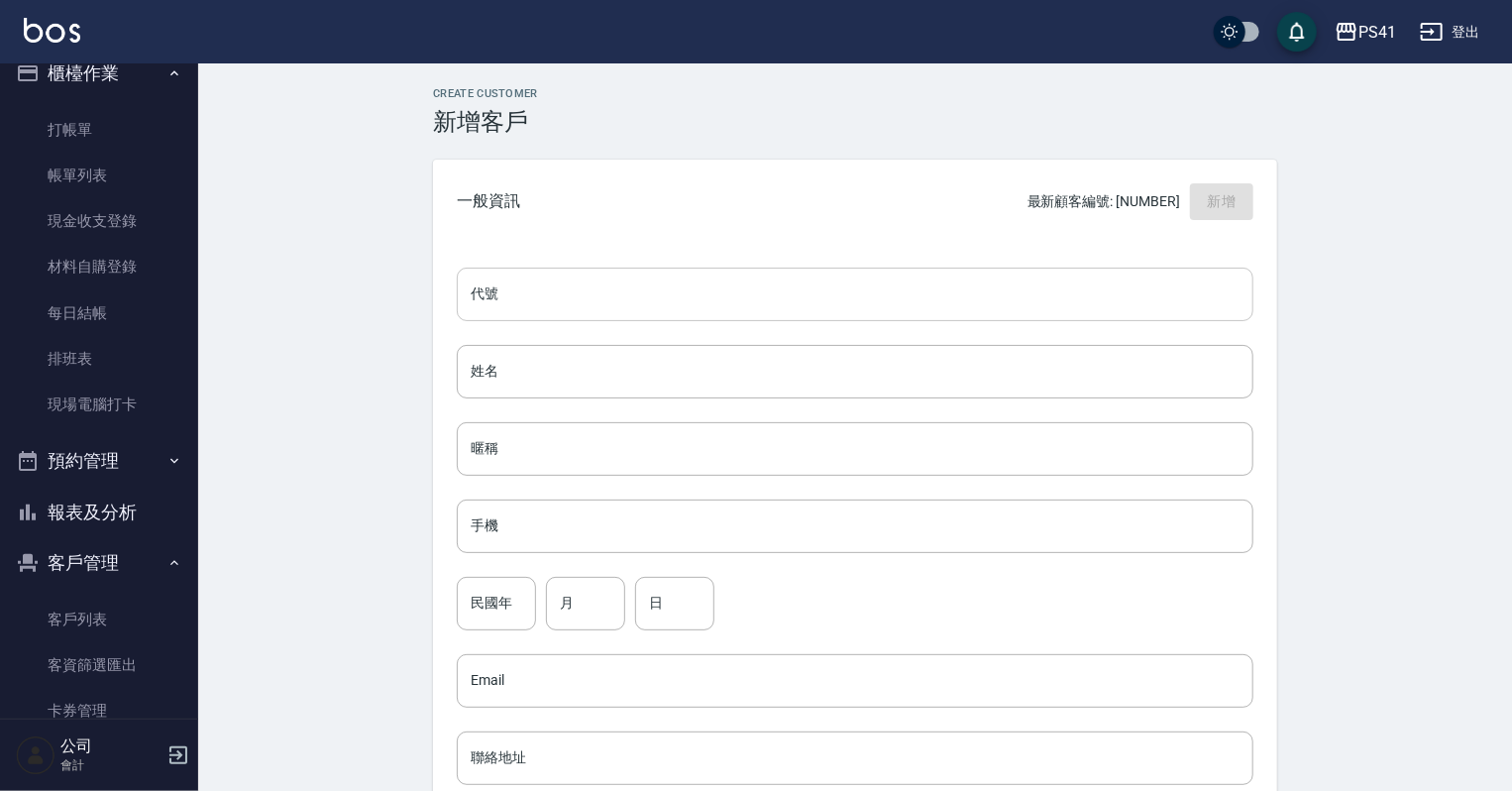 drag, startPoint x: 864, startPoint y: 337, endPoint x: 871, endPoint y: 283, distance: 54.451814 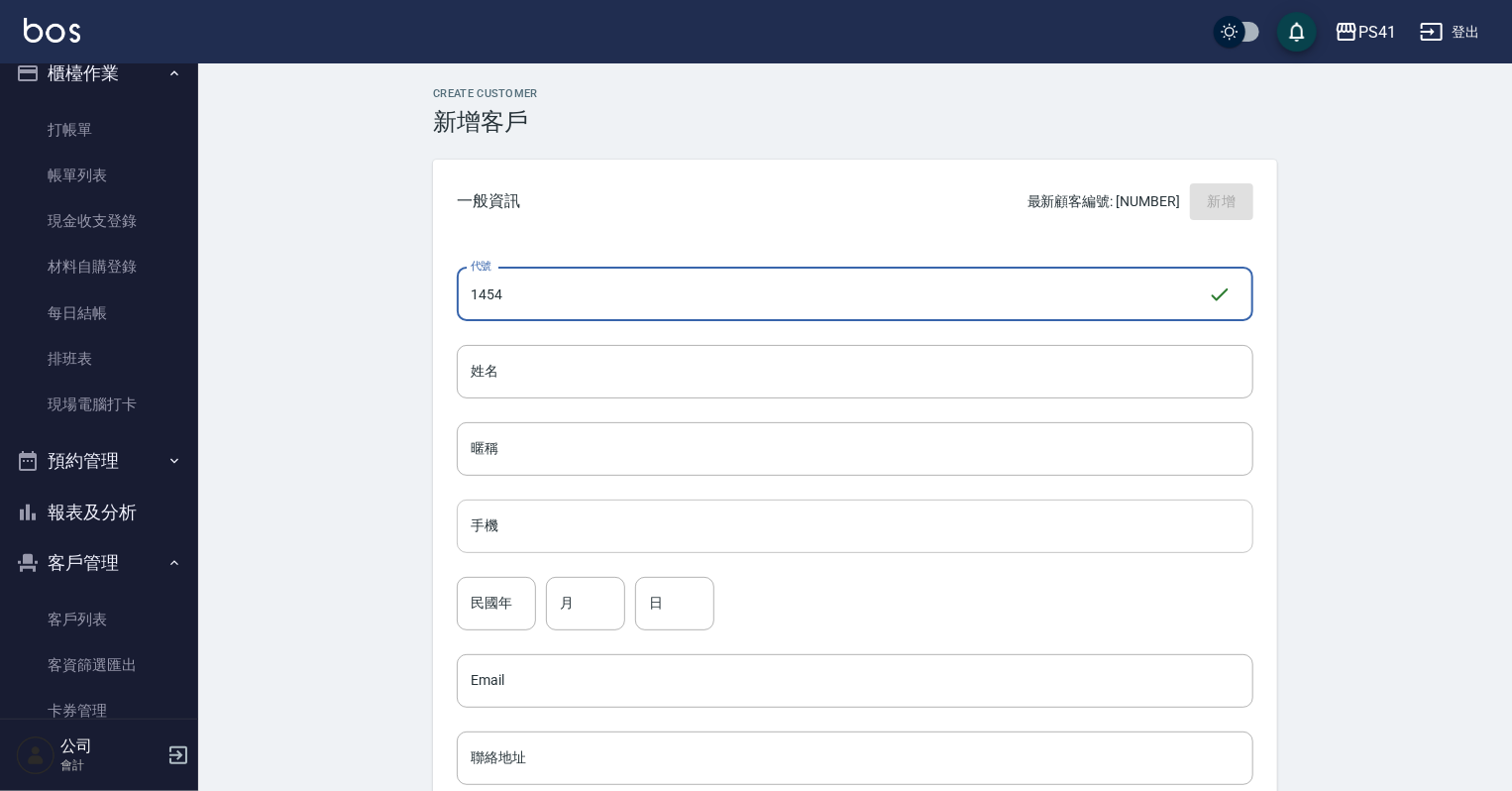 type on "1454" 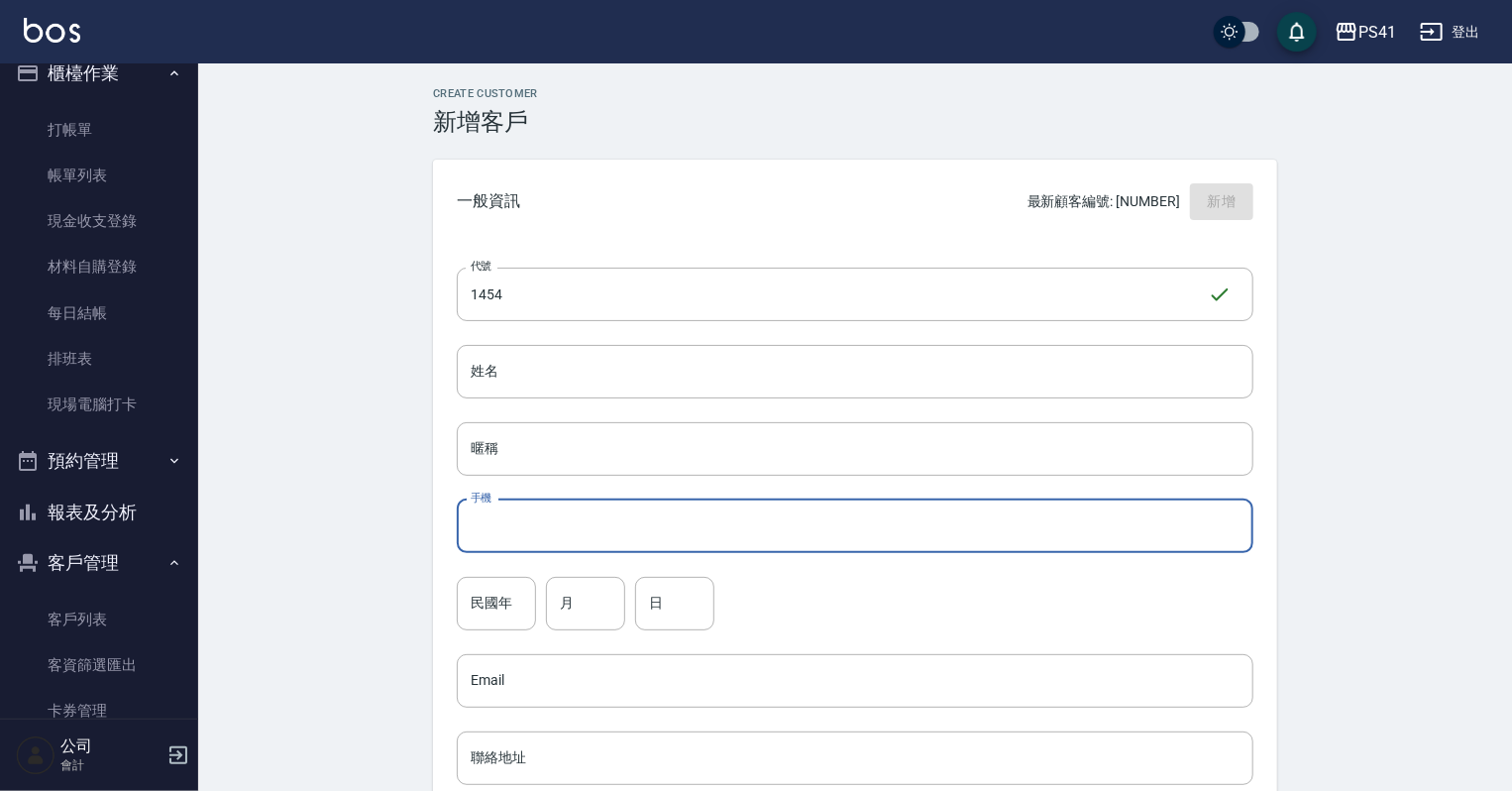 drag, startPoint x: 825, startPoint y: 545, endPoint x: 840, endPoint y: 536, distance: 17.492856 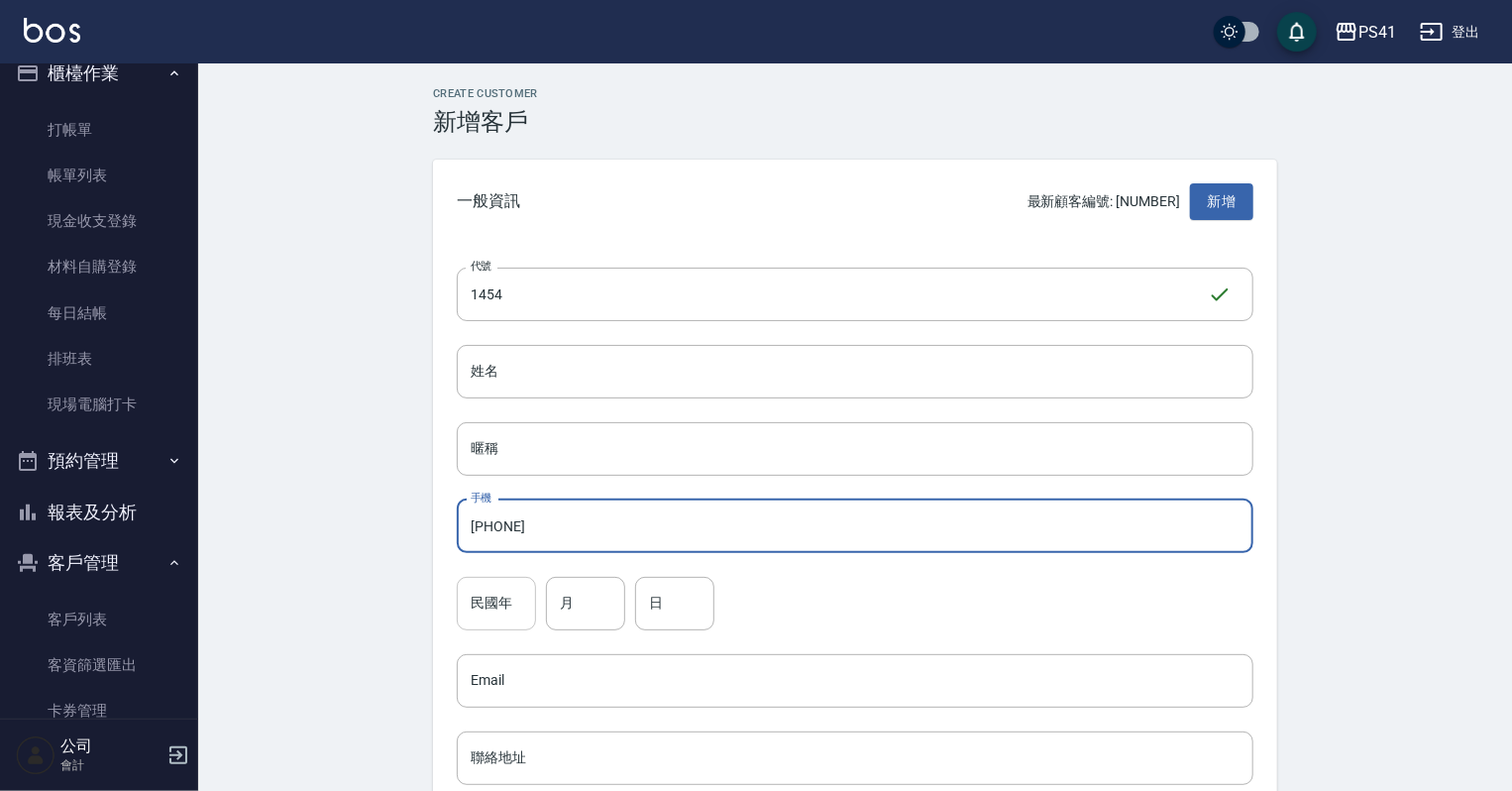 type on "[PHONE]" 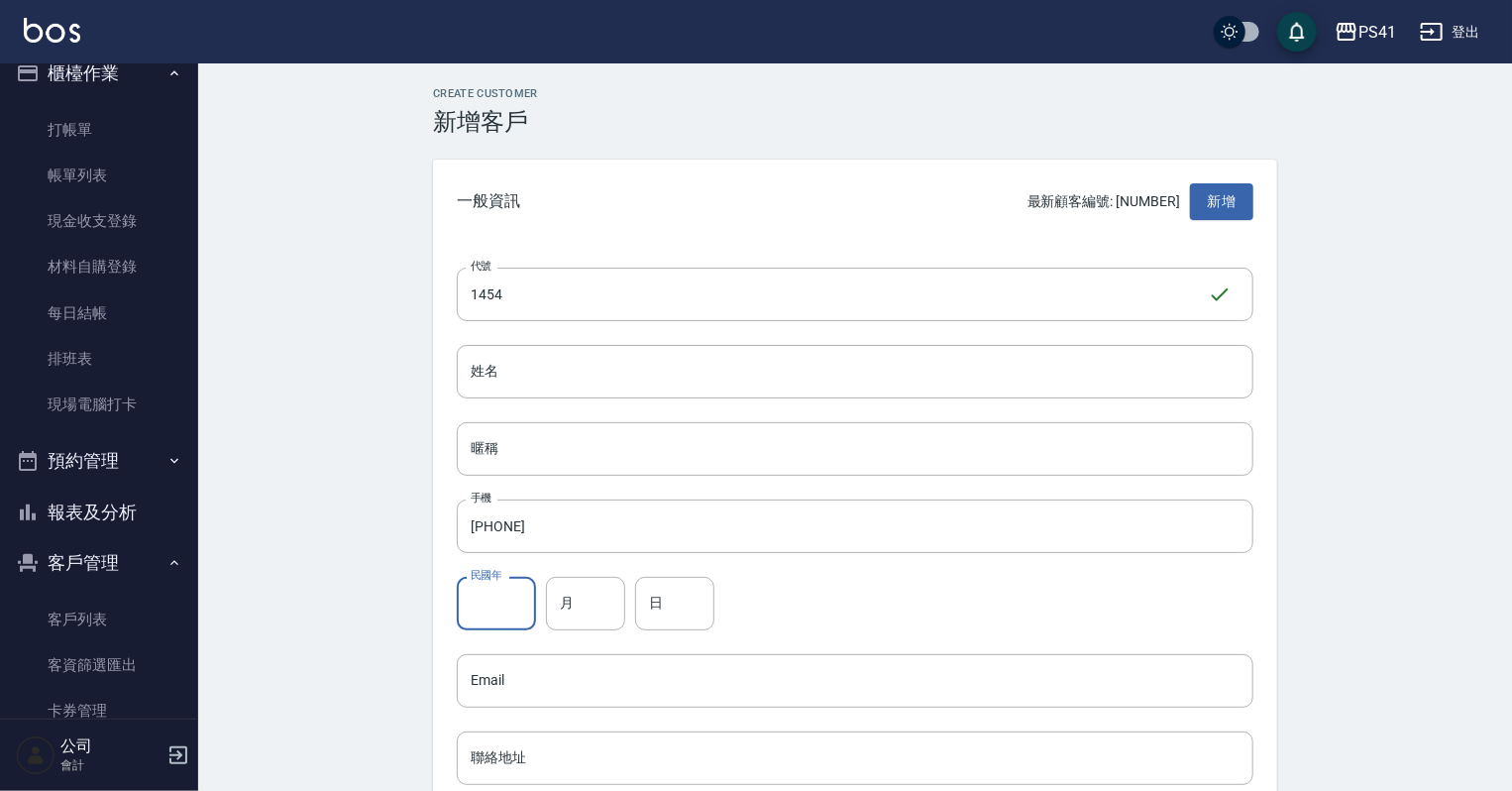 click on "民國年" at bounding box center [496, 604] 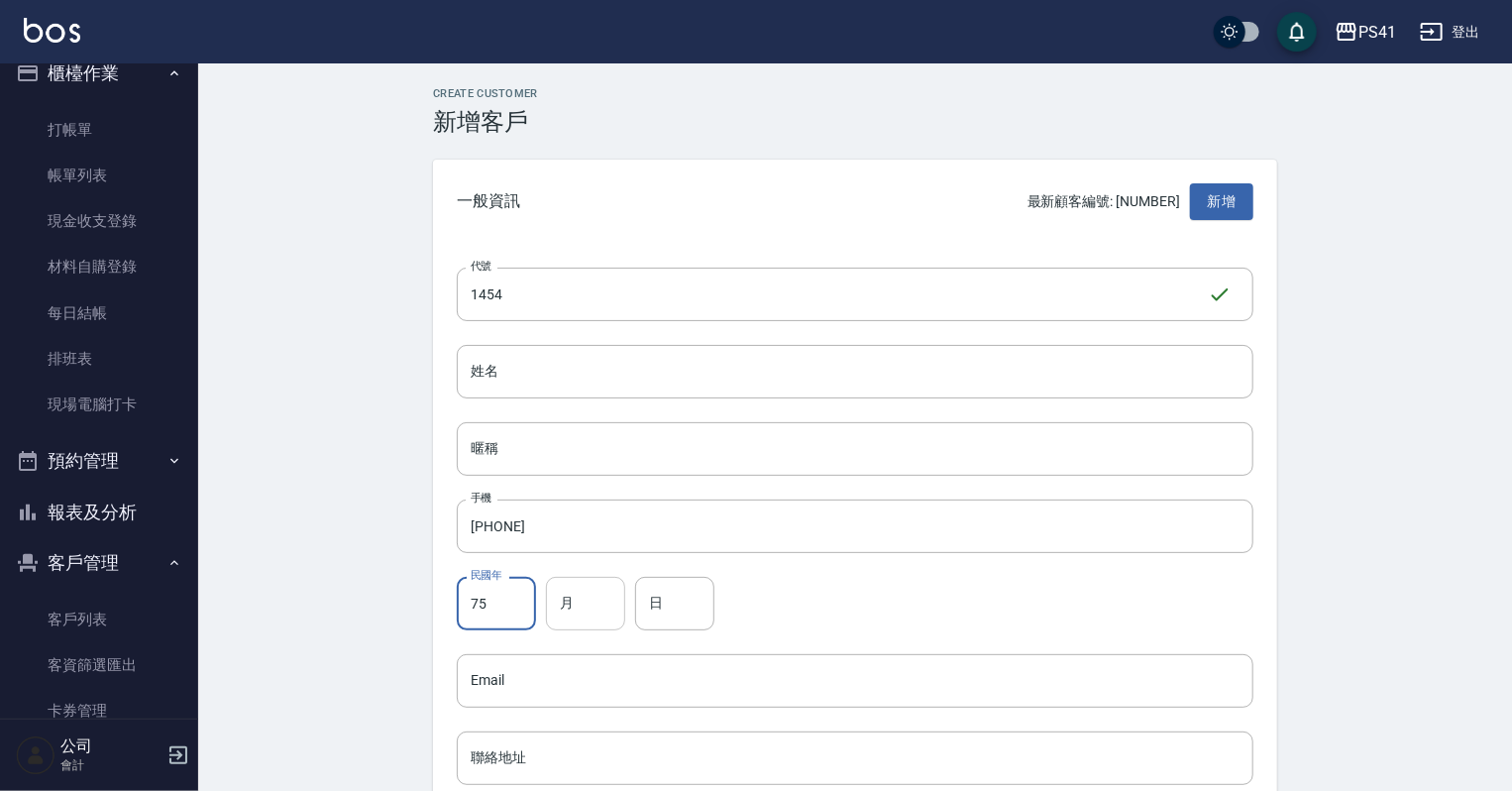 type on "75" 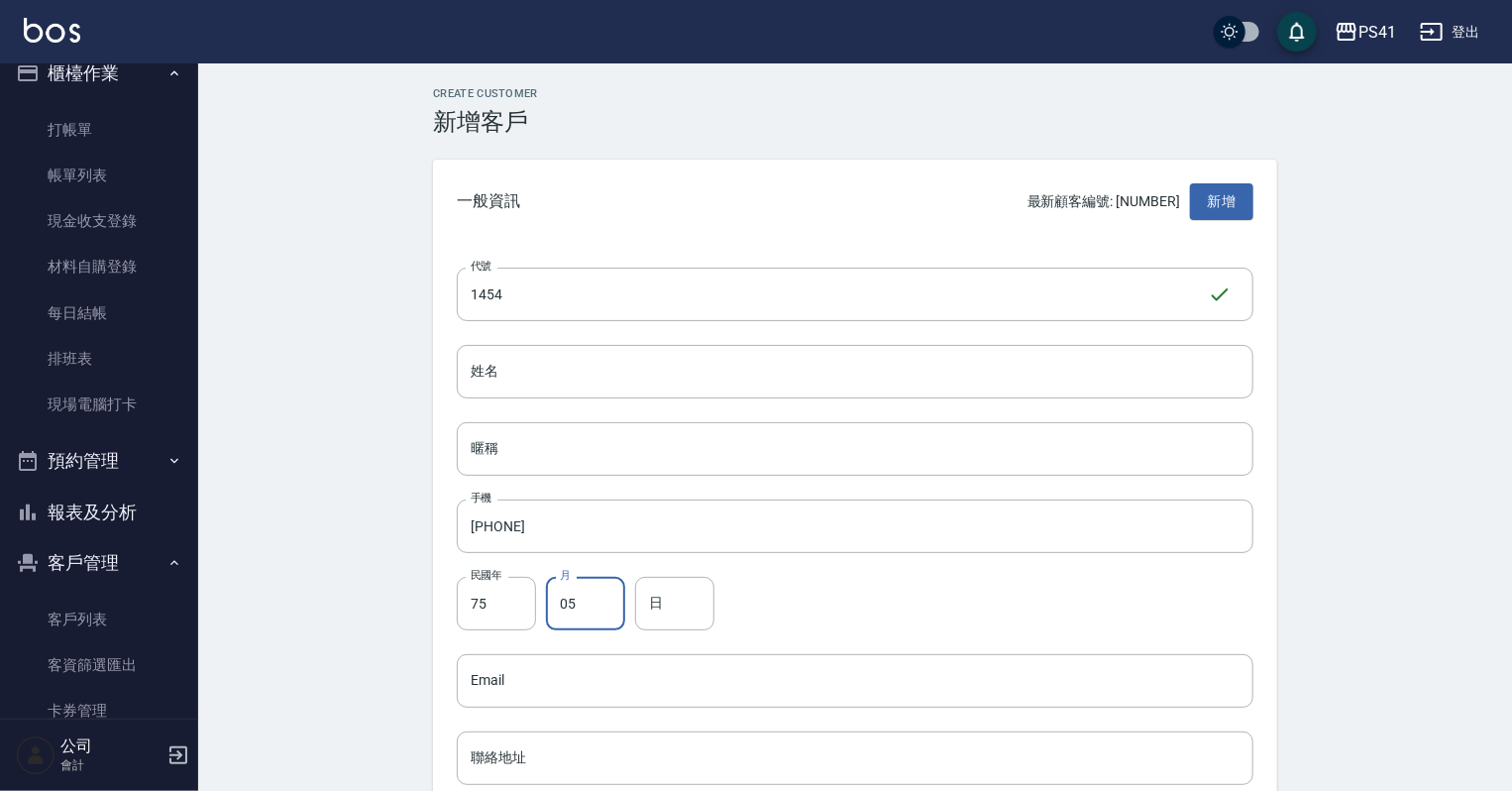 type on "05" 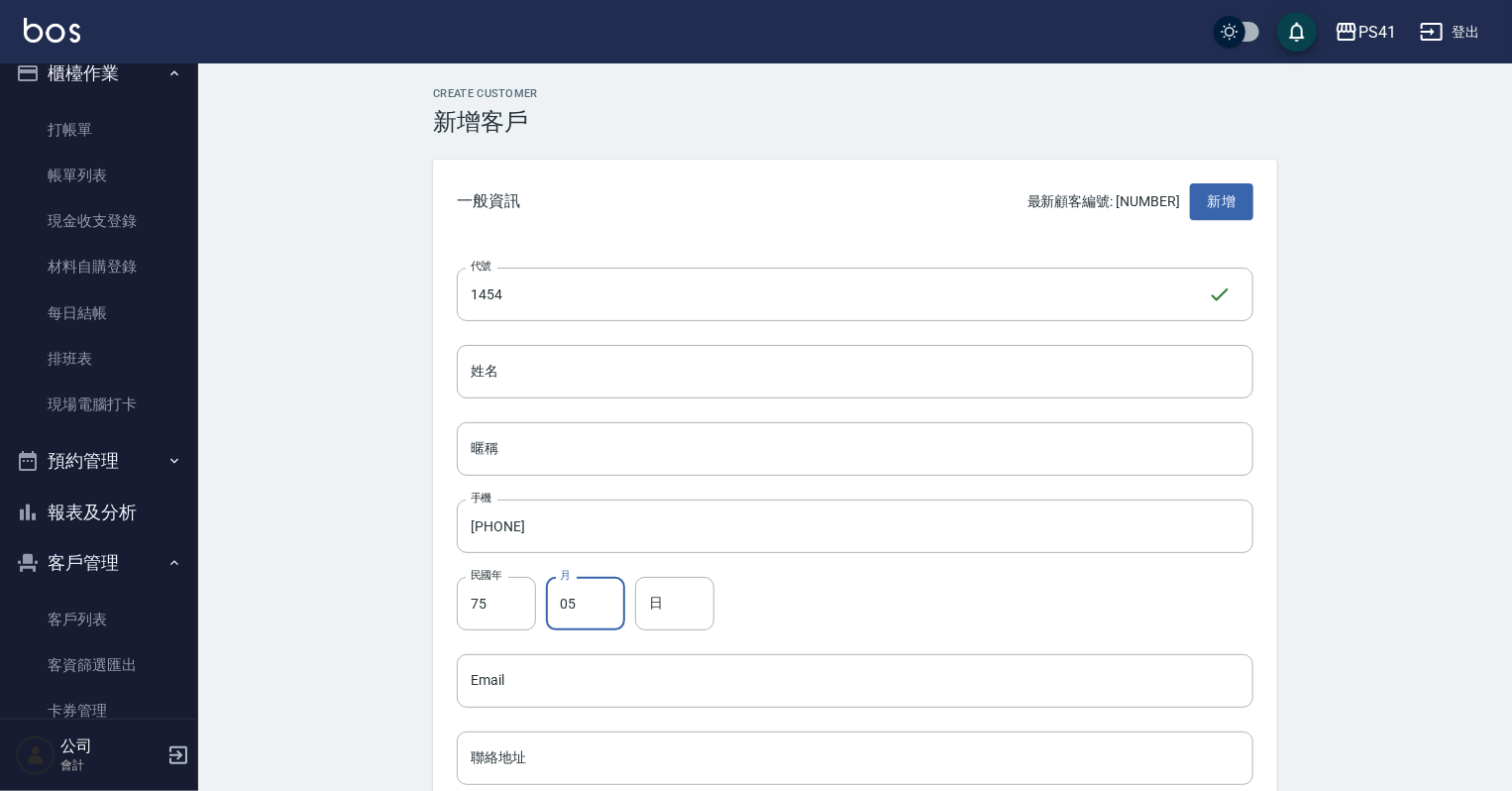 click on "日 日" at bounding box center (675, 604) 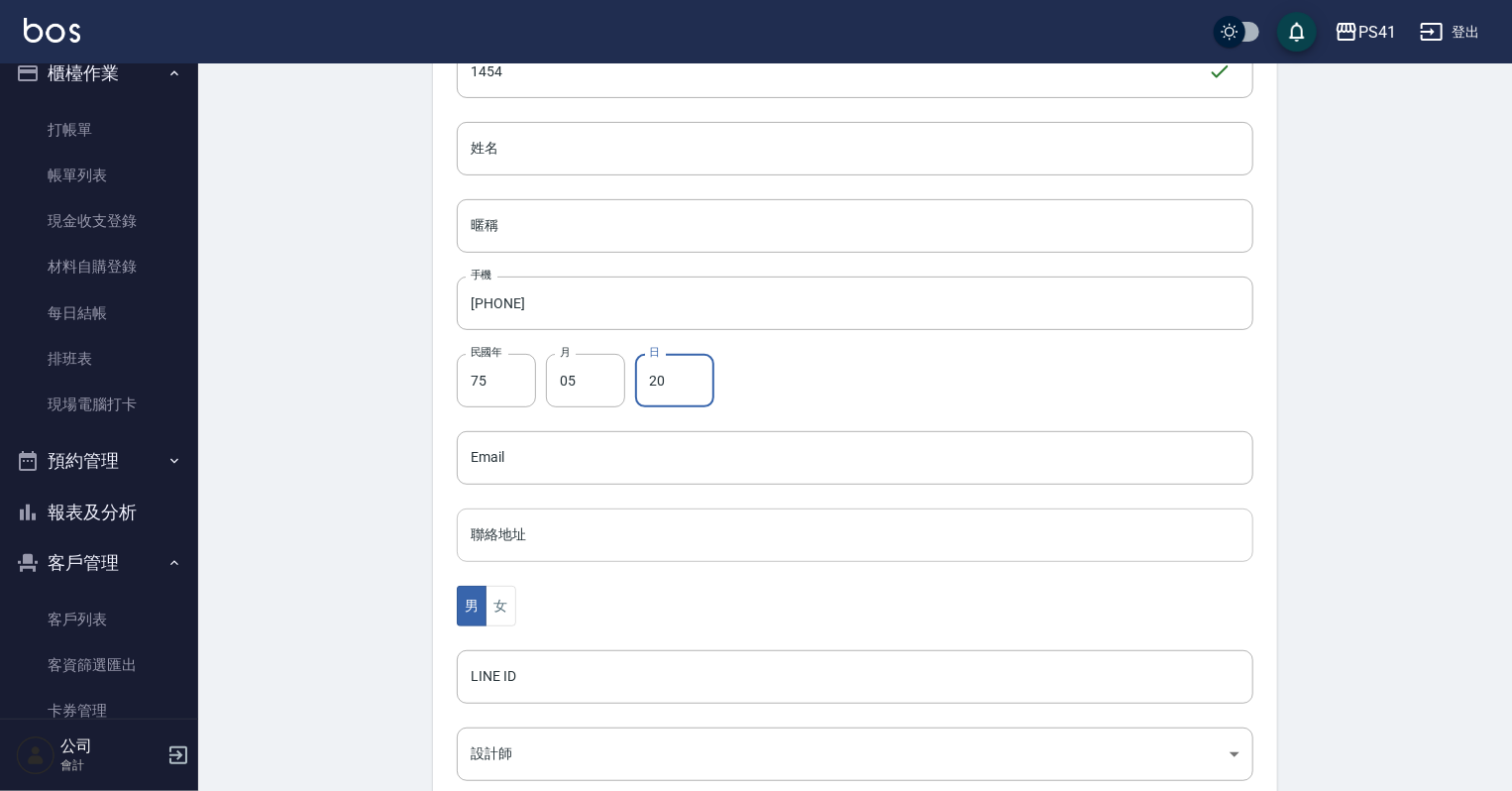 scroll, scrollTop: 238, scrollLeft: 0, axis: vertical 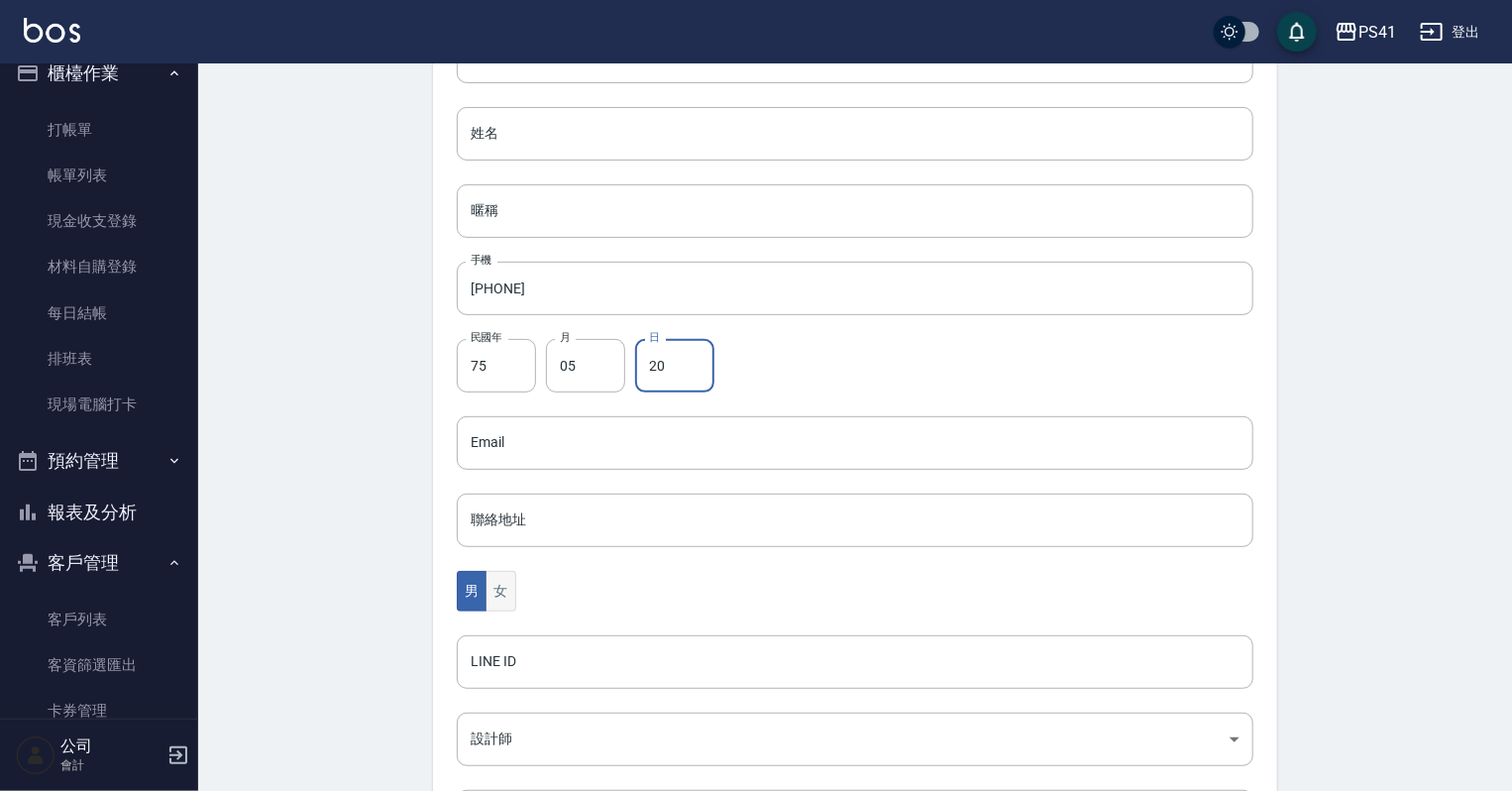 type on "20" 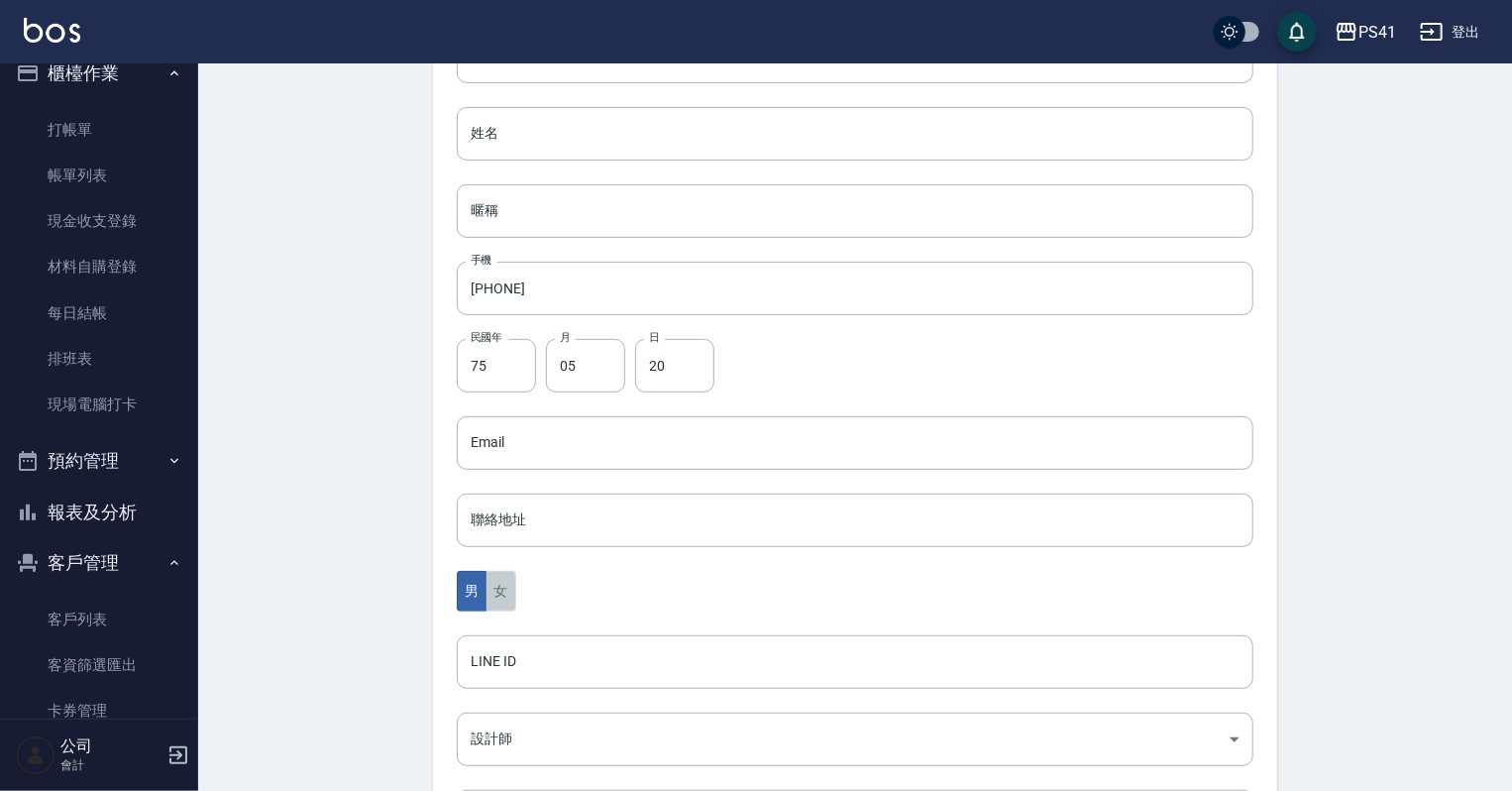 click on "女" at bounding box center [500, 591] 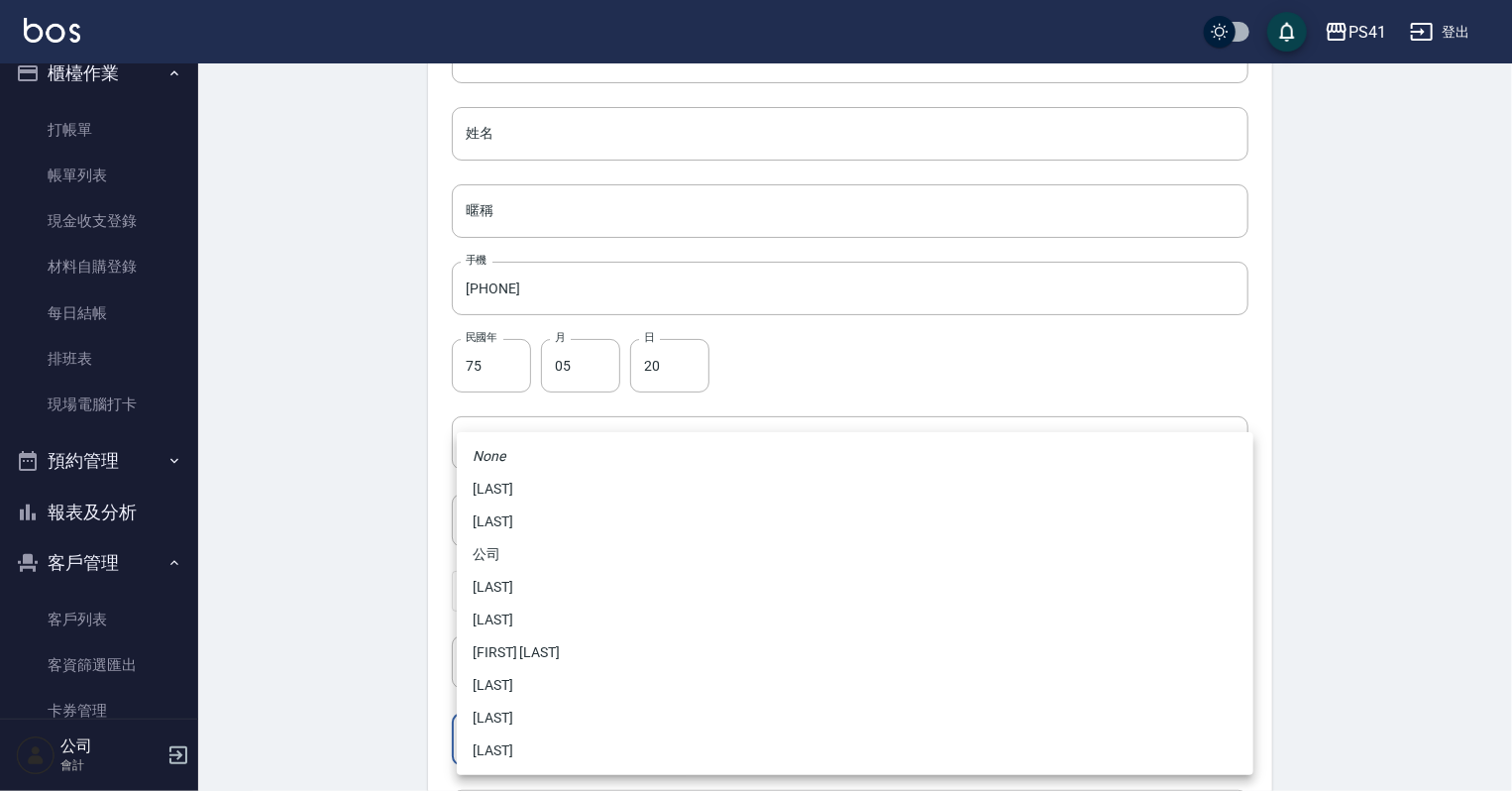 click on "PS41 登出 櫃檯作業 打帳單 帳單列表 現金收支登錄 材料自購登錄 每日結帳 排班表 現場電腦打卡 預約管理 預約管理 單日預約紀錄 單週預約紀錄 報表及分析 報表目錄 店家日報表 互助日報表 互助月報表 設計師日報表 設計師業績月報表 商品銷售排行榜 客戶管理 客戶列表 客資篩選匯出 卡券管理 行銷工具 活動發券明細 公司 會計 Create Customer 新增客戶 一般資訊 最新顧客編號: [ID] 新增 代號 [ID] 代號 姓名 姓名 暱稱 暱稱 手機 [PHONE] 手機 民國年 [YY] 民國年 月 05 月 日 20 日 Email Email 聯絡地址 聯絡地址 男 女 LINE ID LINE ID 設計師 設計師 客戶來源 客戶來源 備註 備註 新增 None 李[LAST] 柯[LAST] 公司 白[LAST] 李[LAST] 溫佳惇 謝淳蕙 林[LAST] 王[LAST]" at bounding box center (756, 407) 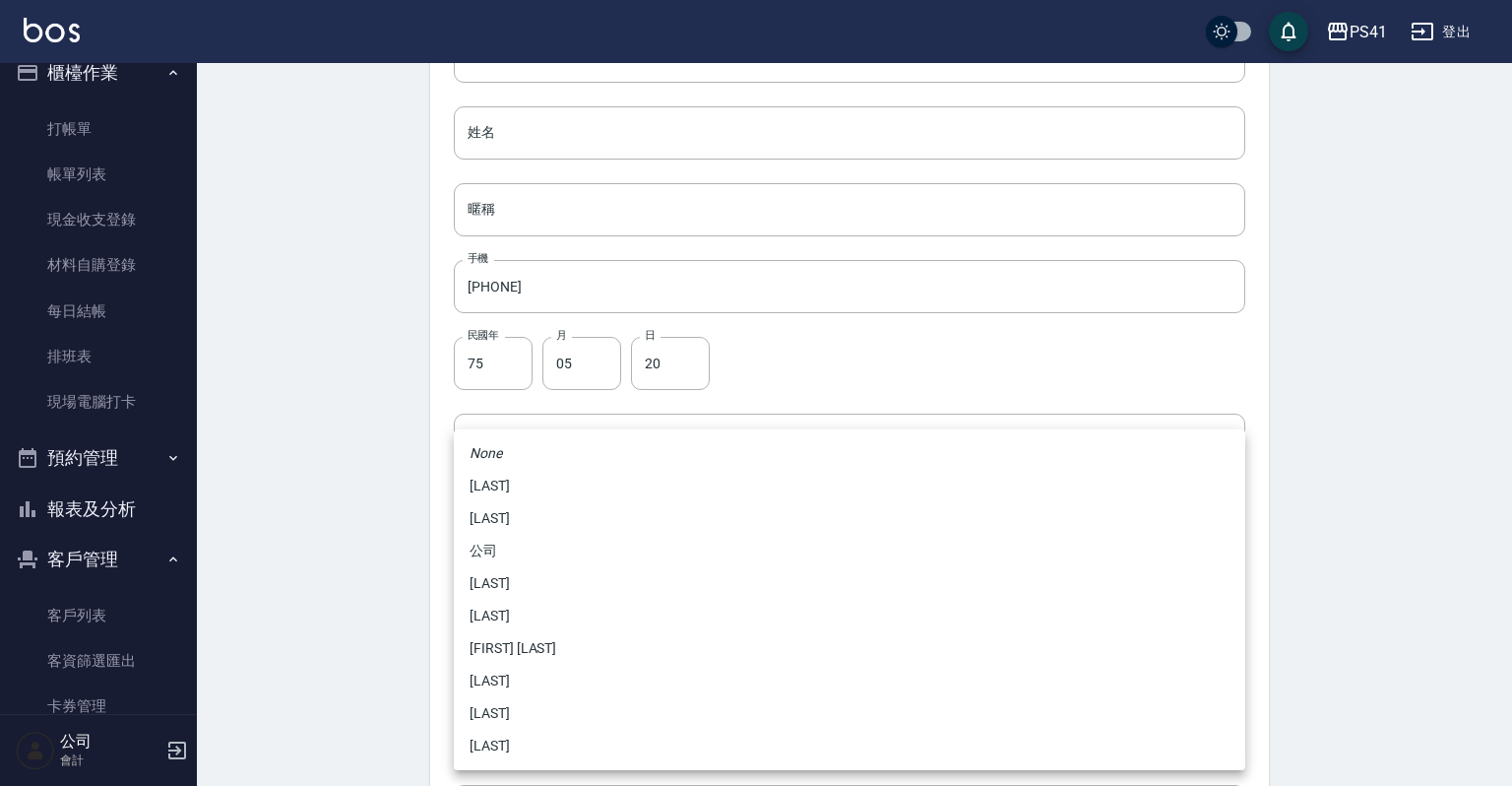 click on "[LAST]" at bounding box center (850, 681) 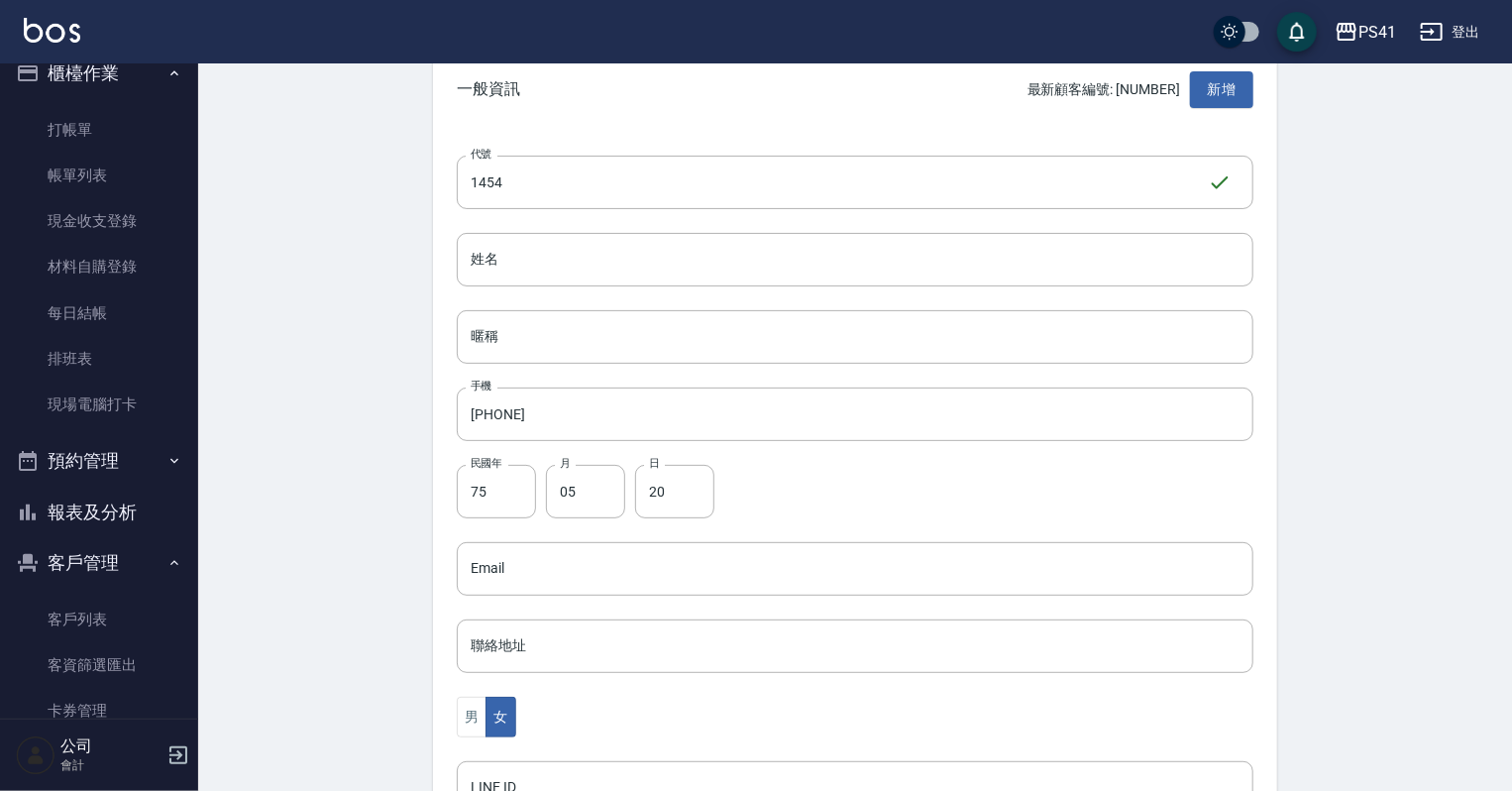 scroll, scrollTop: 0, scrollLeft: 0, axis: both 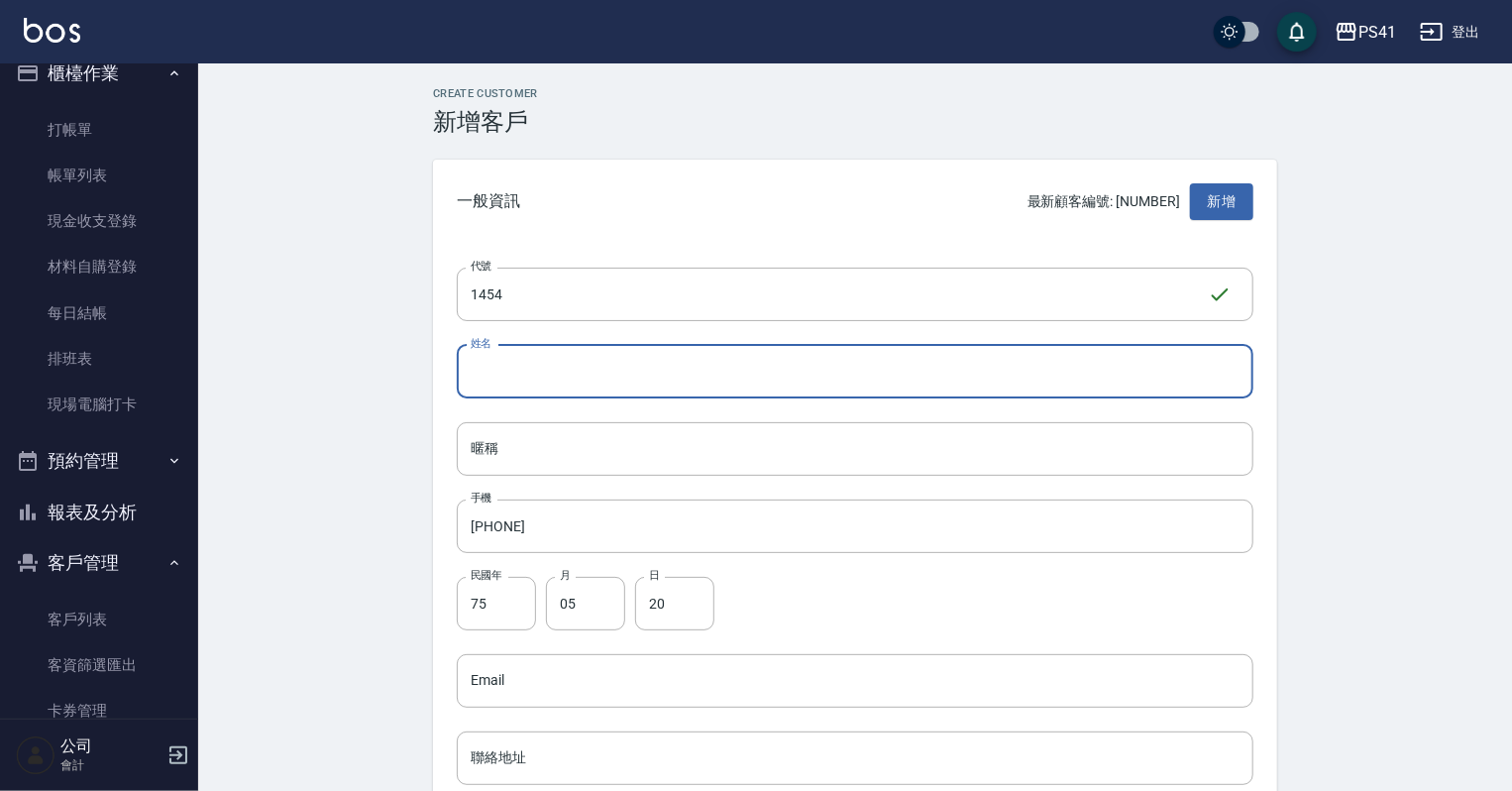 click on "姓名" at bounding box center (855, 372) 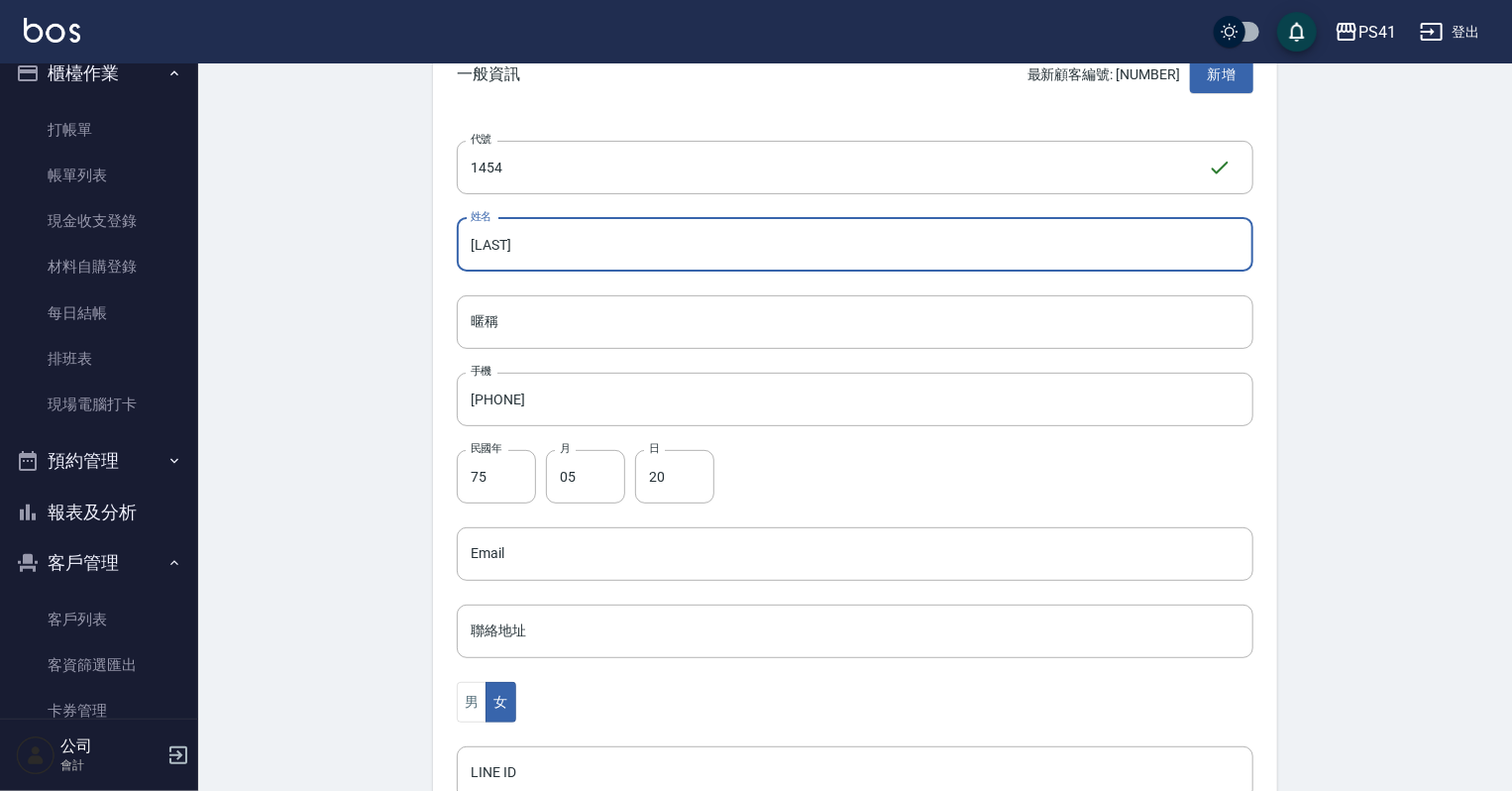 scroll, scrollTop: 476, scrollLeft: 0, axis: vertical 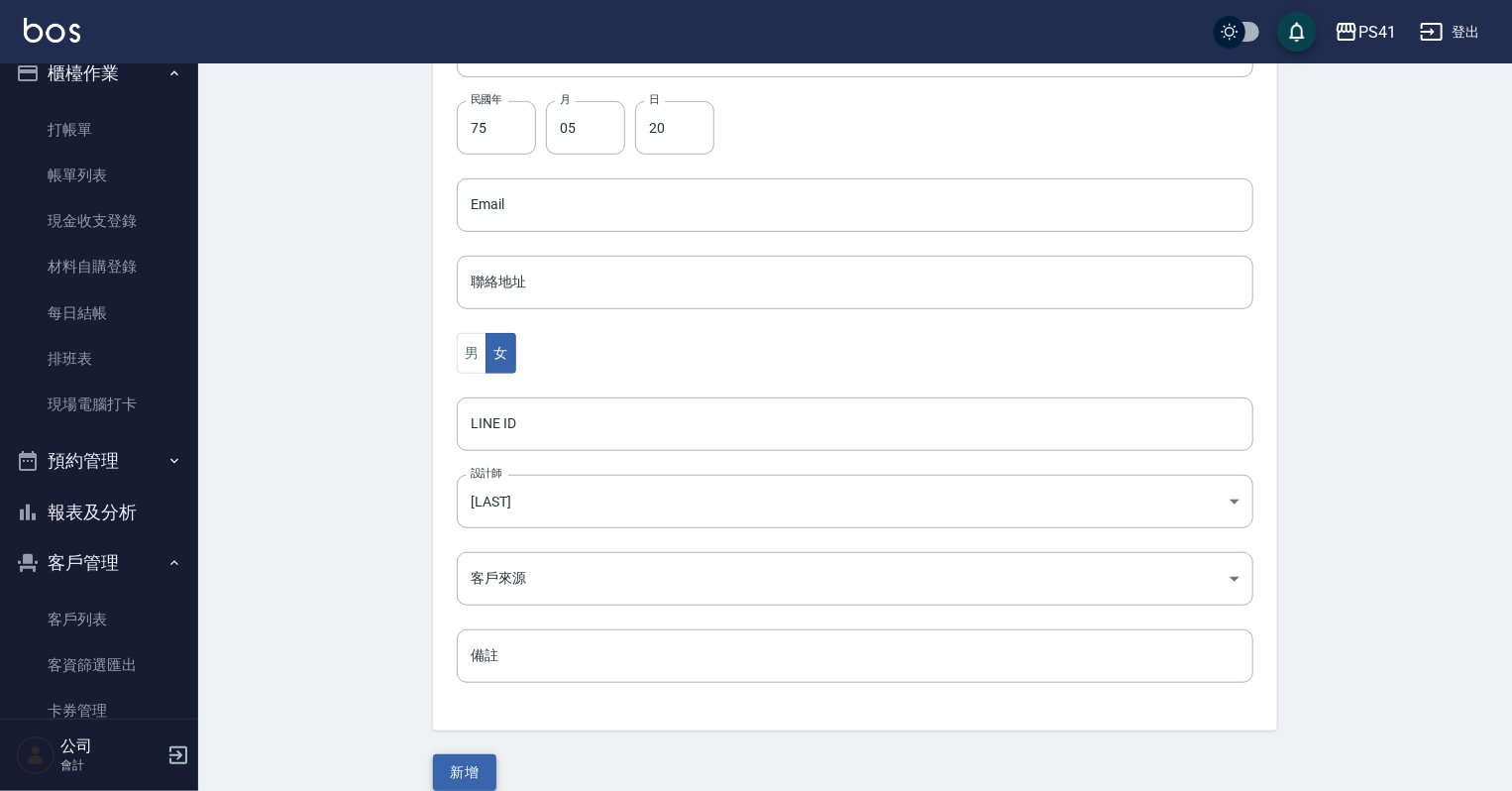 type on "[LAST]" 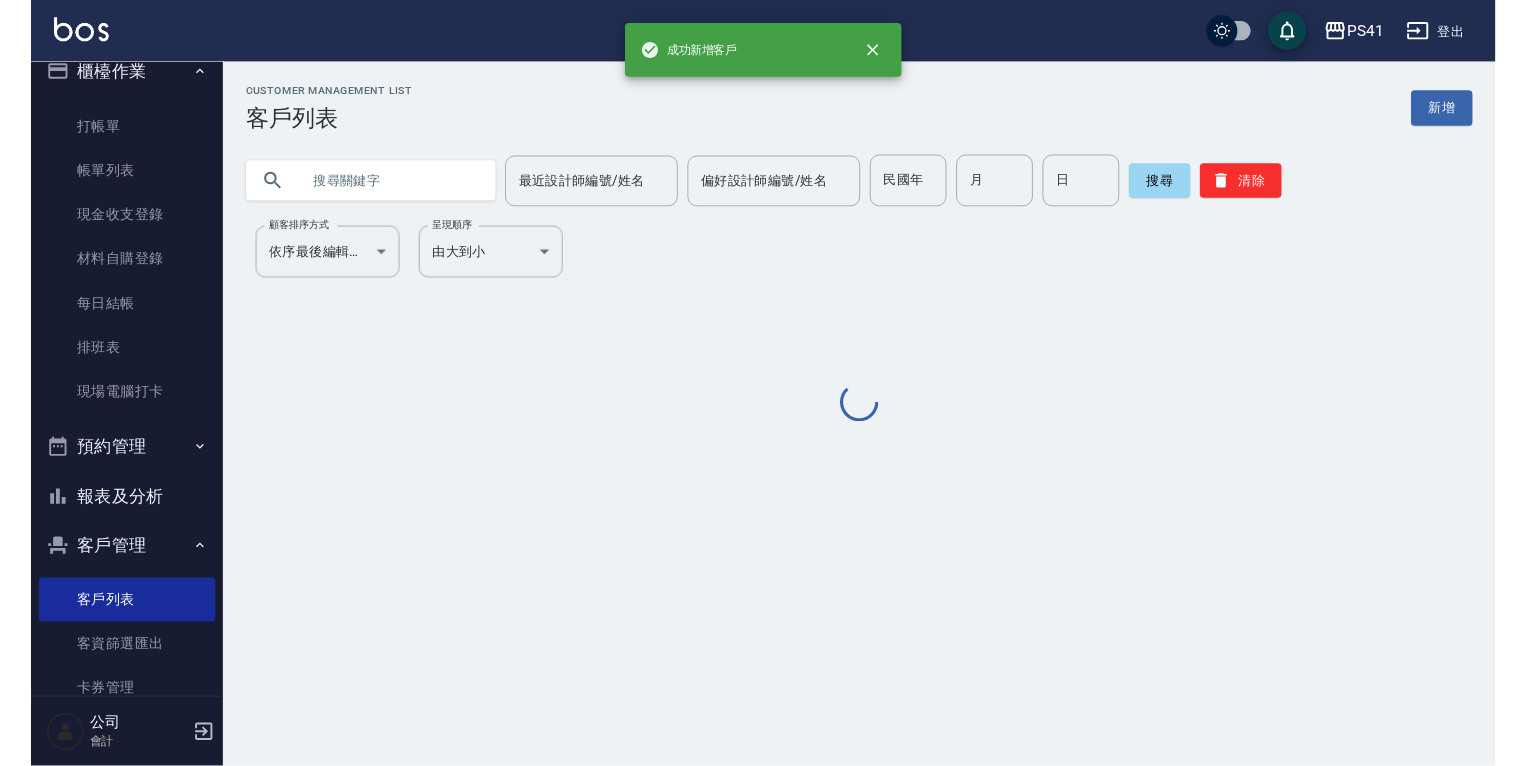 scroll, scrollTop: 0, scrollLeft: 0, axis: both 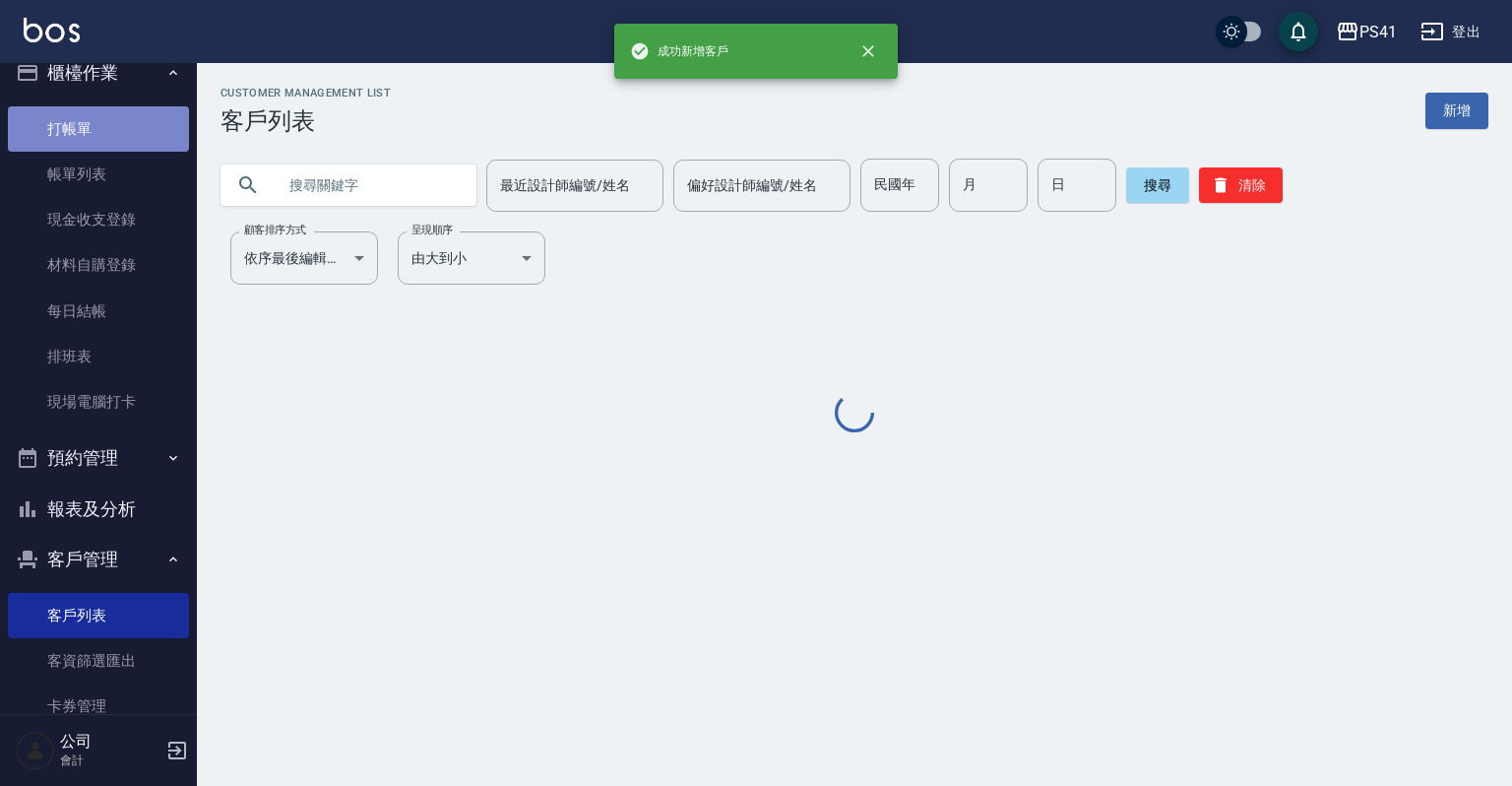 click on "打帳單" at bounding box center [98, 129] 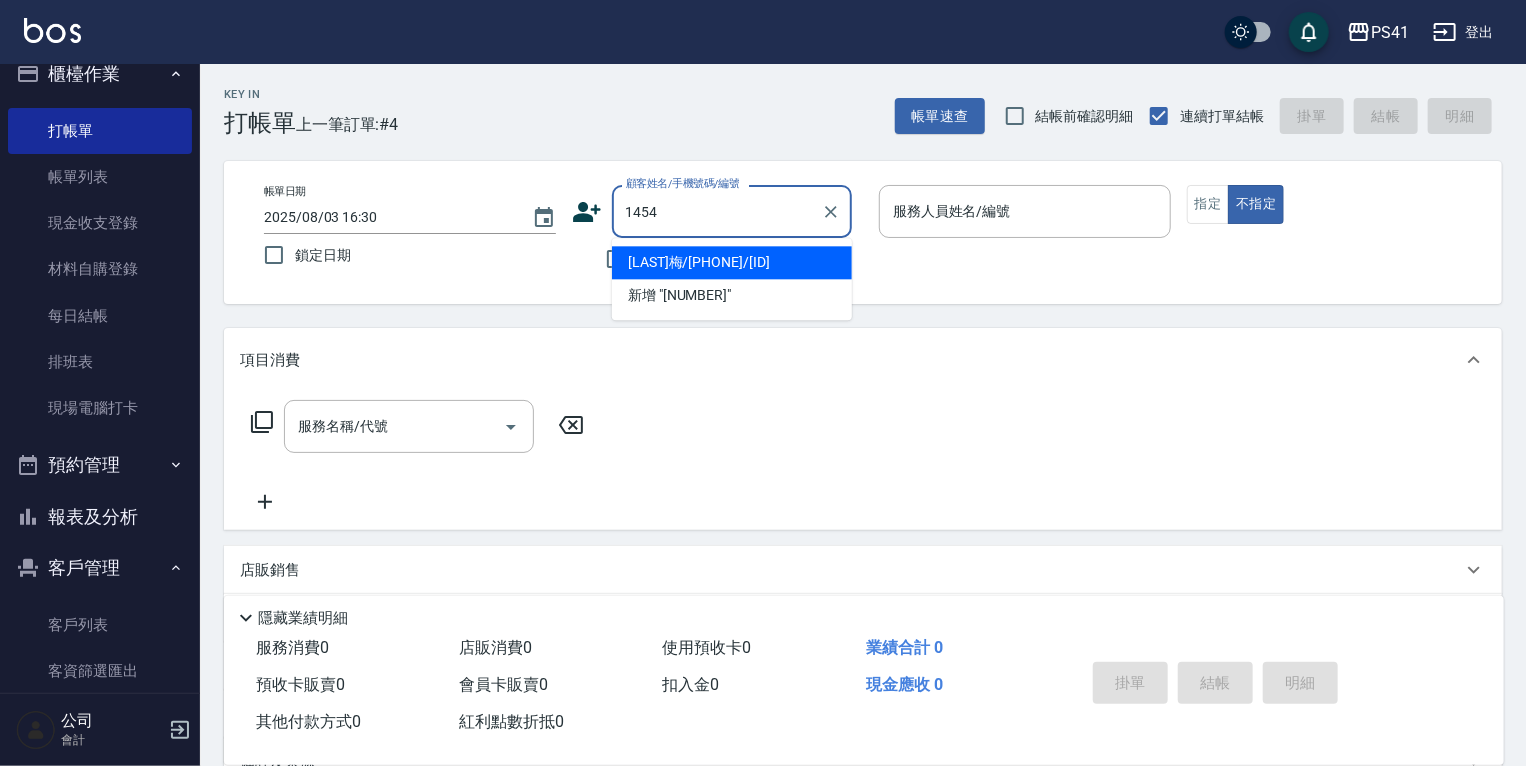 type on "[LAST]梅/[PHONE]/[ID]" 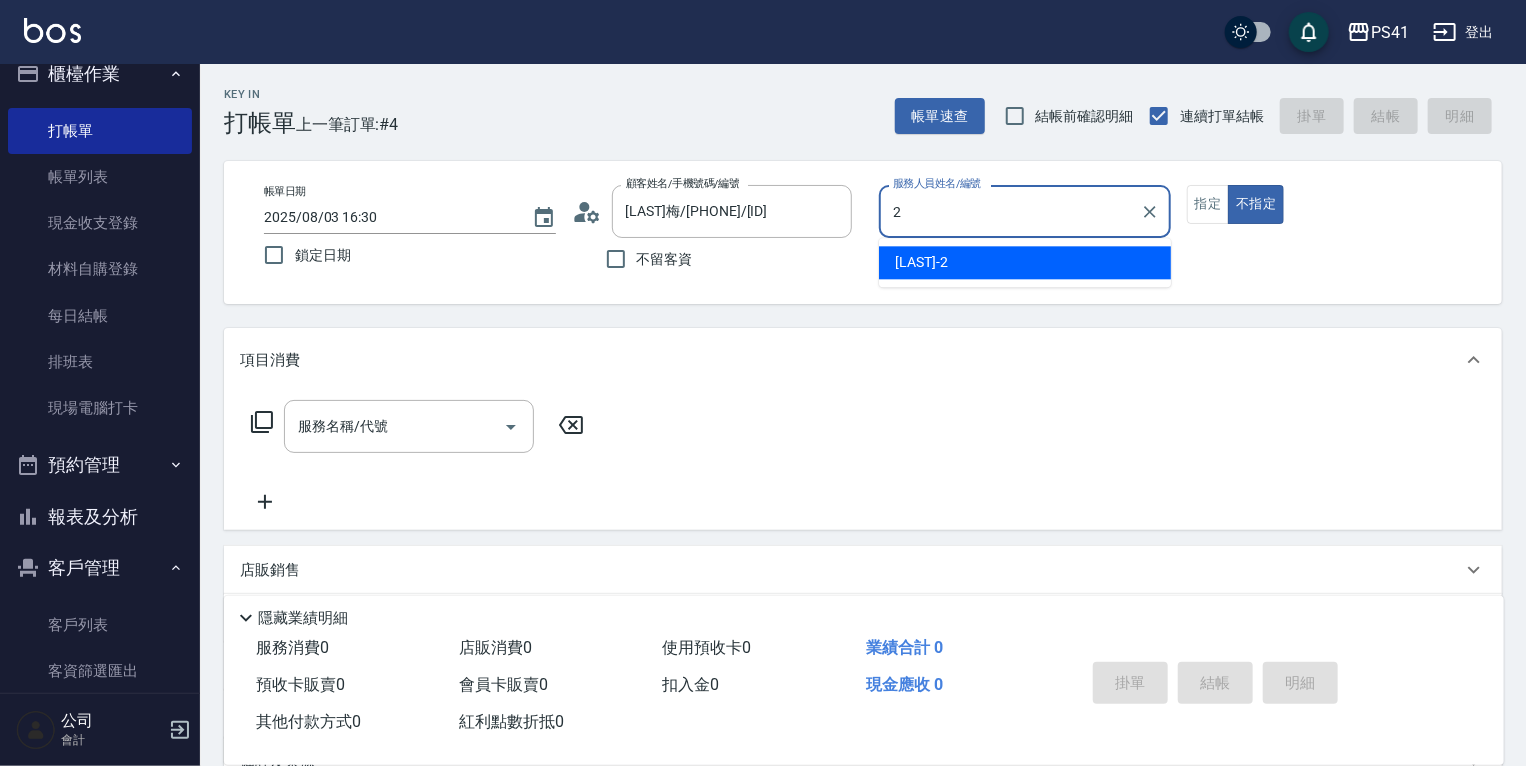 type on "[FIRST] [LAST]-2" 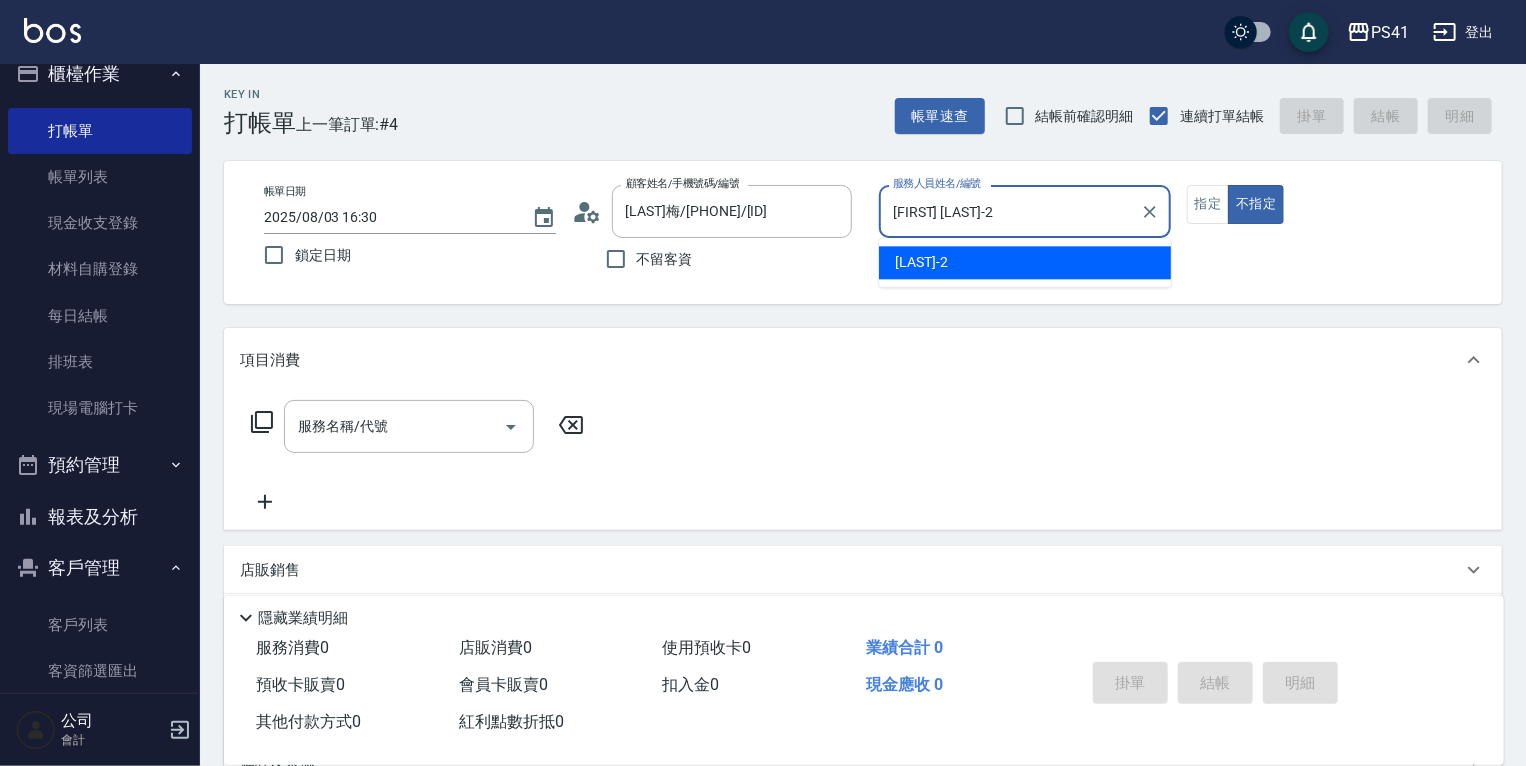 type on "false" 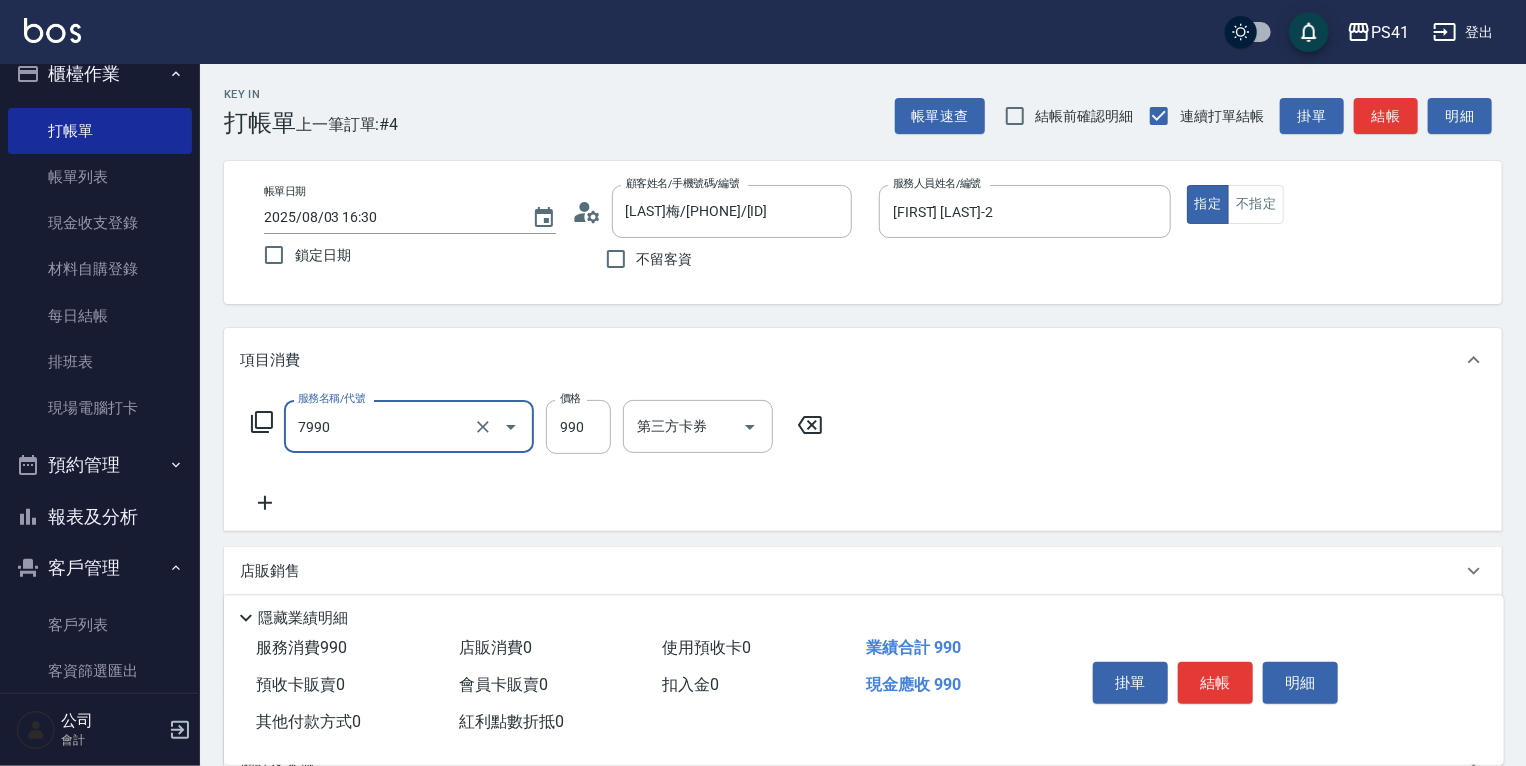 type on "髮原素頭皮養護-活動(7990)" 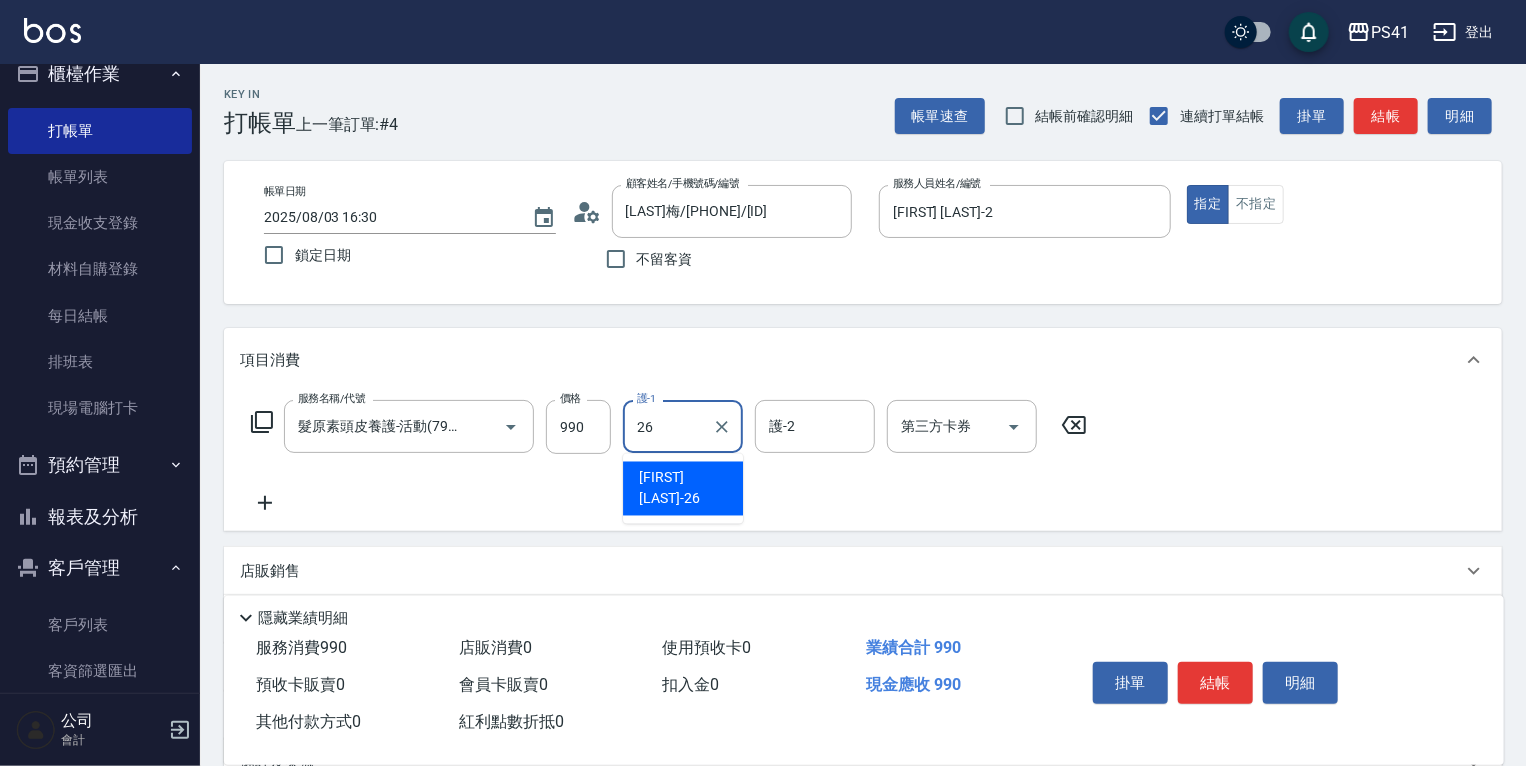 type on "[LAST]-[NUMBER]" 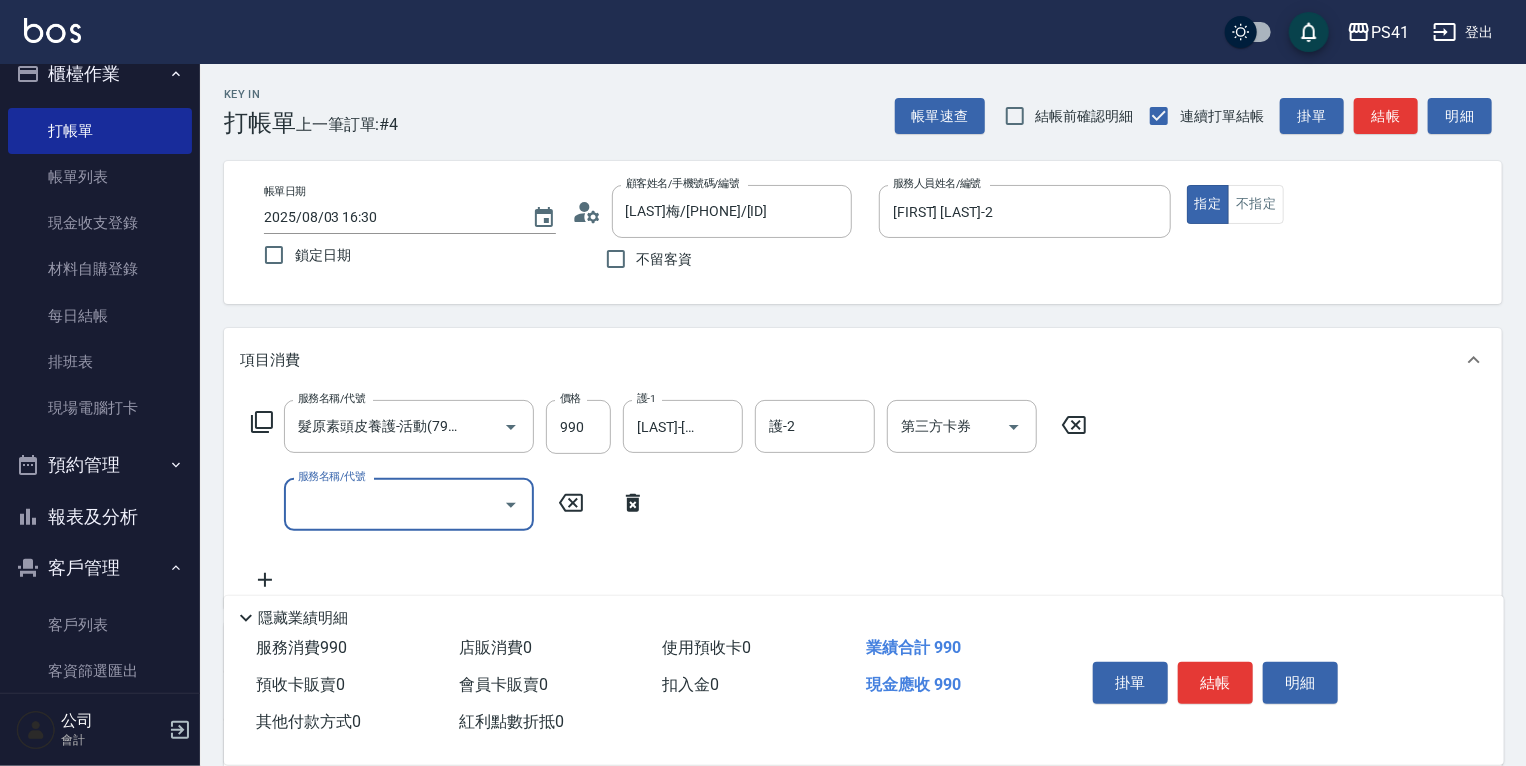 scroll, scrollTop: 0, scrollLeft: 0, axis: both 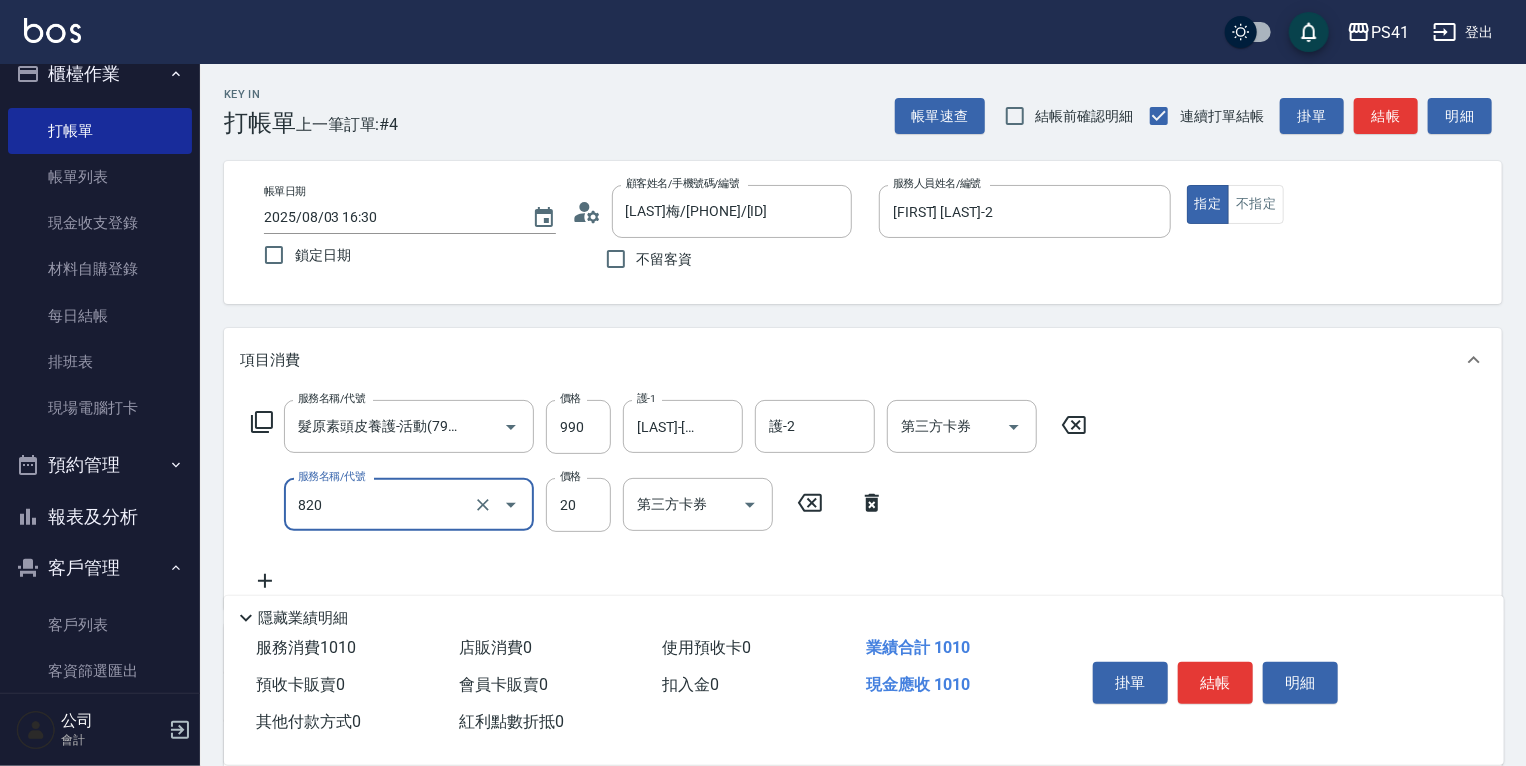 type on "潤絲(820)" 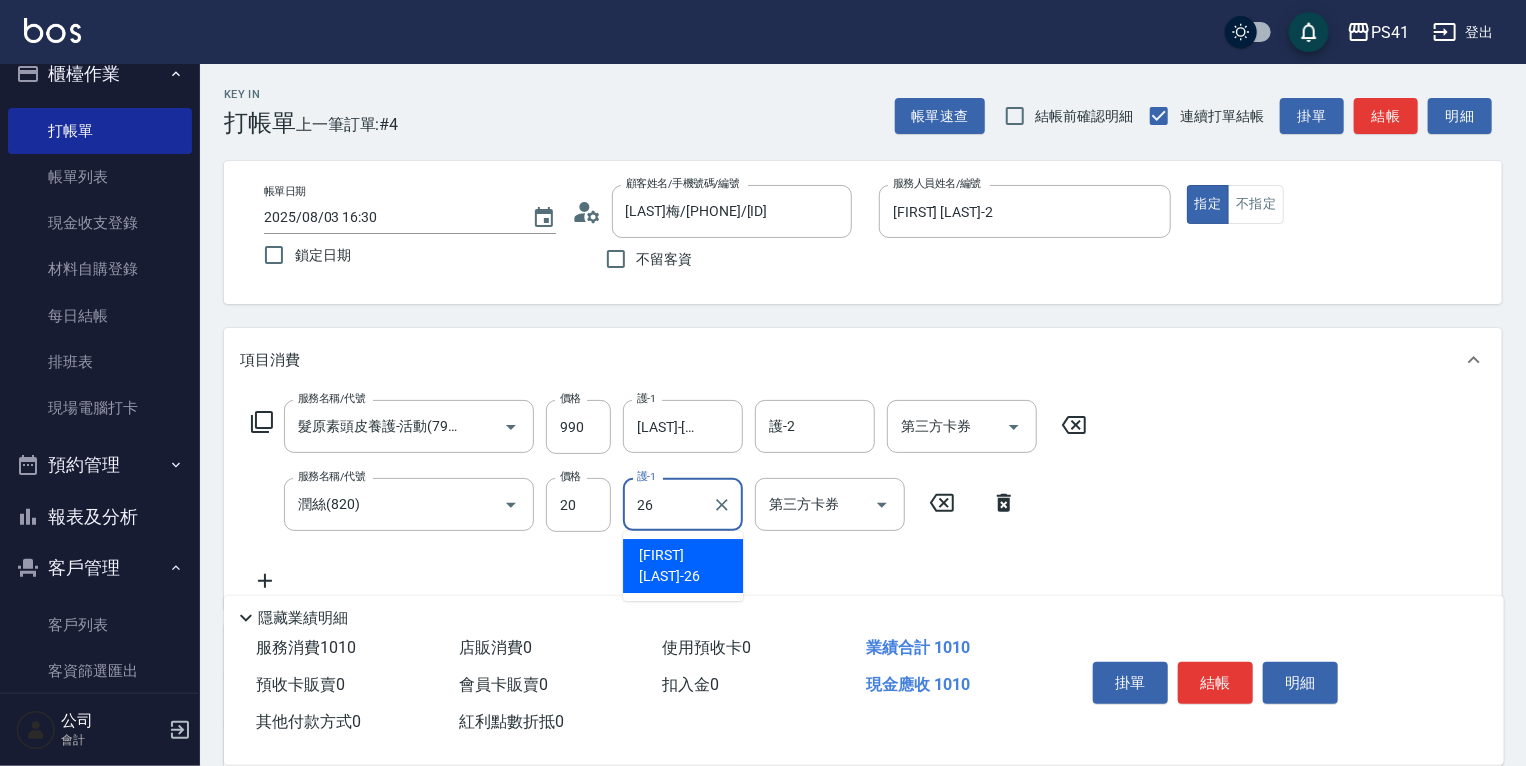 type on "[LAST]-[NUMBER]" 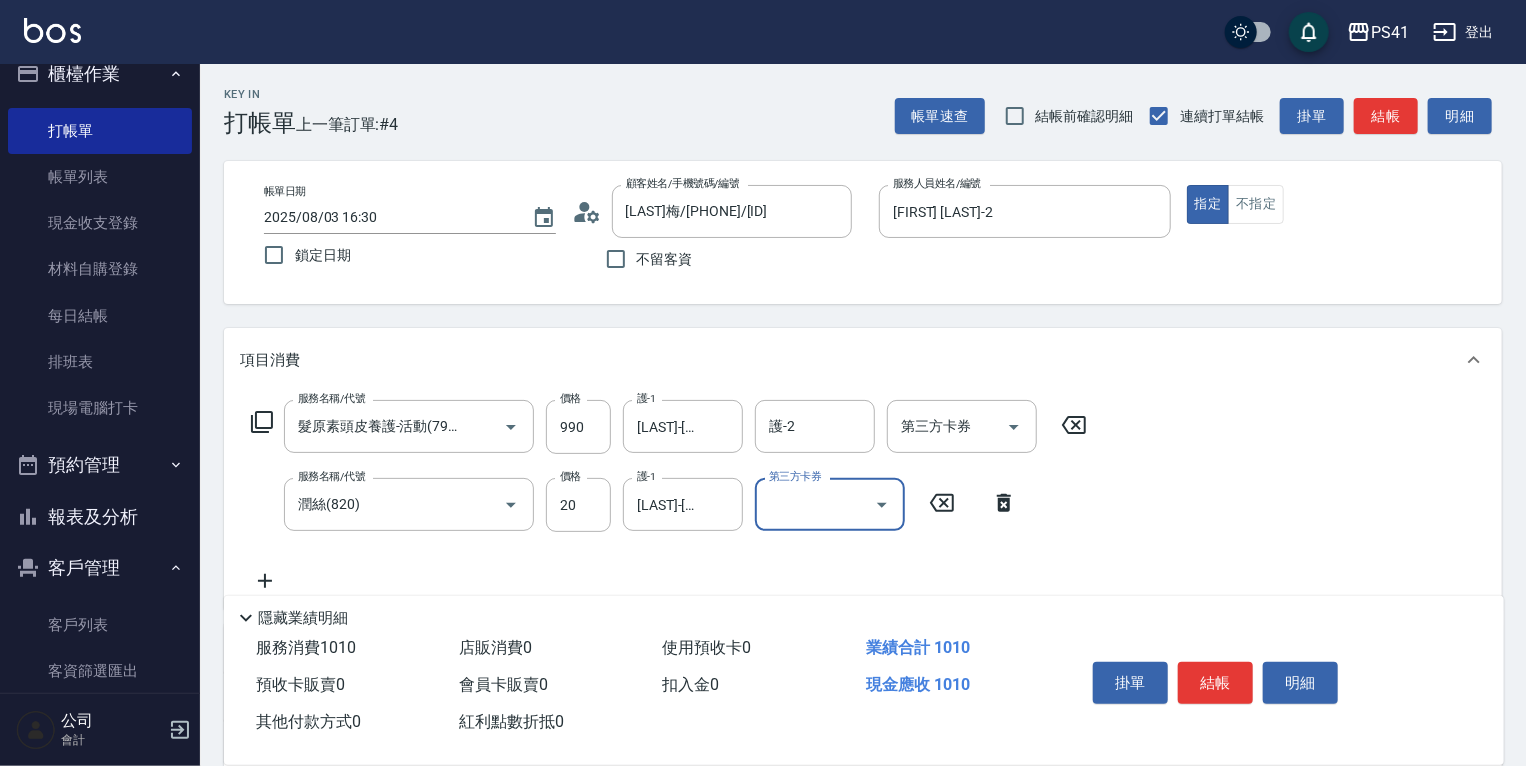 type 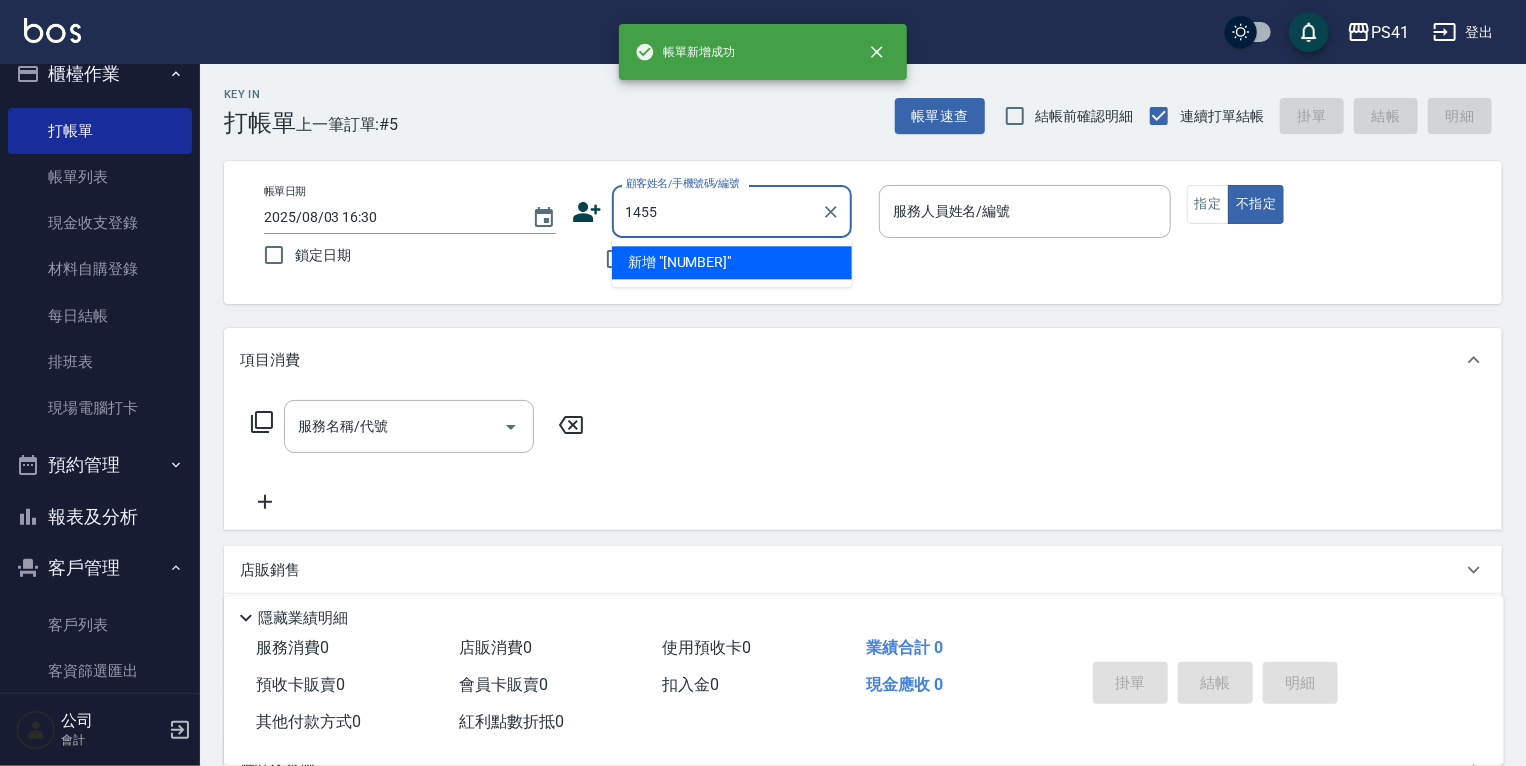 type on "1455" 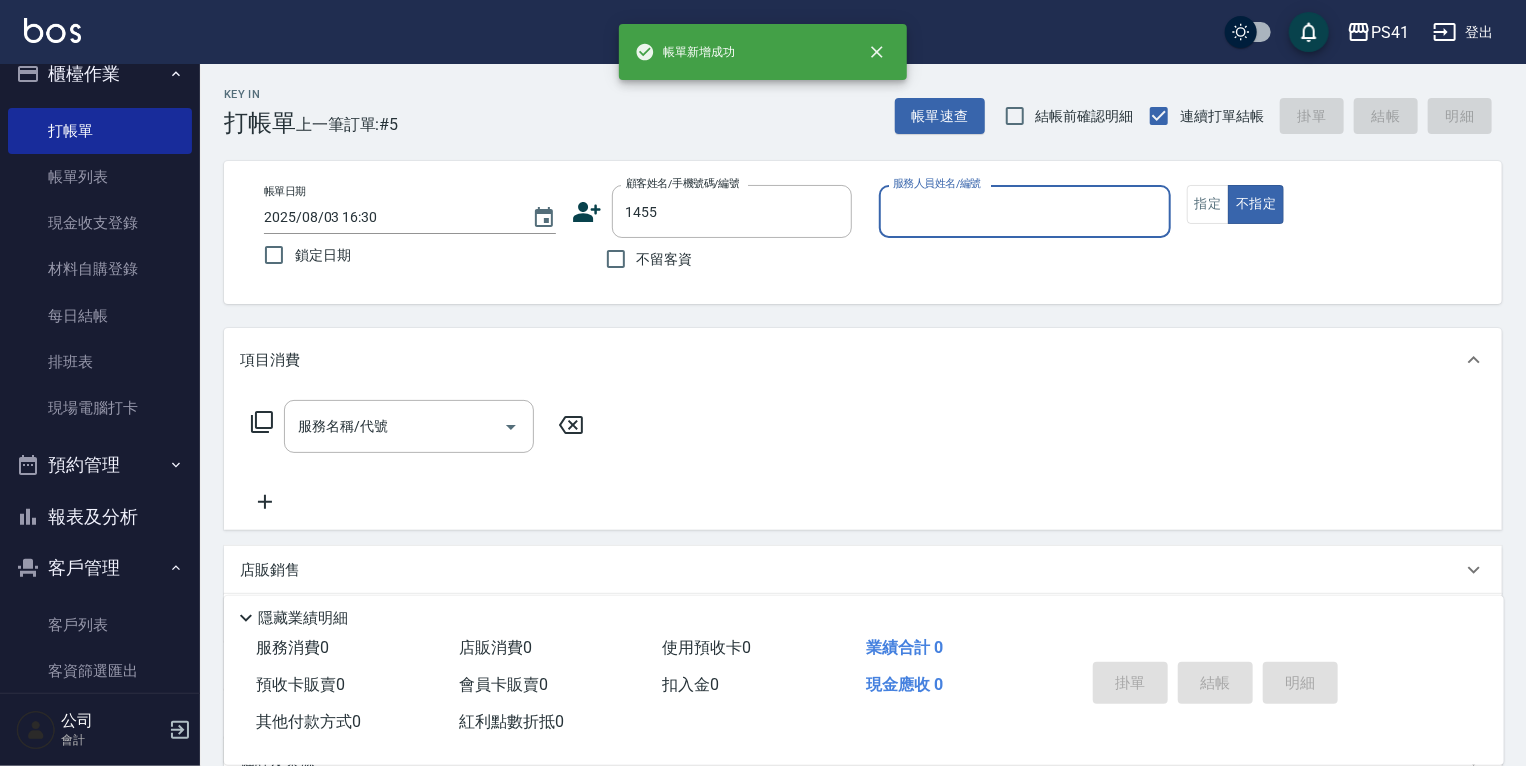type on "1" 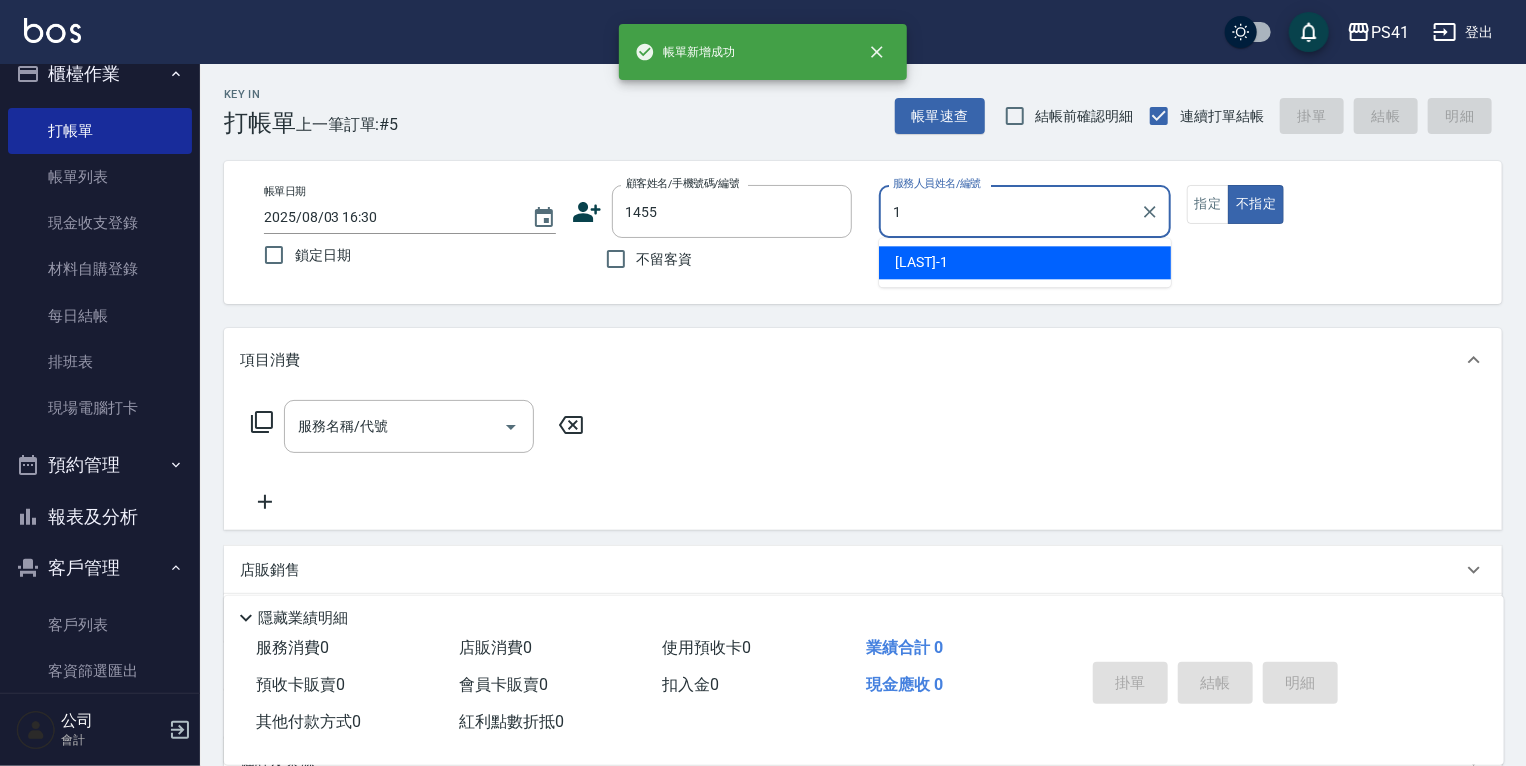 type on "[LAST]/[PHONE]/[NUMBER]" 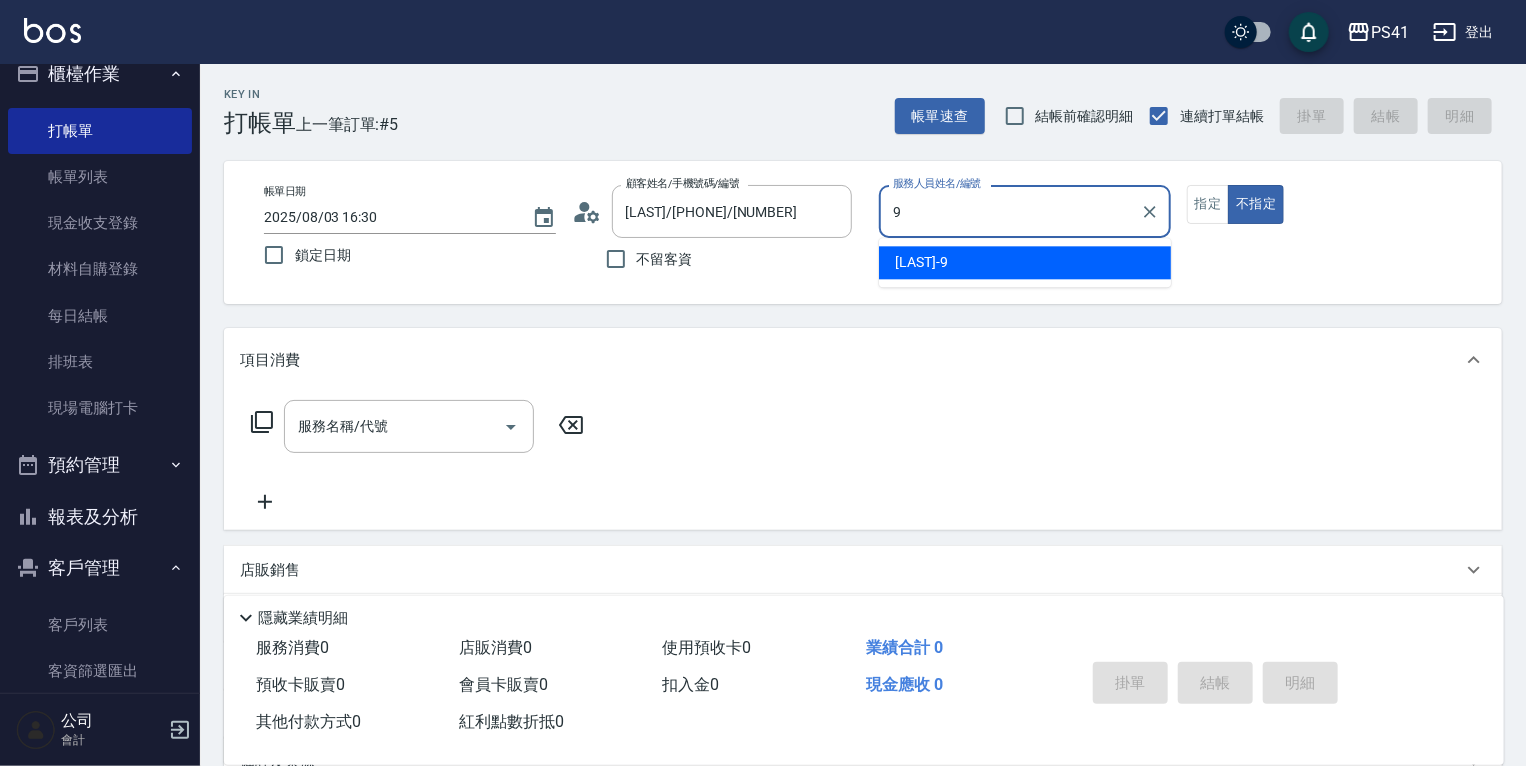 type on "[LAST]-[NUMBER]" 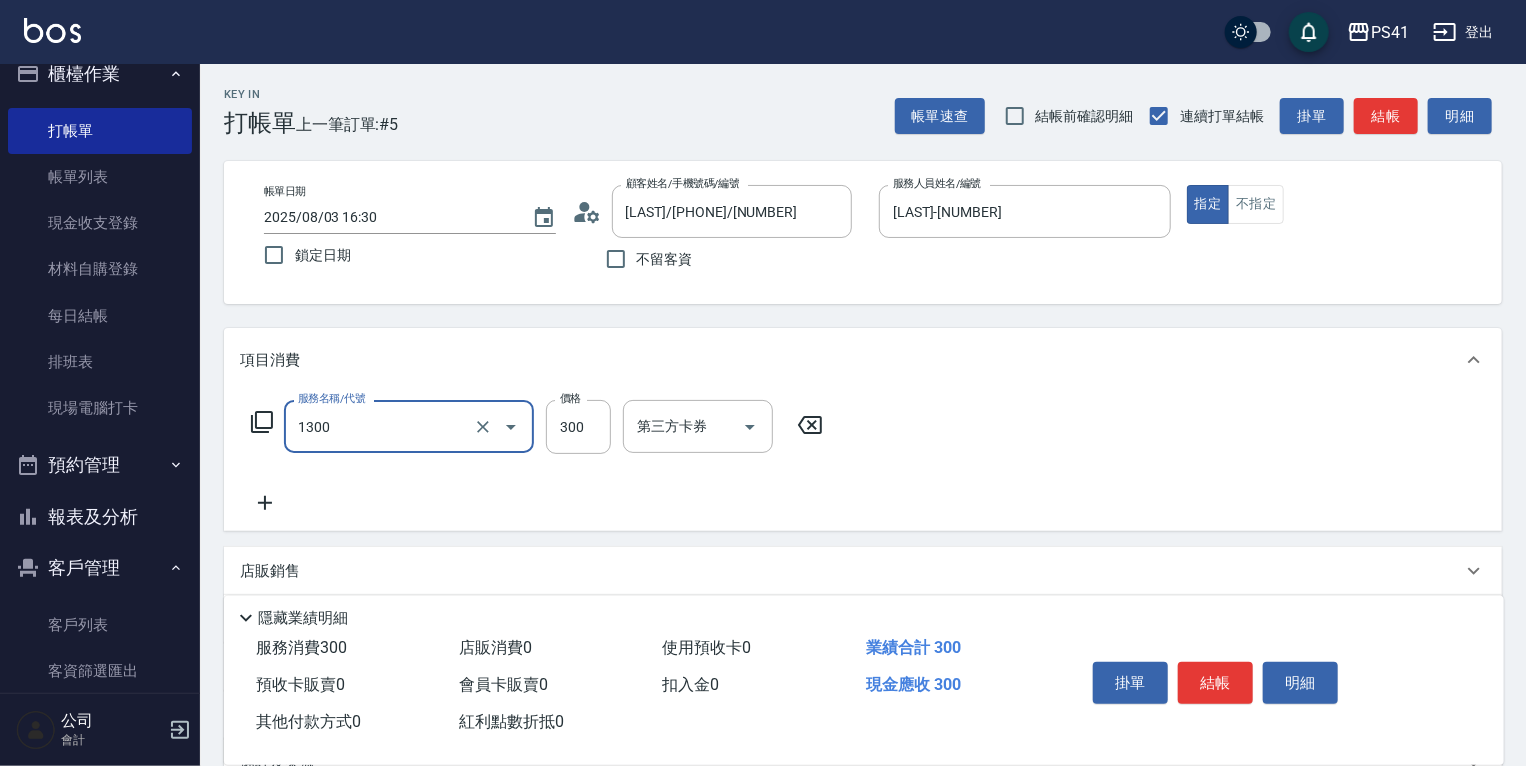 type on "洗髮300(1300)" 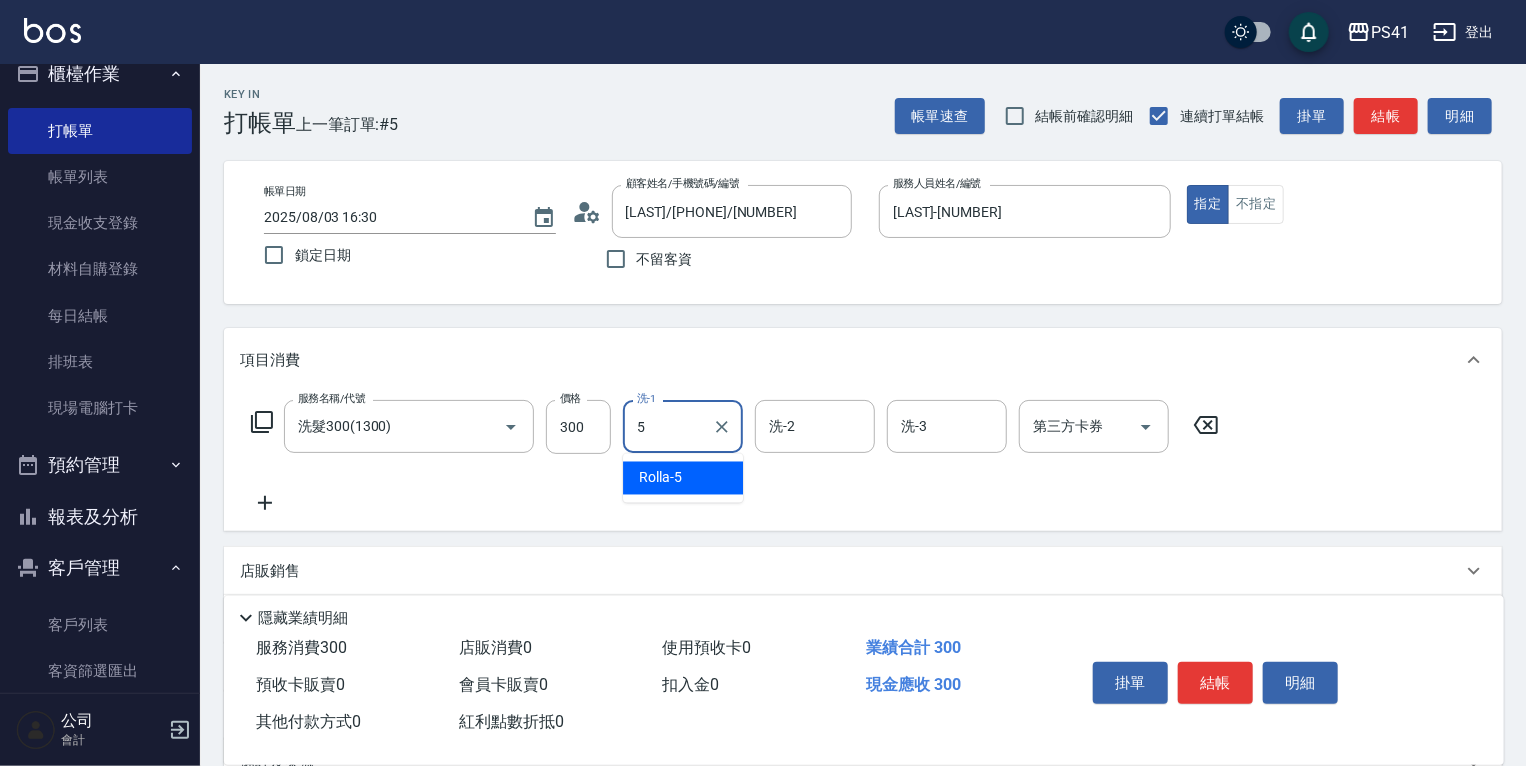 type on "Rolla-5" 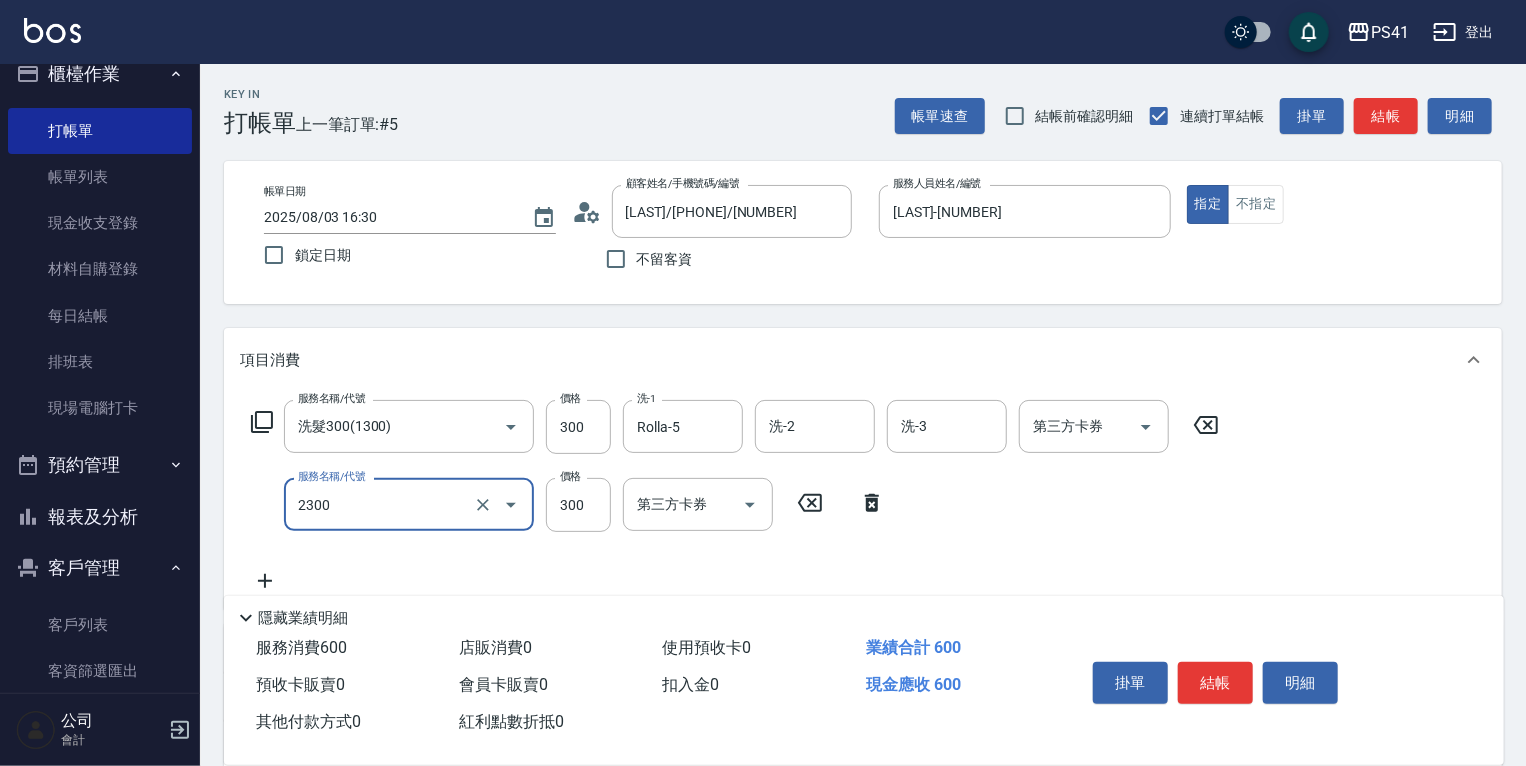 type on "剪髮(2300)" 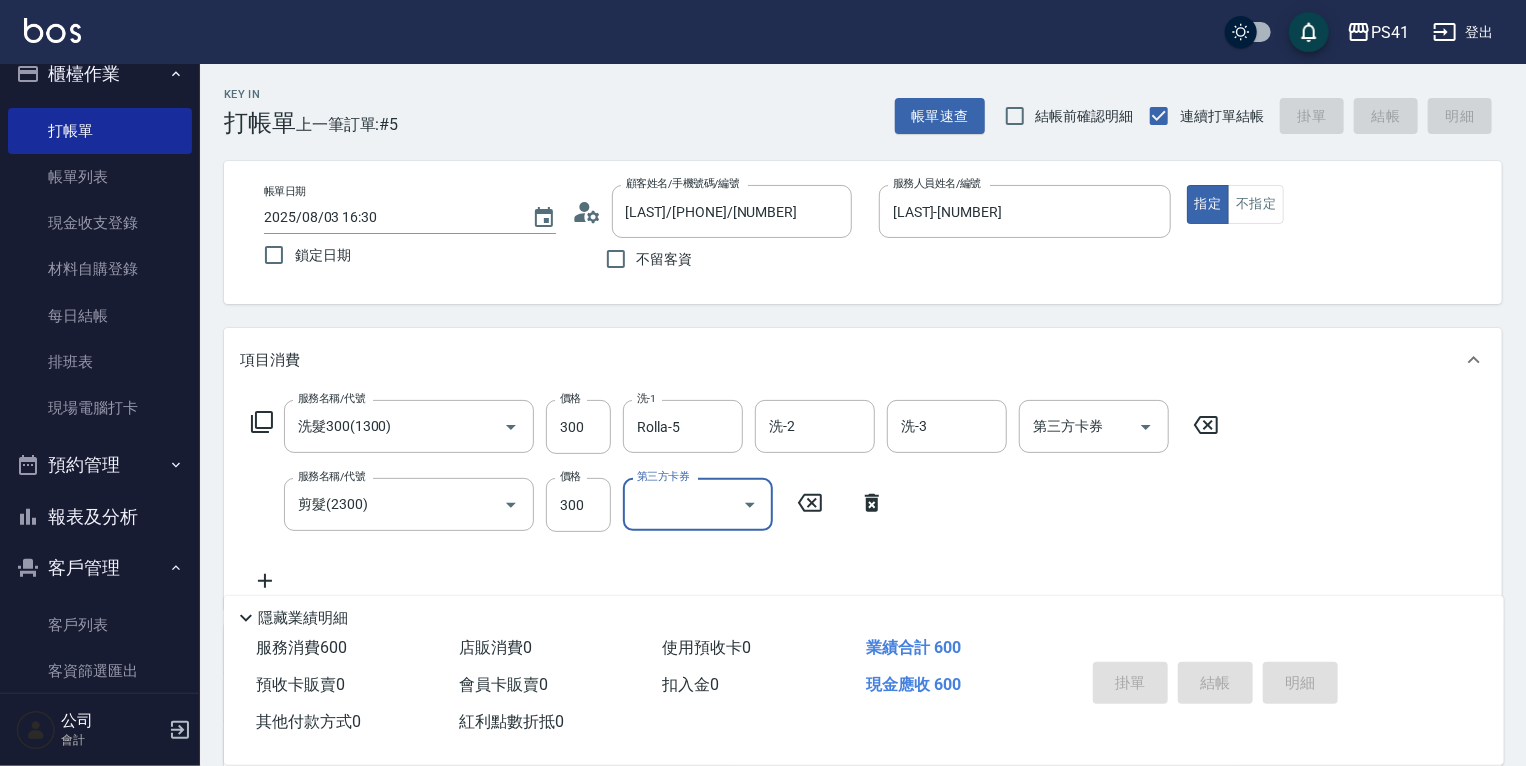 type 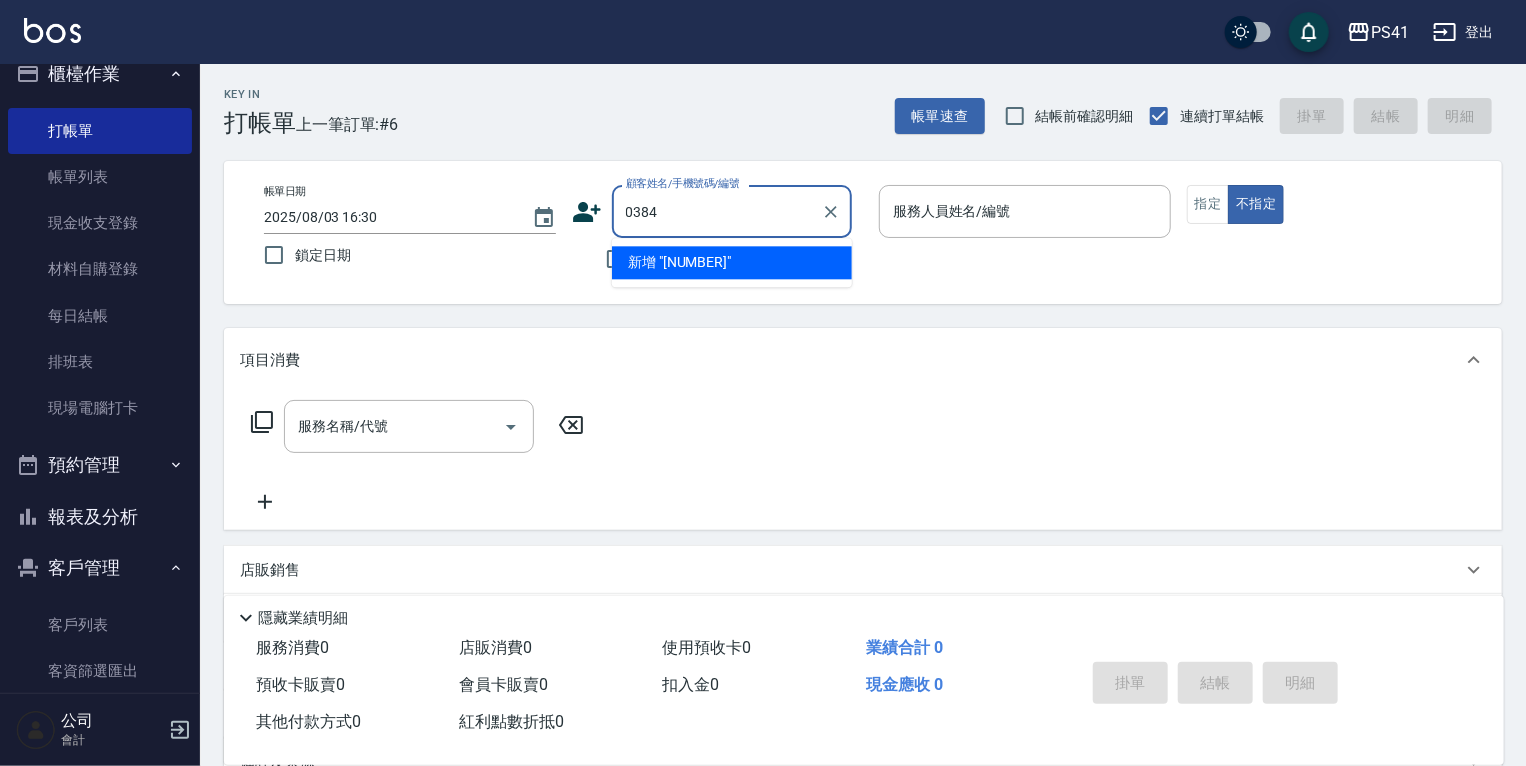 type on "0384" 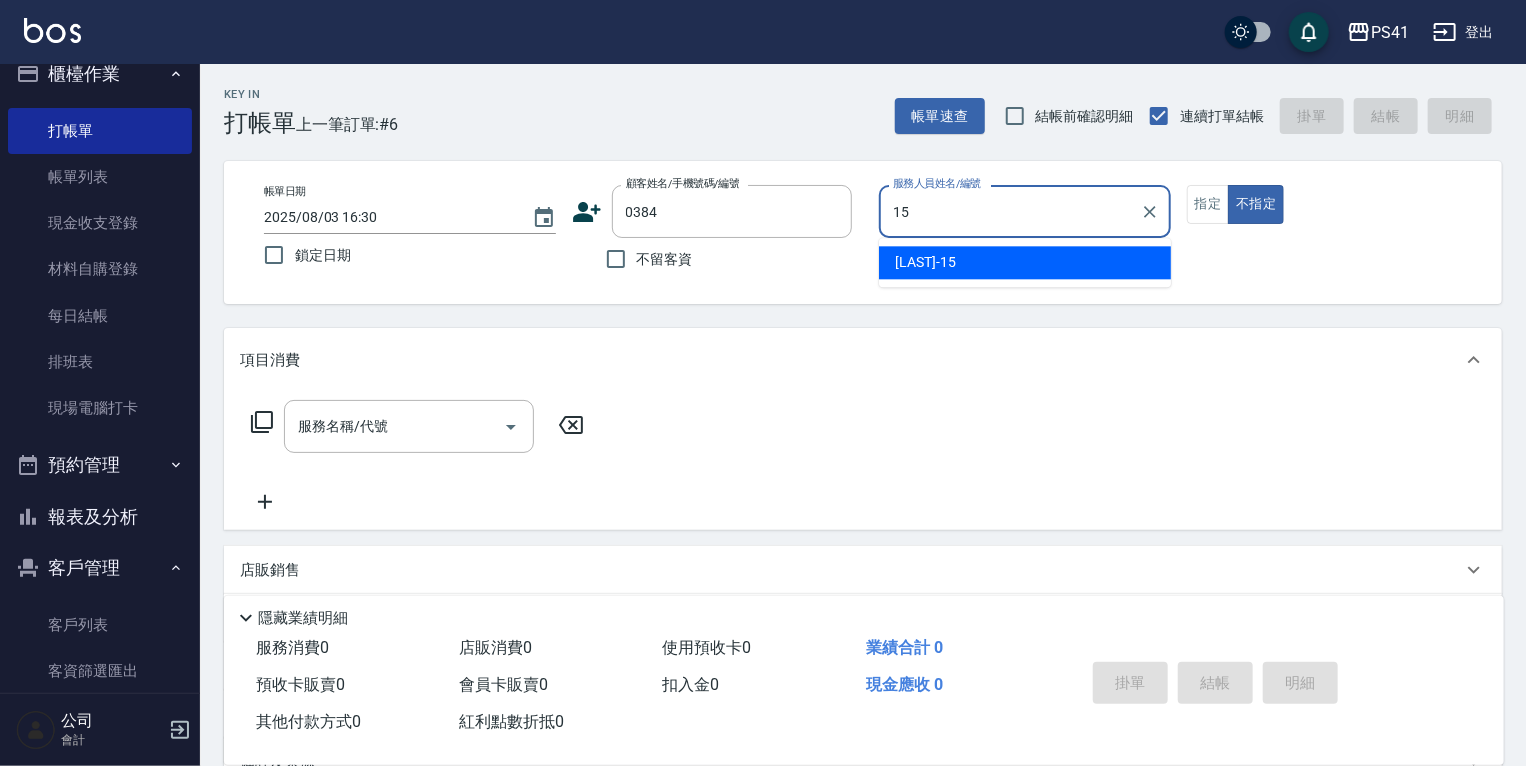 type on "[LAST]-[NUMBER]" 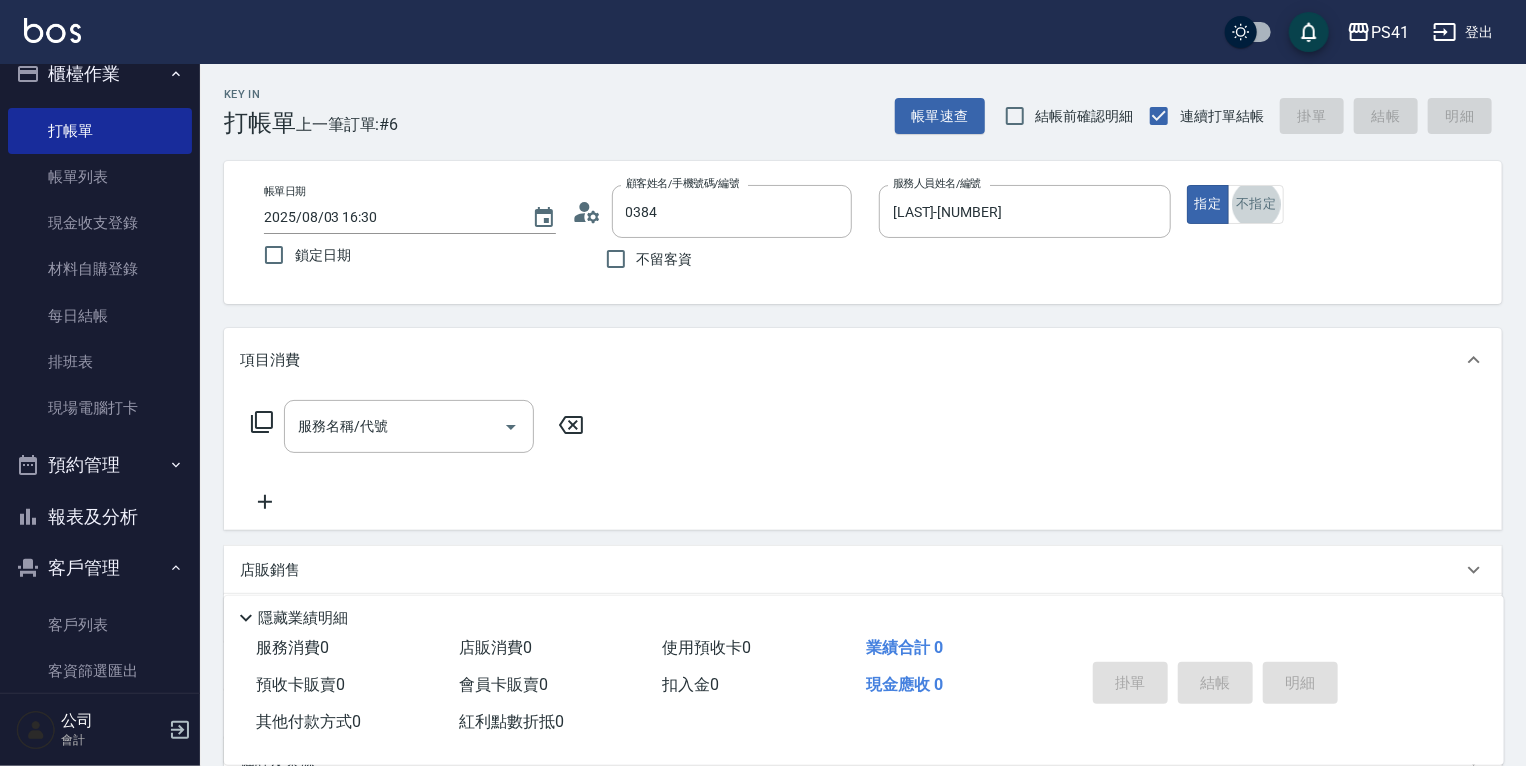 type on "[LAST]/[PHONE]/[NUMBER]" 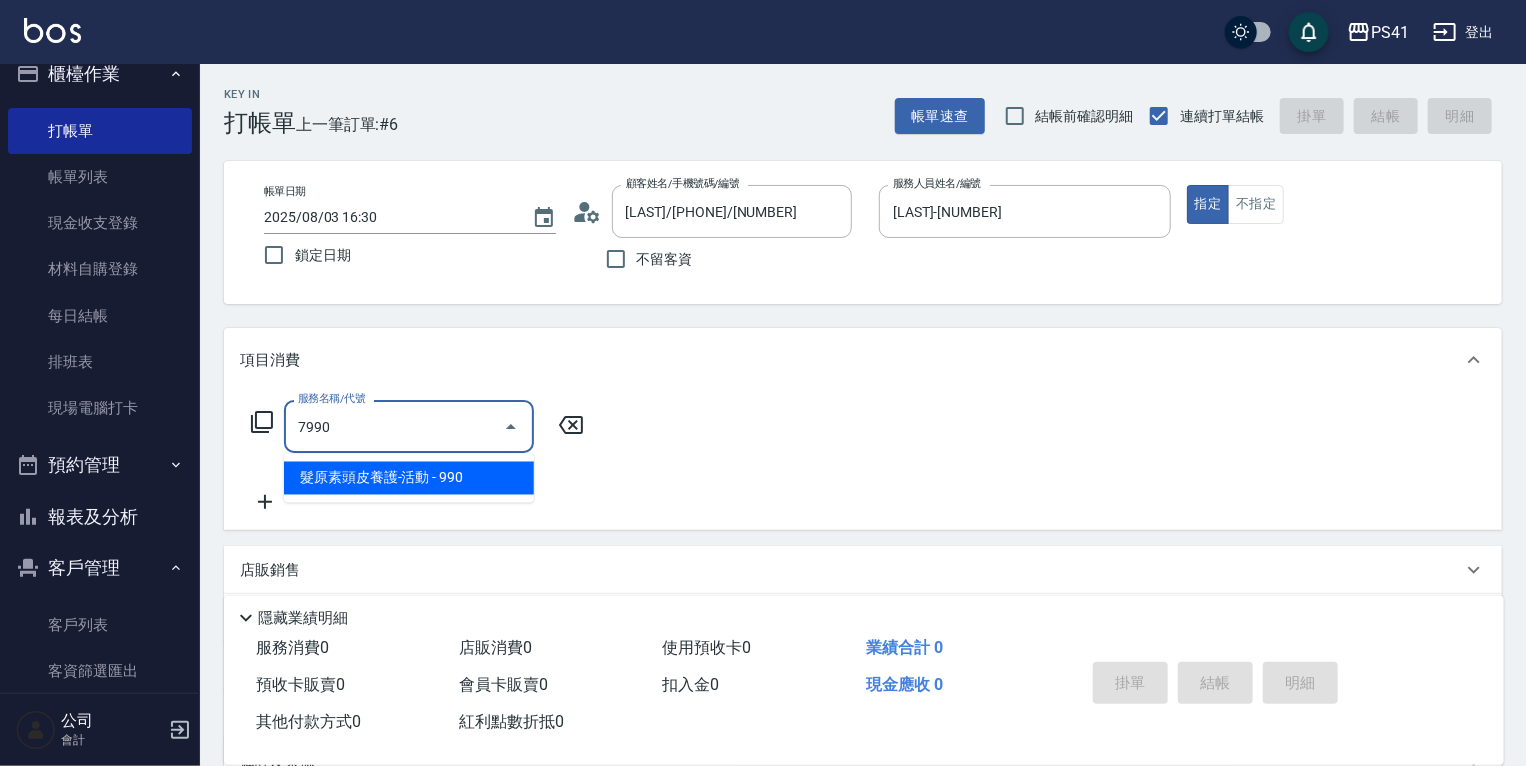 type on "髮原素頭皮養護-活動(7990)" 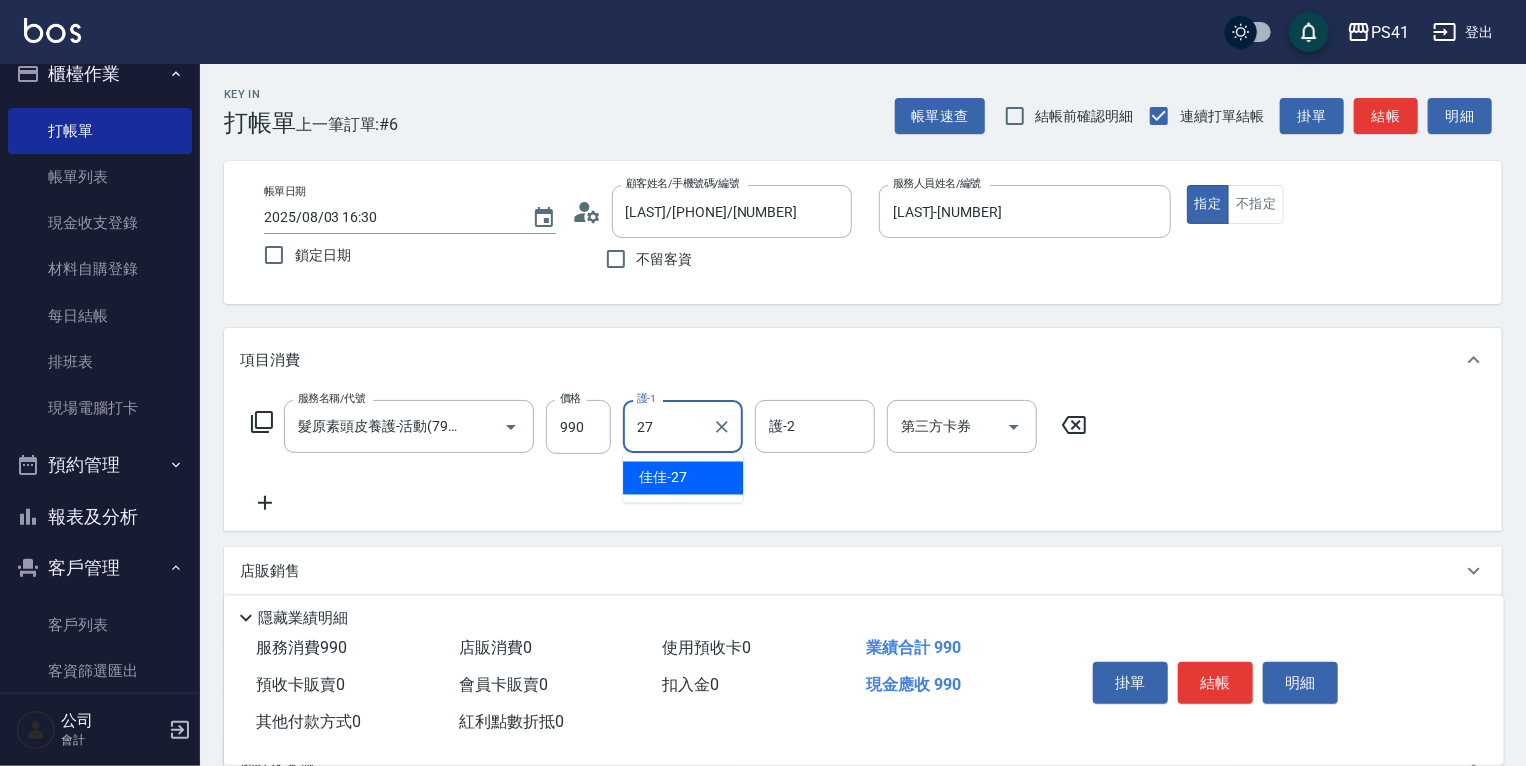 type on "佳佳-27" 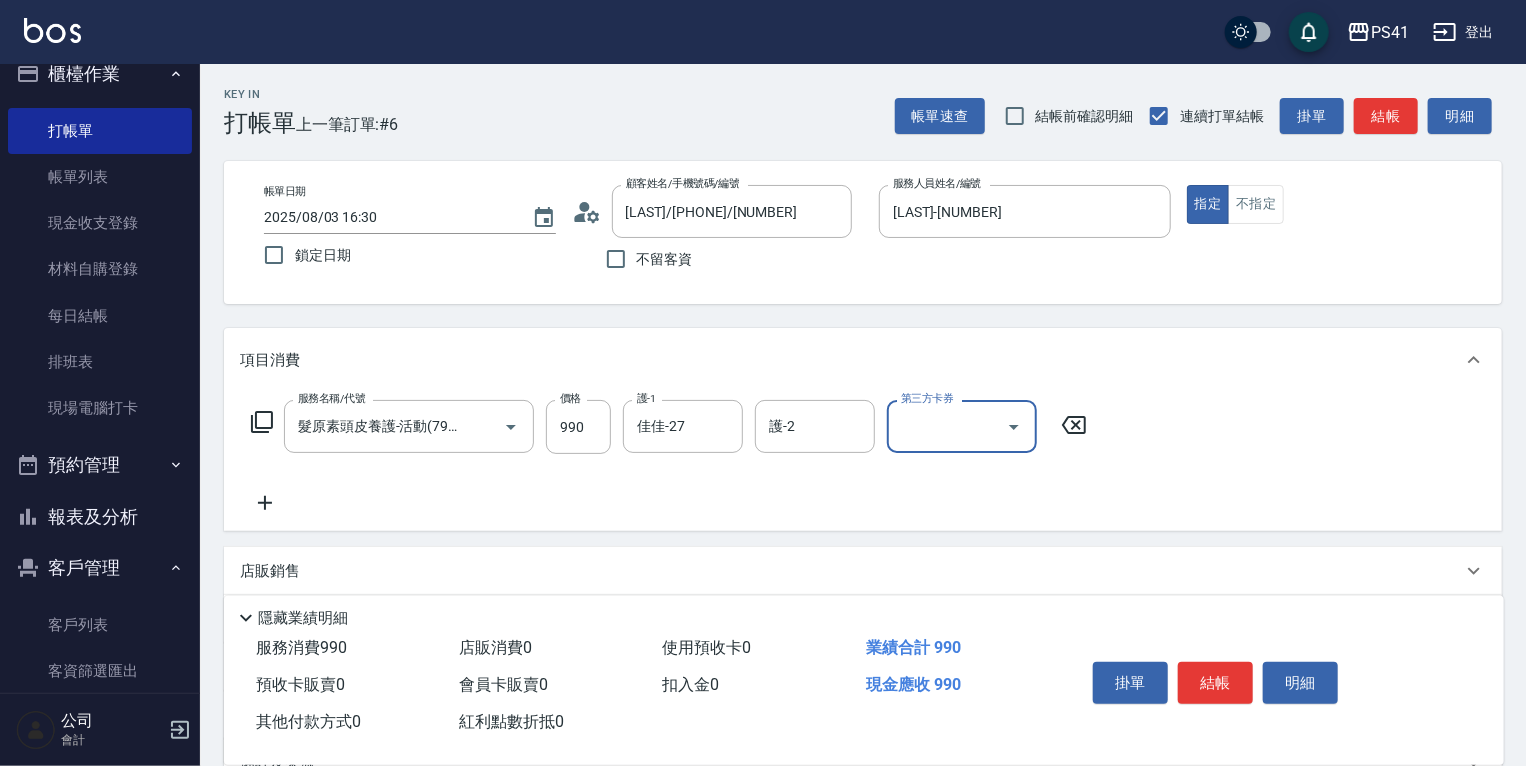 scroll, scrollTop: 0, scrollLeft: 0, axis: both 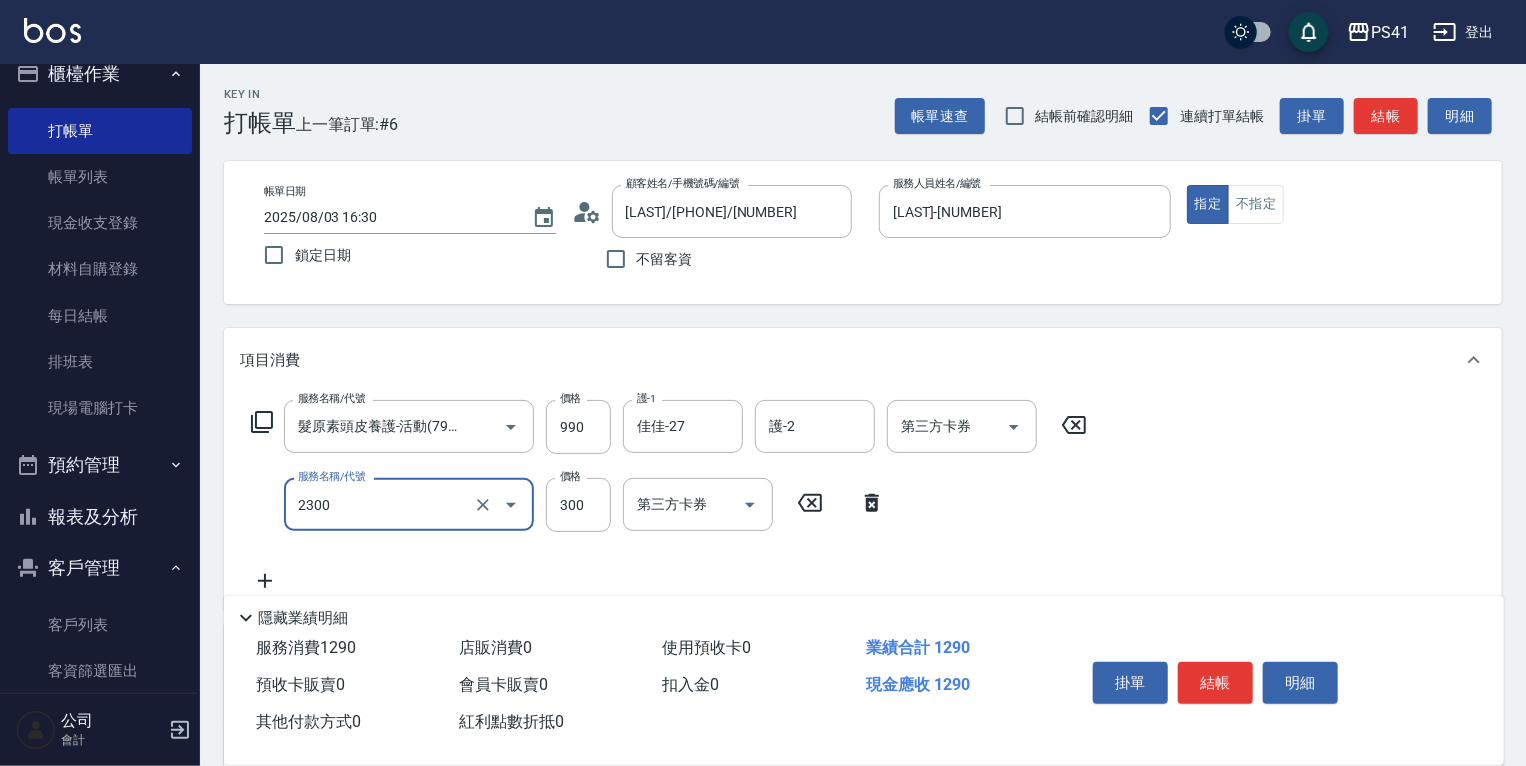 type on "剪髮(2300)" 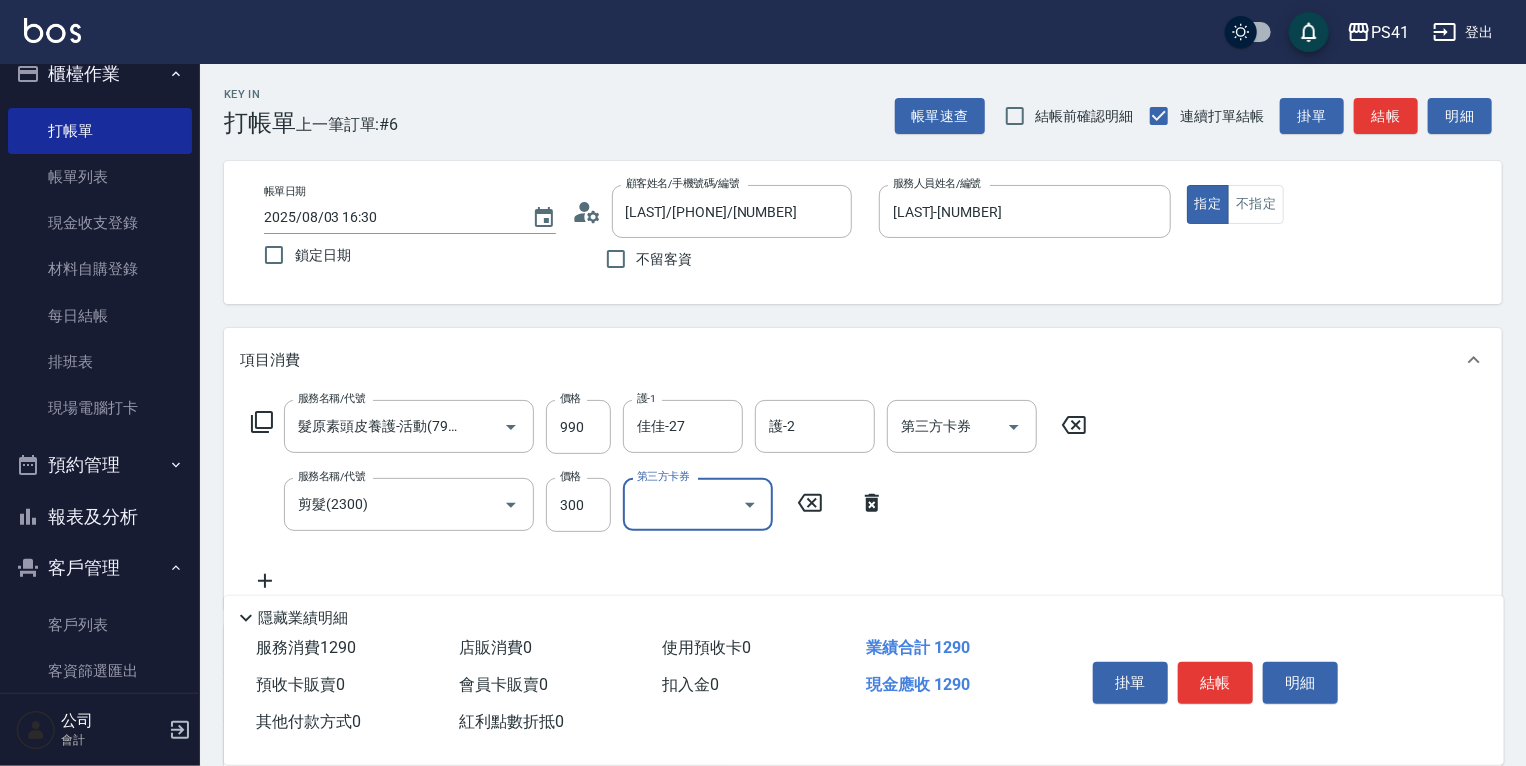 scroll, scrollTop: 0, scrollLeft: 0, axis: both 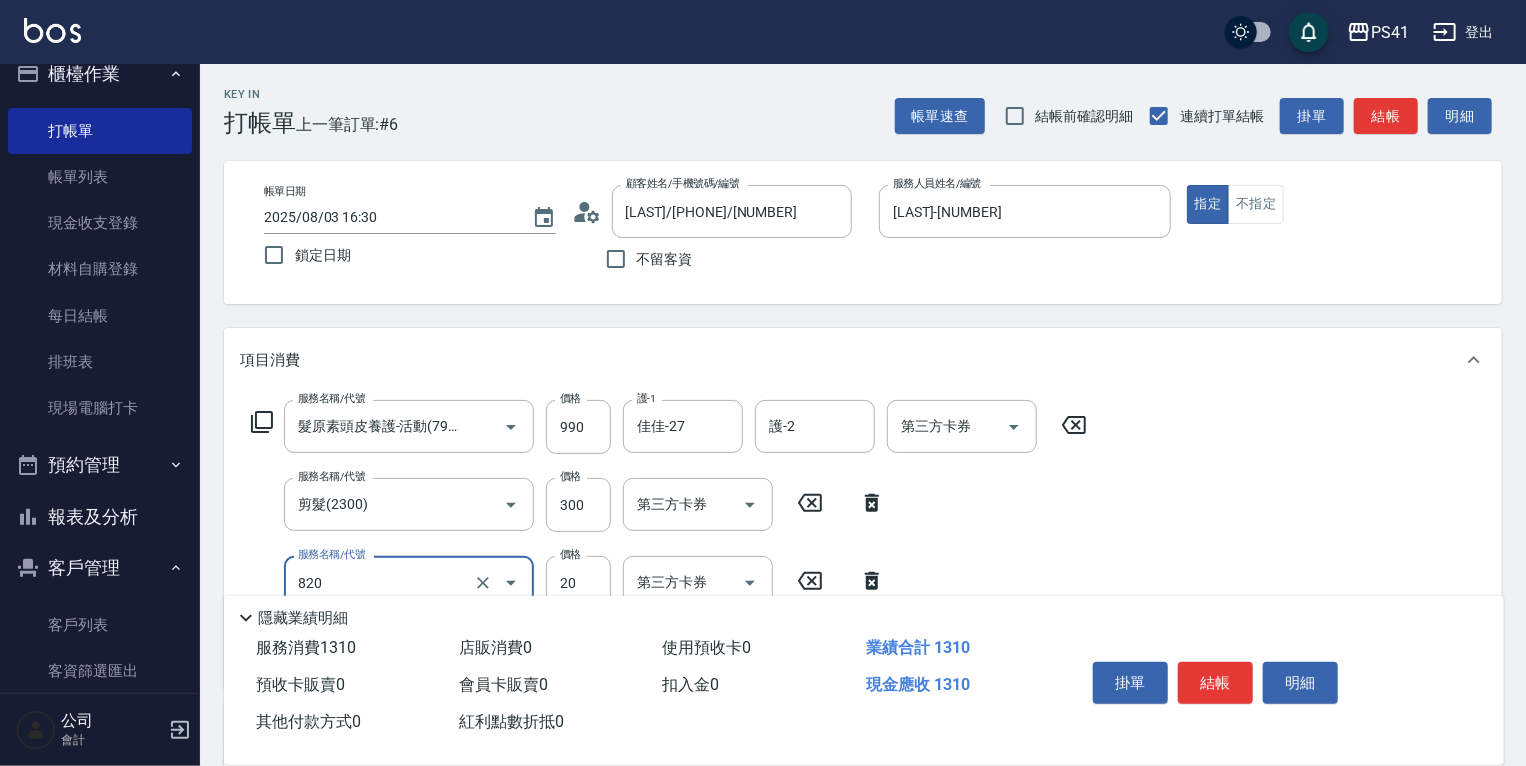 type on "潤絲(820)" 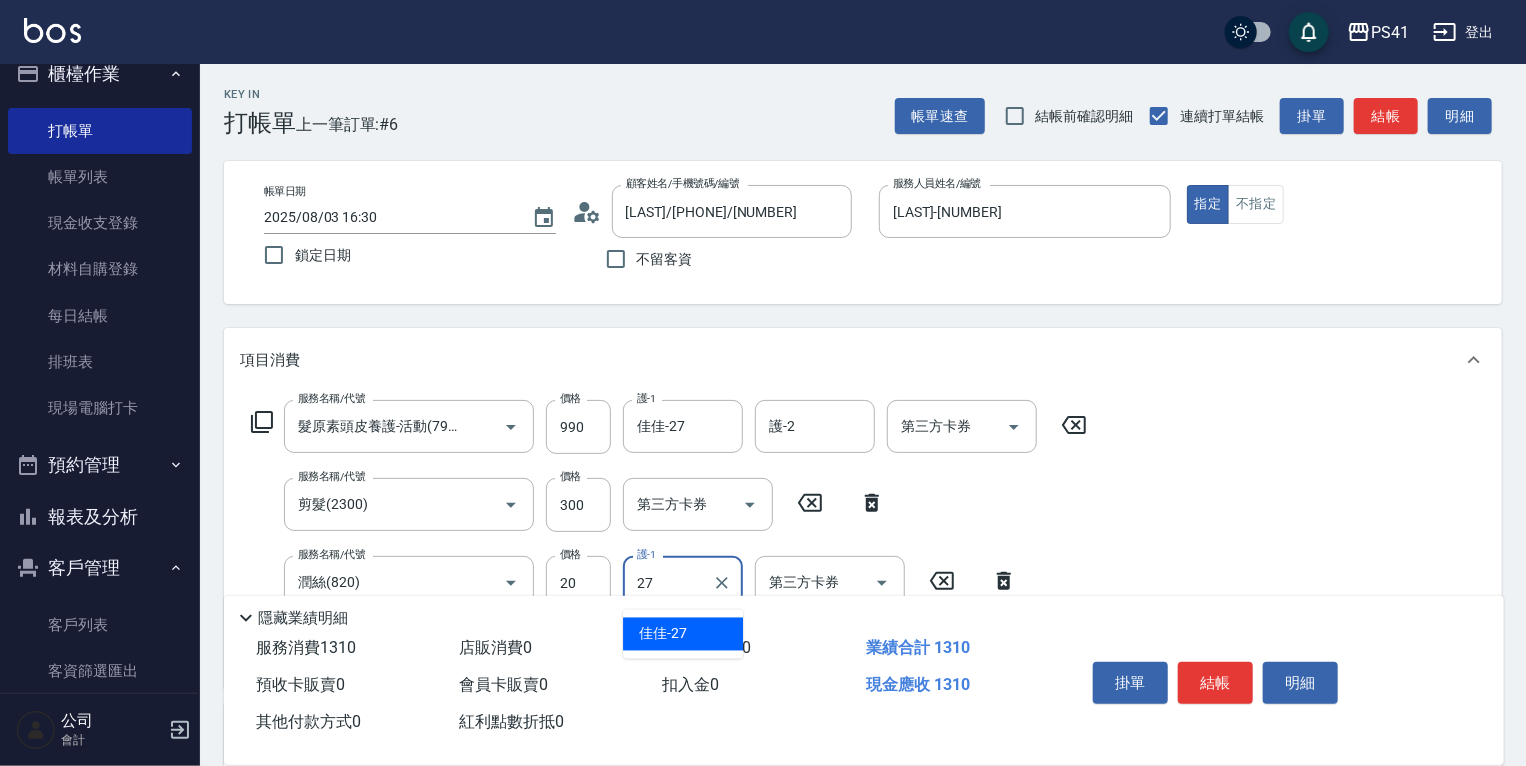 type on "佳佳-27" 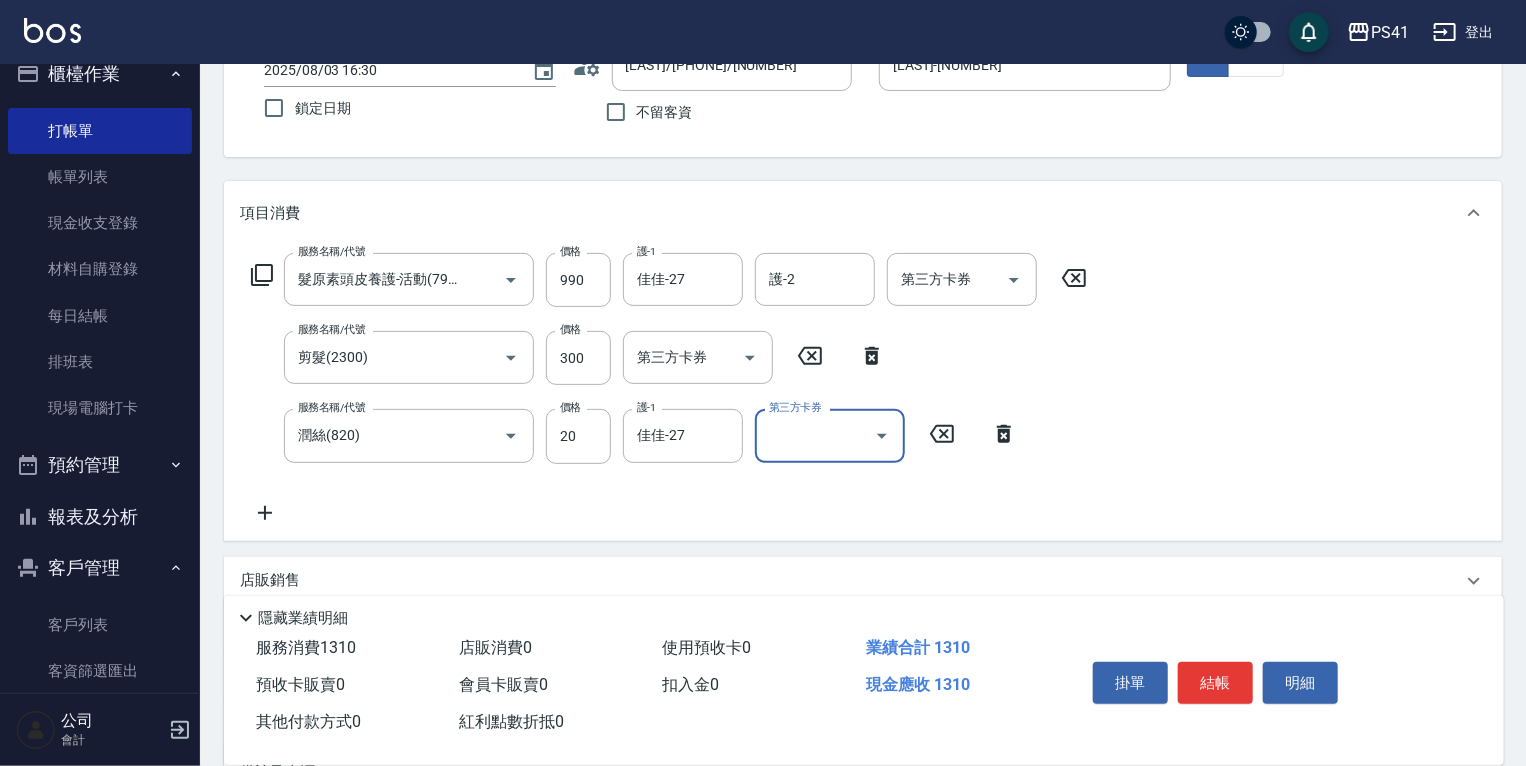 scroll, scrollTop: 320, scrollLeft: 0, axis: vertical 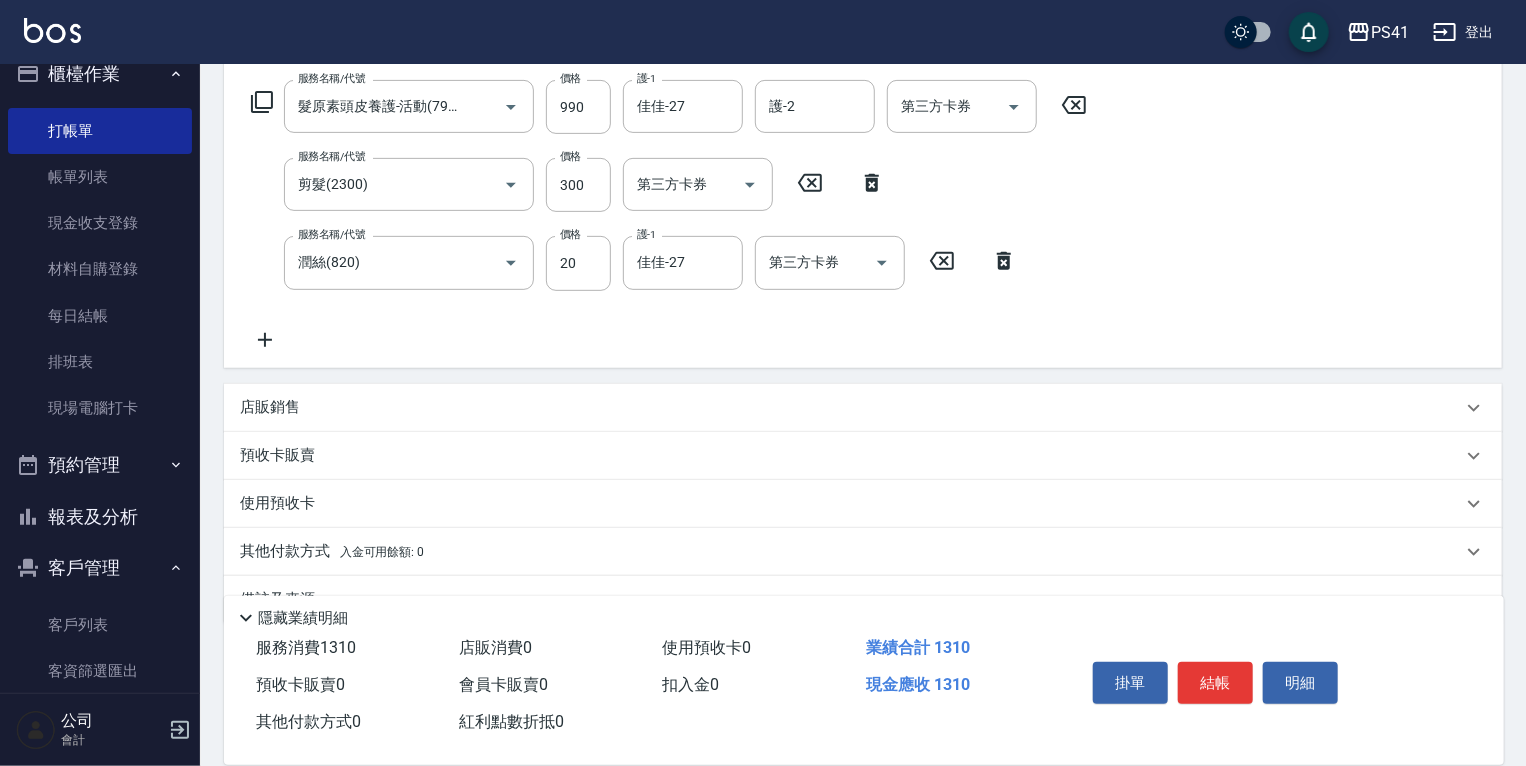 click on "入金可用餘額: 0" at bounding box center (382, 552) 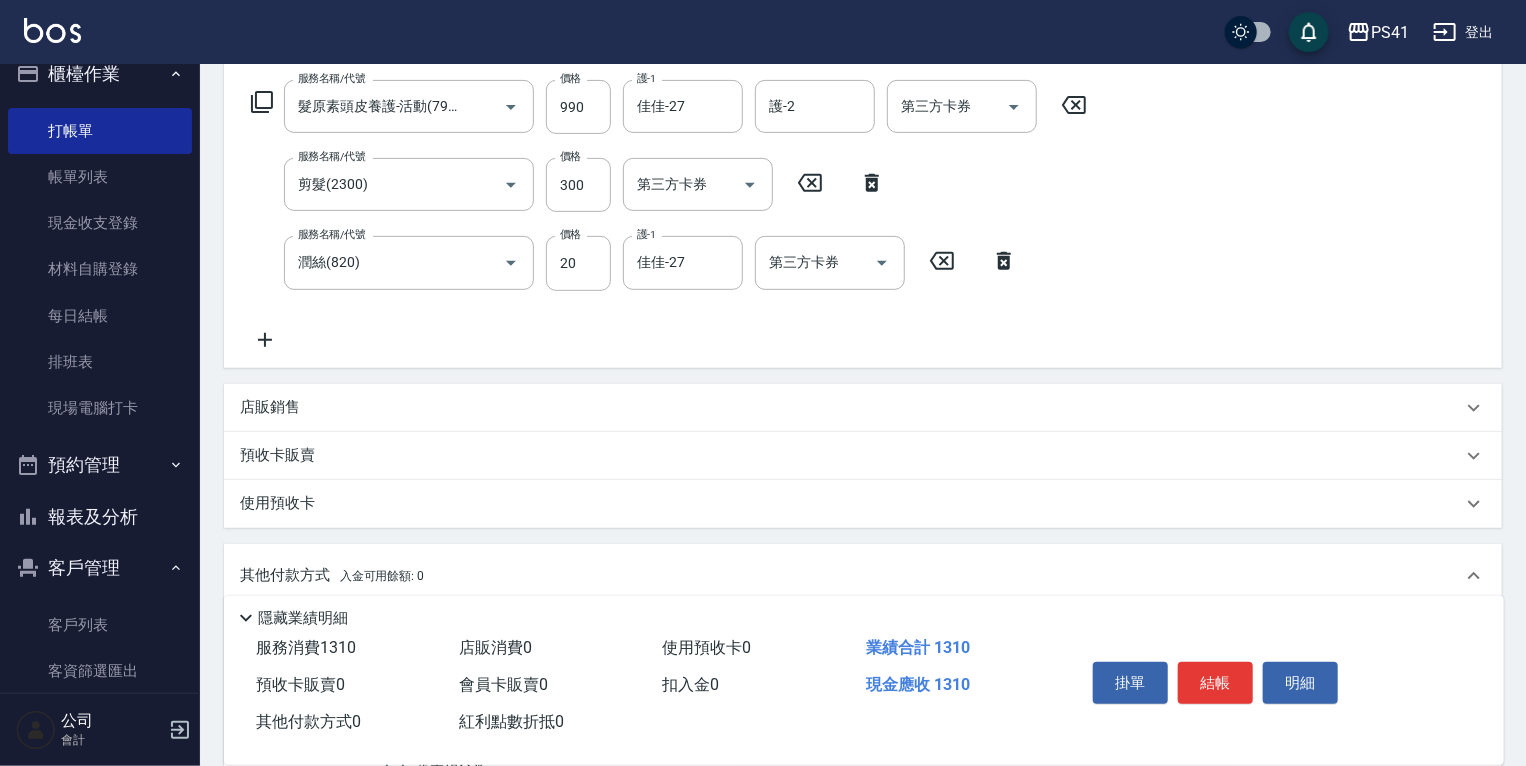 scroll, scrollTop: 0, scrollLeft: 0, axis: both 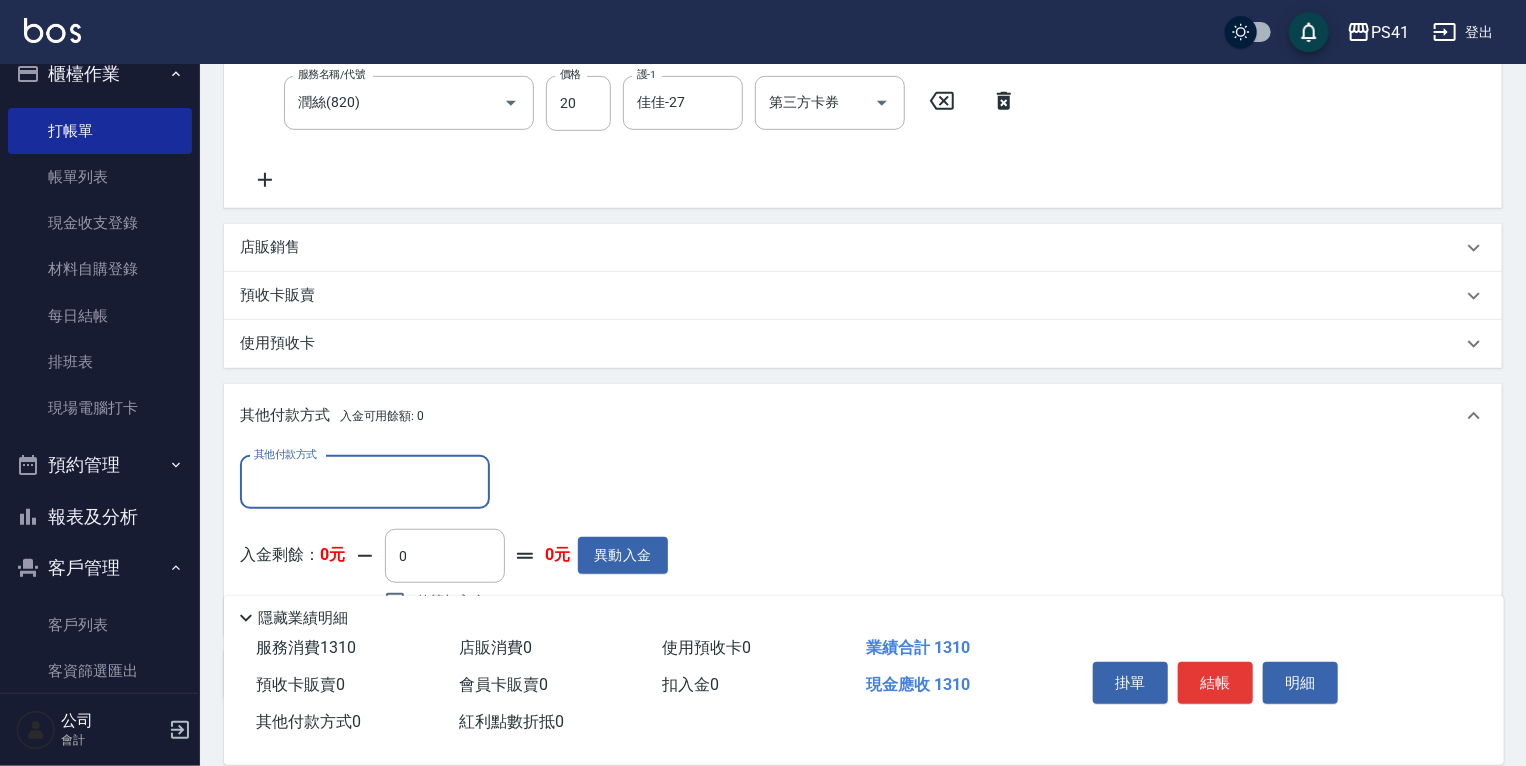 click on "其他付款方式" at bounding box center [365, 482] 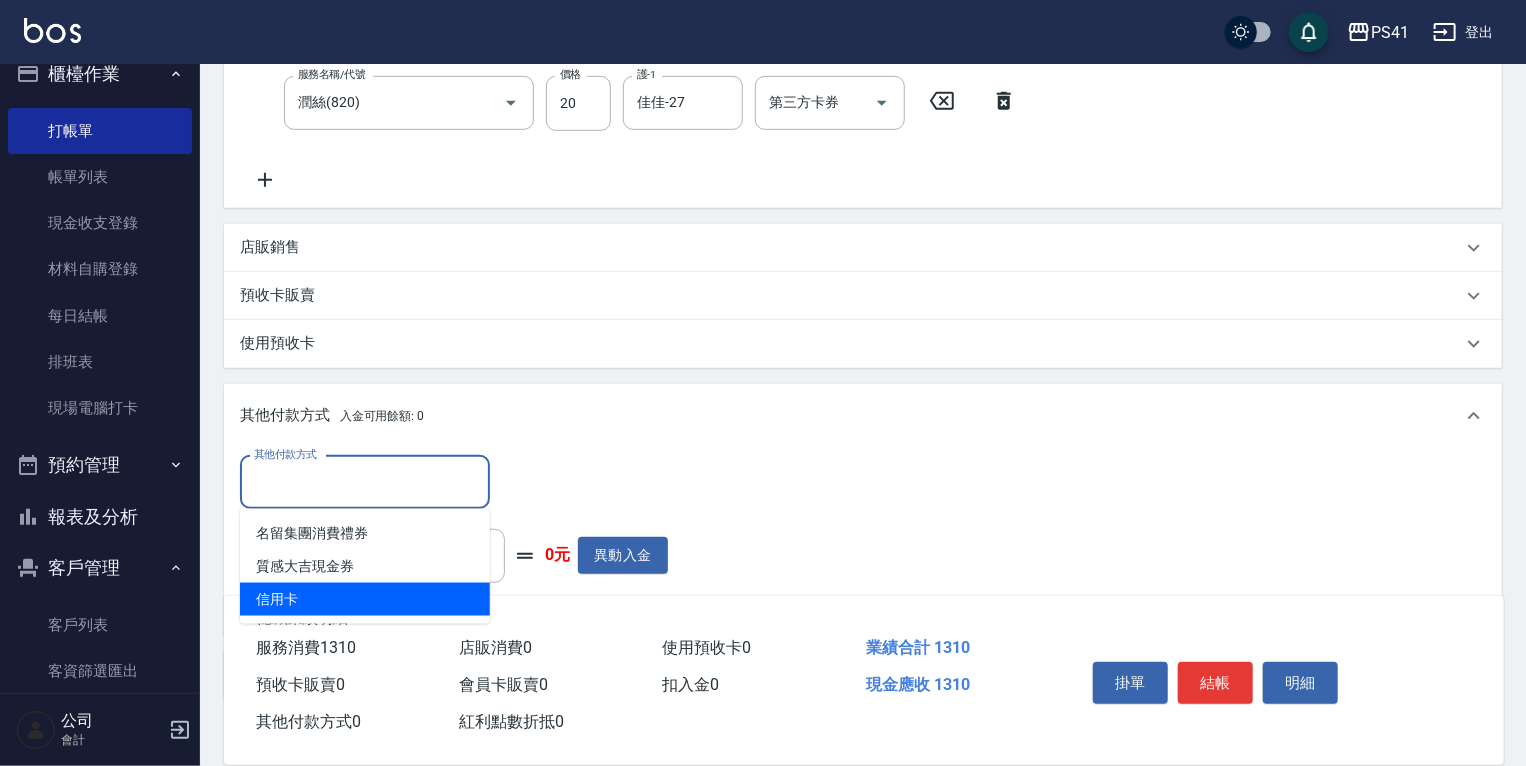 drag, startPoint x: 332, startPoint y: 590, endPoint x: 444, endPoint y: 545, distance: 120.70211 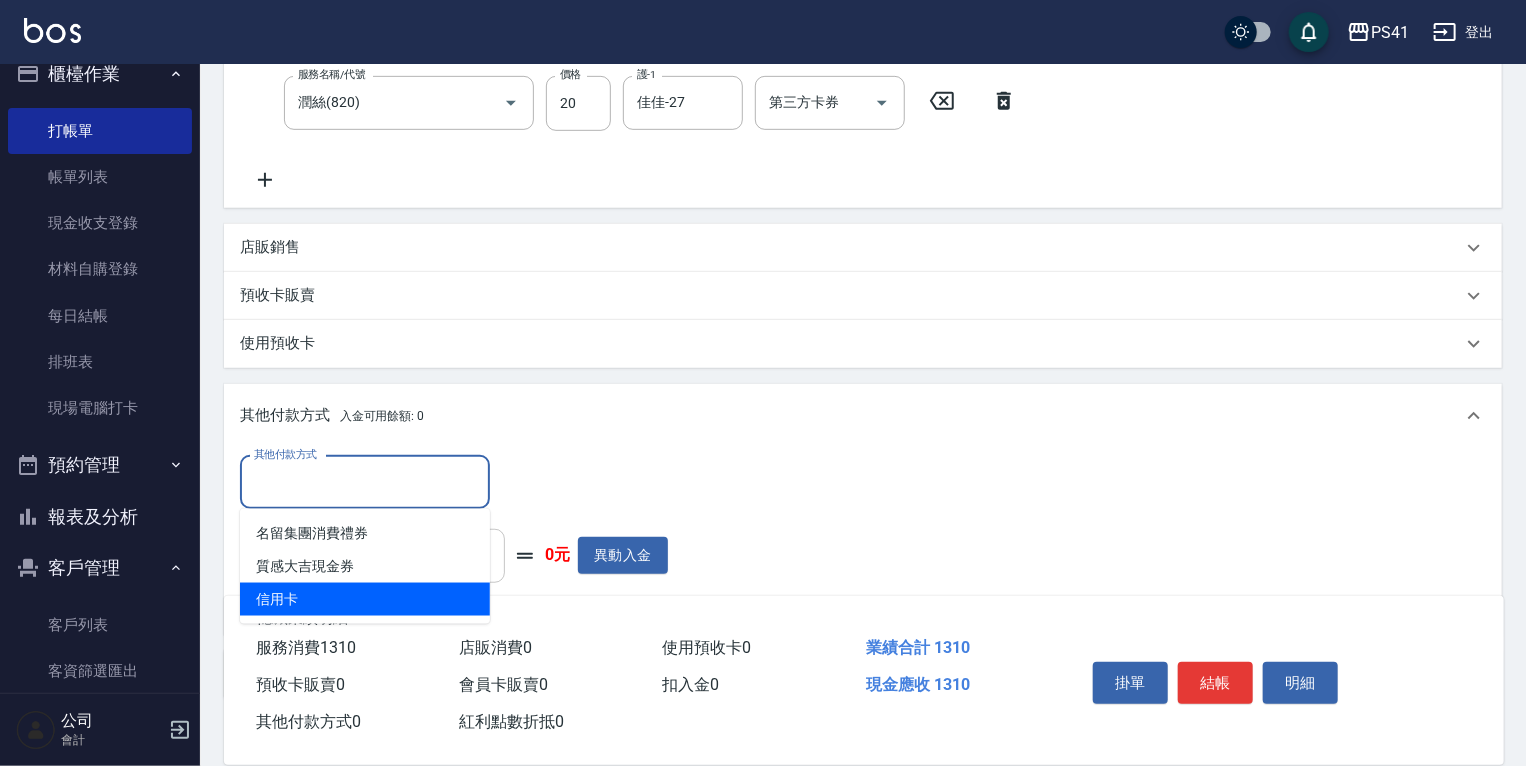 type on "信用卡" 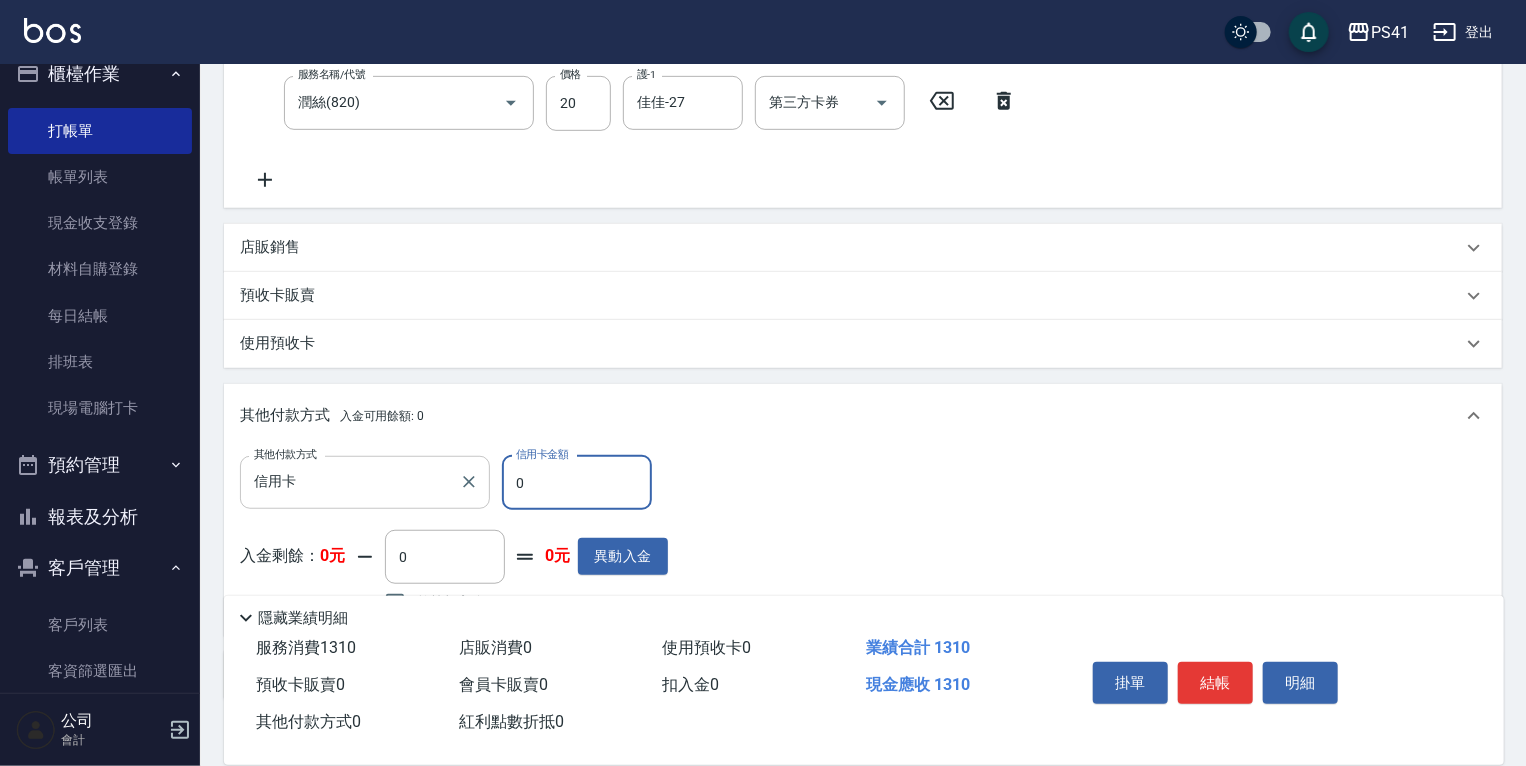 drag, startPoint x: 555, startPoint y: 491, endPoint x: 364, endPoint y: 495, distance: 191.04189 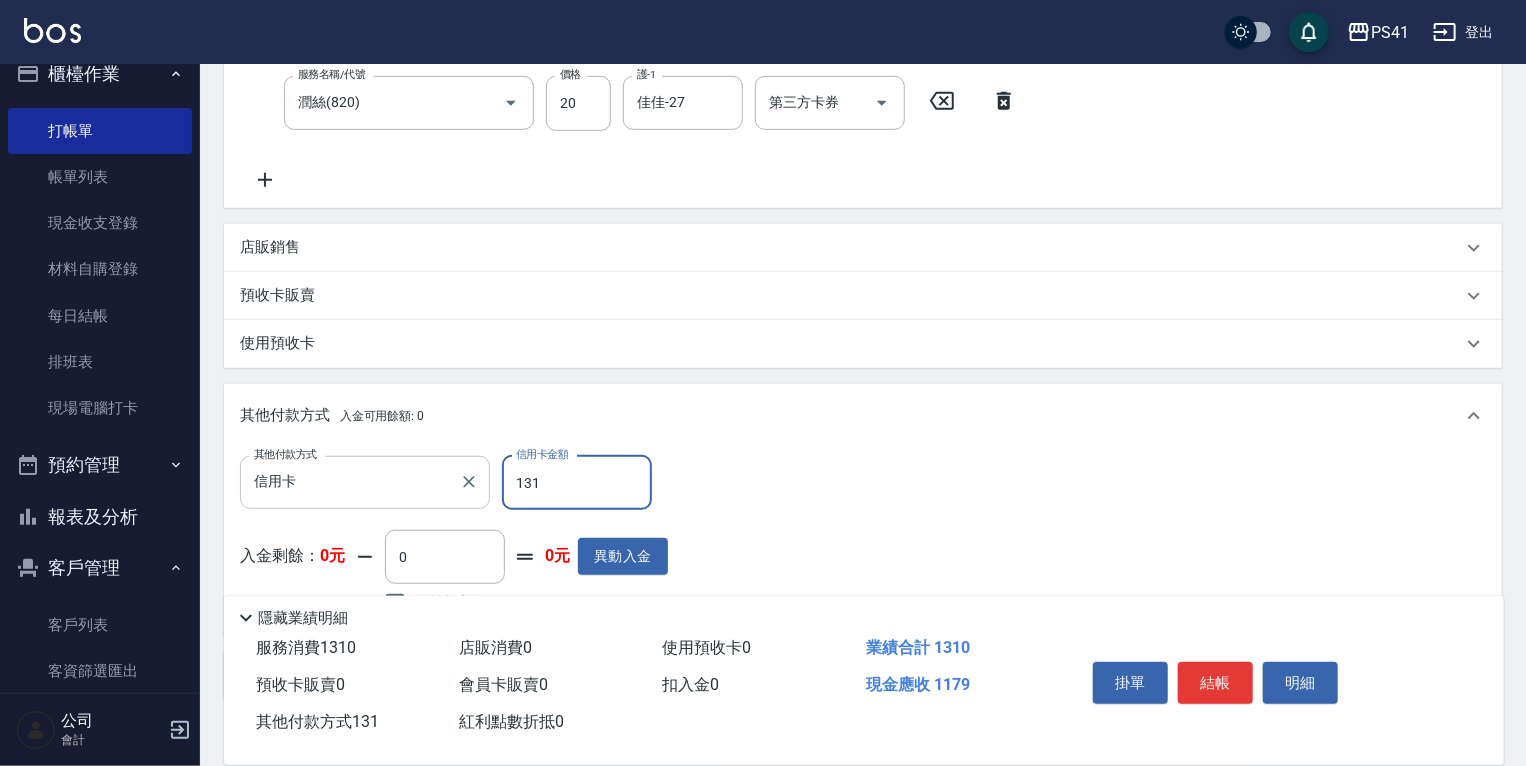 type on "1310" 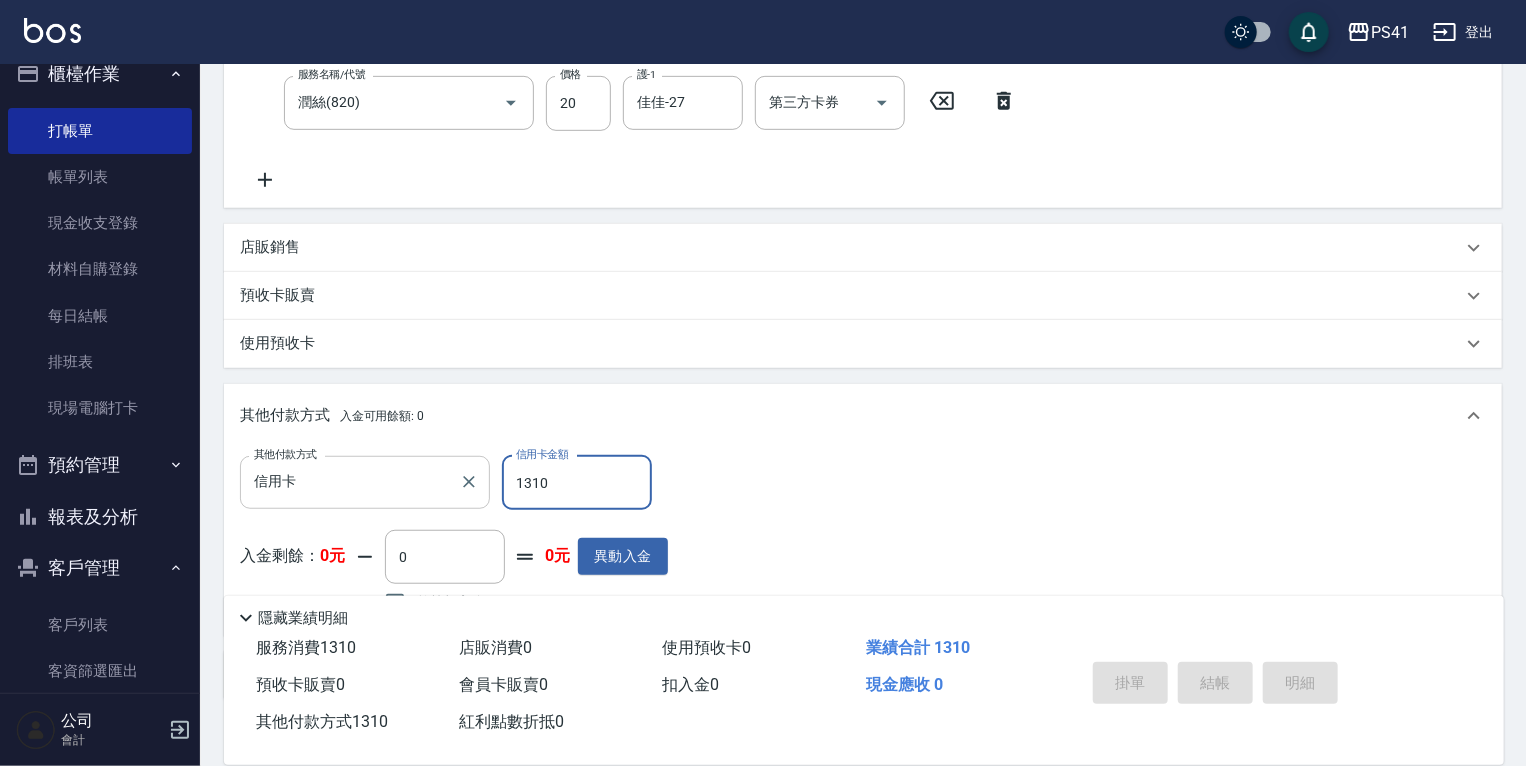 type 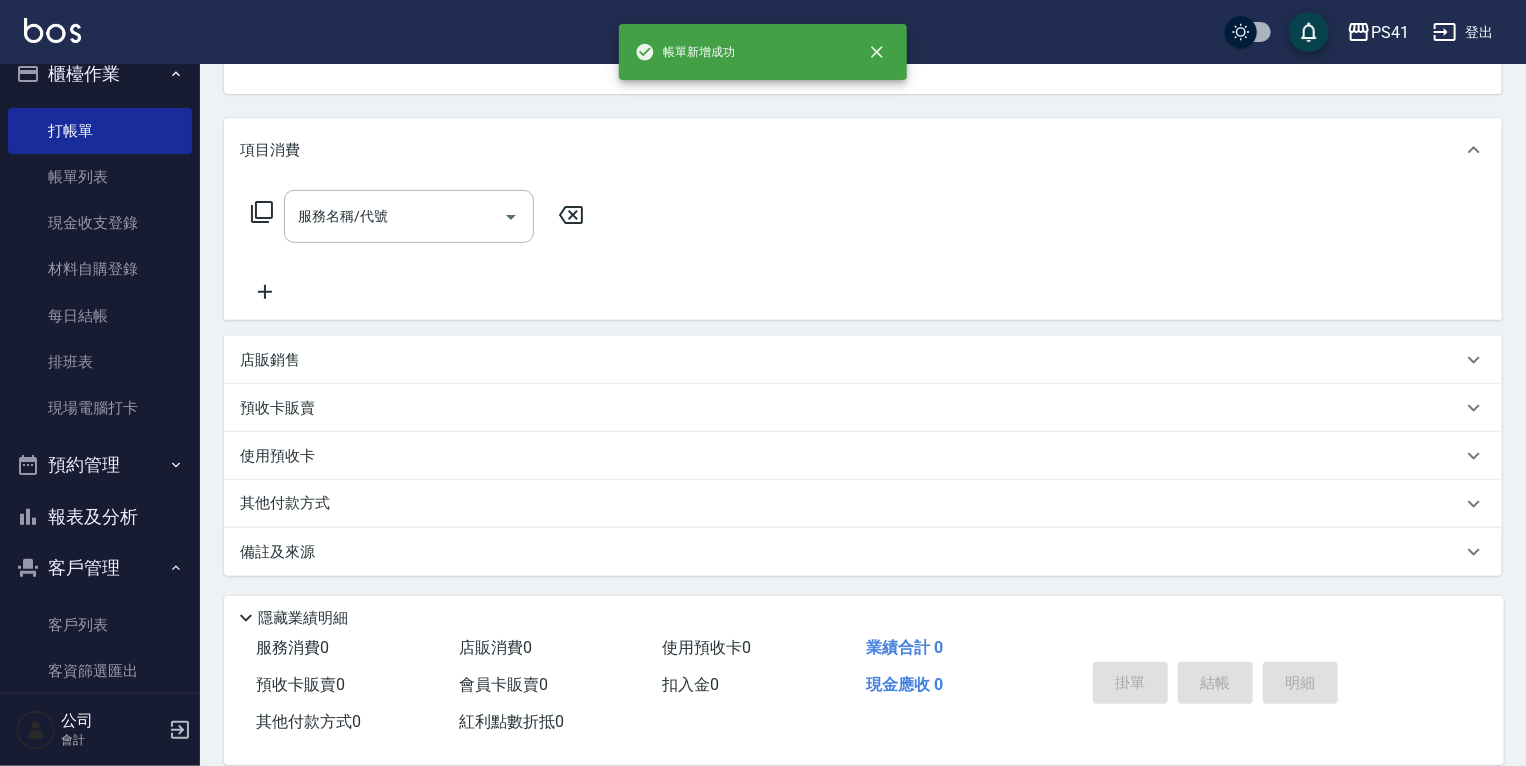 scroll, scrollTop: 0, scrollLeft: 0, axis: both 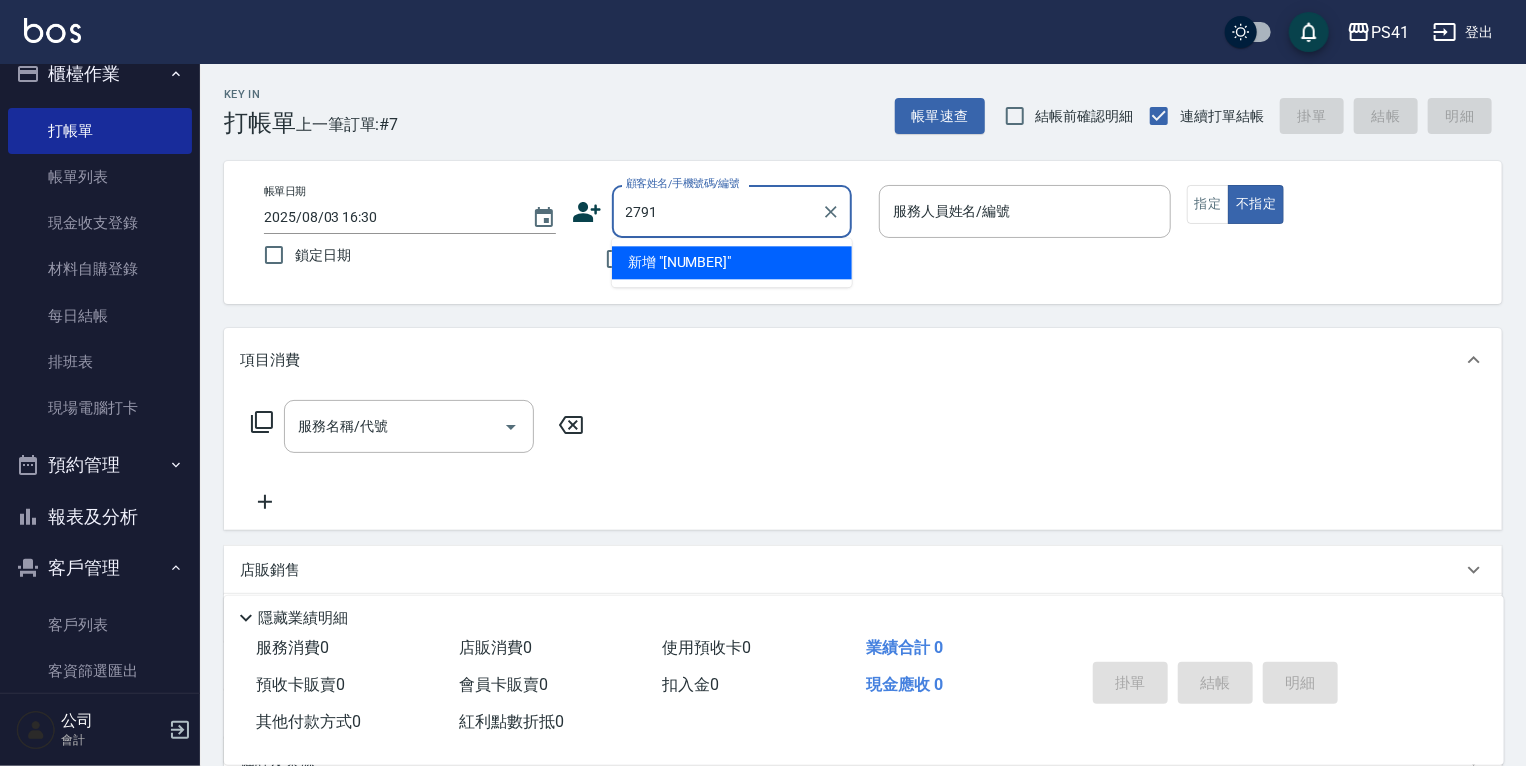 type on "2791" 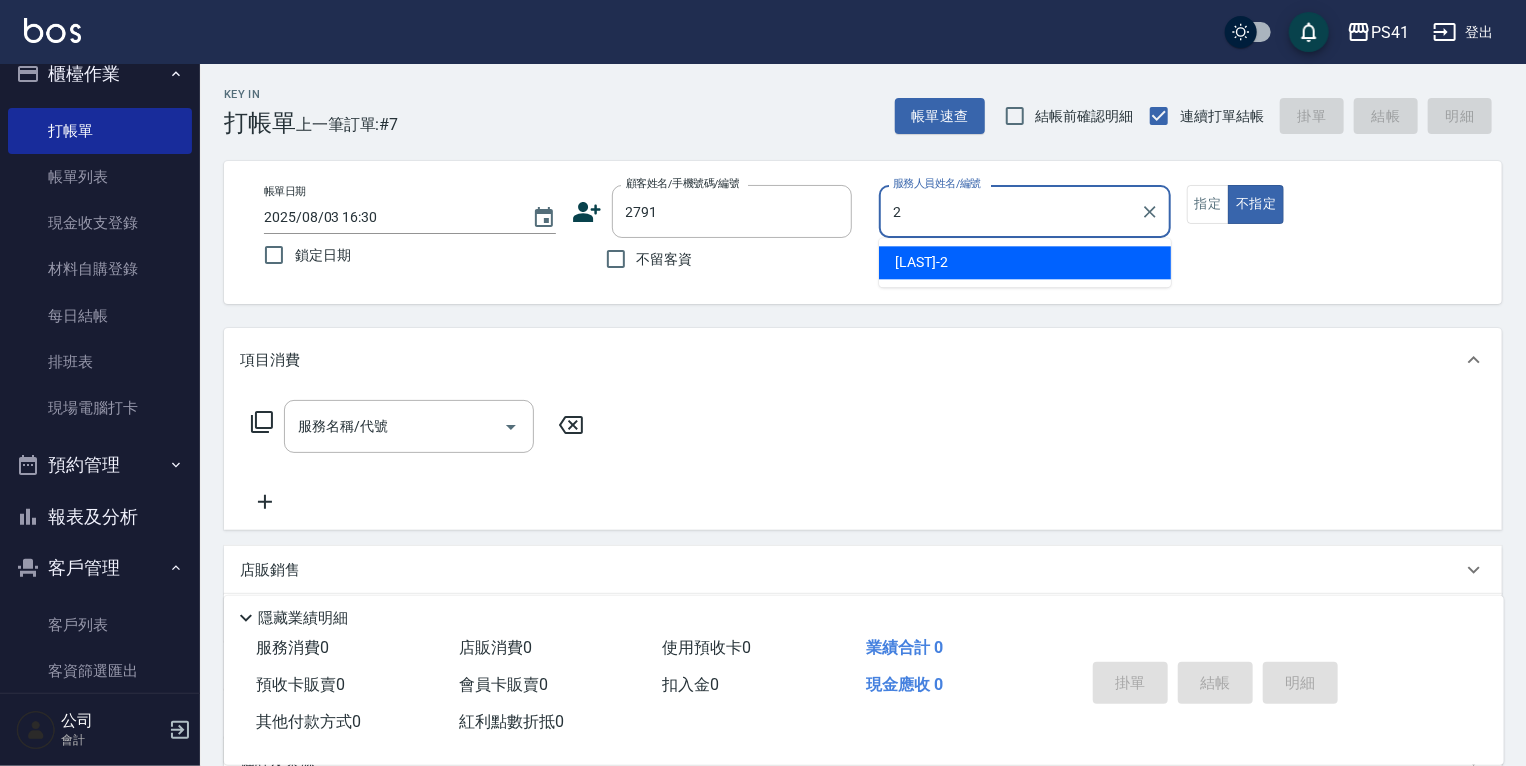 type on "[FIRST] [LAST]-2" 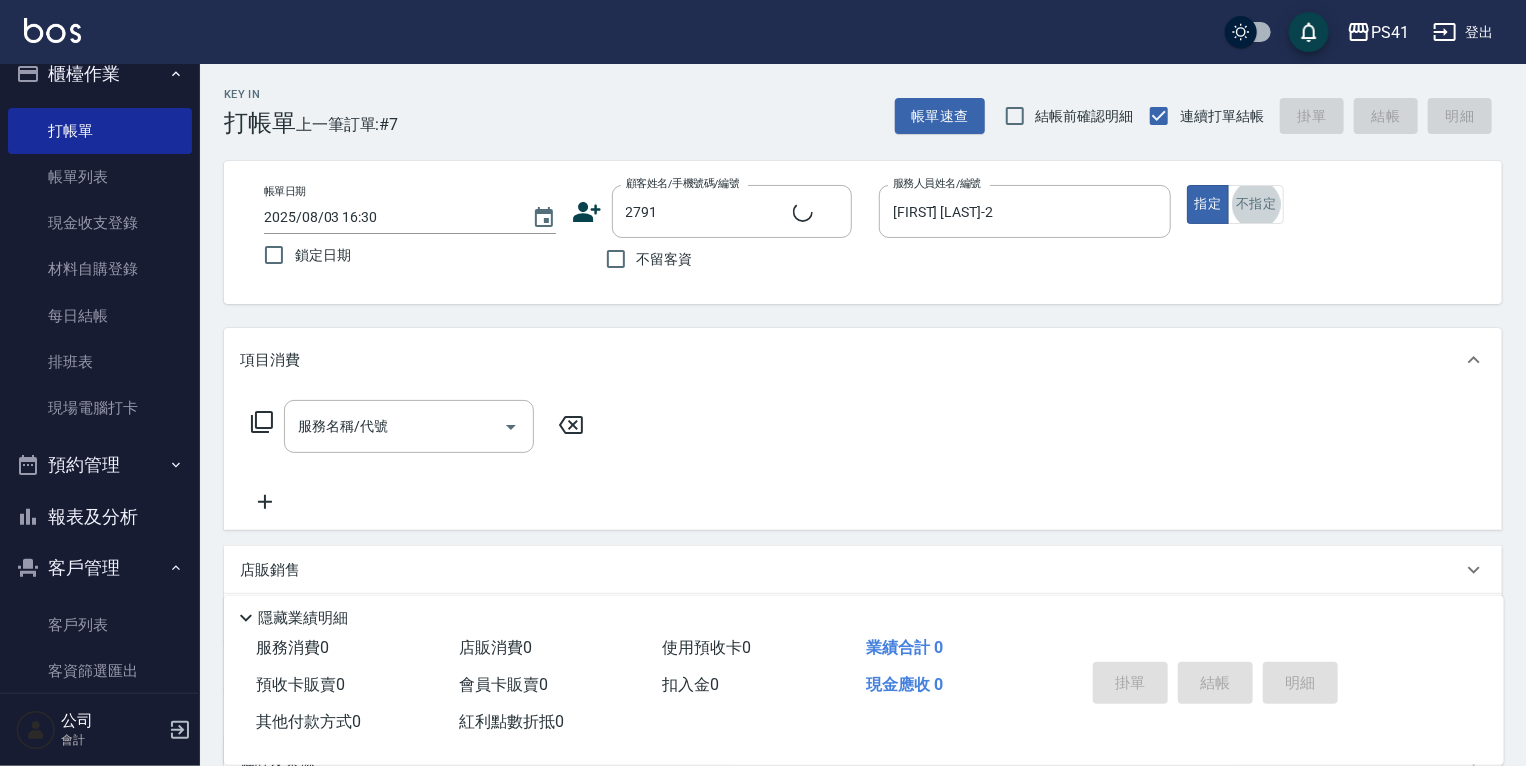 type on "[FIRST] [LAST]/[PHONE]/[NUMBER]" 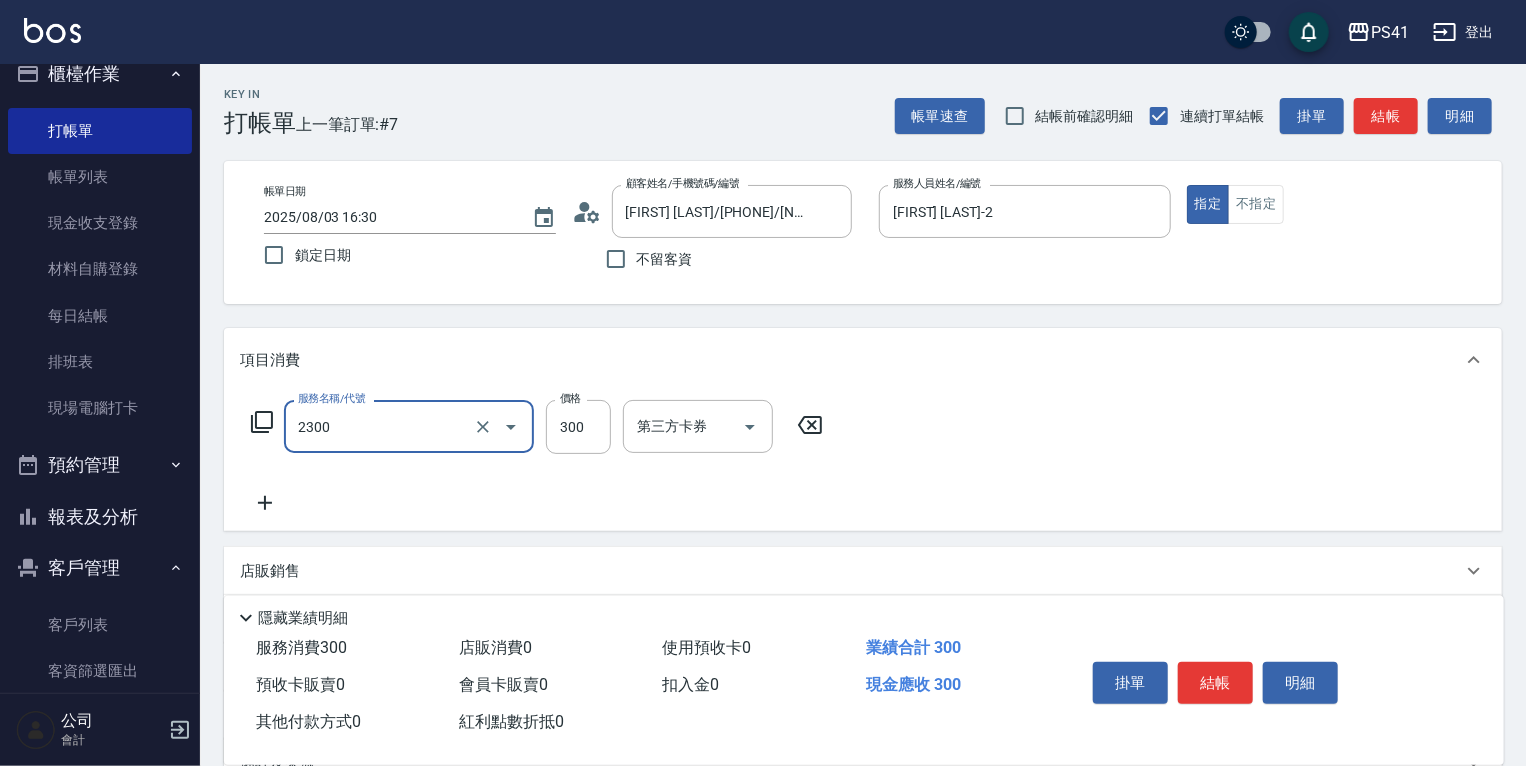 type on "剪髮(2300)" 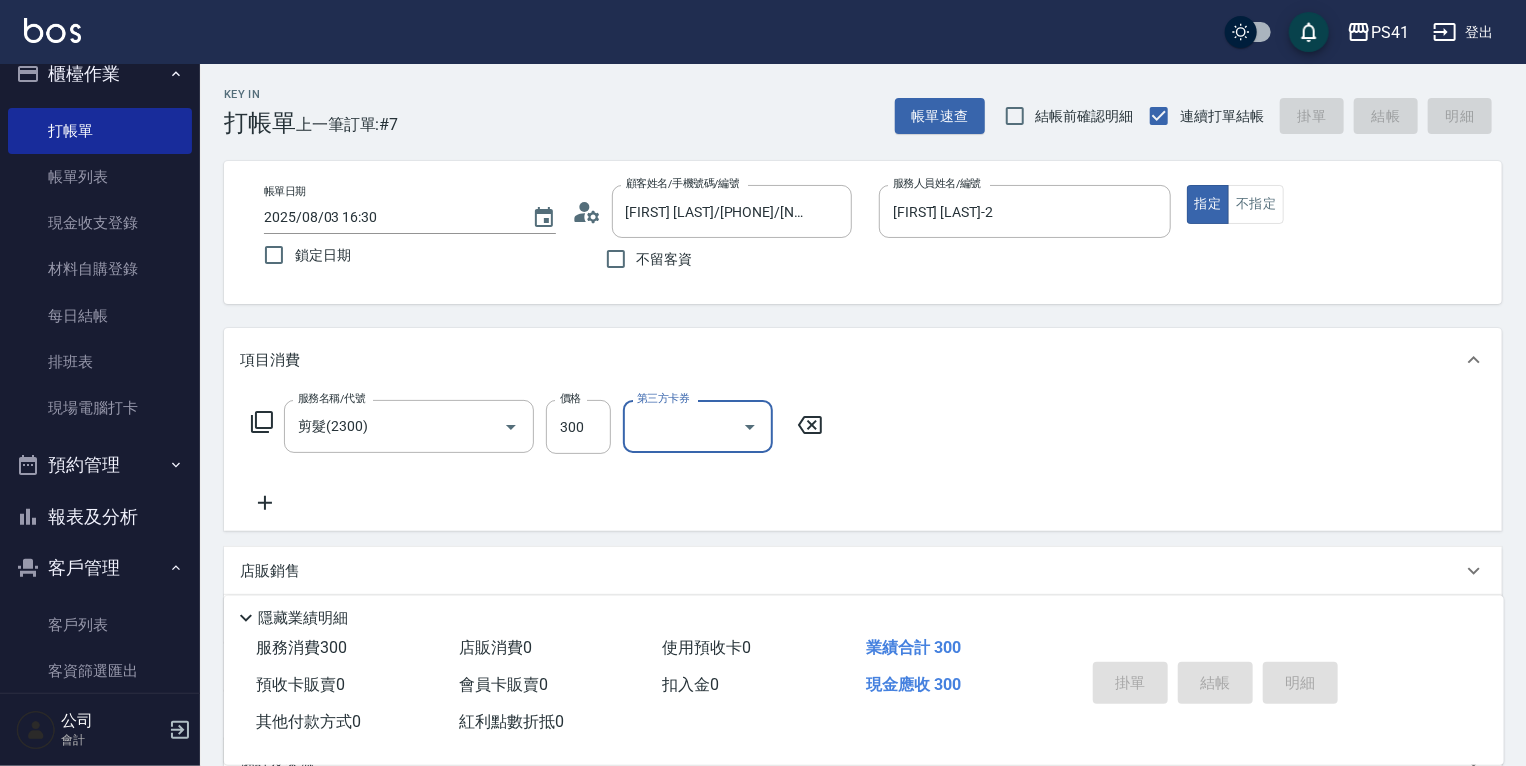 type 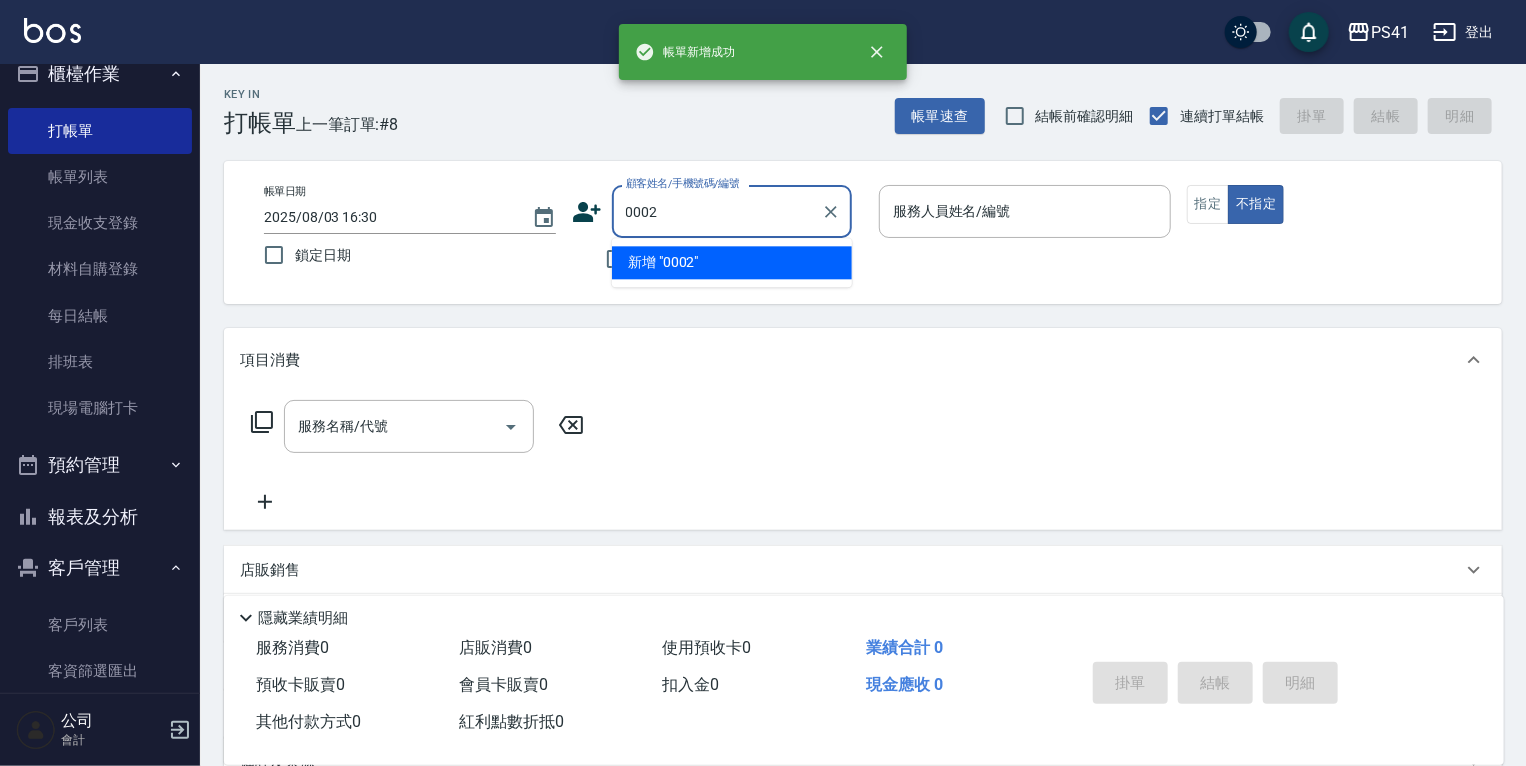 type on "0002" 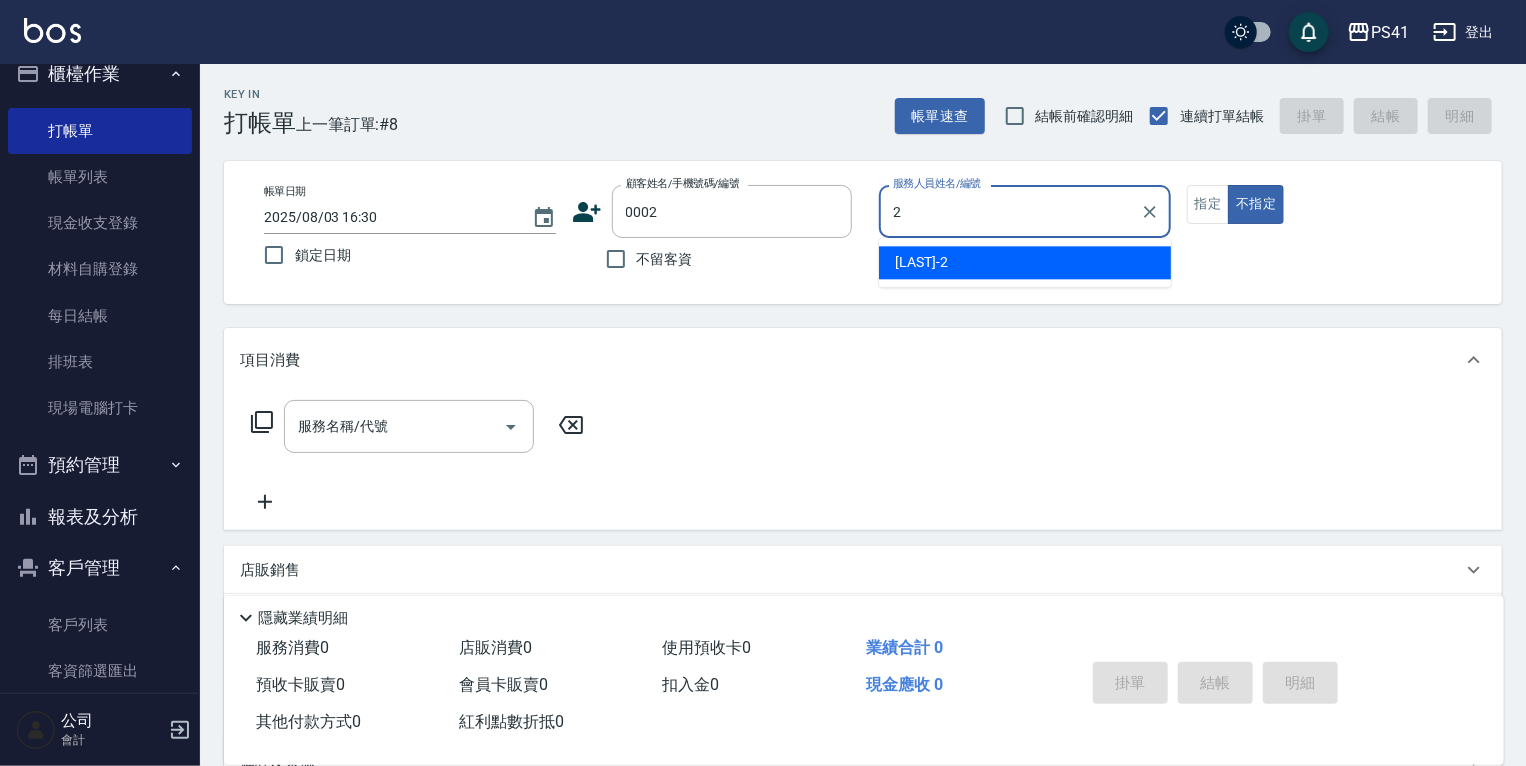 type on "[FIRST] [LAST]-2" 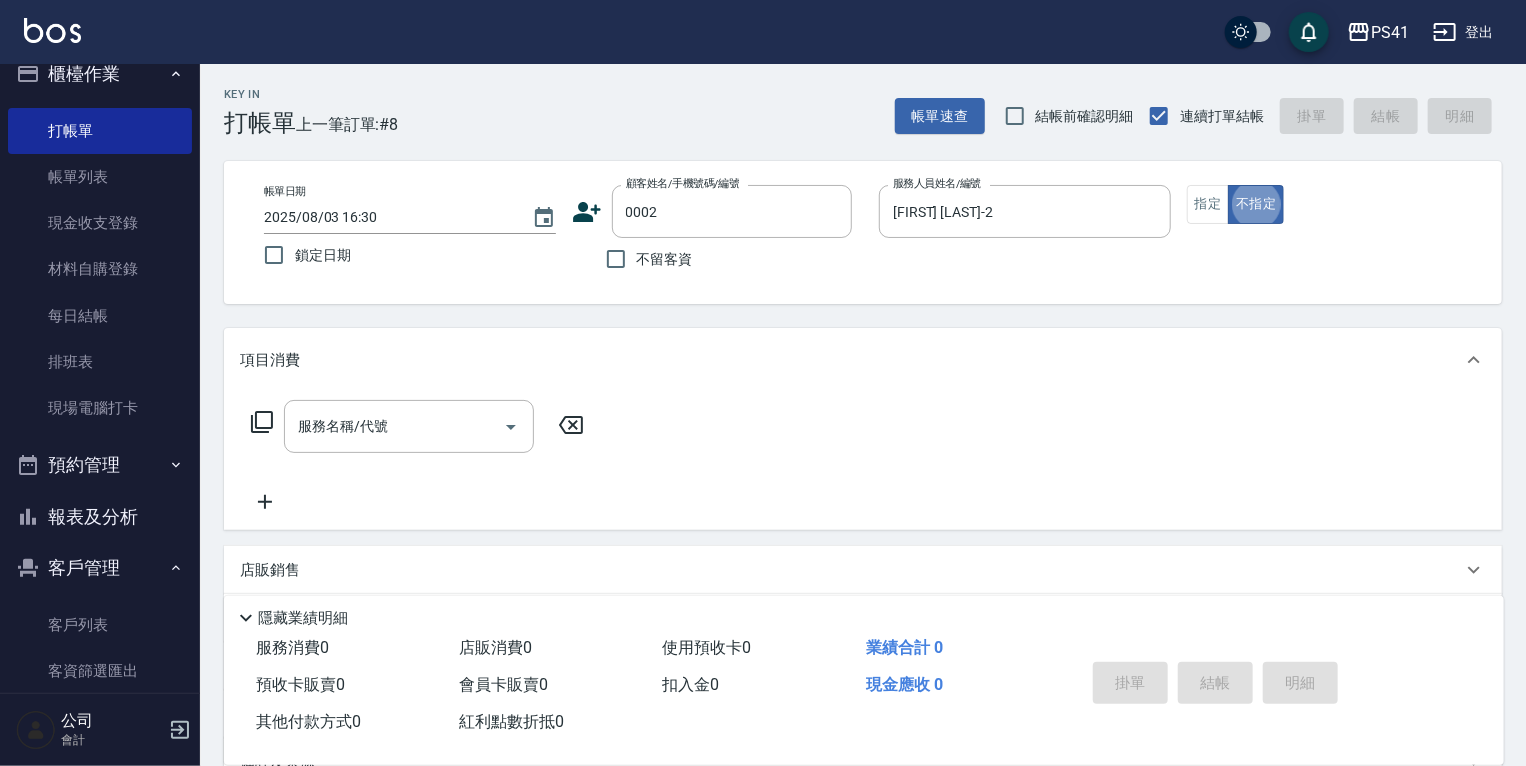 type on "[LAST]/[LAST]/[ID]" 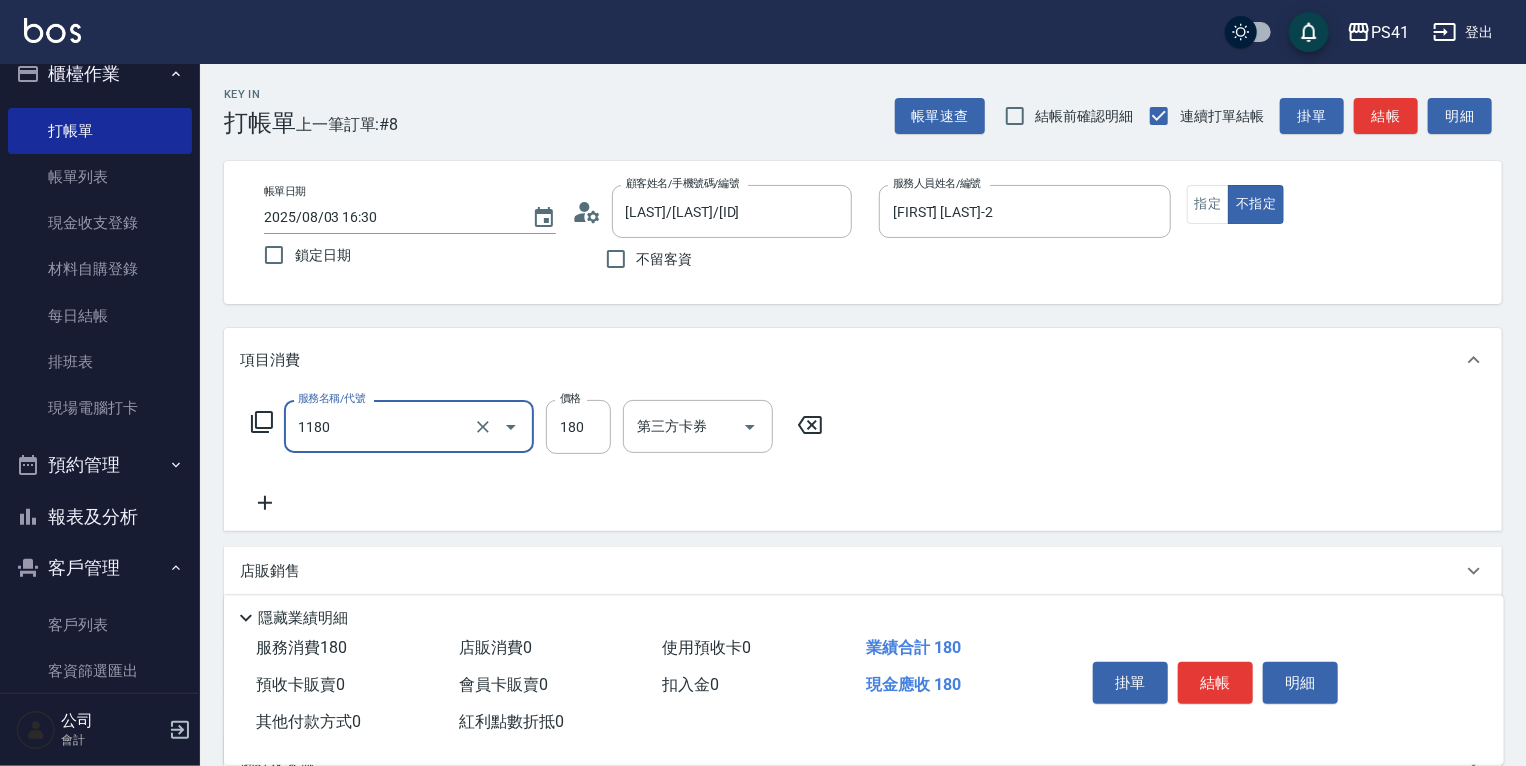 type on "洗髮(洗+剪不指定活動)(1180)" 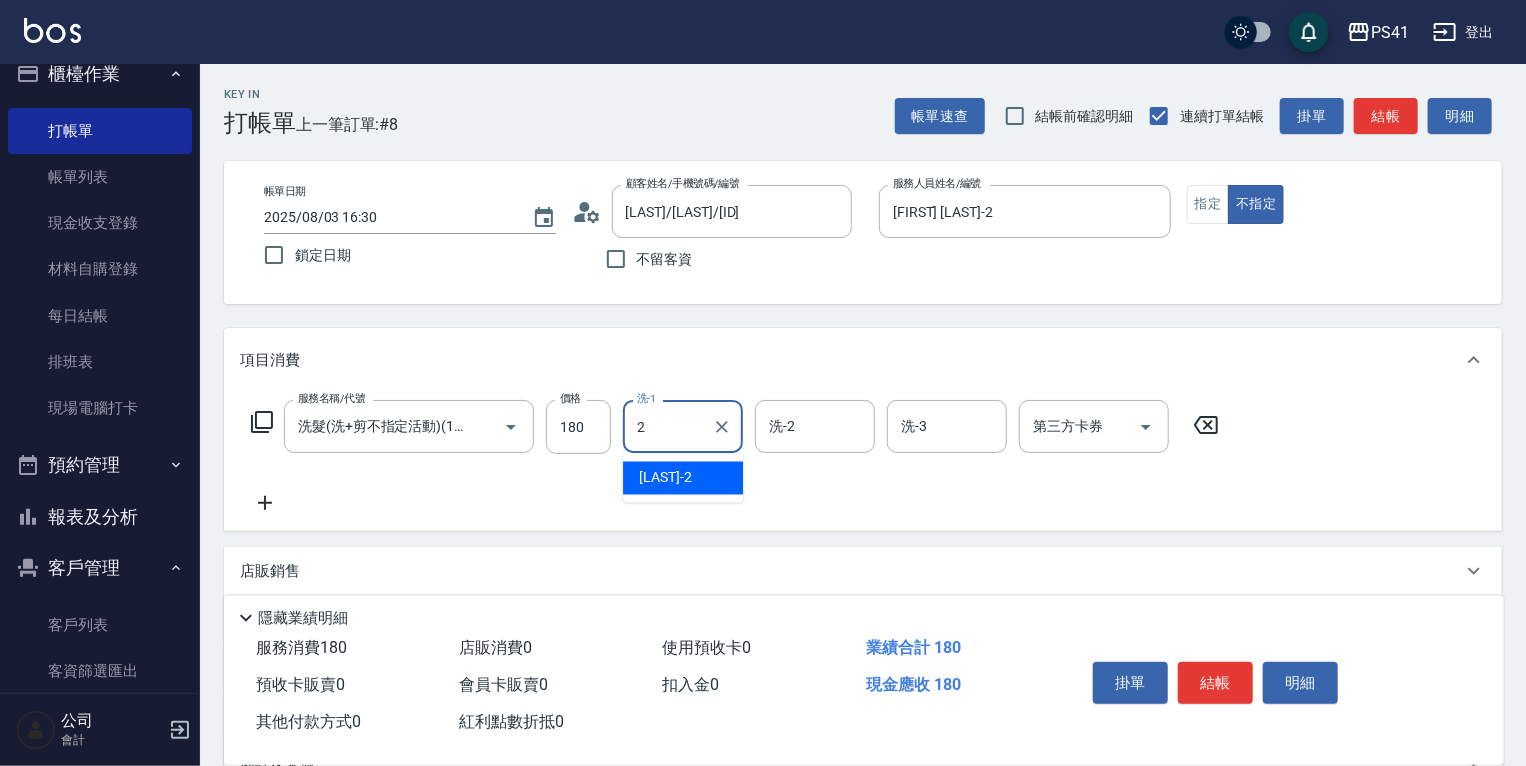 type on "[FIRST] [LAST]-2" 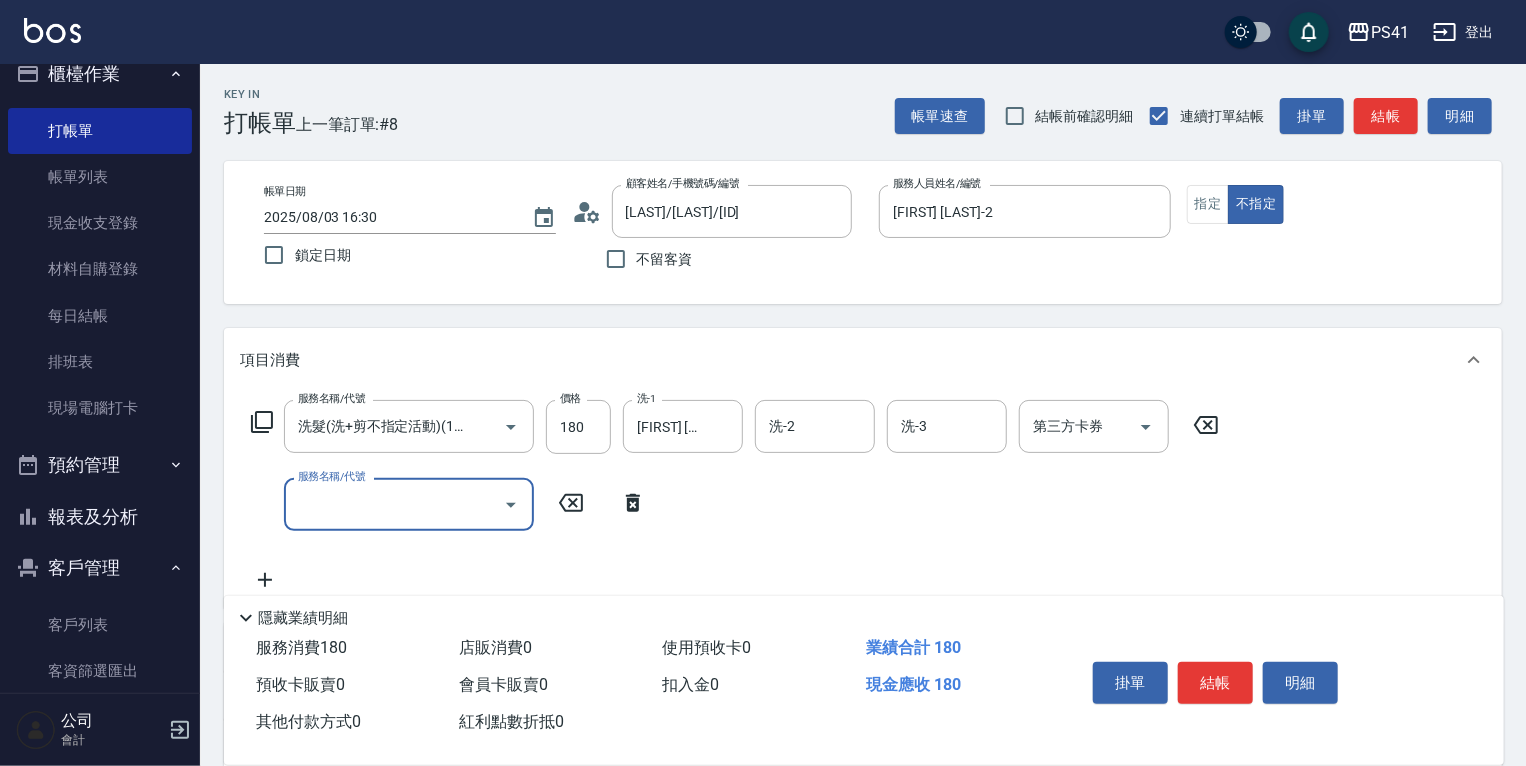 scroll, scrollTop: 0, scrollLeft: 0, axis: both 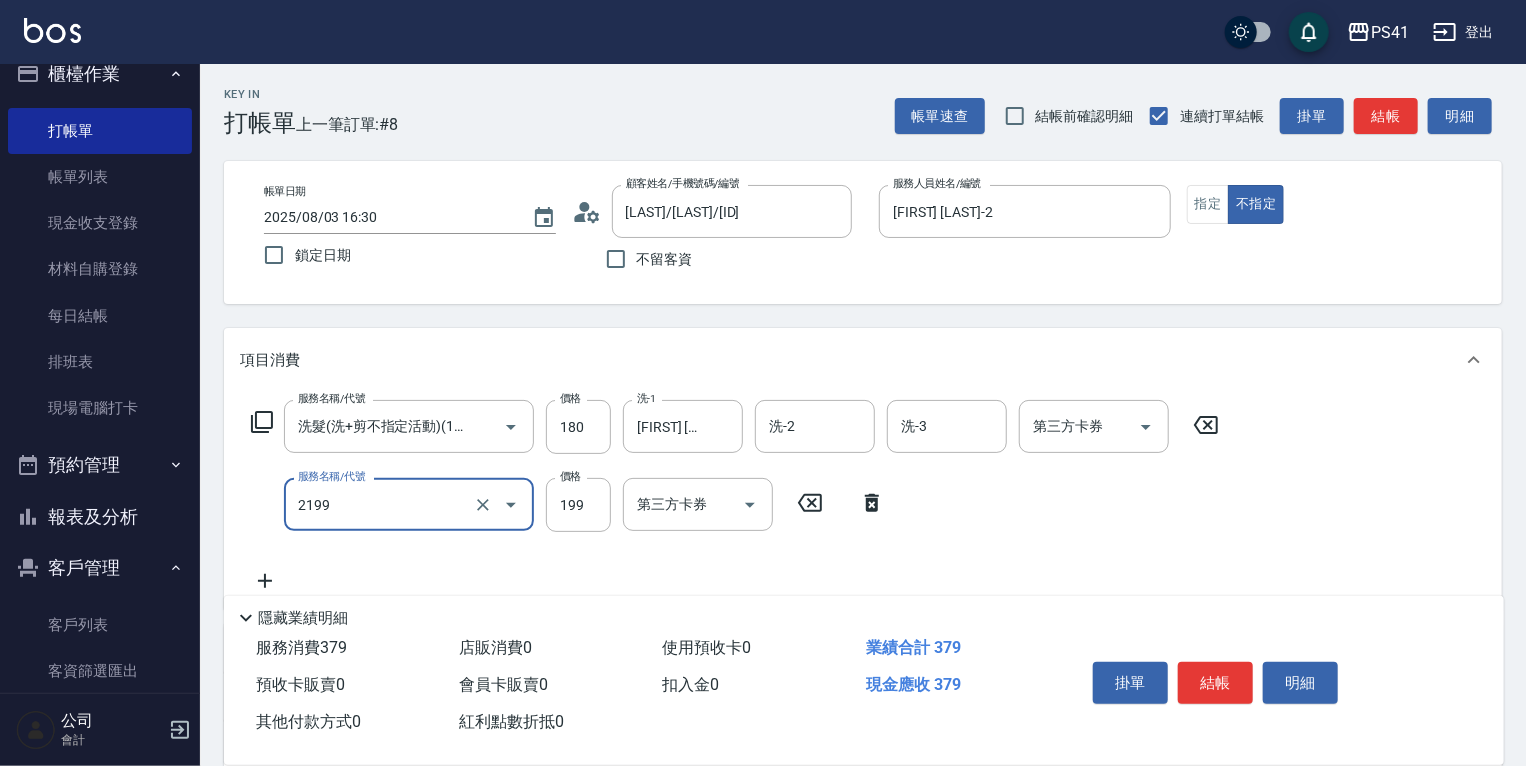 type on "不指定剪髮活動(2199)" 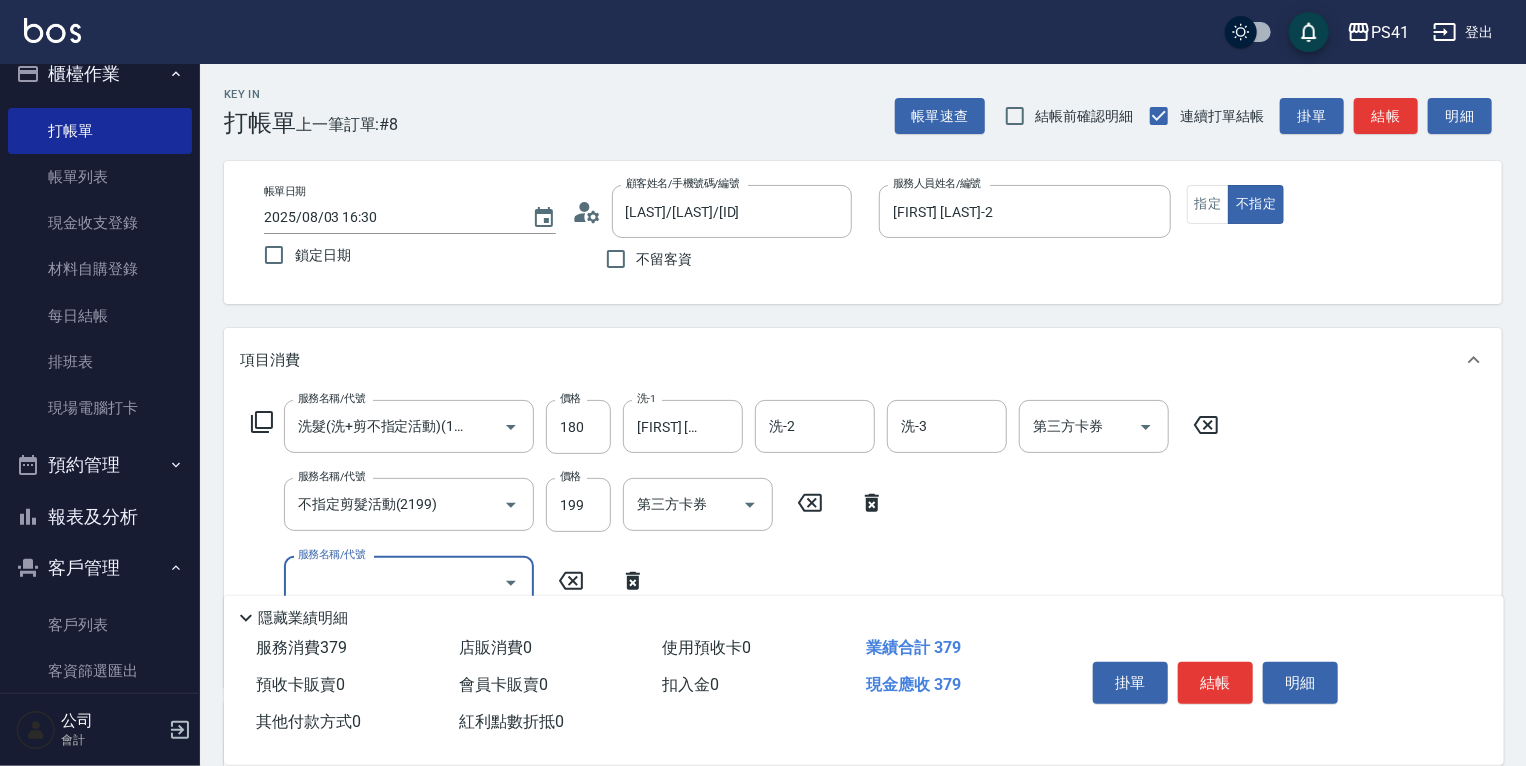 scroll, scrollTop: 0, scrollLeft: 0, axis: both 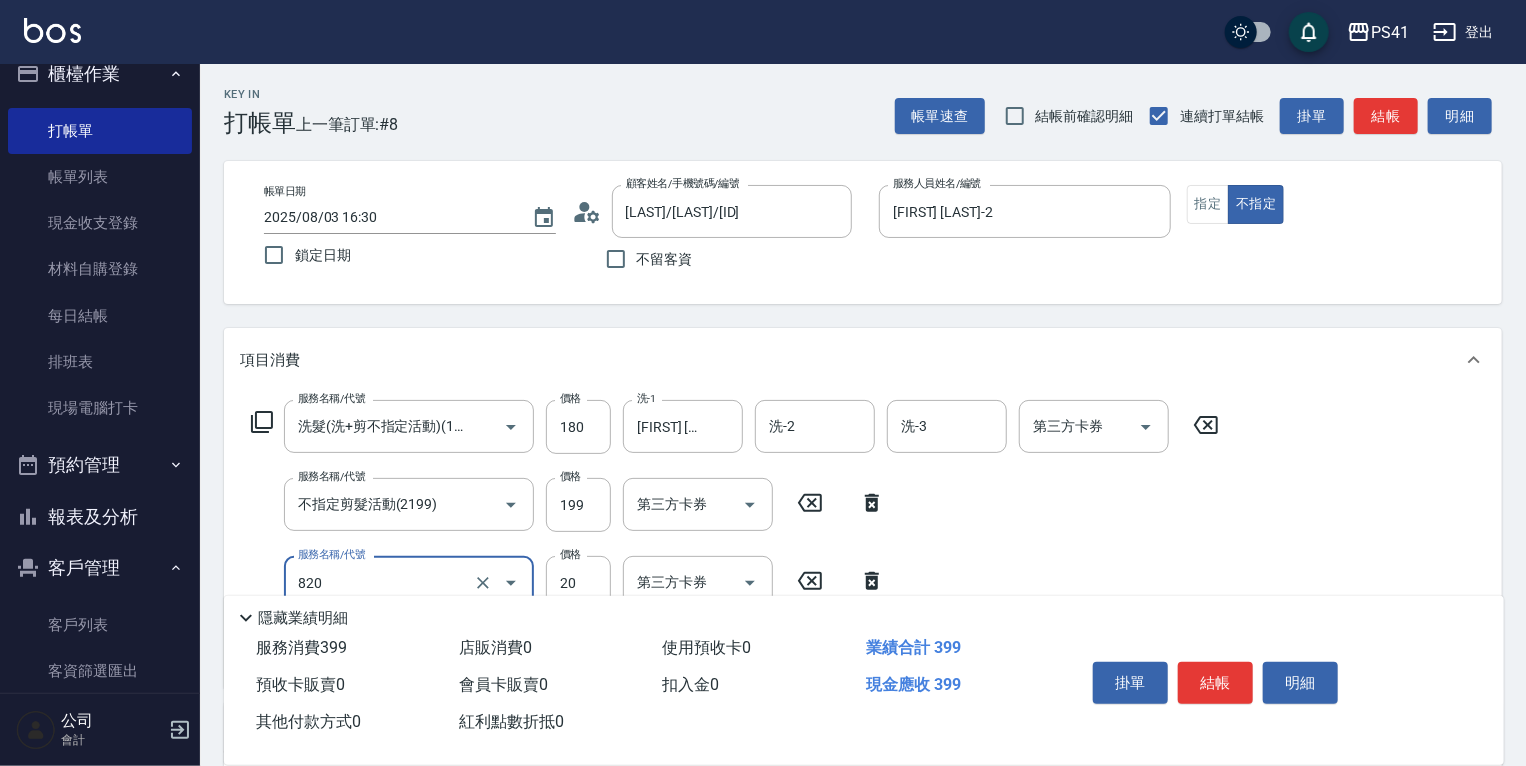 type on "潤絲(820)" 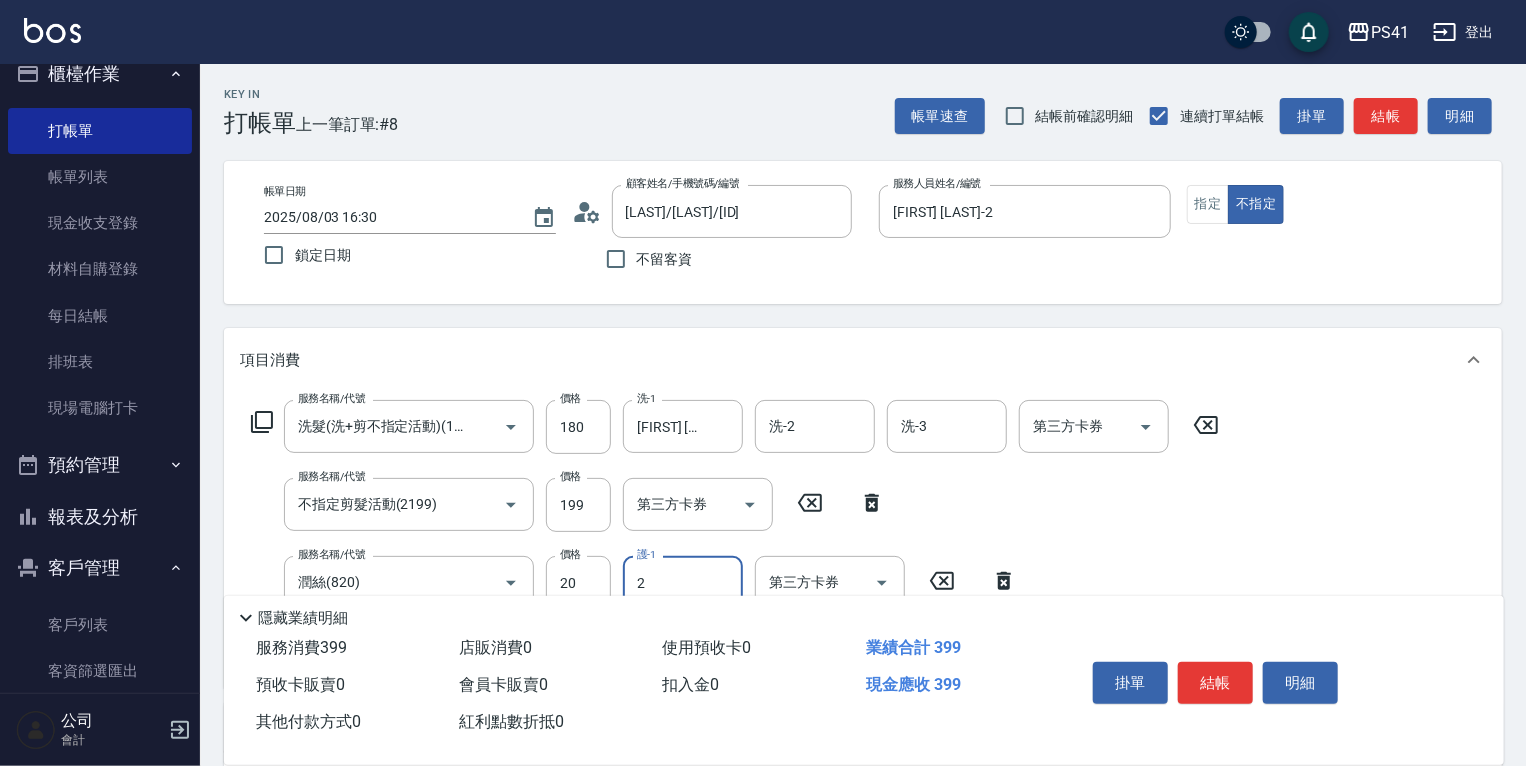 type on "[FIRST] [LAST]-2" 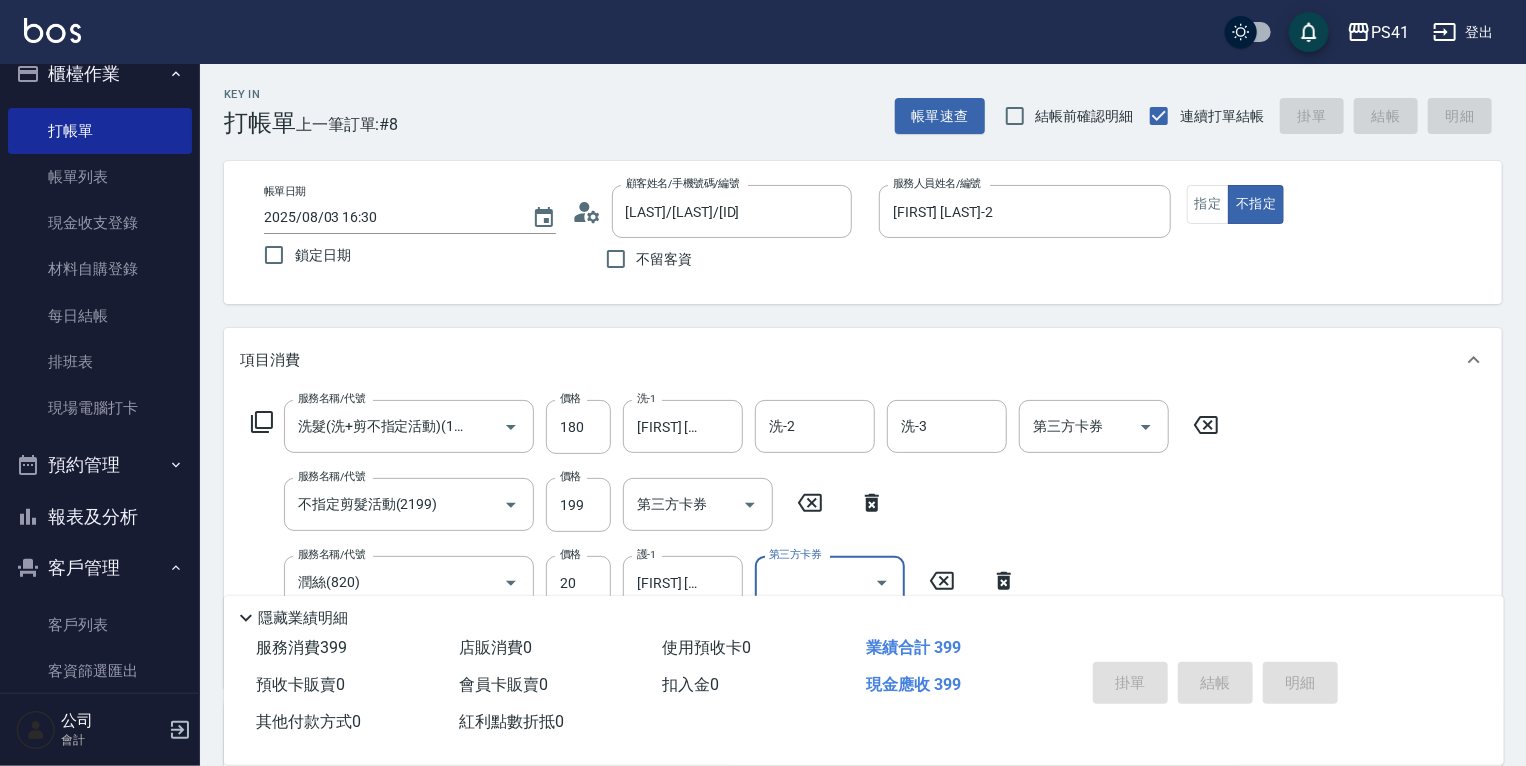 type 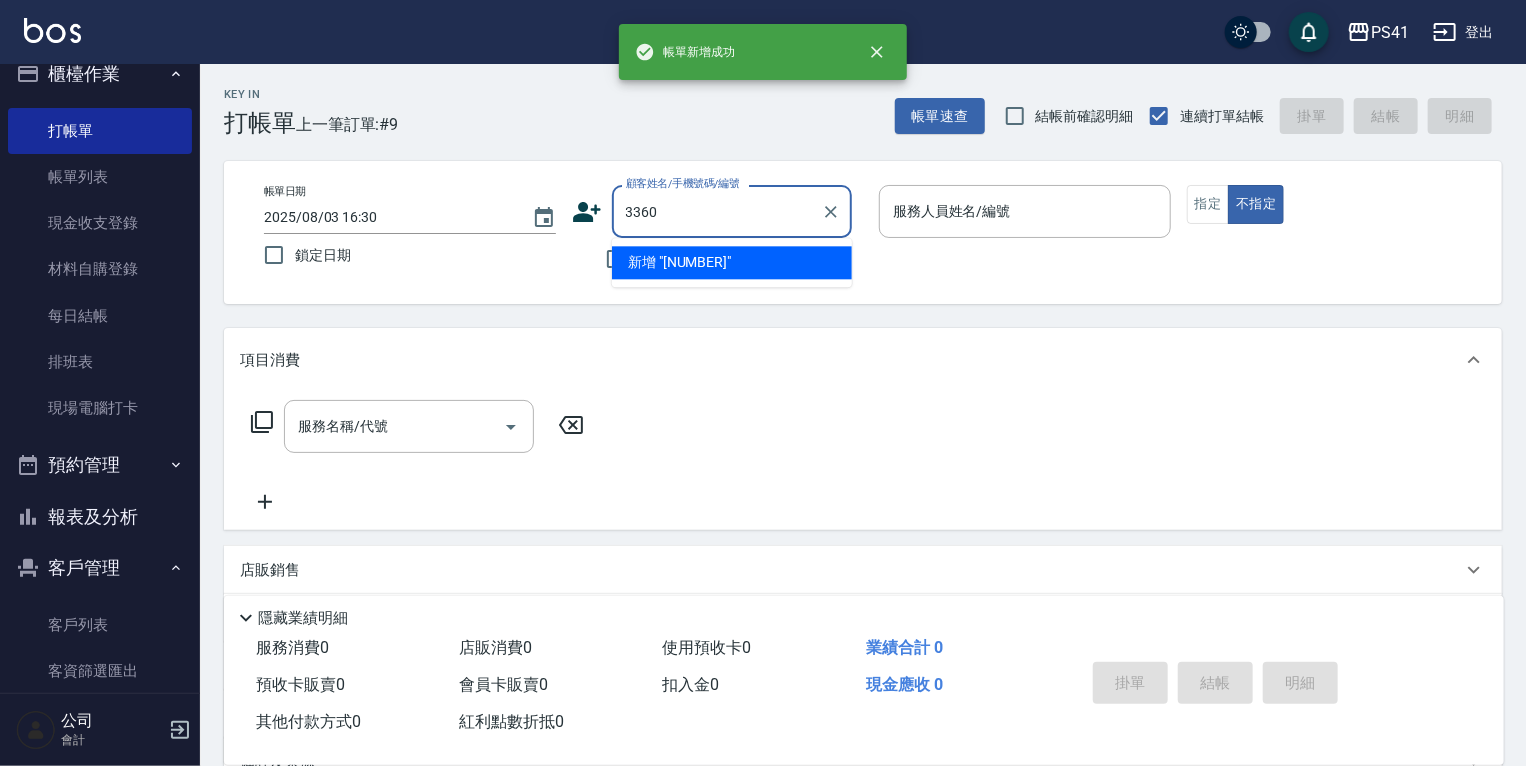 type on "3360" 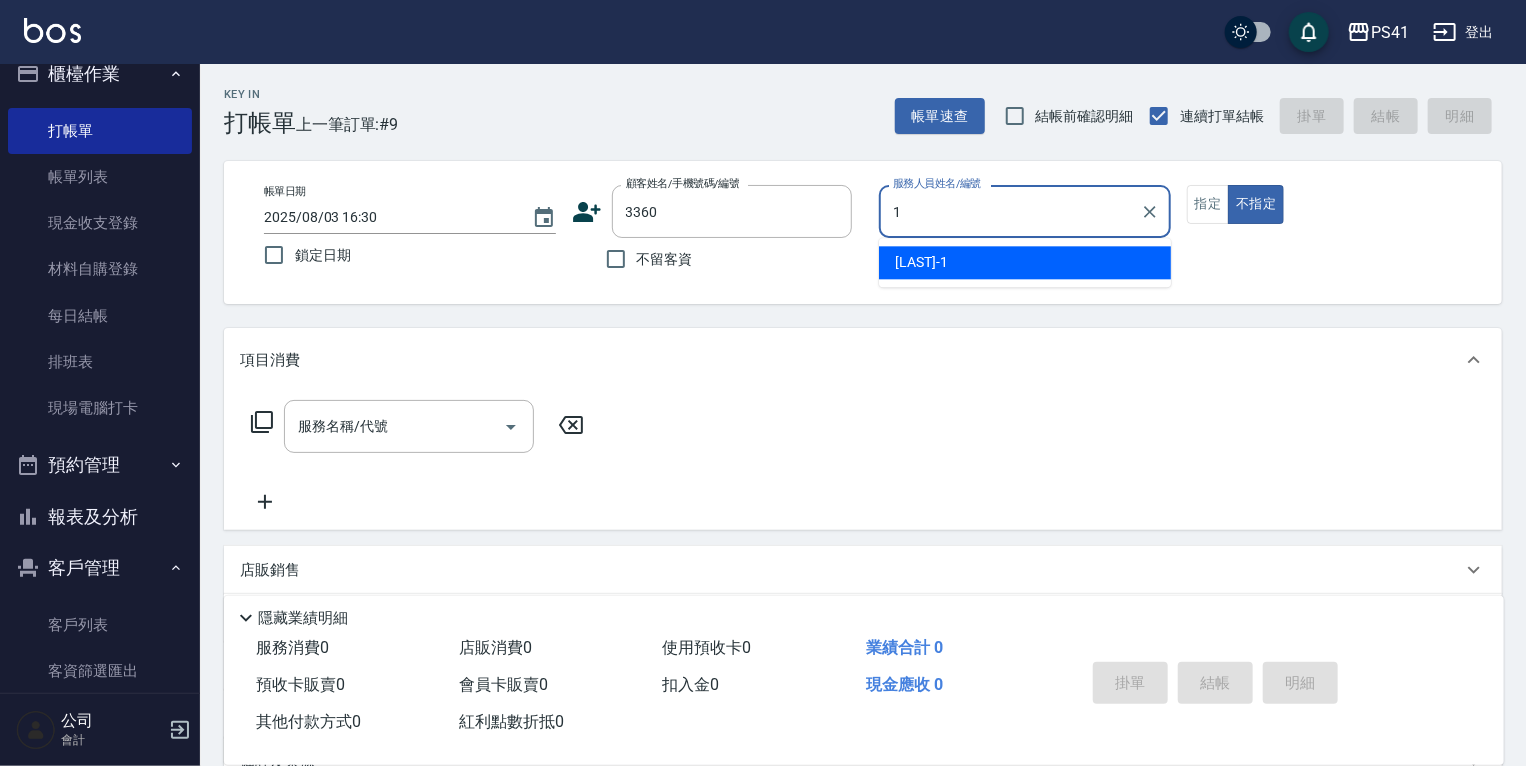type on "[LAST]-1" 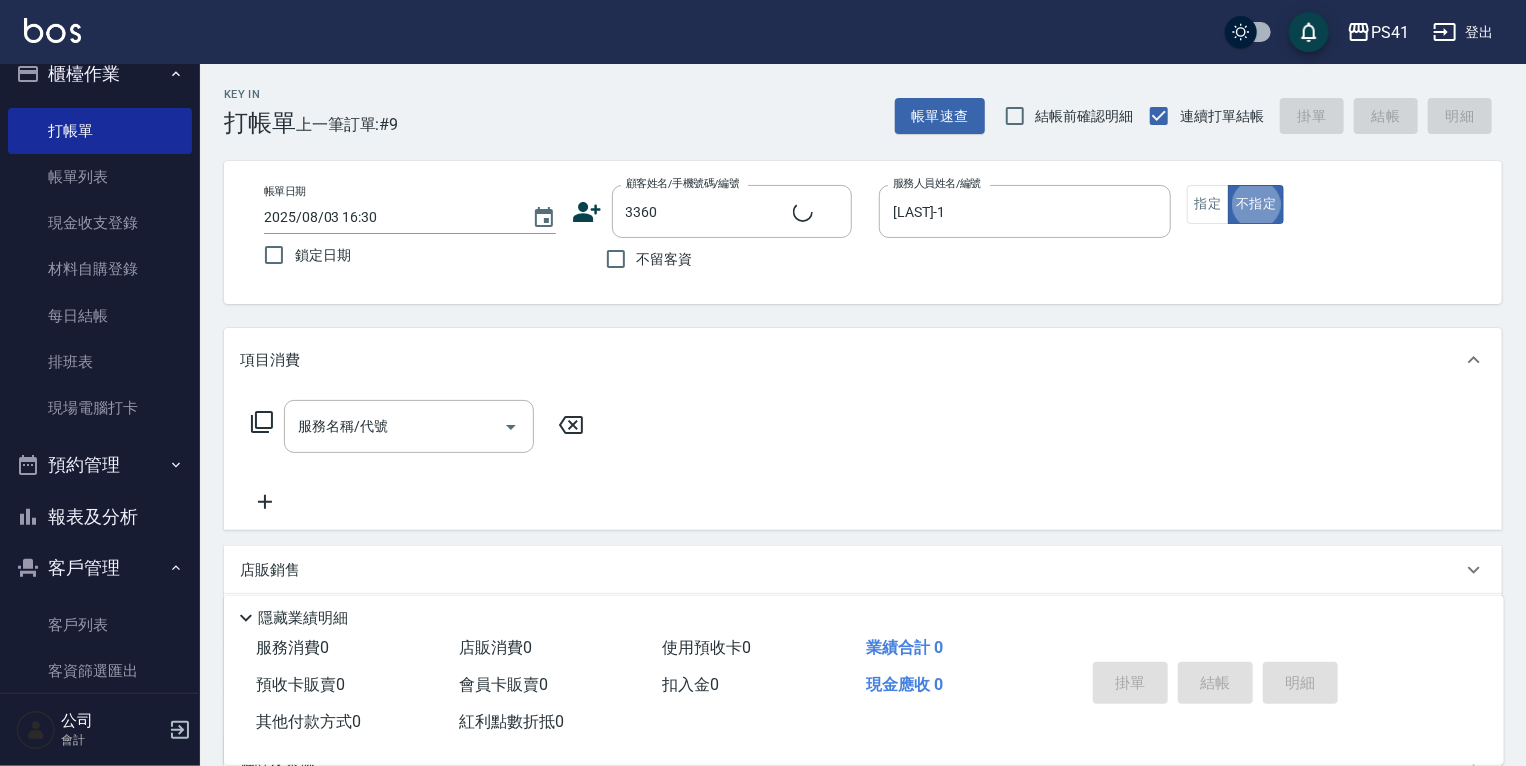 type on "[FIRST] [LAST]/[PHONE]/[NUMBER]" 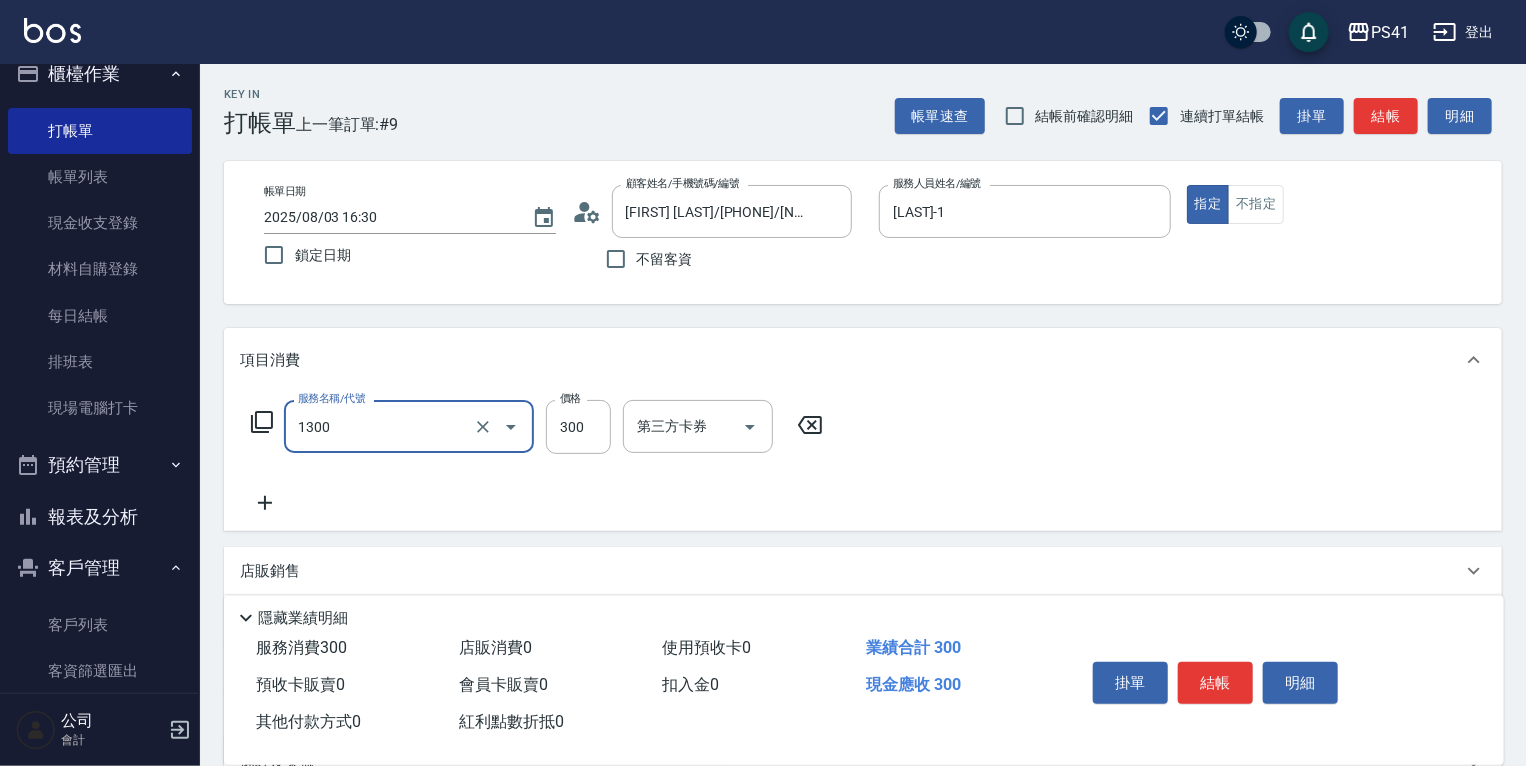 type on "洗髮300(1300)" 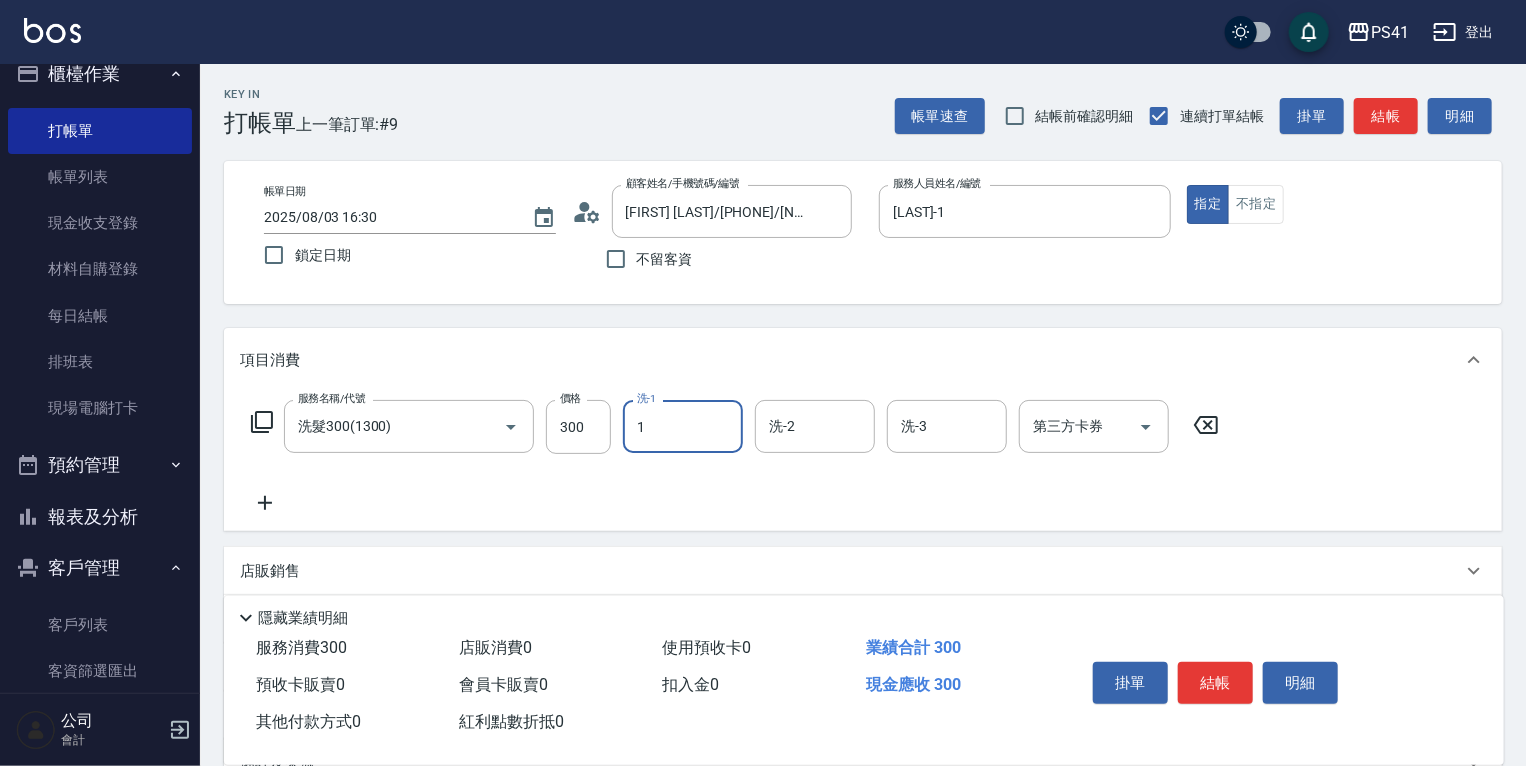 type on "[LAST]-1" 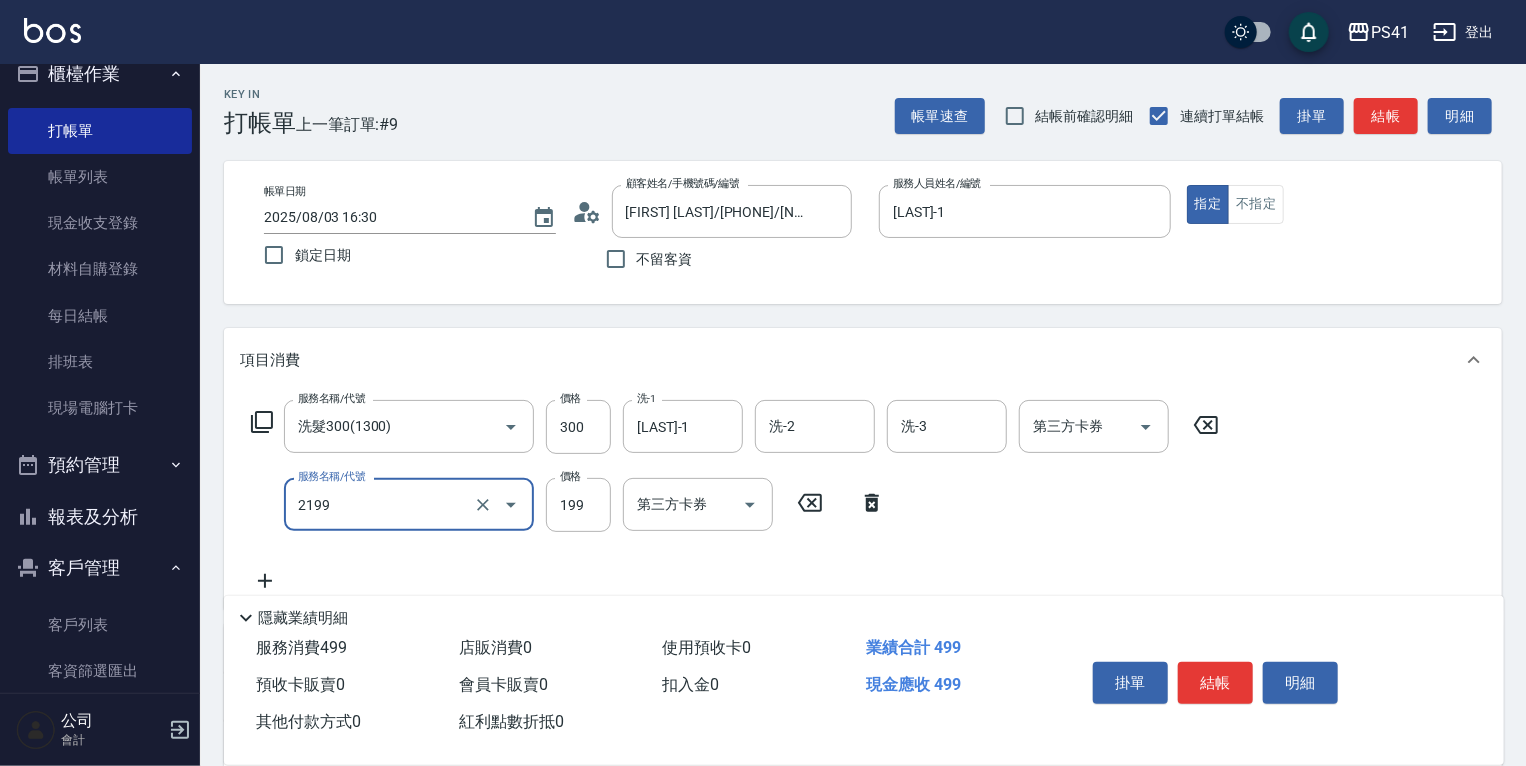 type on "不指定剪髮活動(2199)" 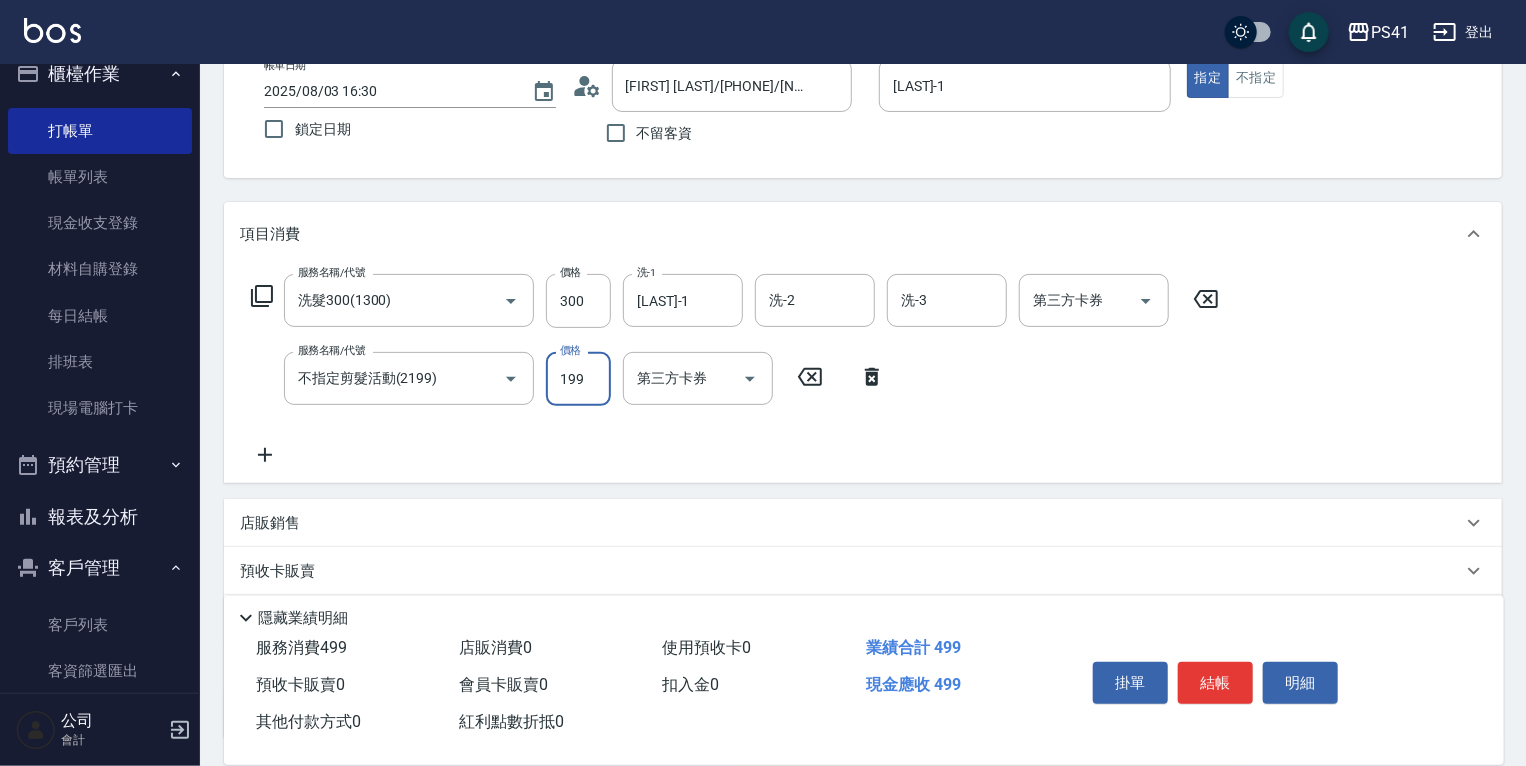 scroll, scrollTop: 288, scrollLeft: 0, axis: vertical 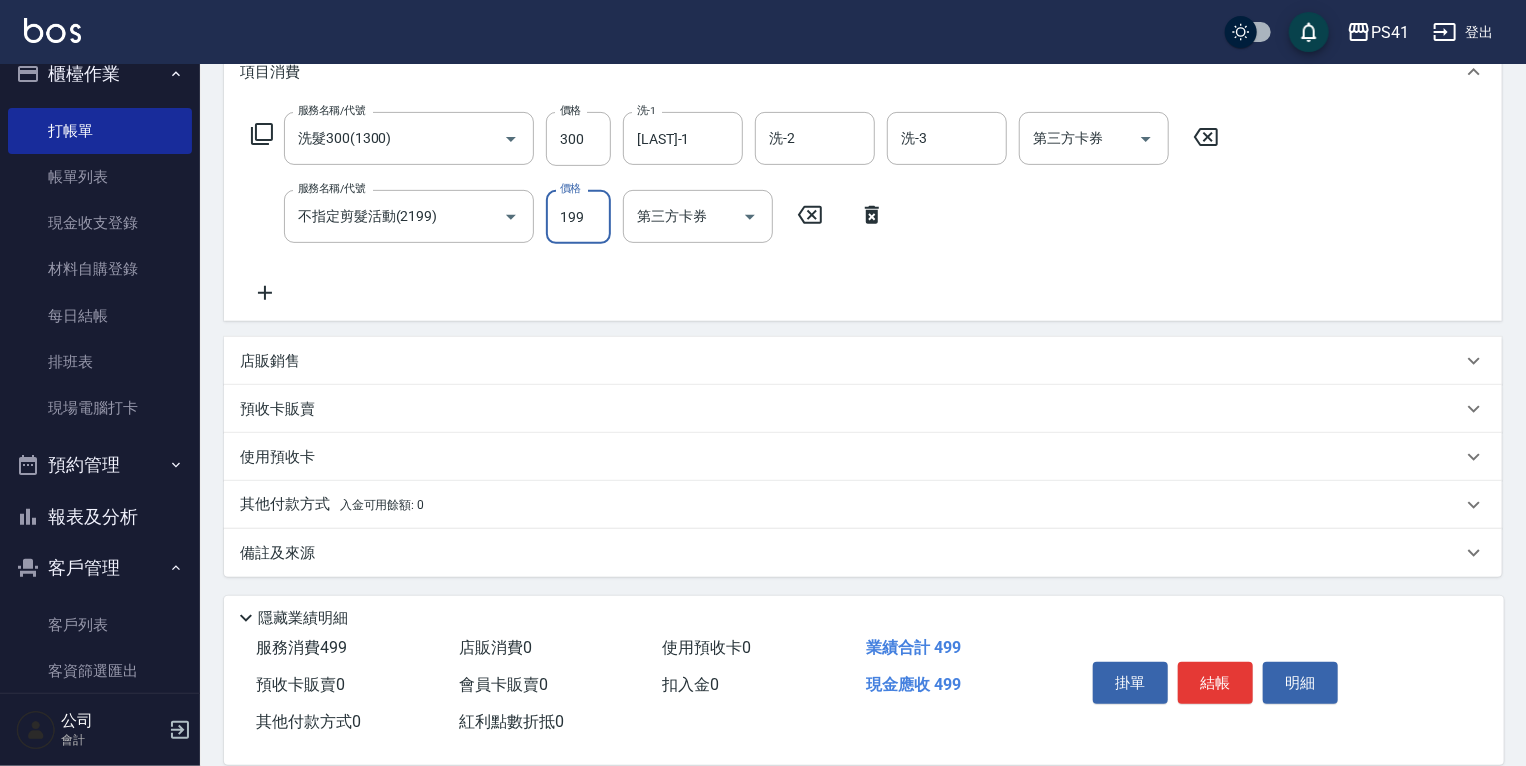 click on "入金可用餘額: 0" at bounding box center [382, 505] 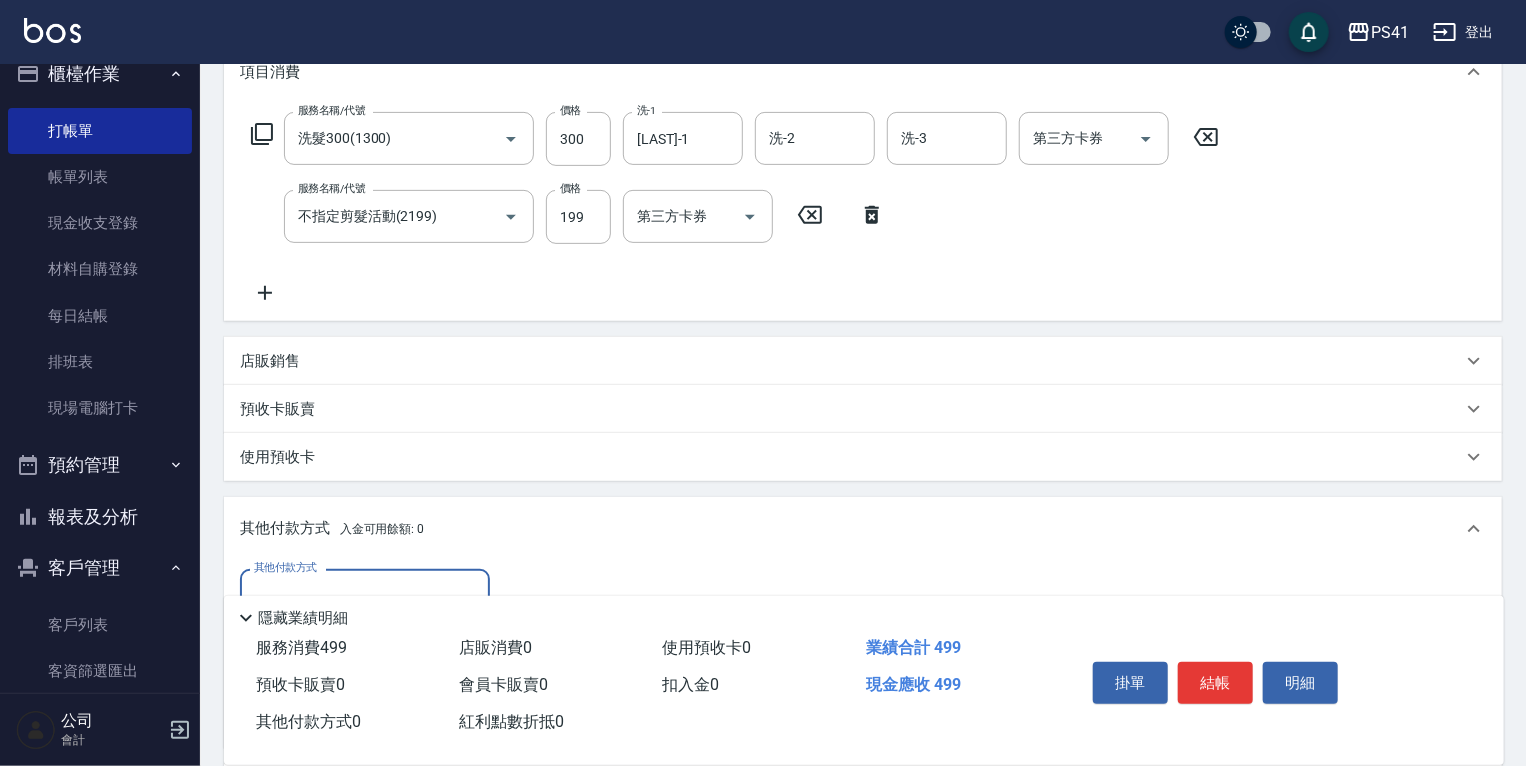 scroll, scrollTop: 34, scrollLeft: 0, axis: vertical 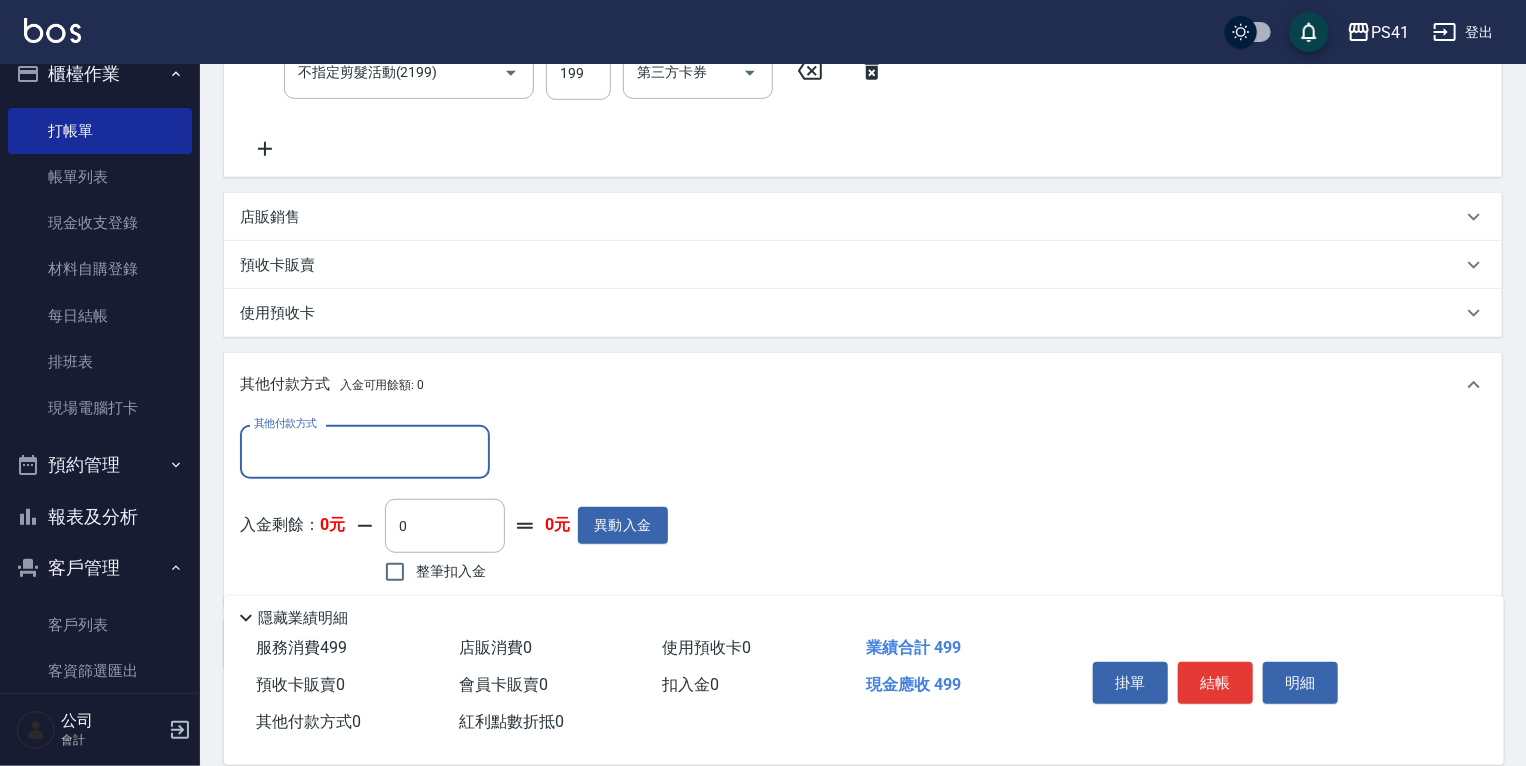 click on "其他付款方式" at bounding box center (365, 451) 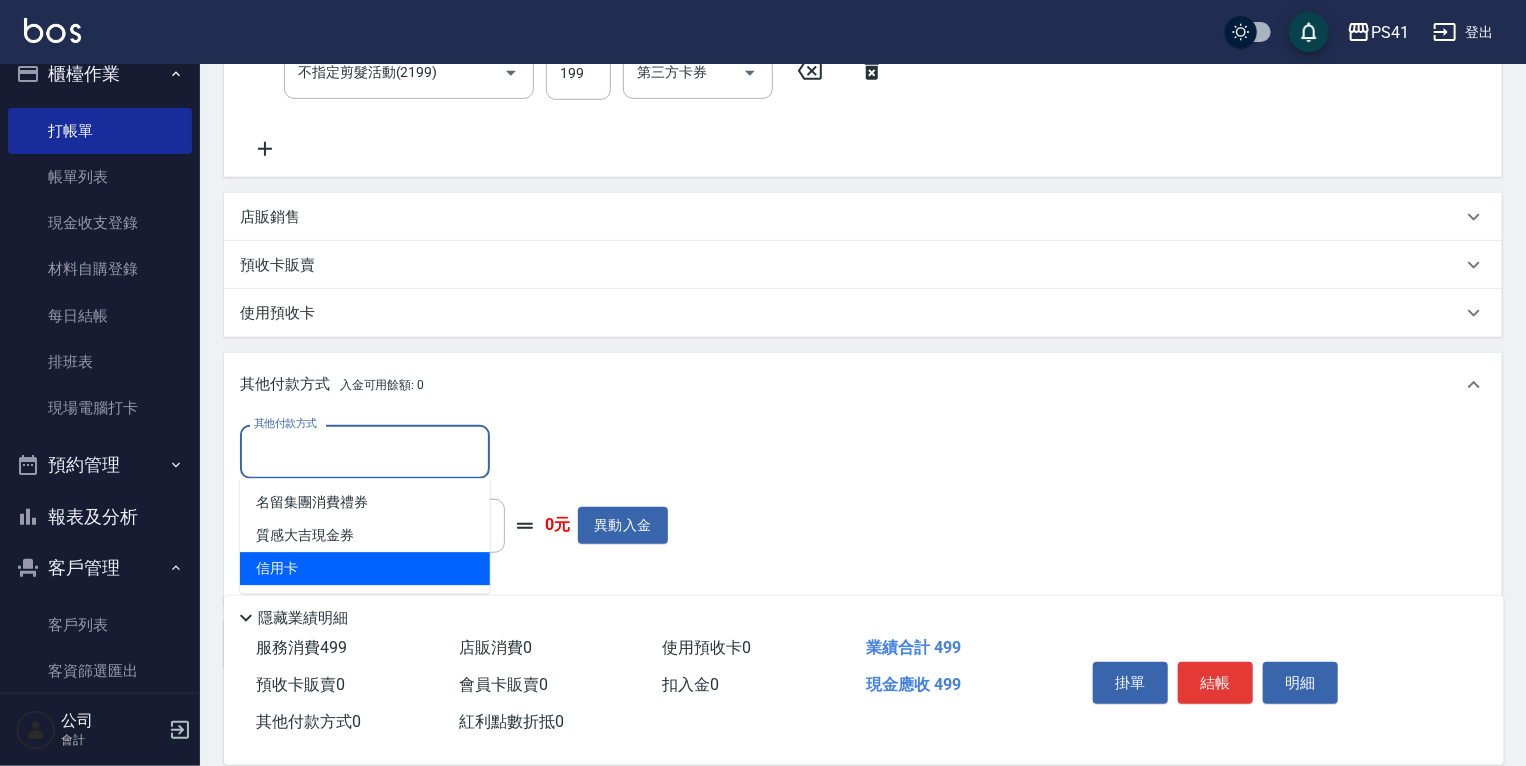 drag, startPoint x: 366, startPoint y: 570, endPoint x: 376, endPoint y: 560, distance: 14.142136 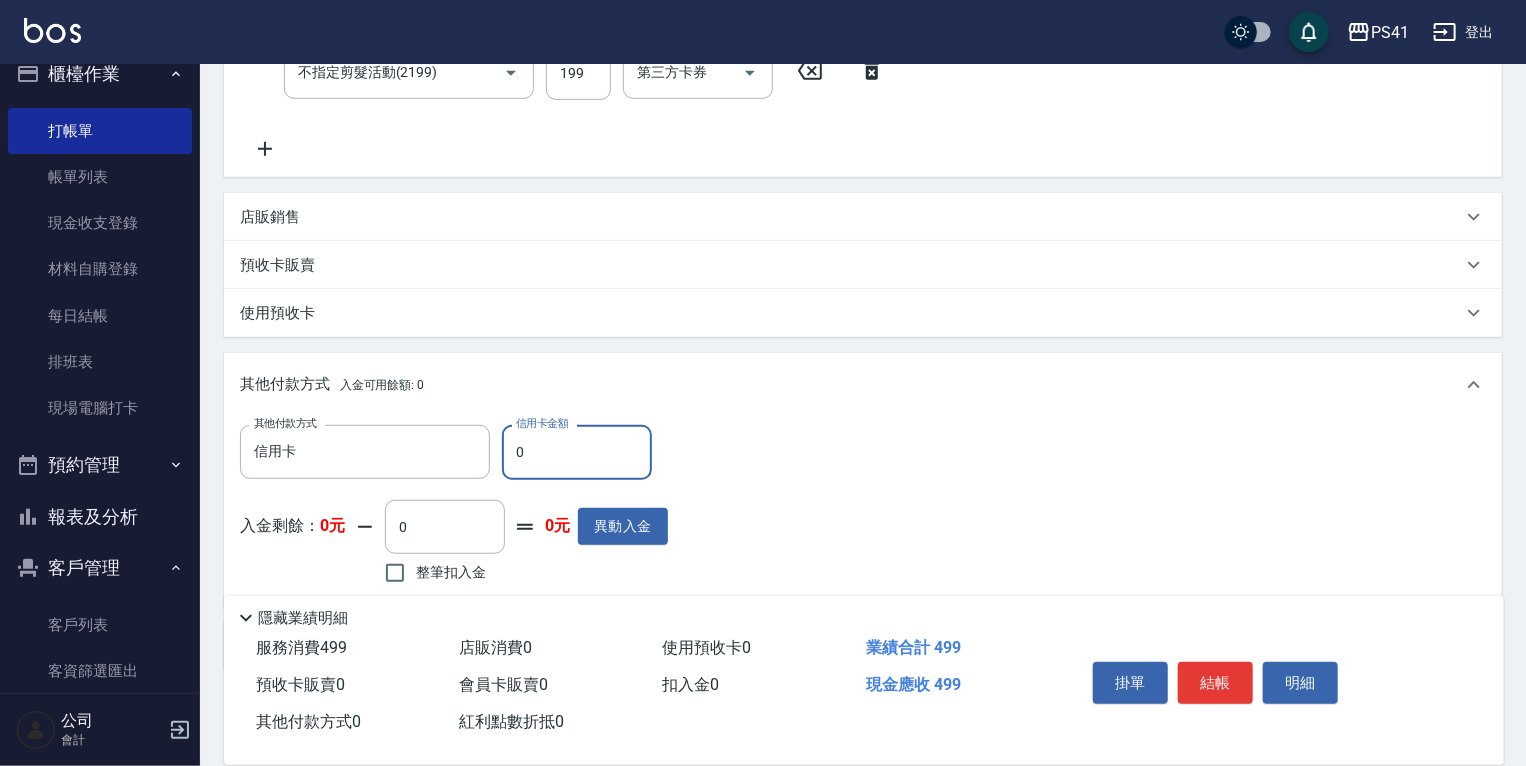 drag, startPoint x: 552, startPoint y: 422, endPoint x: 263, endPoint y: 412, distance: 289.17297 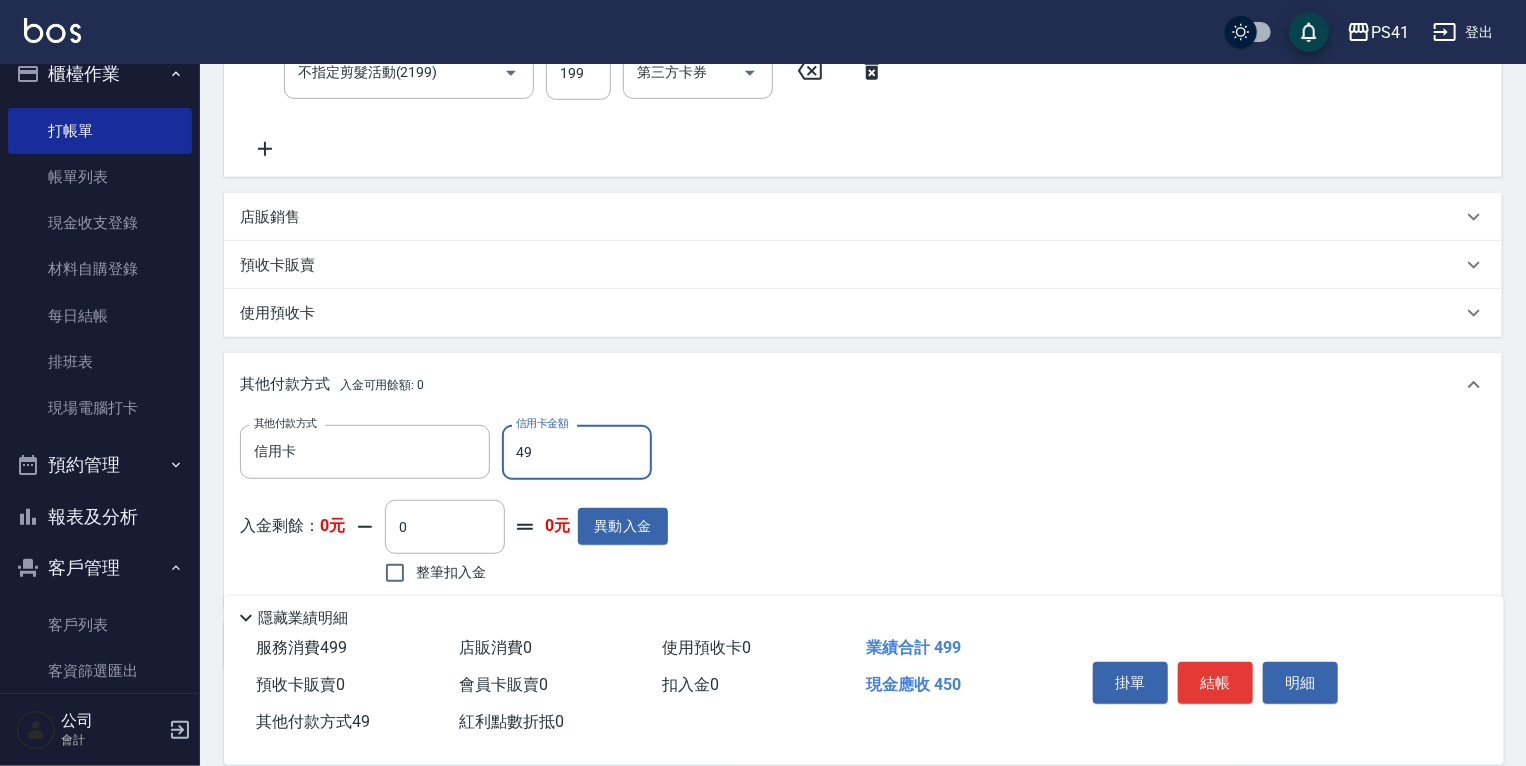 type on "499" 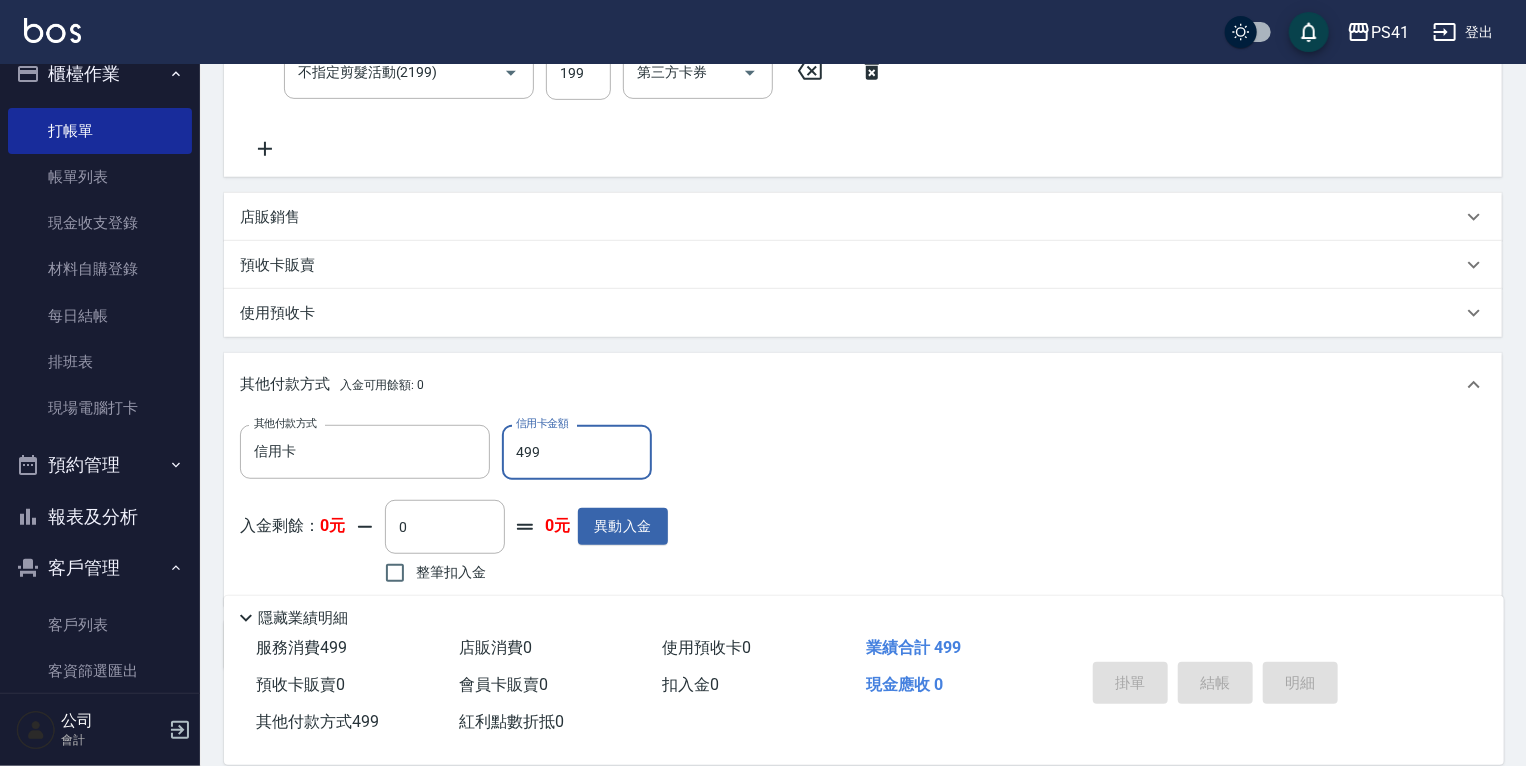 type on "2025/08/03 16:31" 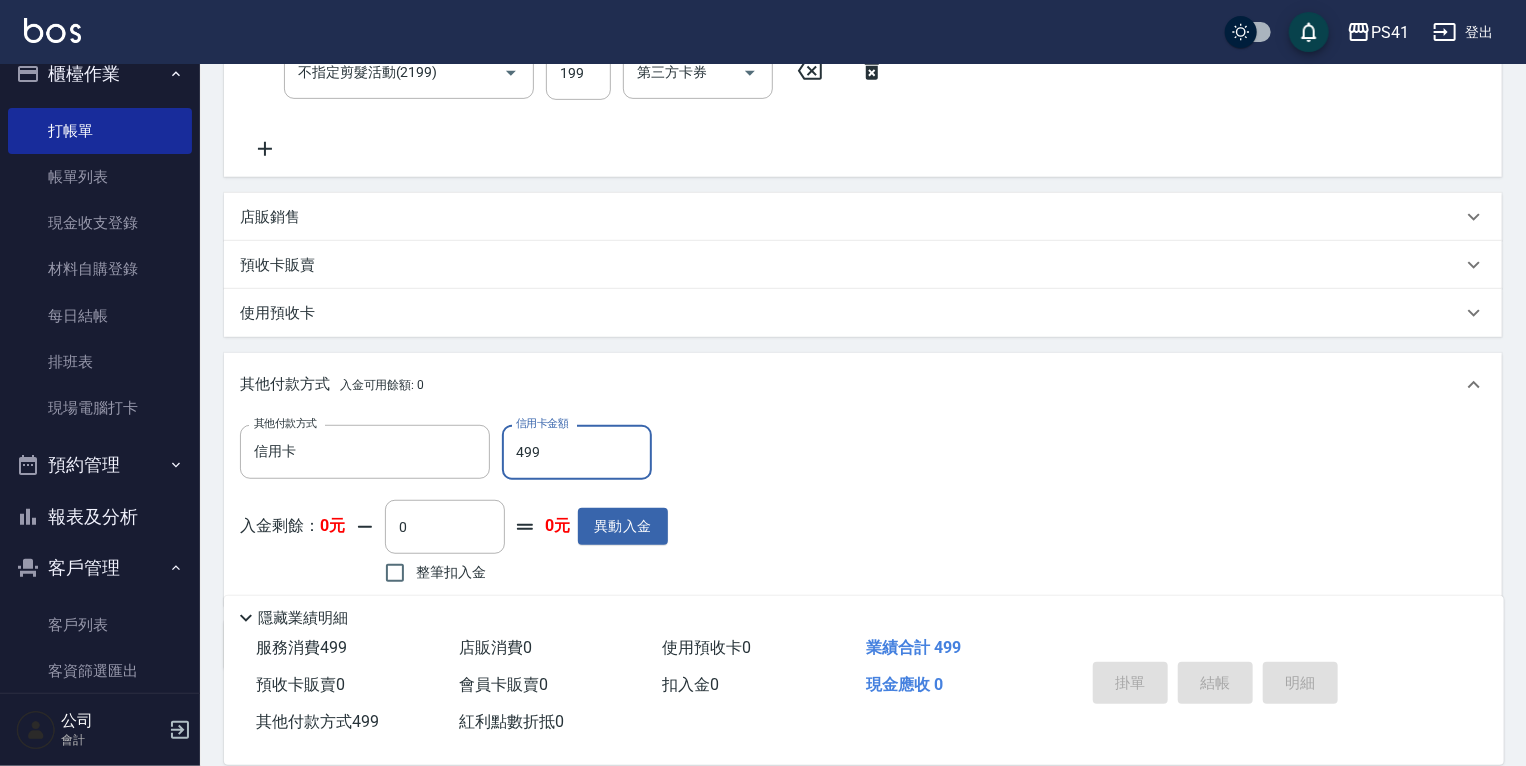 type 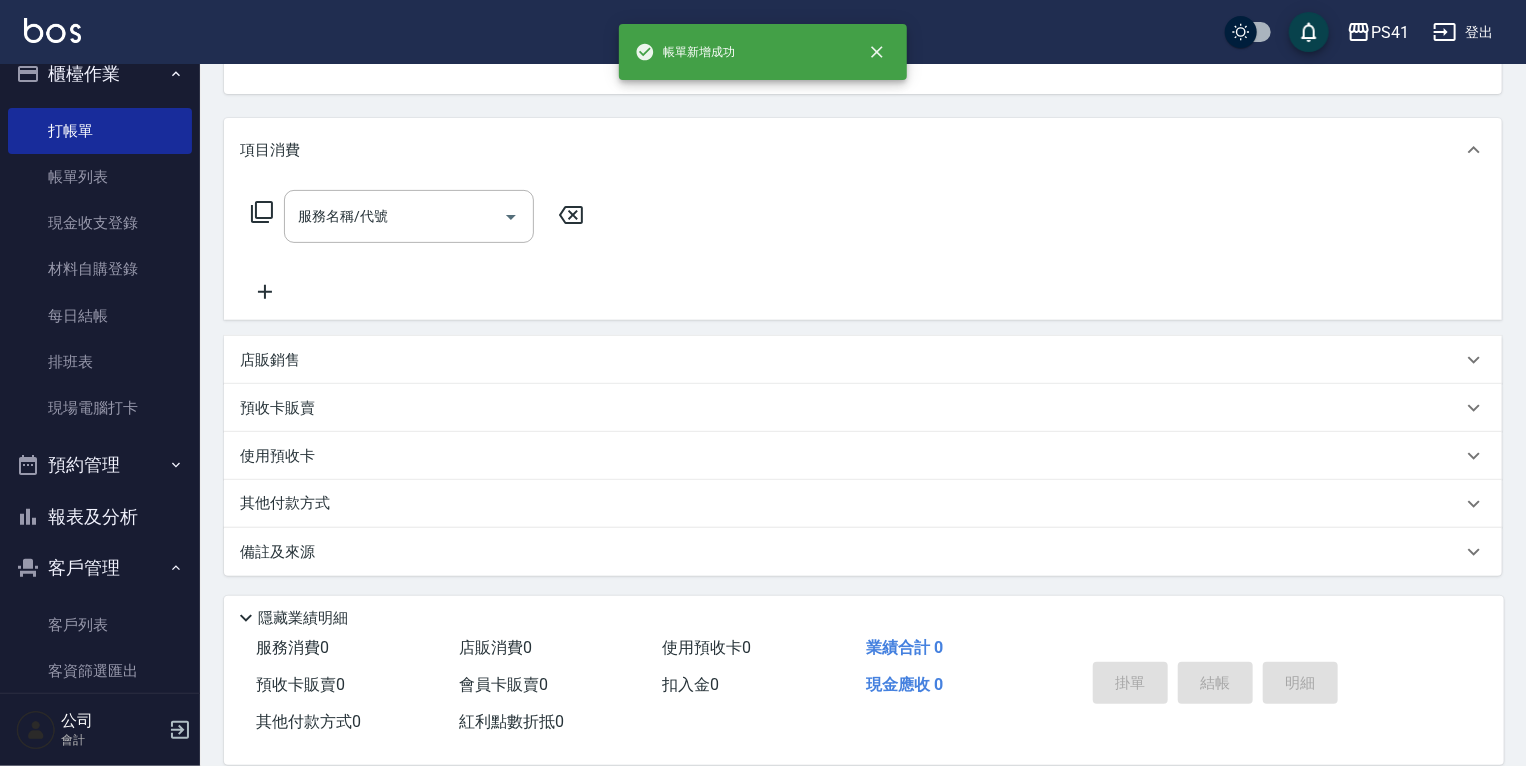 scroll, scrollTop: 0, scrollLeft: 0, axis: both 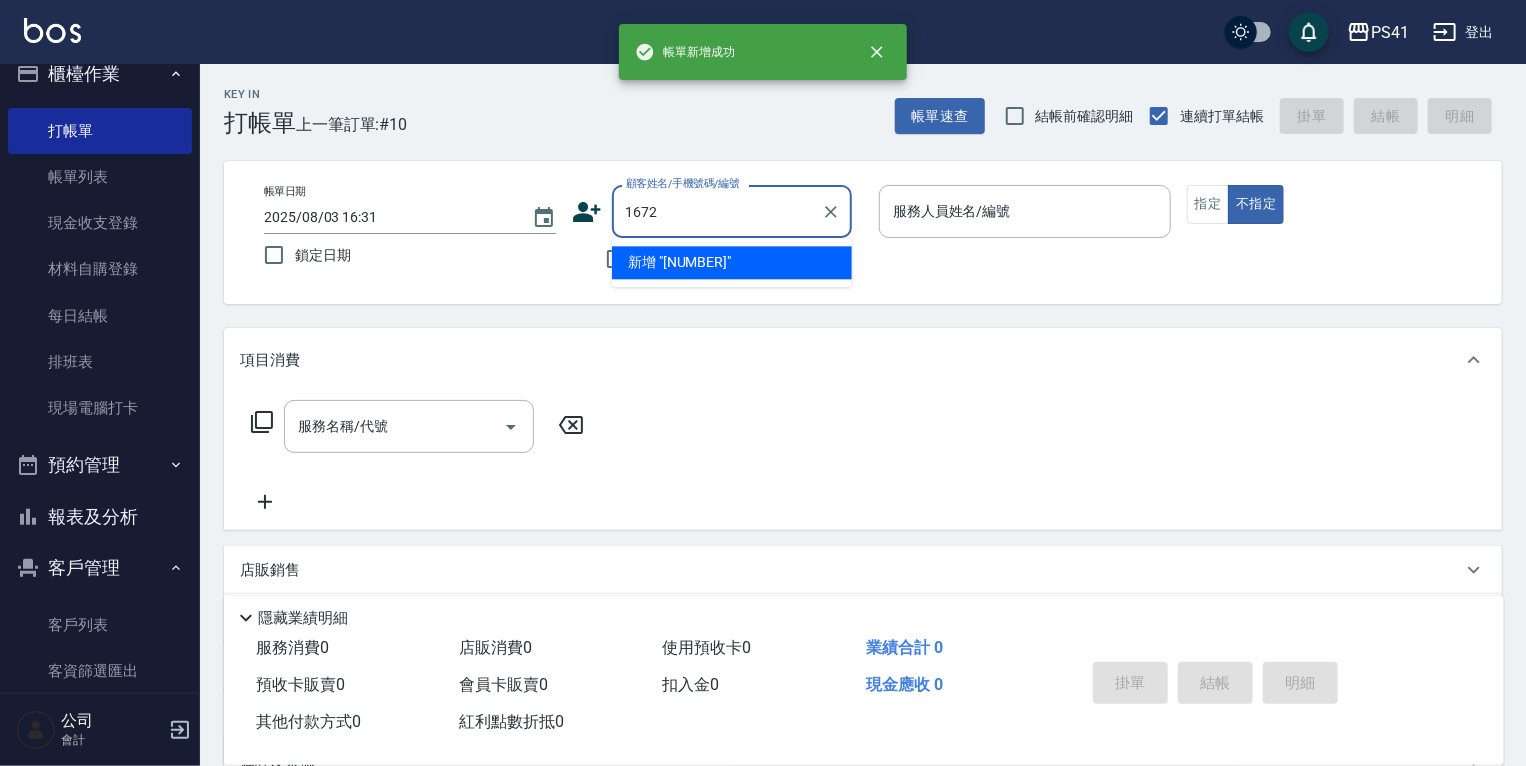 type on "1672" 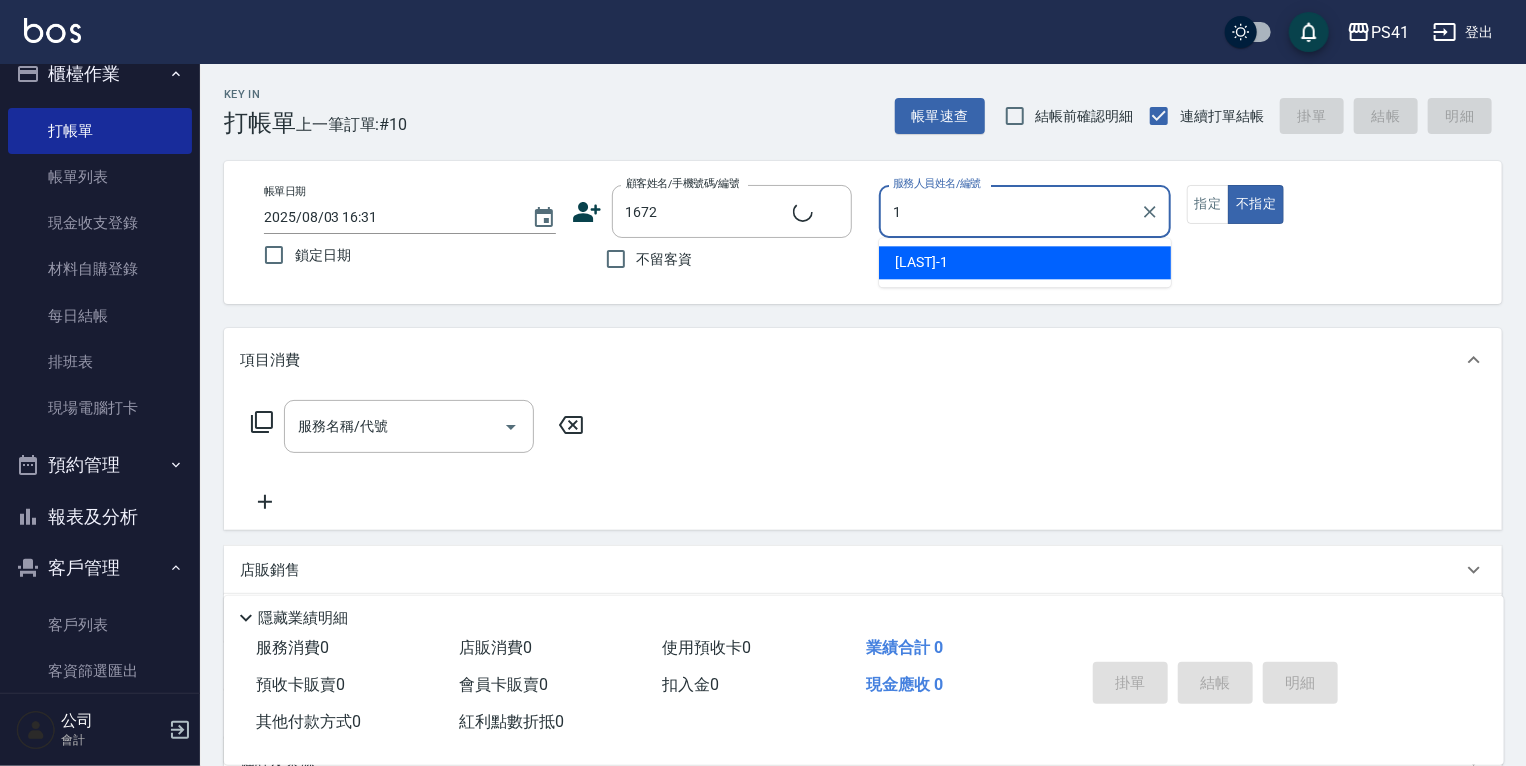 type on "15" 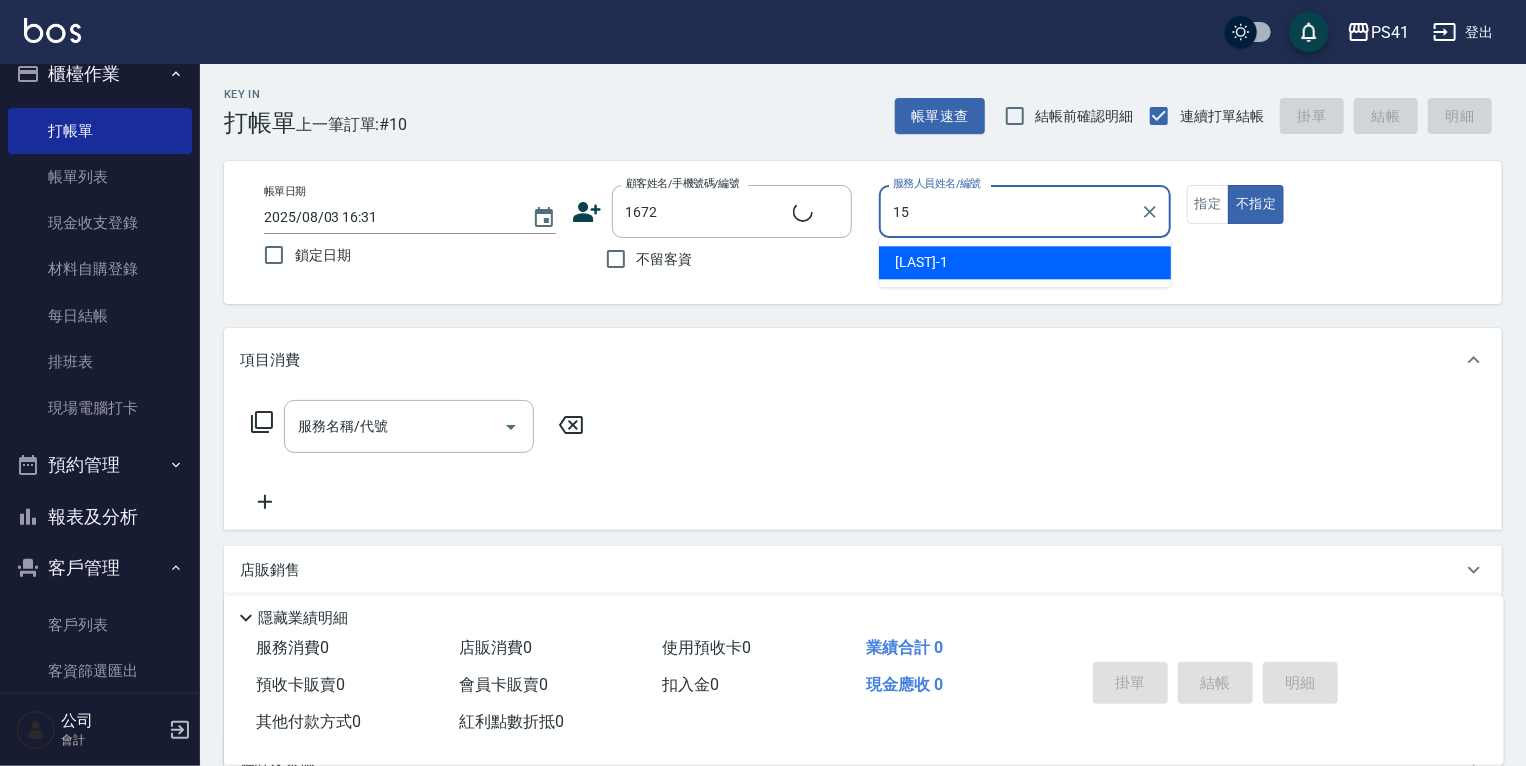 type on "[FIRST] [LAST]/[PHONE]/[NUMBER]" 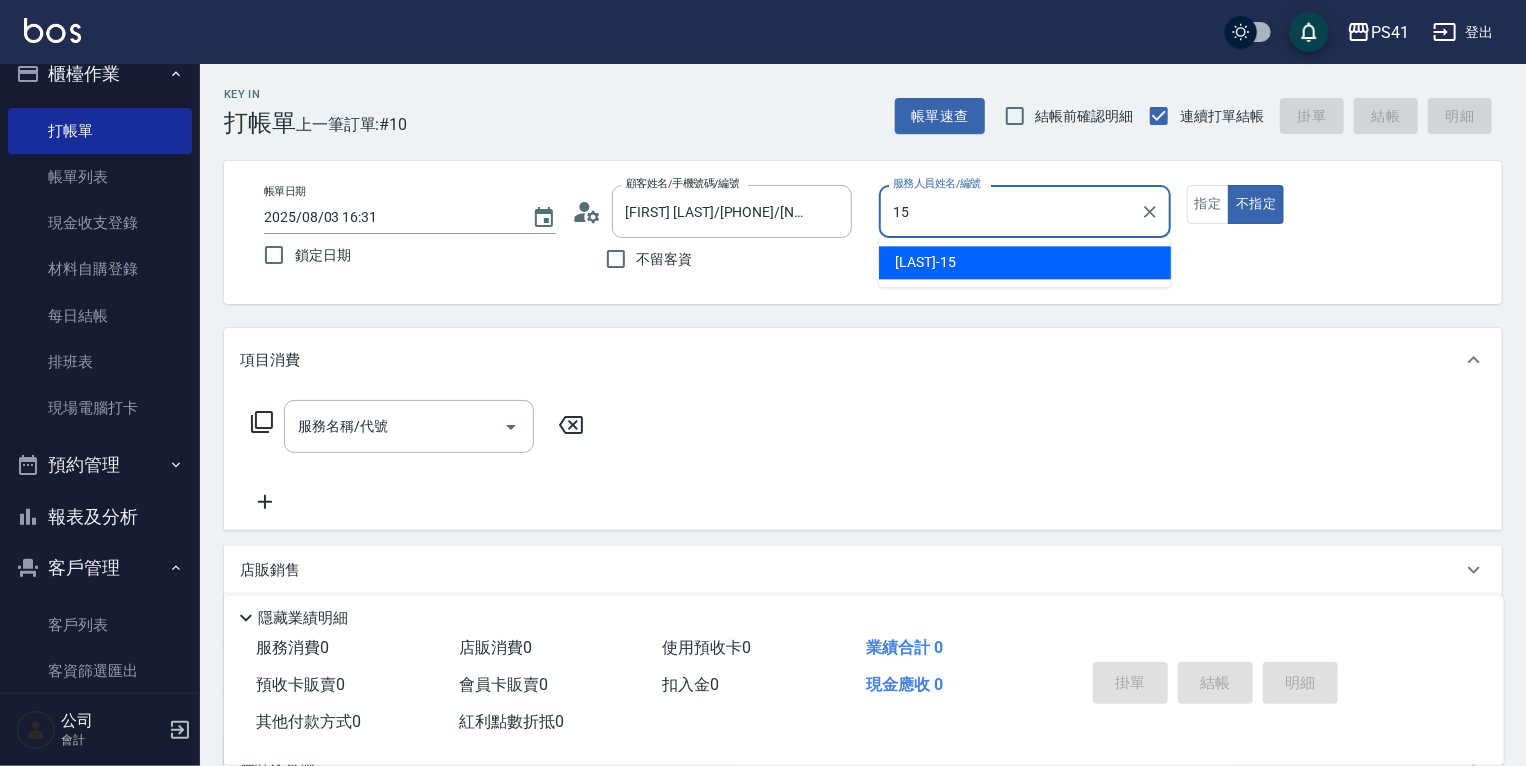 type on "[LAST]-[NUMBER]" 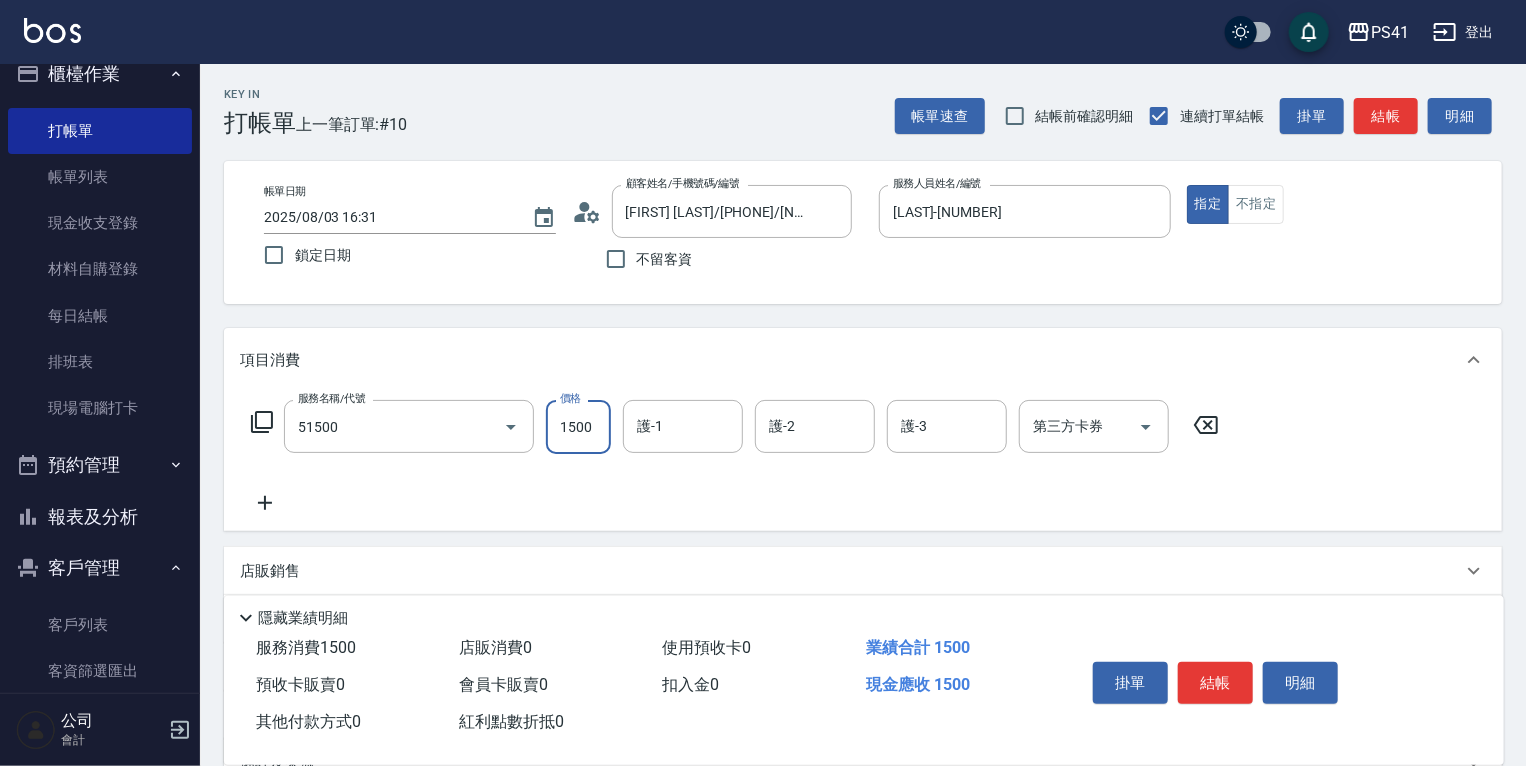 type on "原價1201~1500護髮(51500)" 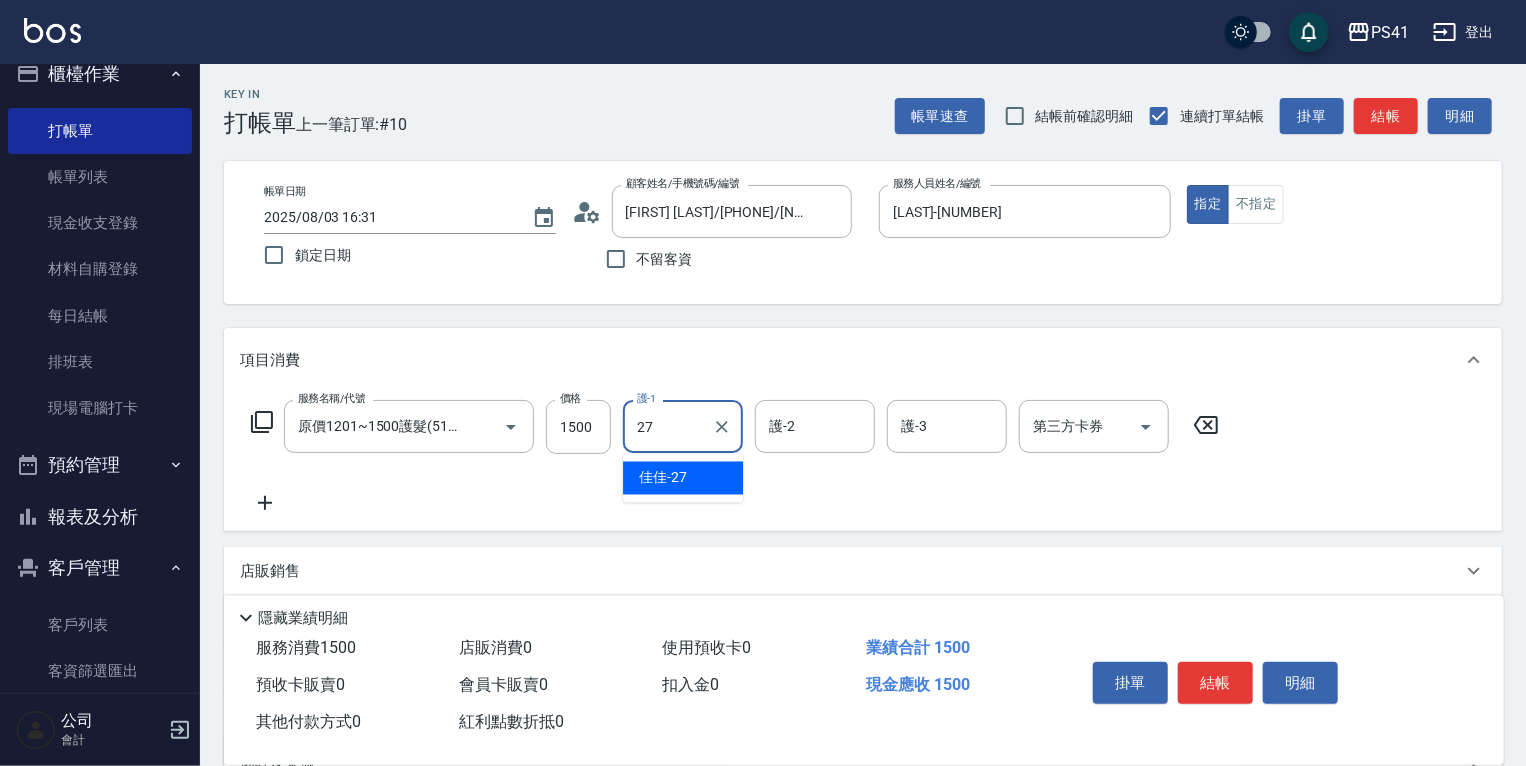 type on "佳佳-27" 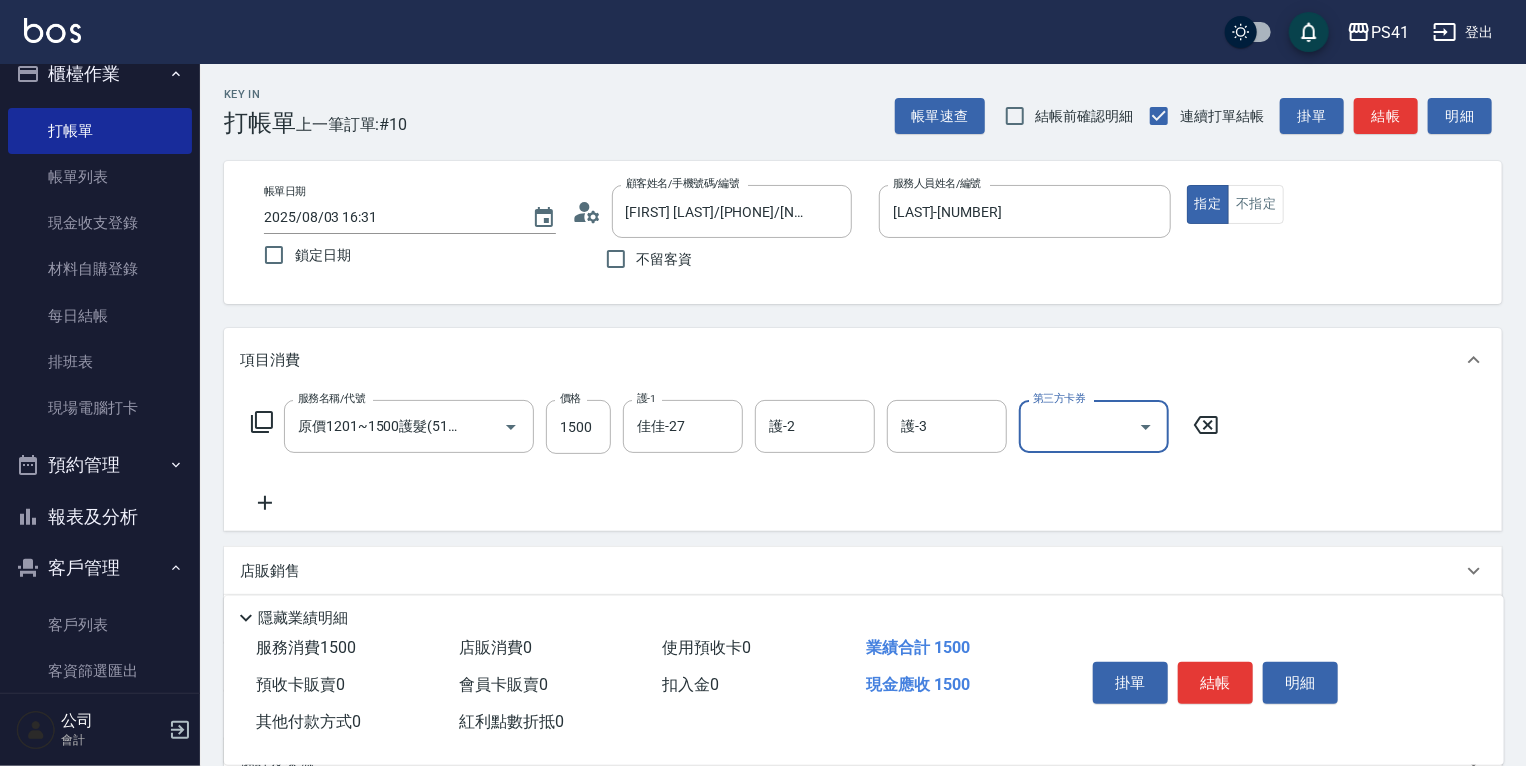 scroll, scrollTop: 0, scrollLeft: 0, axis: both 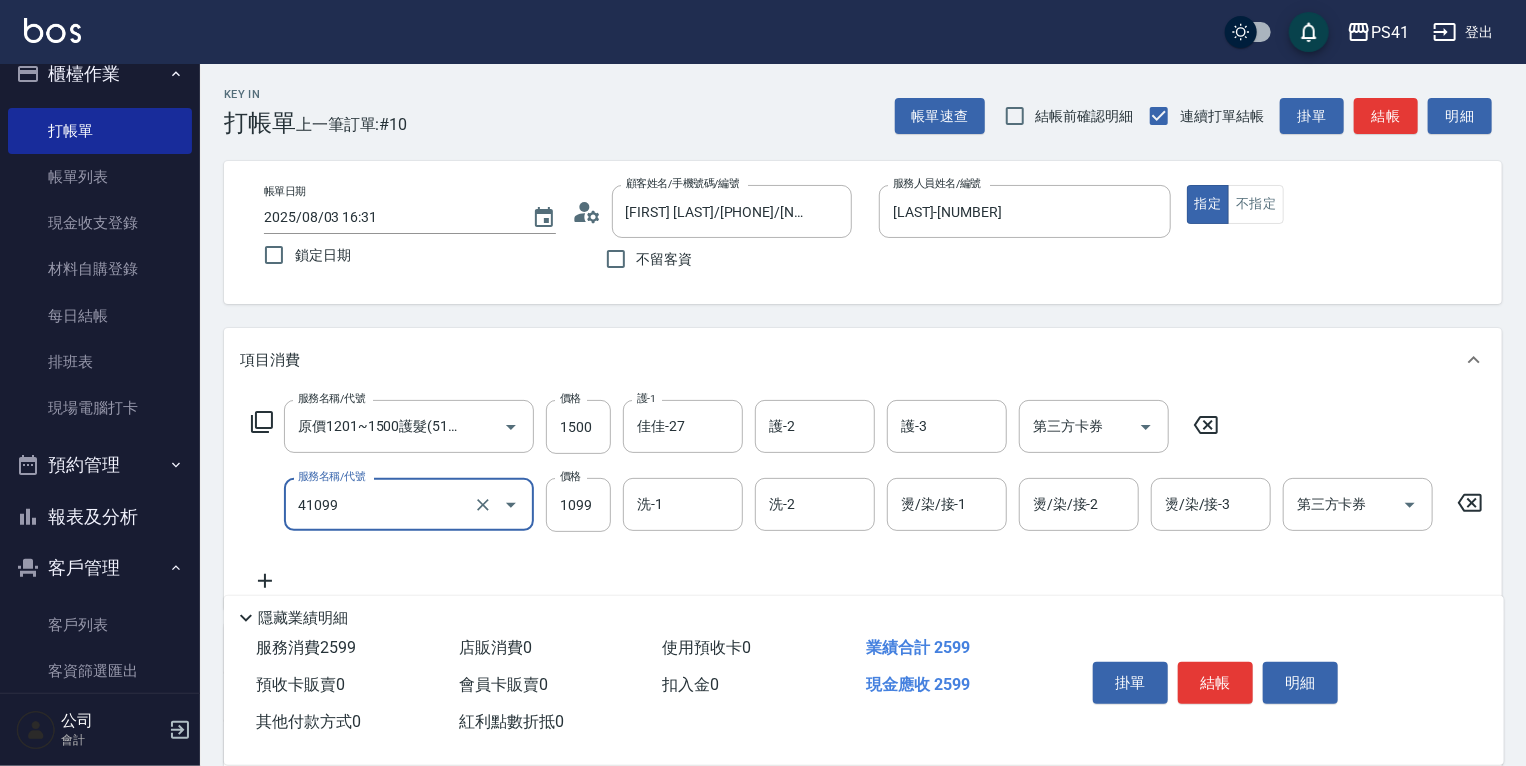 type on "公司活動/早鳥(41099)" 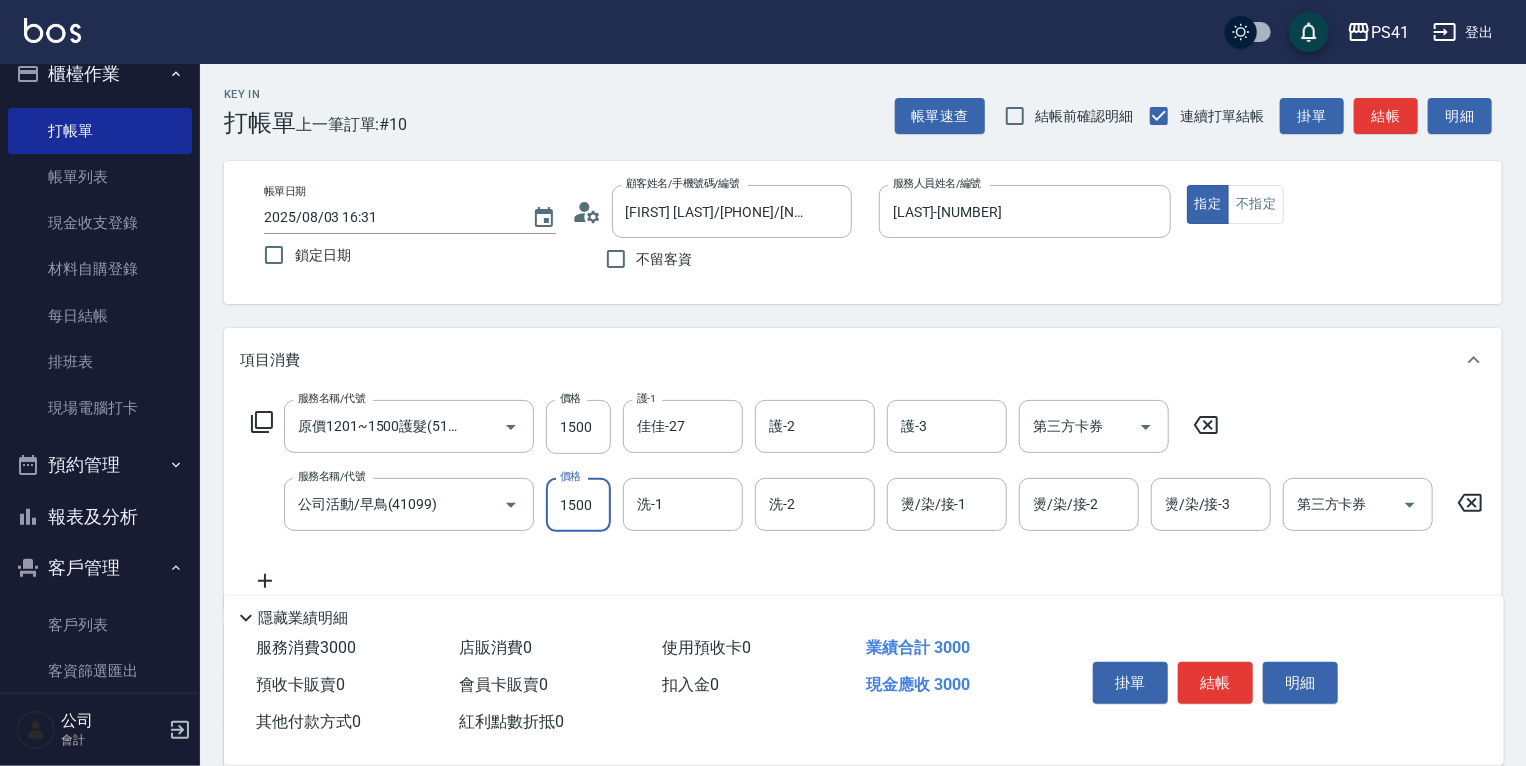 type on "1500" 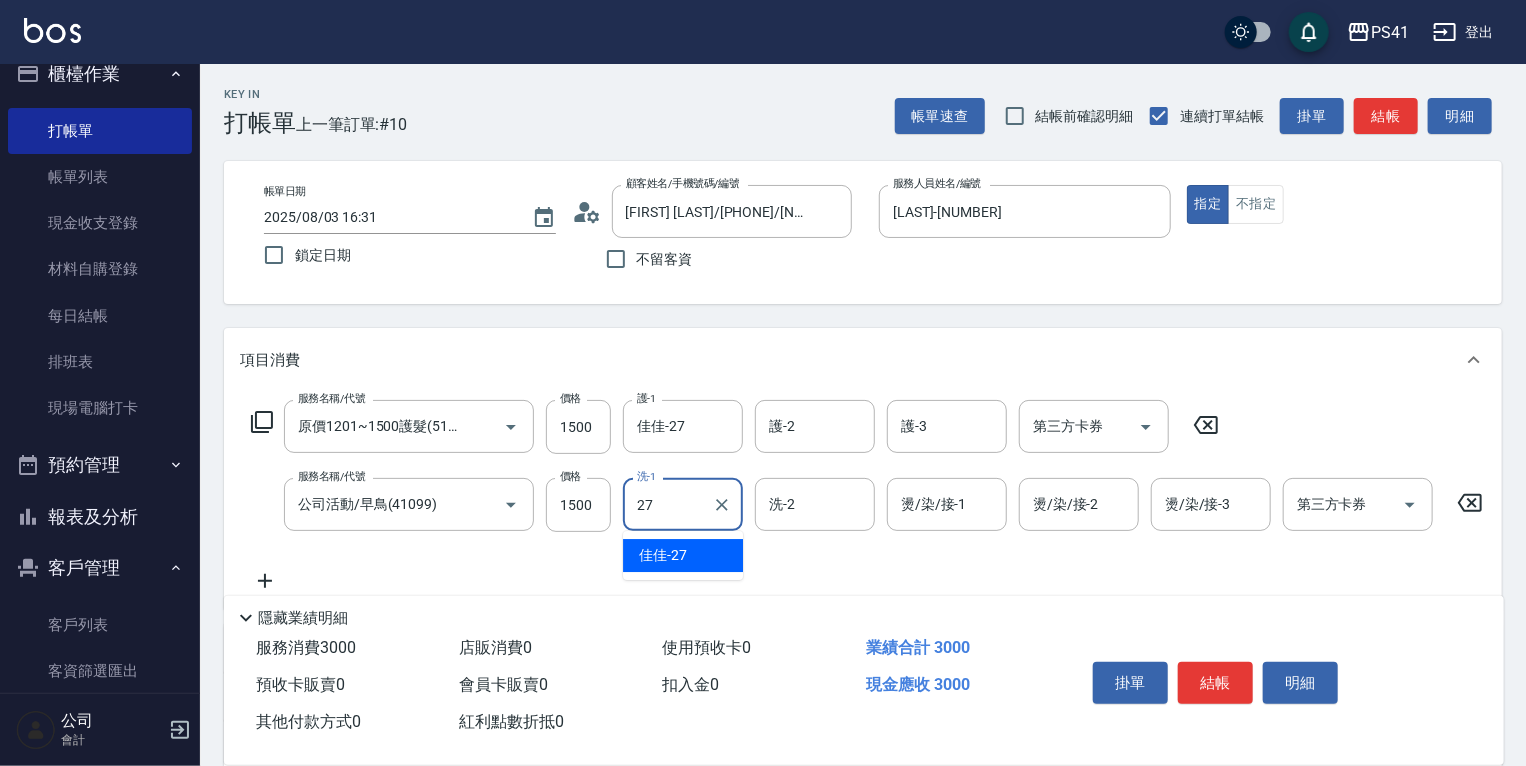 type on "佳佳-27" 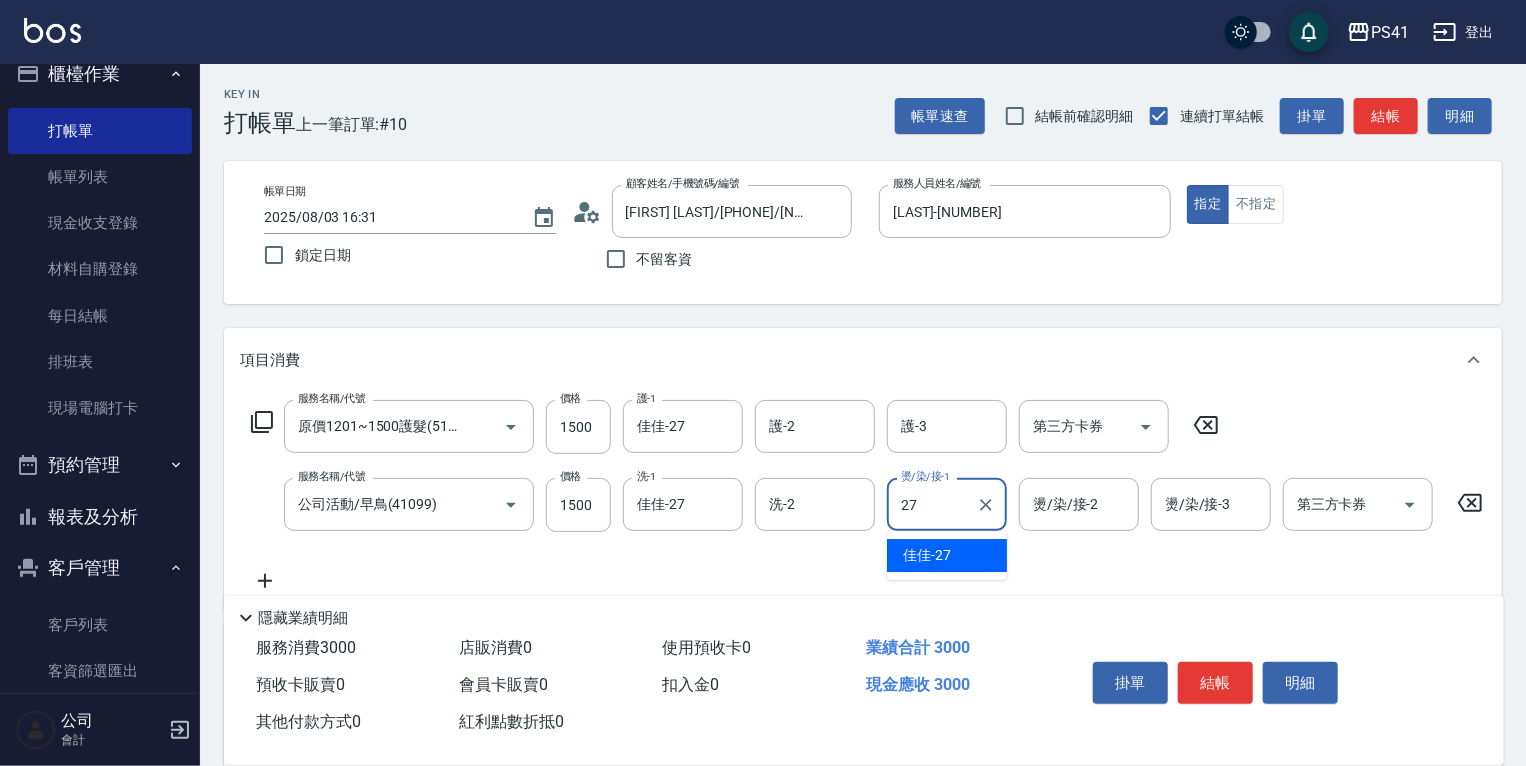 type on "佳佳-27" 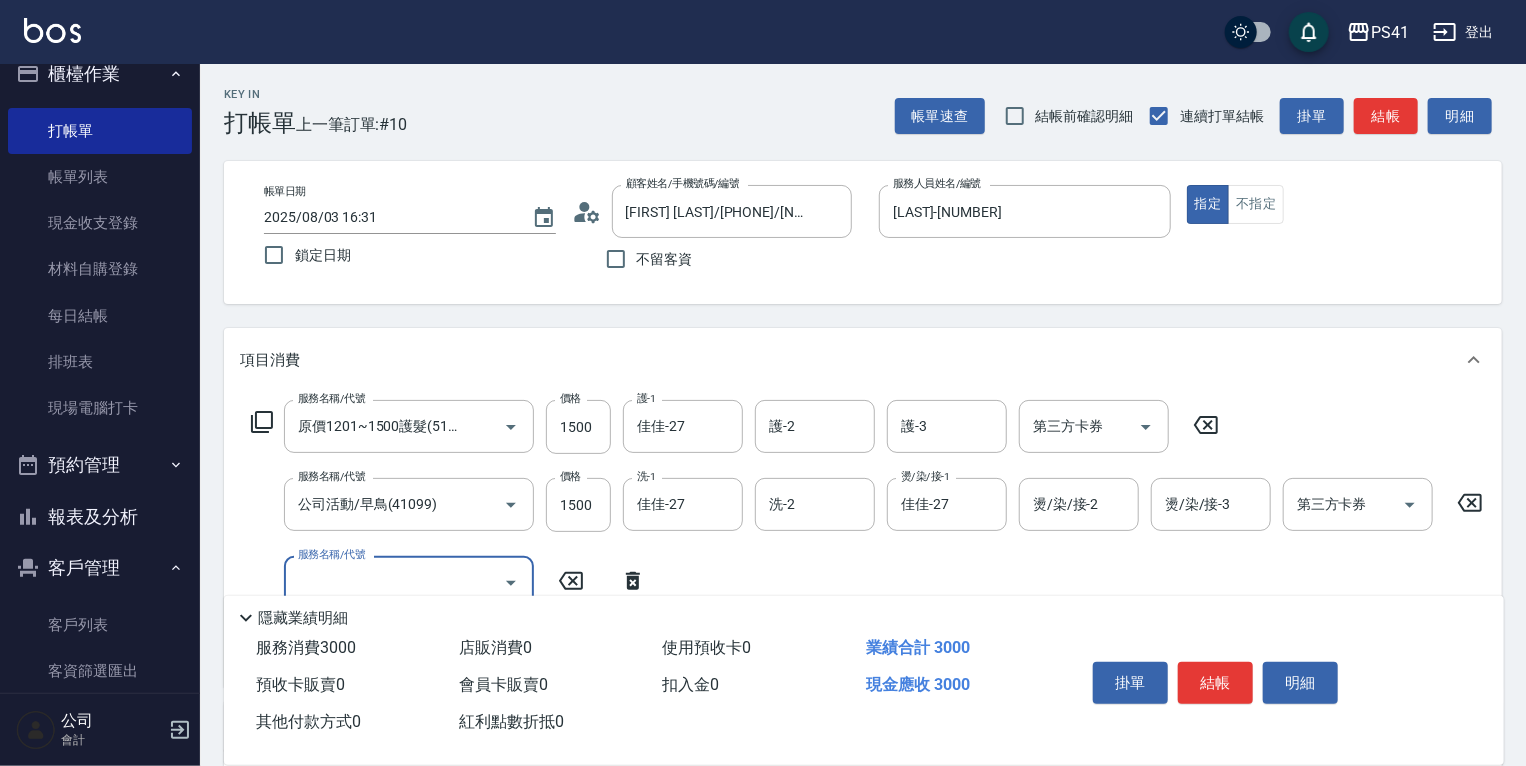 scroll, scrollTop: 0, scrollLeft: 0, axis: both 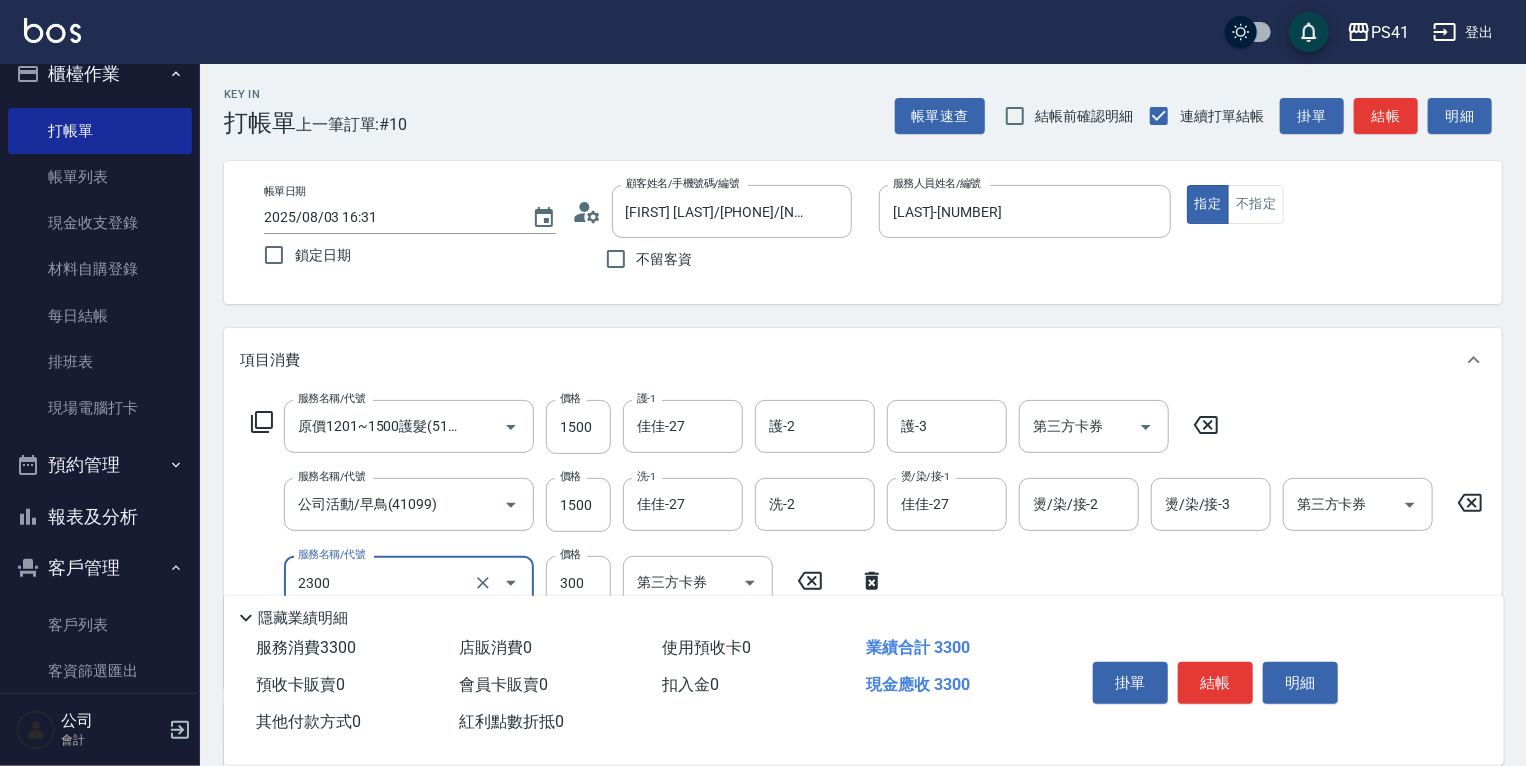 type on "剪髮(2300)" 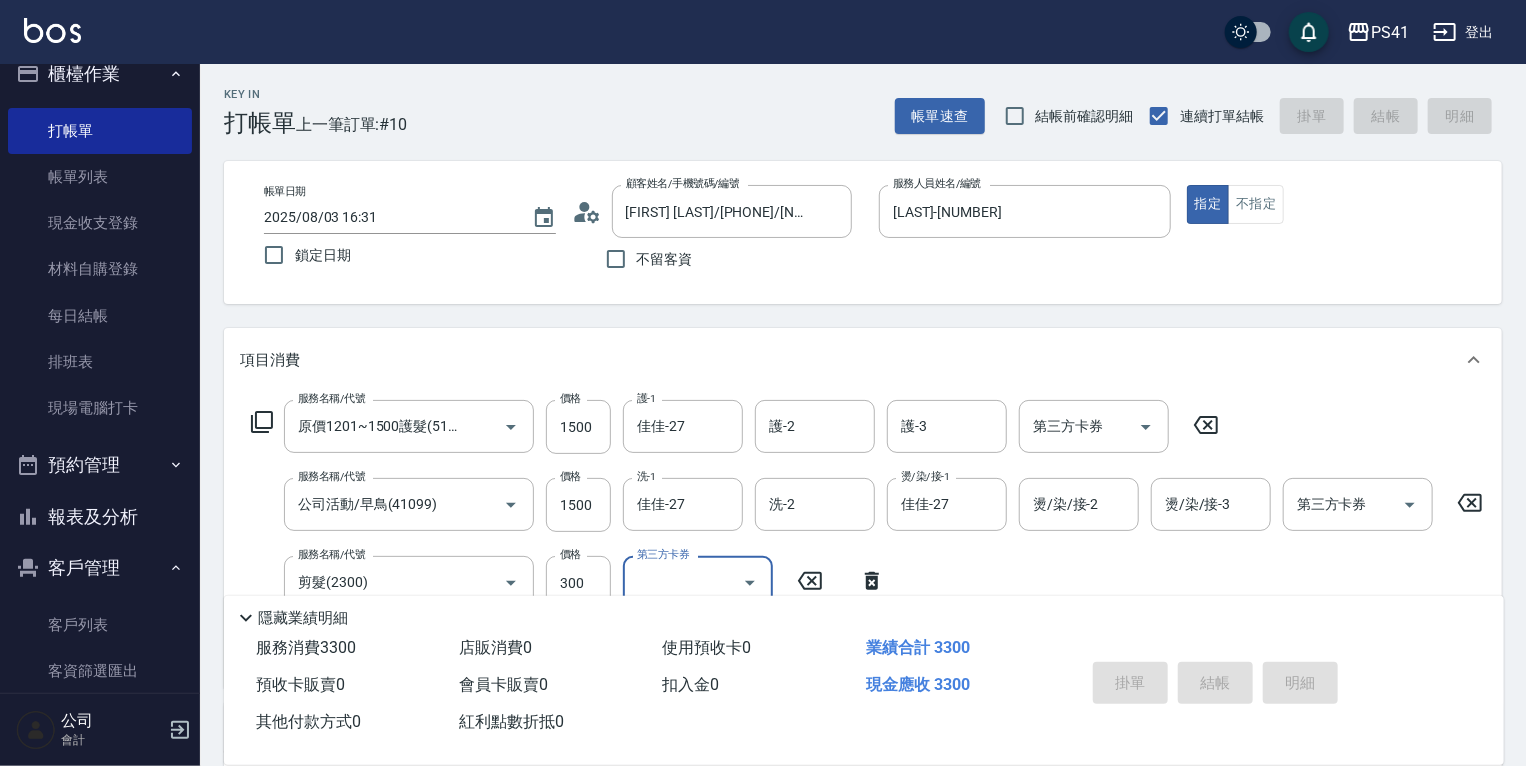 type 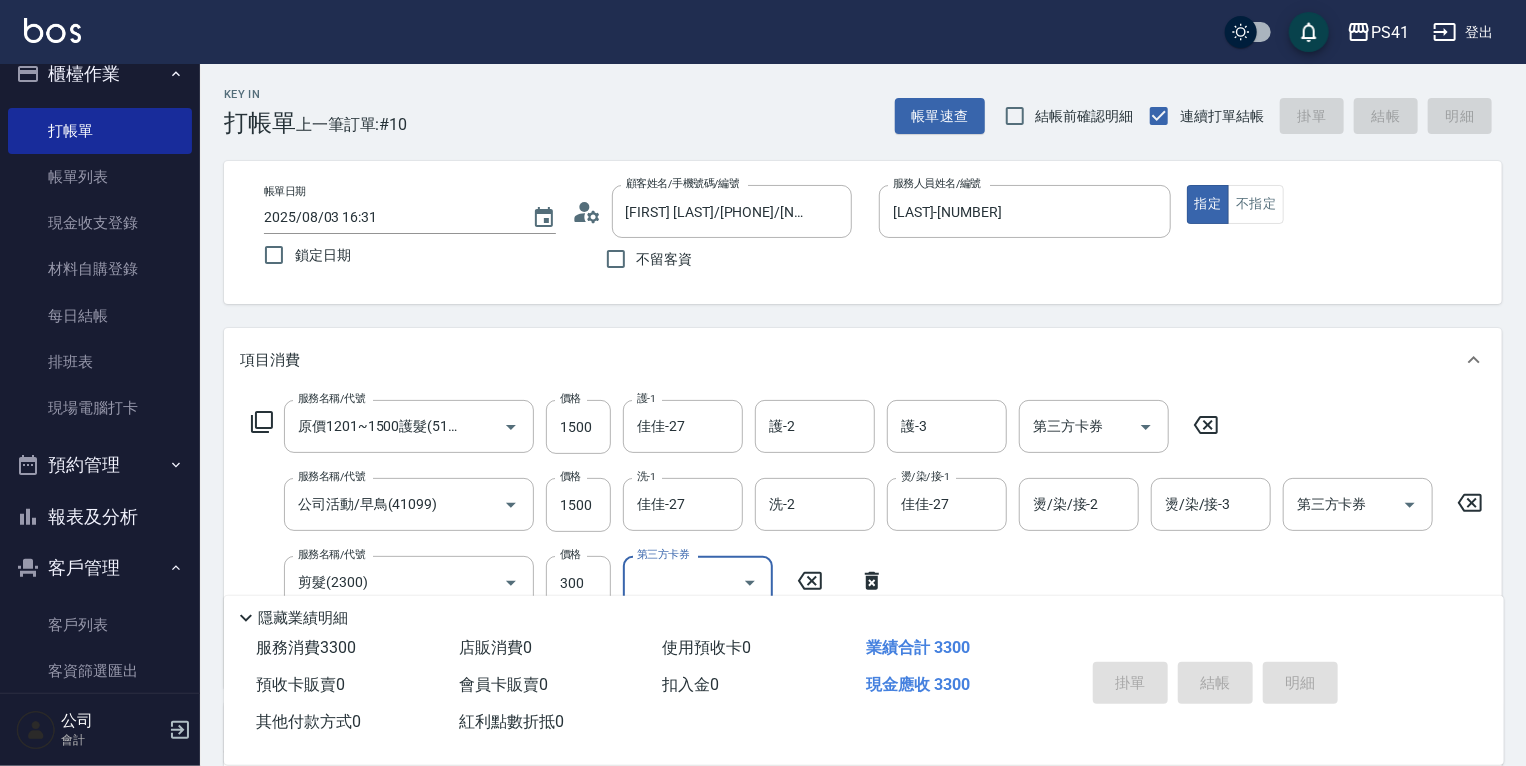 type 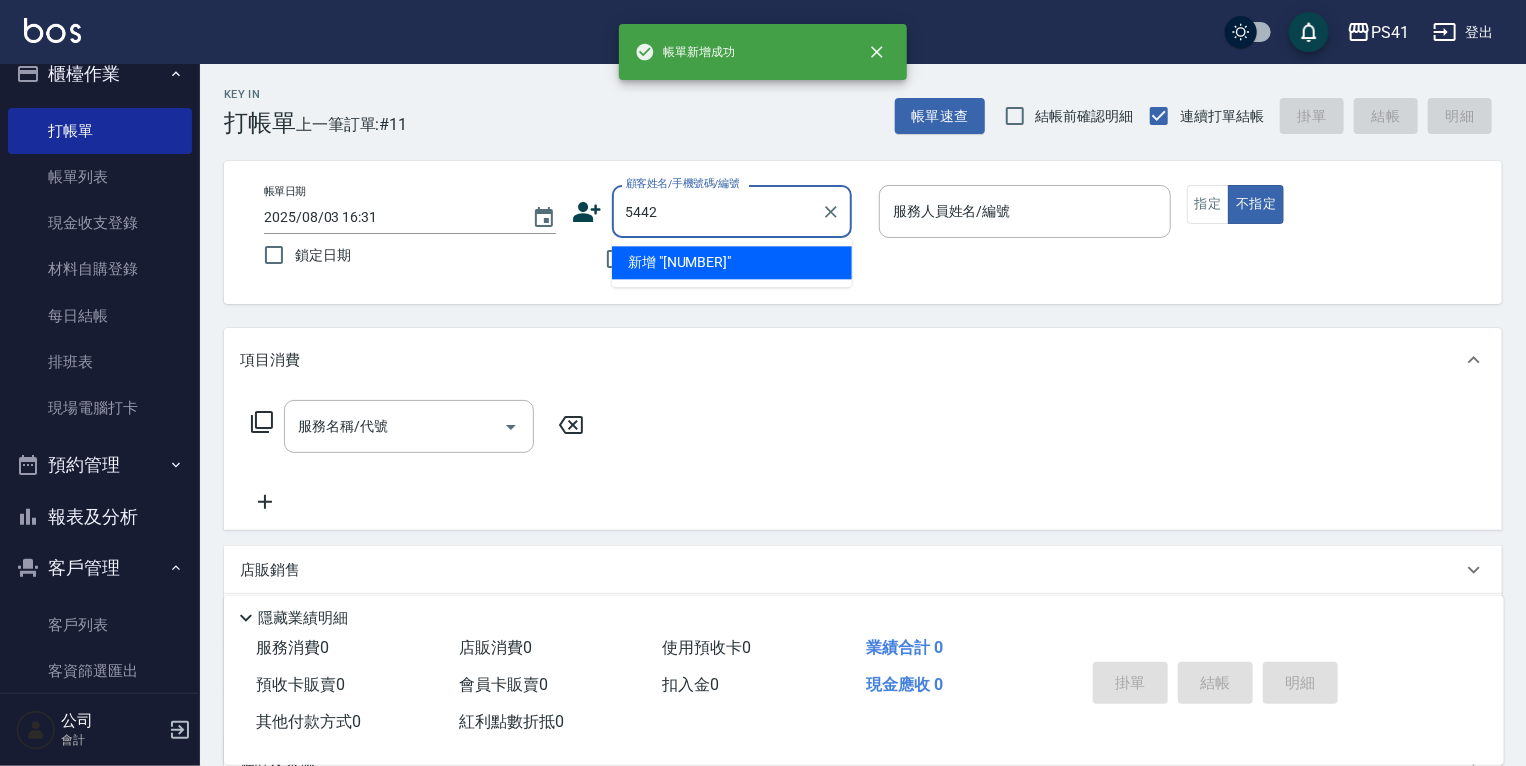 type on "5442" 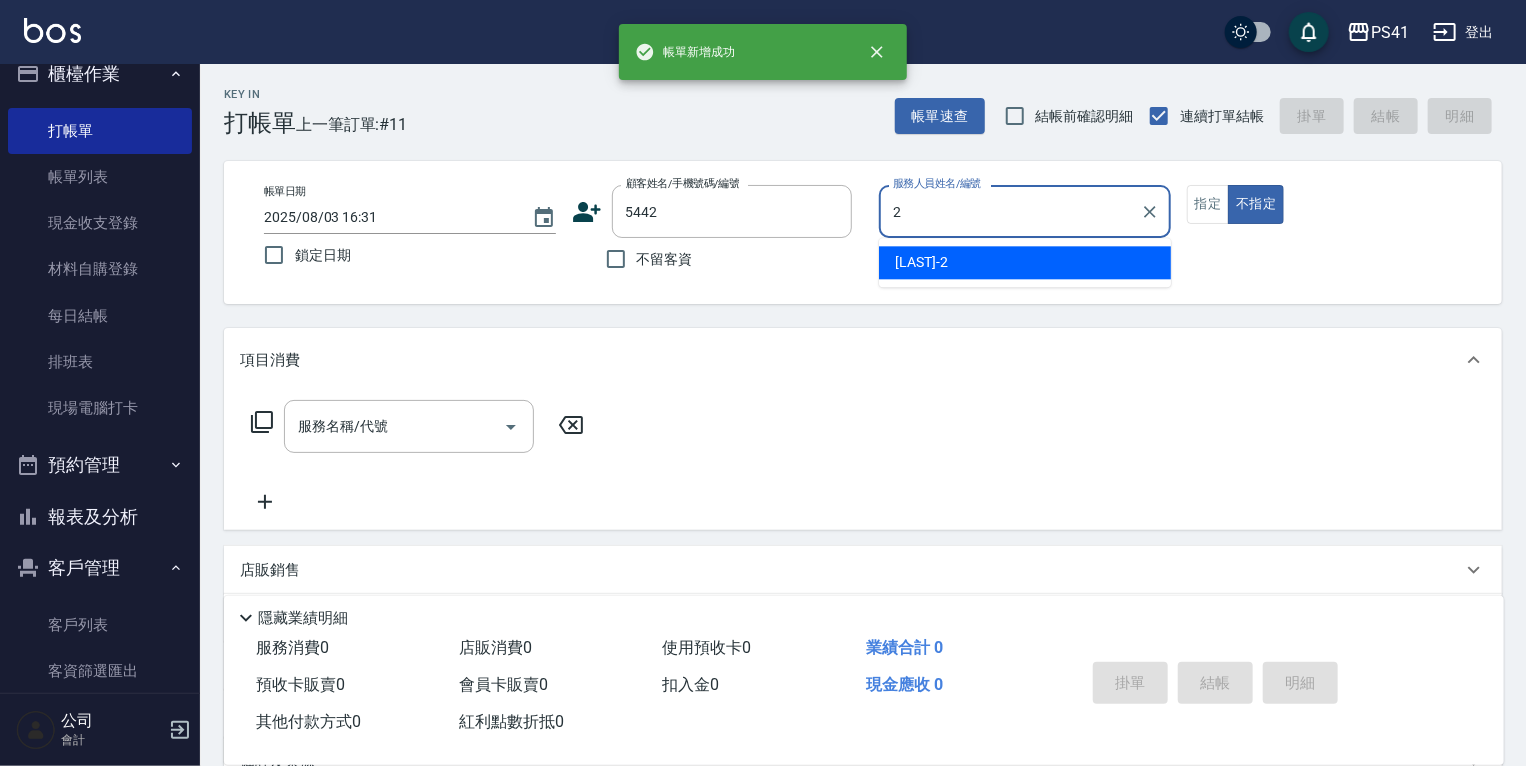 type on "[FIRST] [LAST]-2" 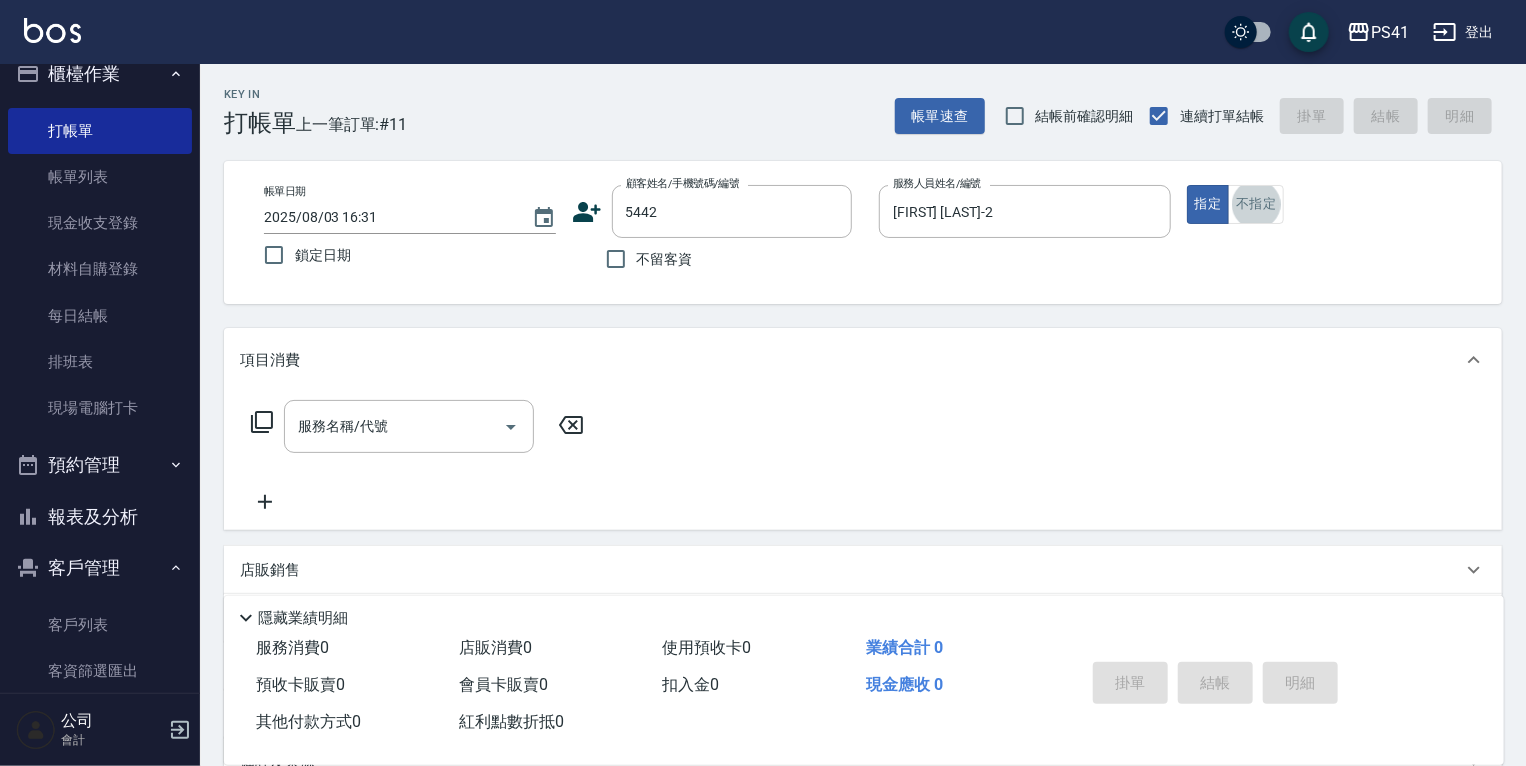 type on "[FIRST] [LAST]/[PHONE]/[NUMBER]" 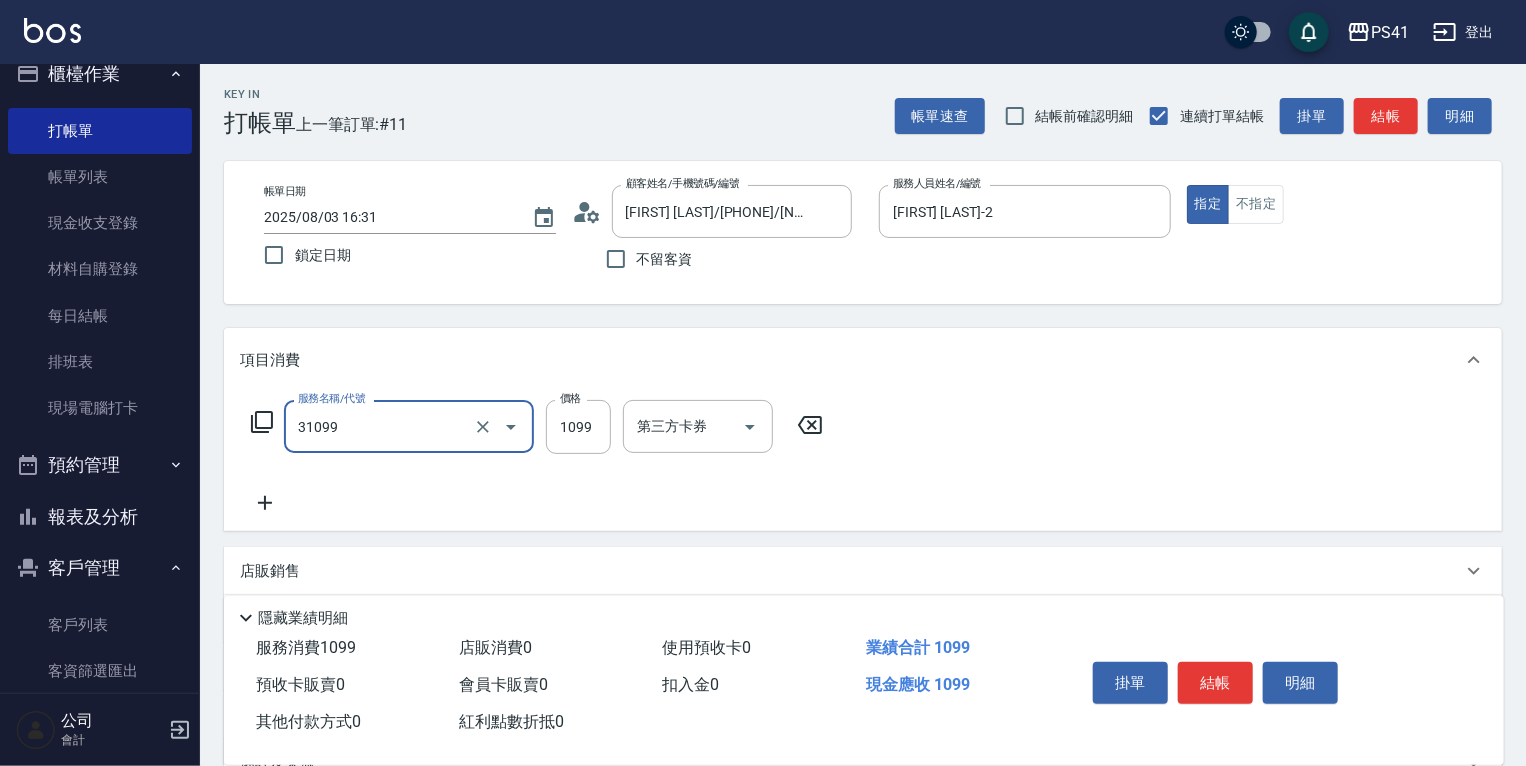 type on "公司活動/早鳥([NUMBER])" 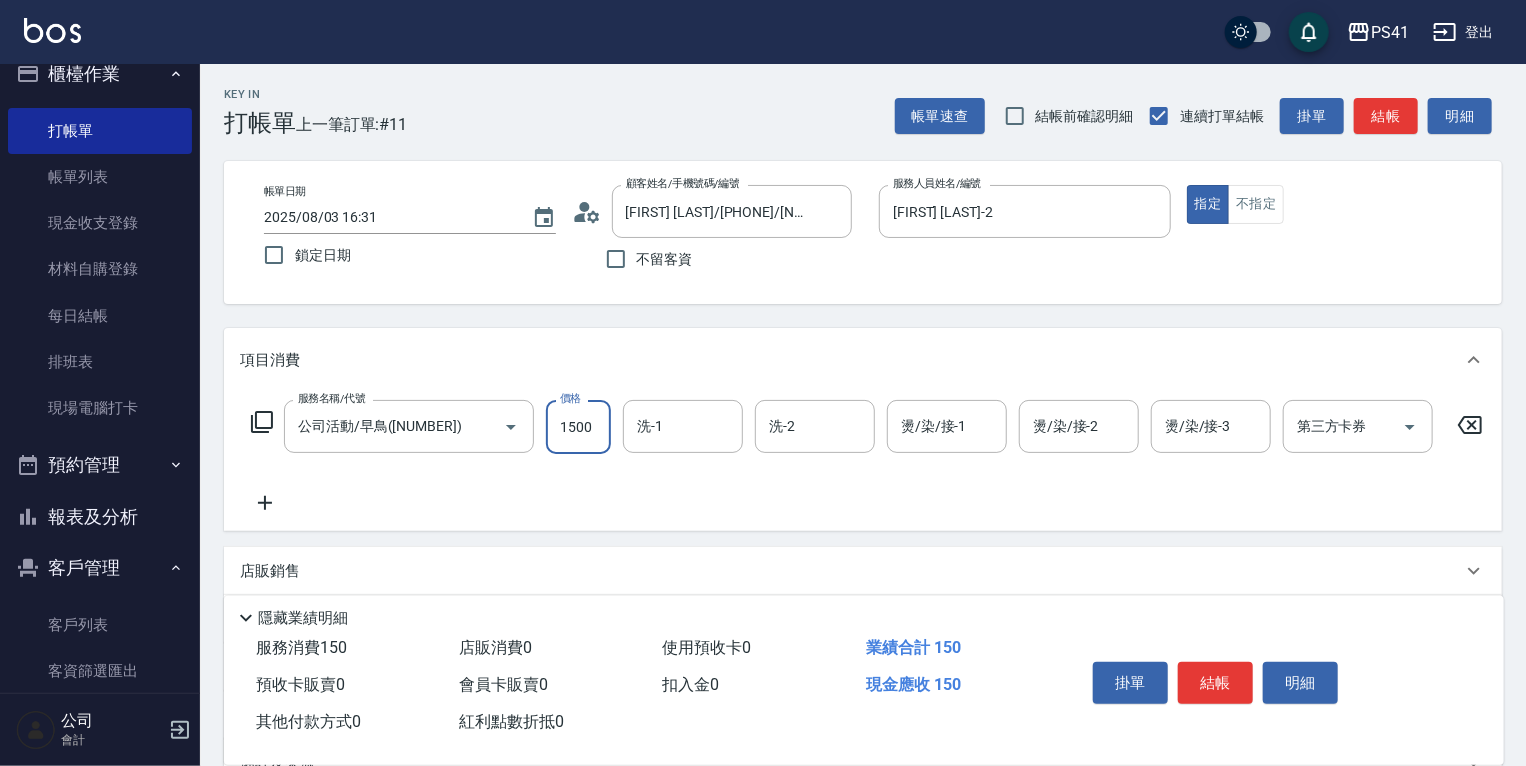 type on "1500" 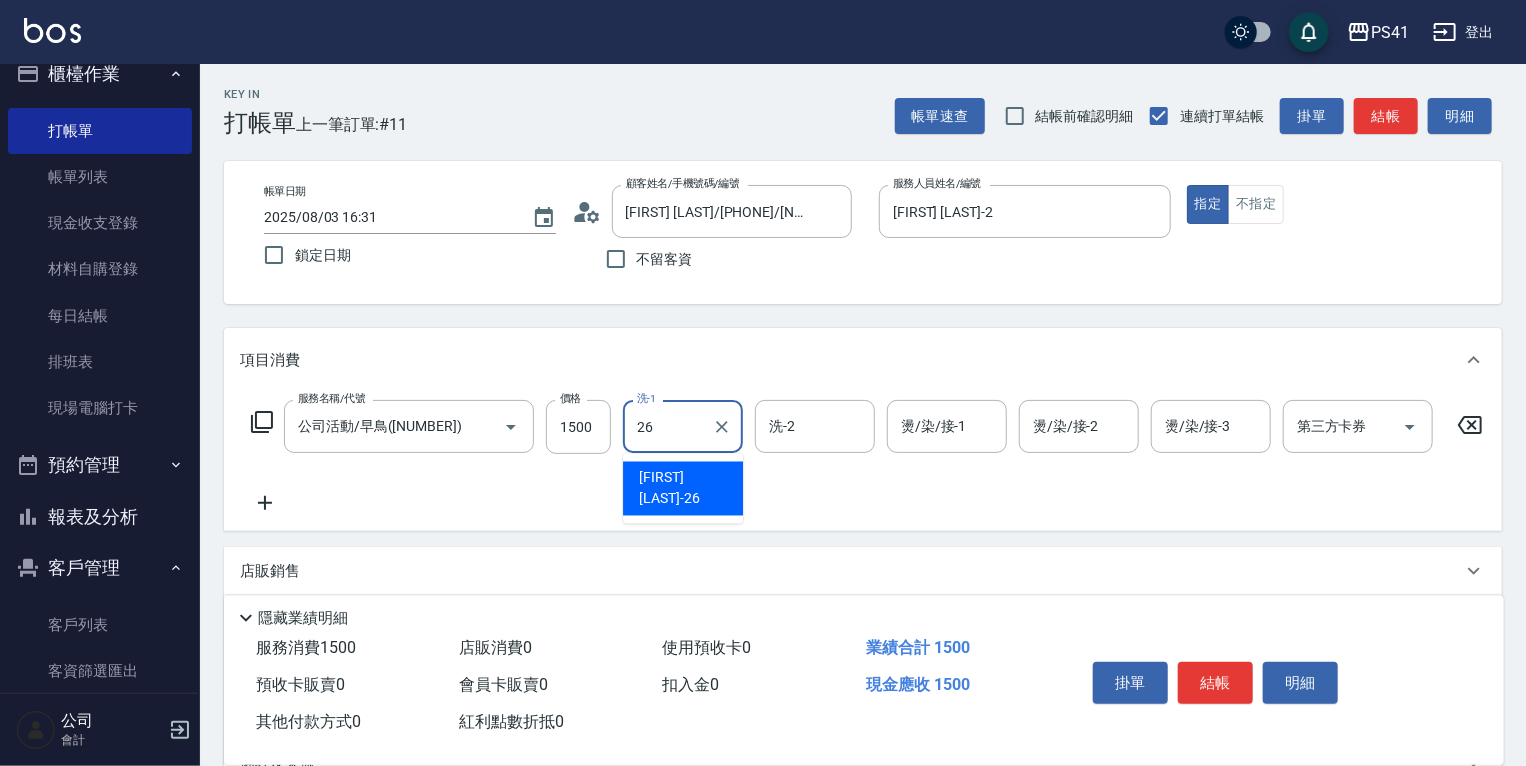 type on "[LAST]-[NUMBER]" 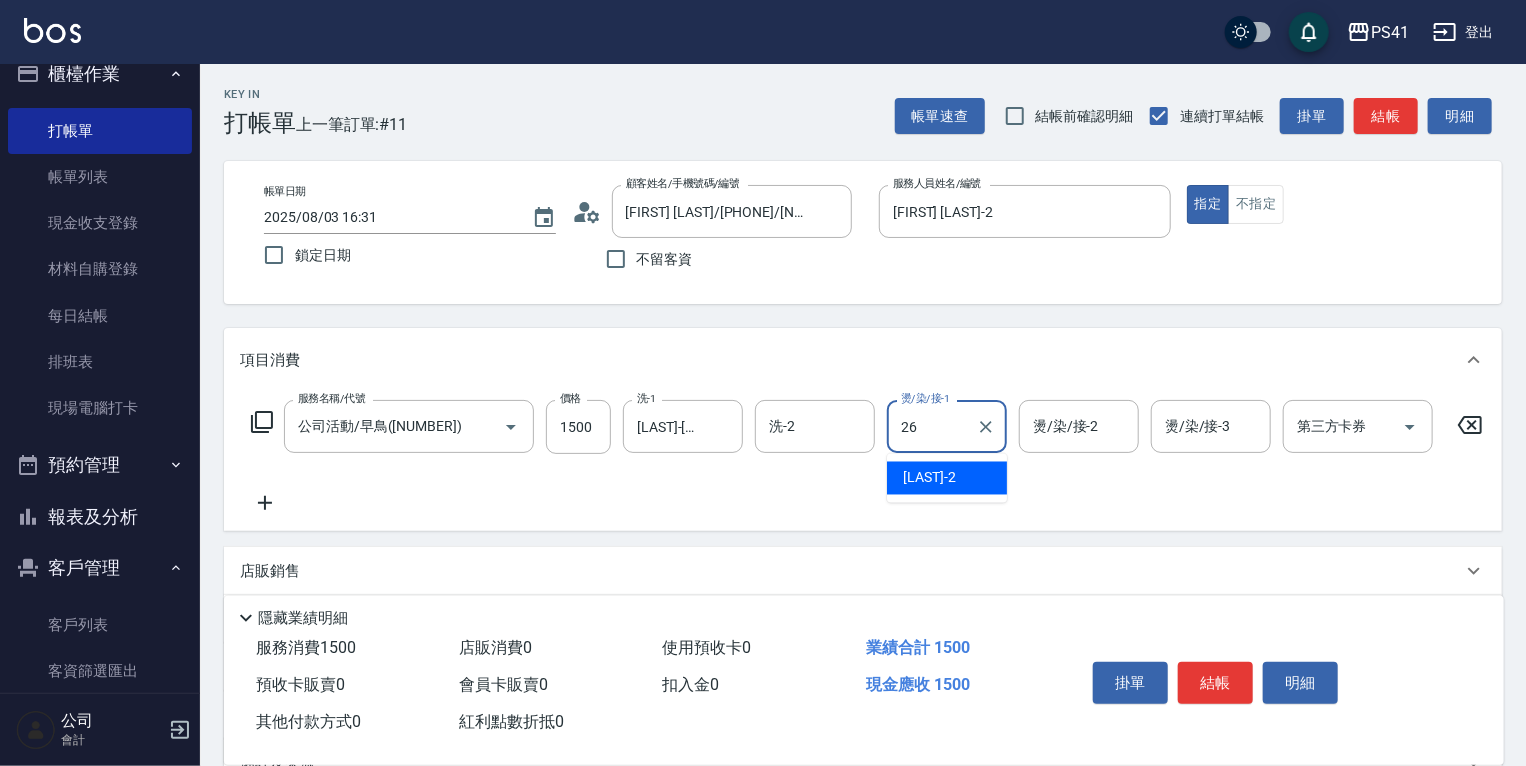 type on "[LAST]-[NUMBER]" 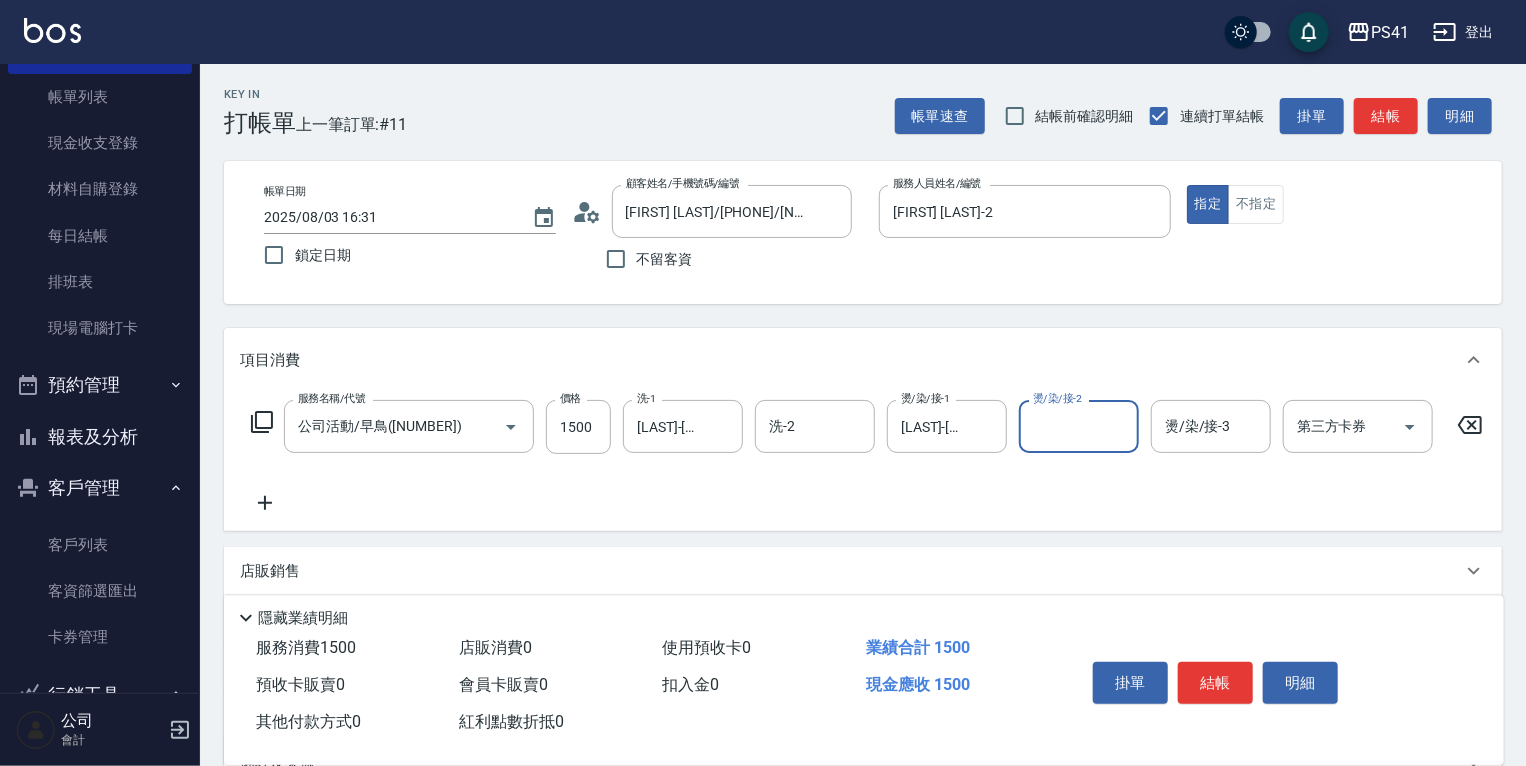 scroll, scrollTop: 216, scrollLeft: 0, axis: vertical 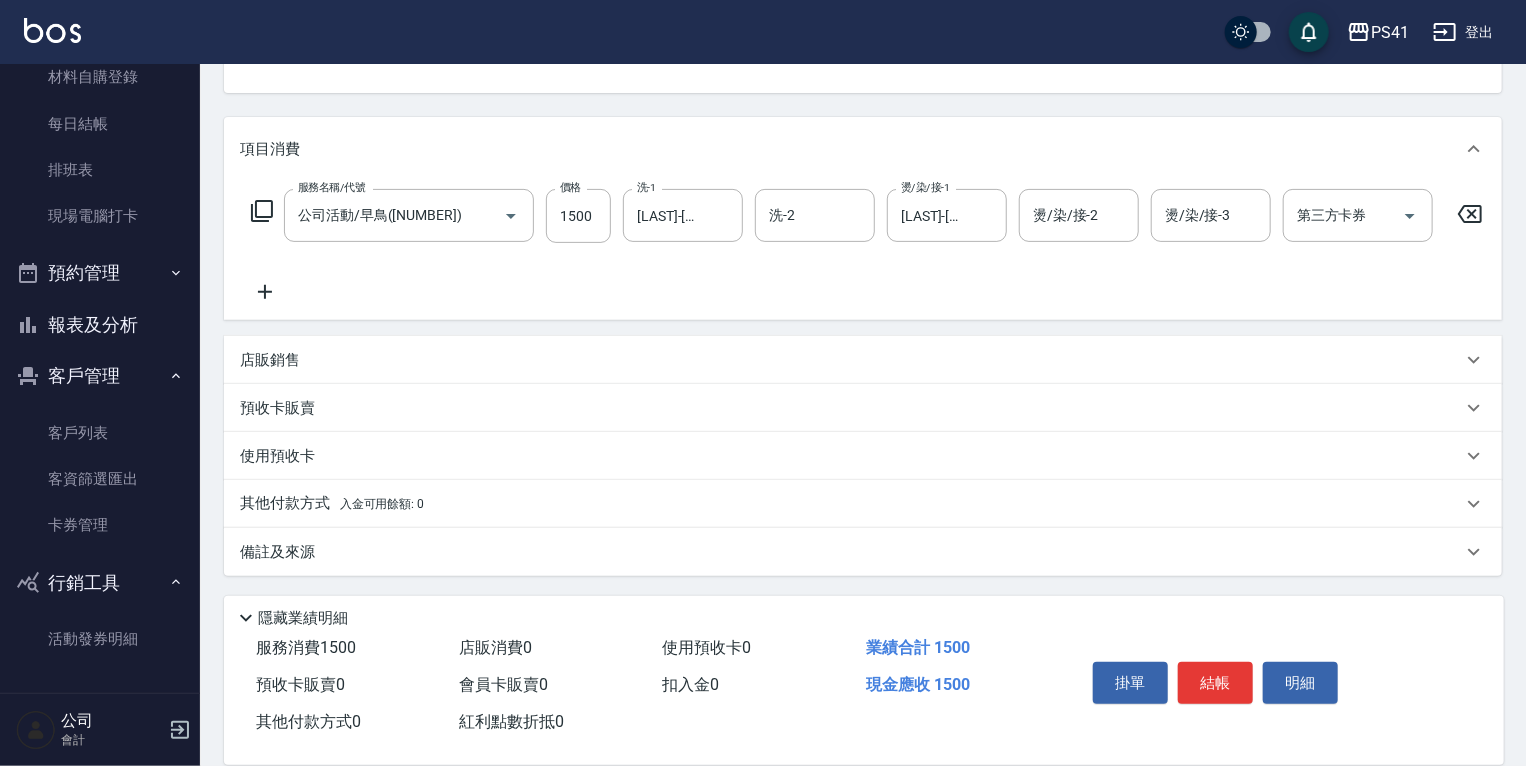 click on "其他付款方式 入金可用餘額: 0" at bounding box center (851, 504) 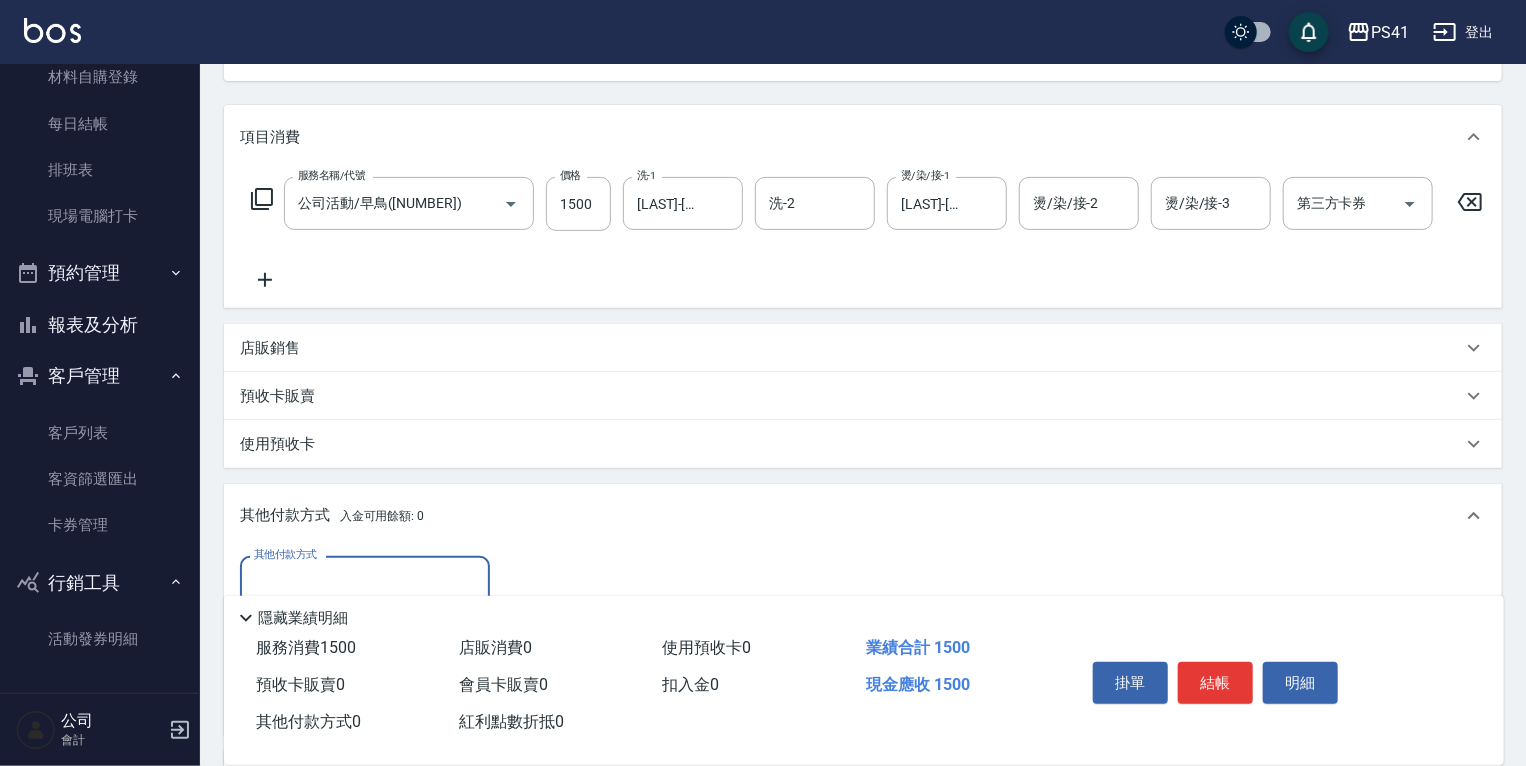 scroll, scrollTop: 279, scrollLeft: 0, axis: vertical 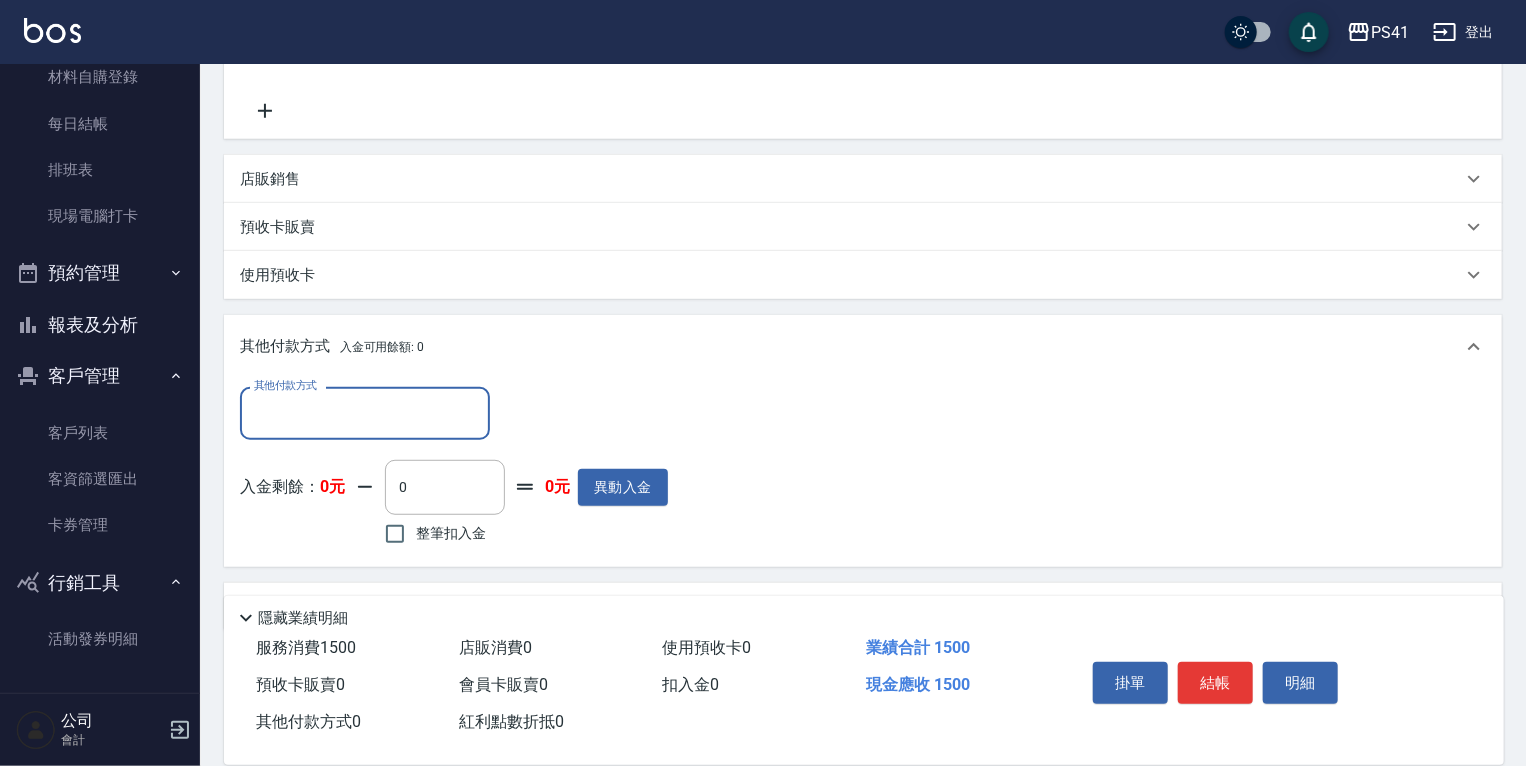 click on "其他付款方式" at bounding box center [365, 413] 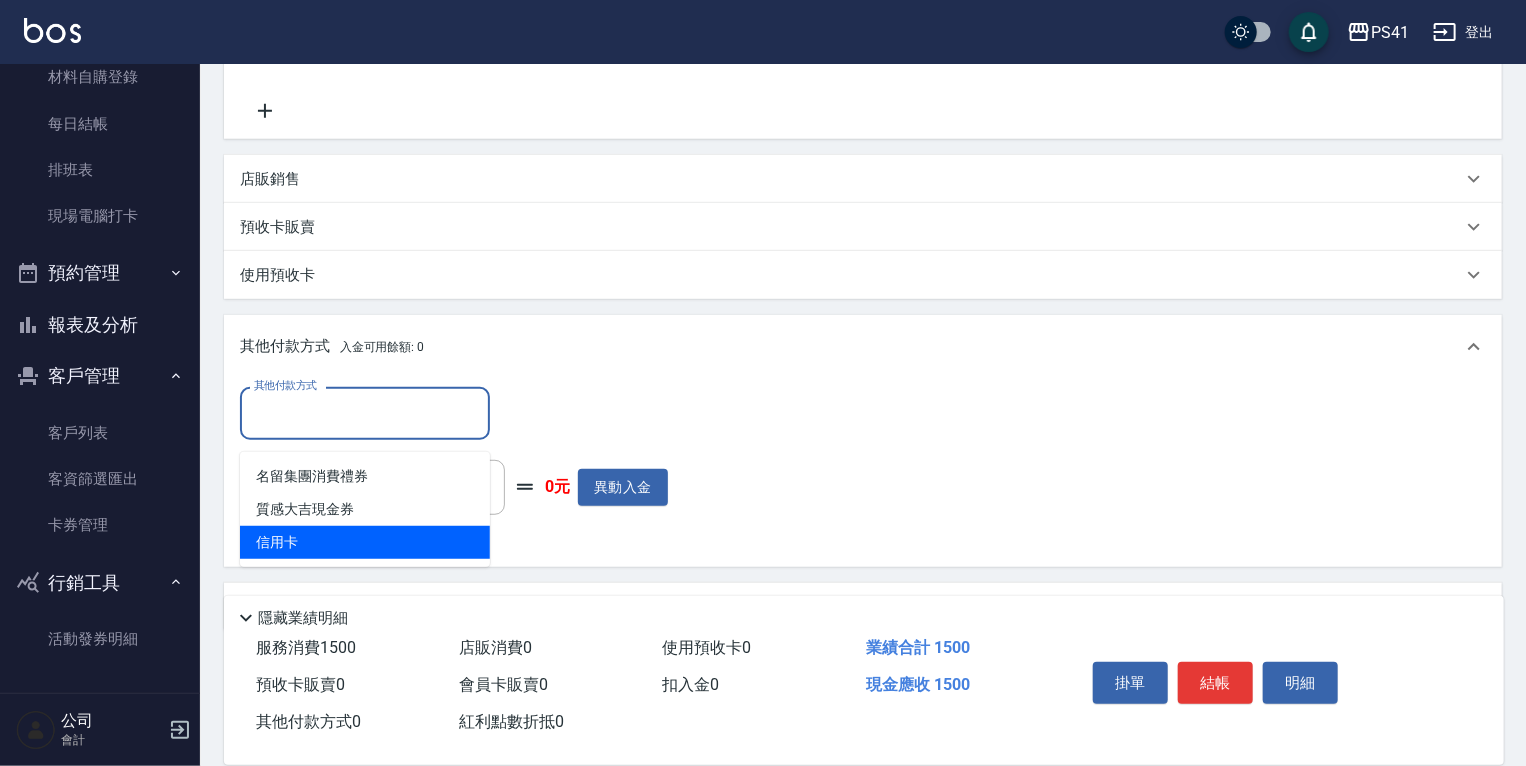 click on "信用卡" at bounding box center (365, 542) 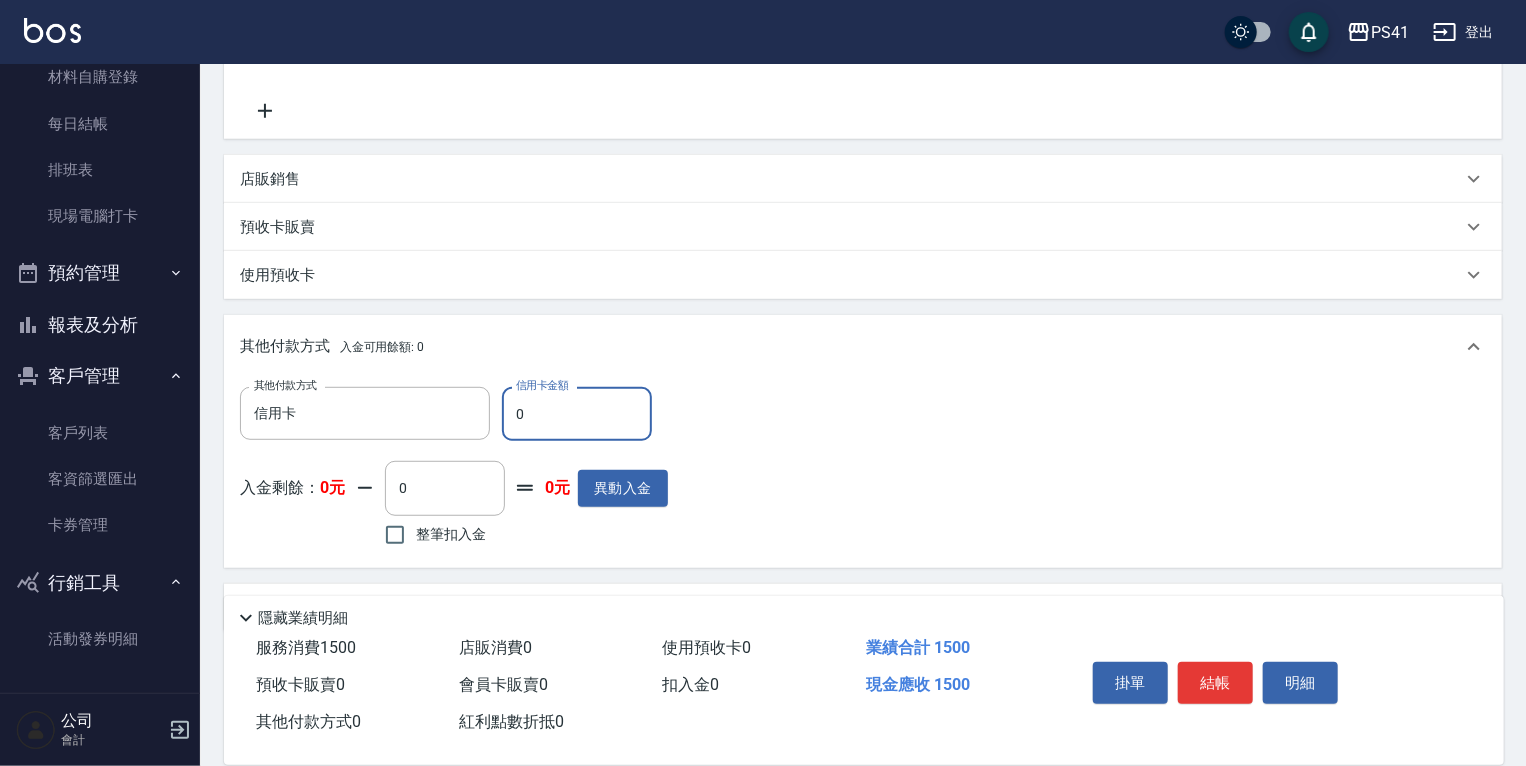 drag, startPoint x: 556, startPoint y: 418, endPoint x: 236, endPoint y: 418, distance: 320 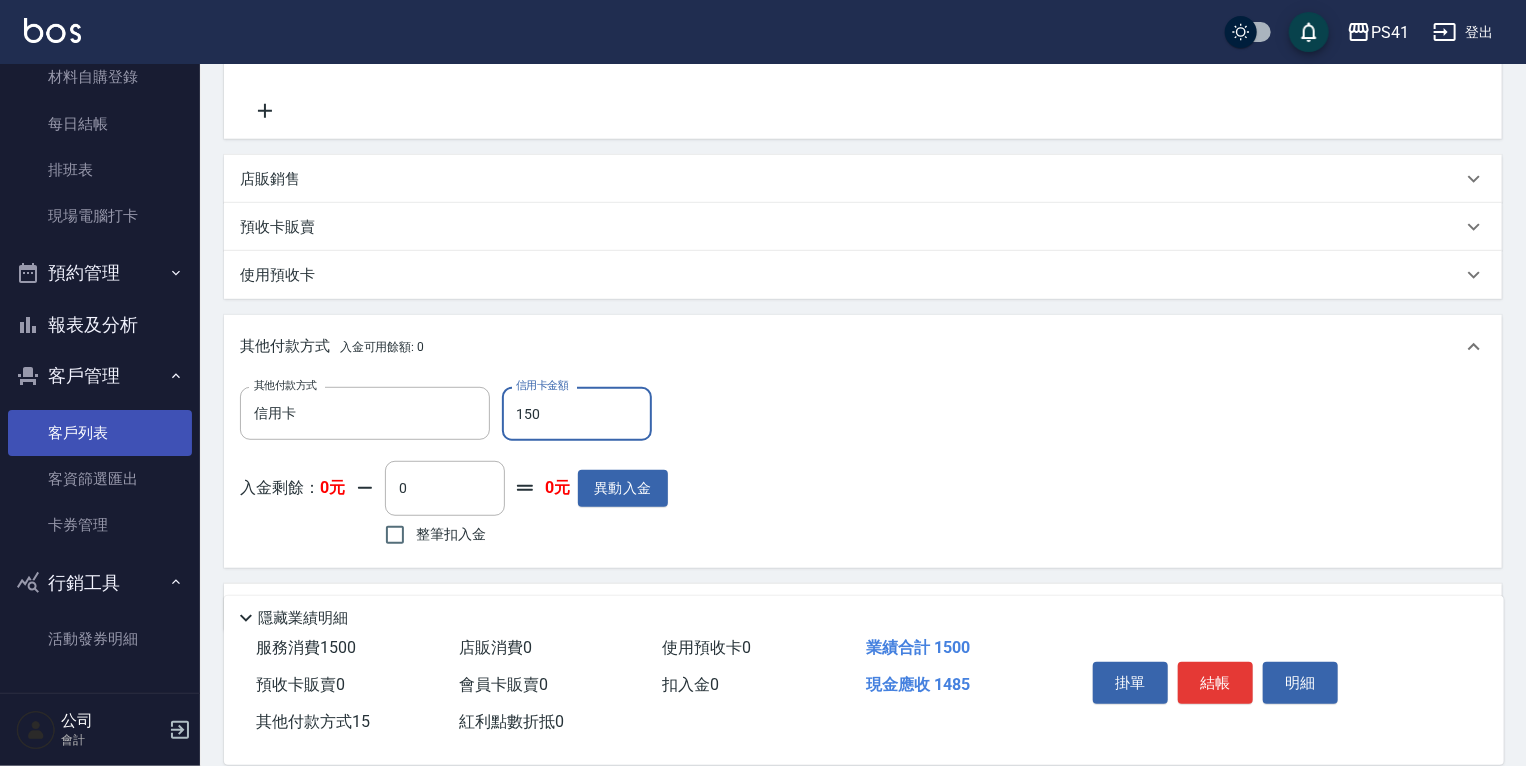 type on "1500" 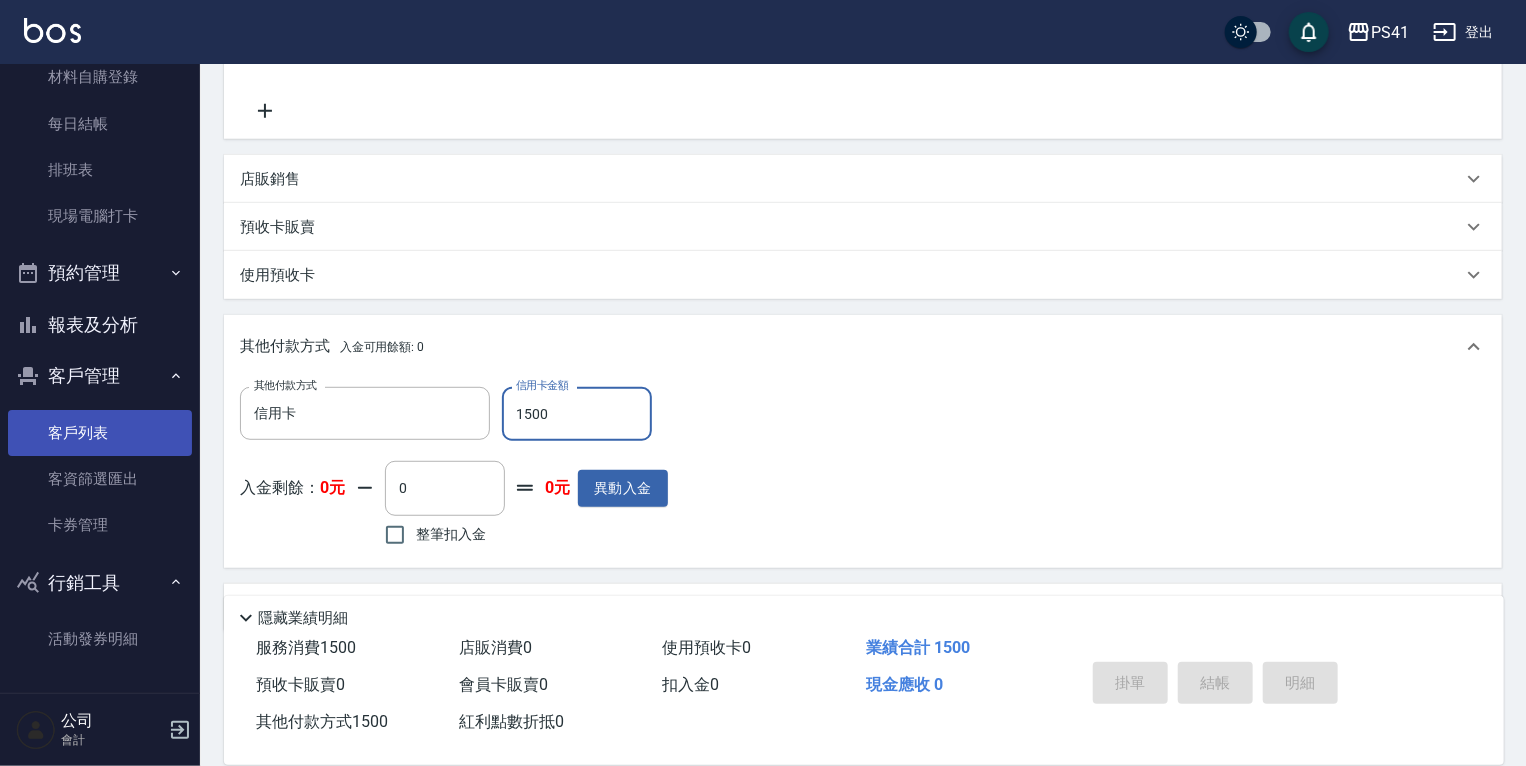 type 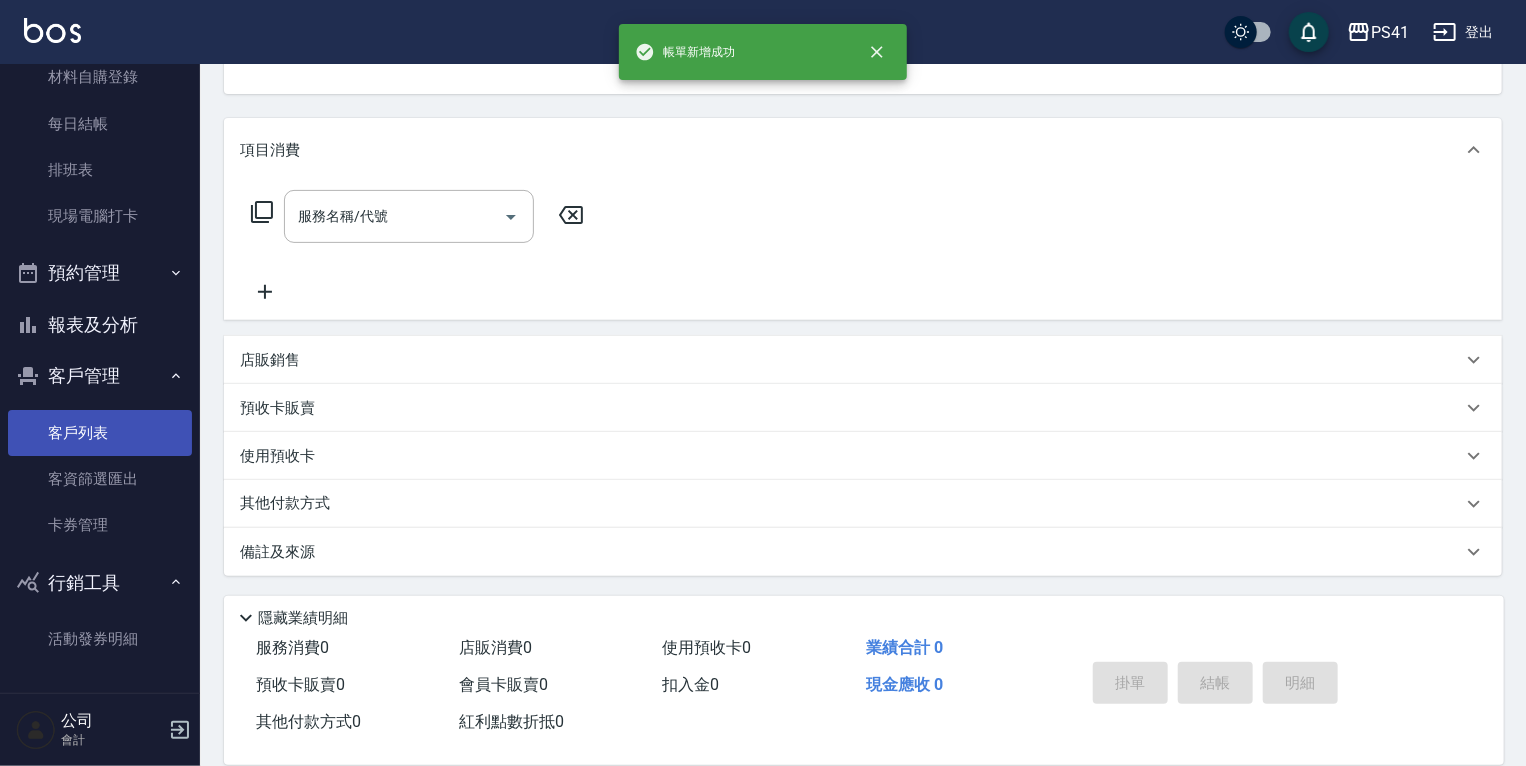 scroll, scrollTop: 0, scrollLeft: 0, axis: both 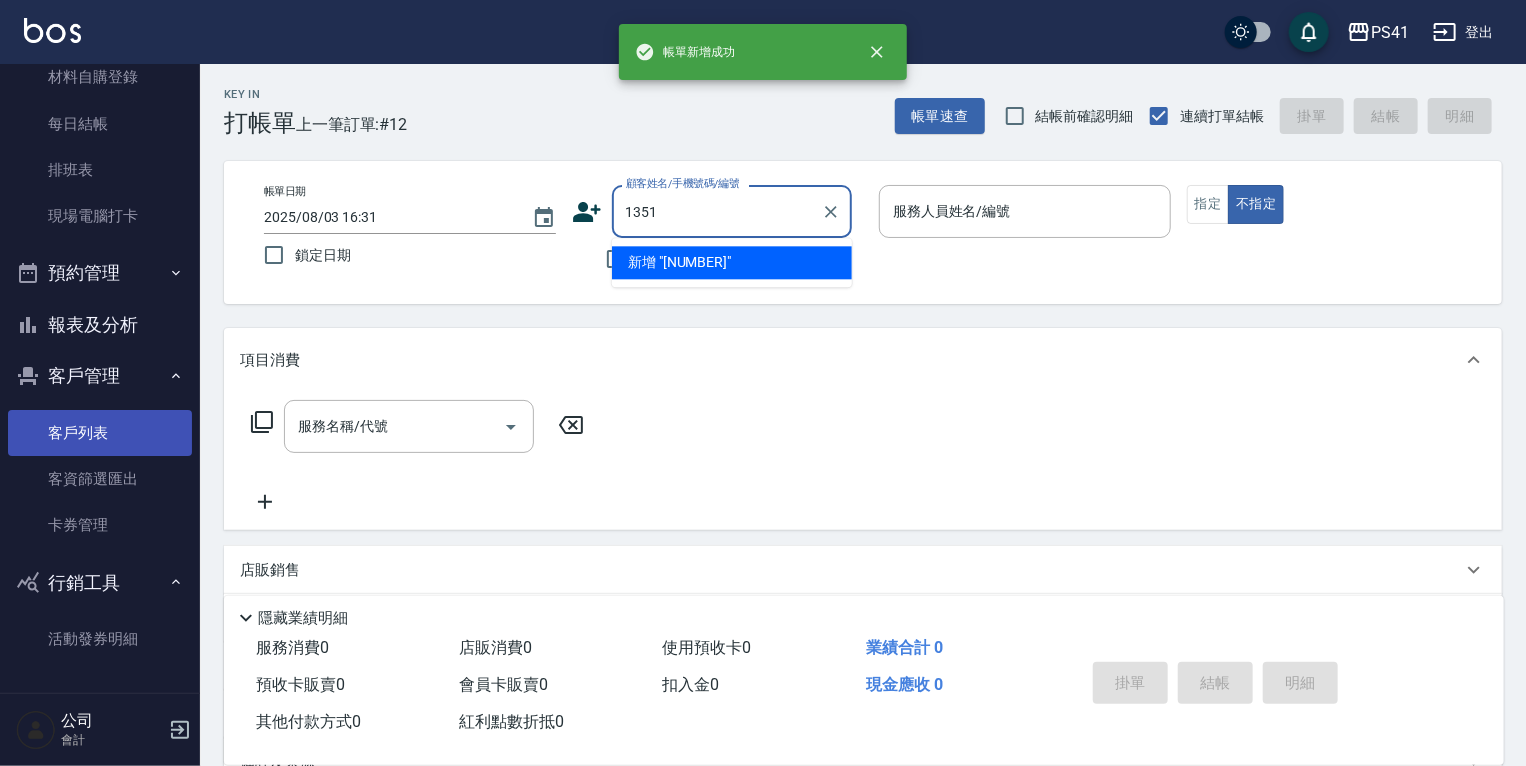 type on "1351" 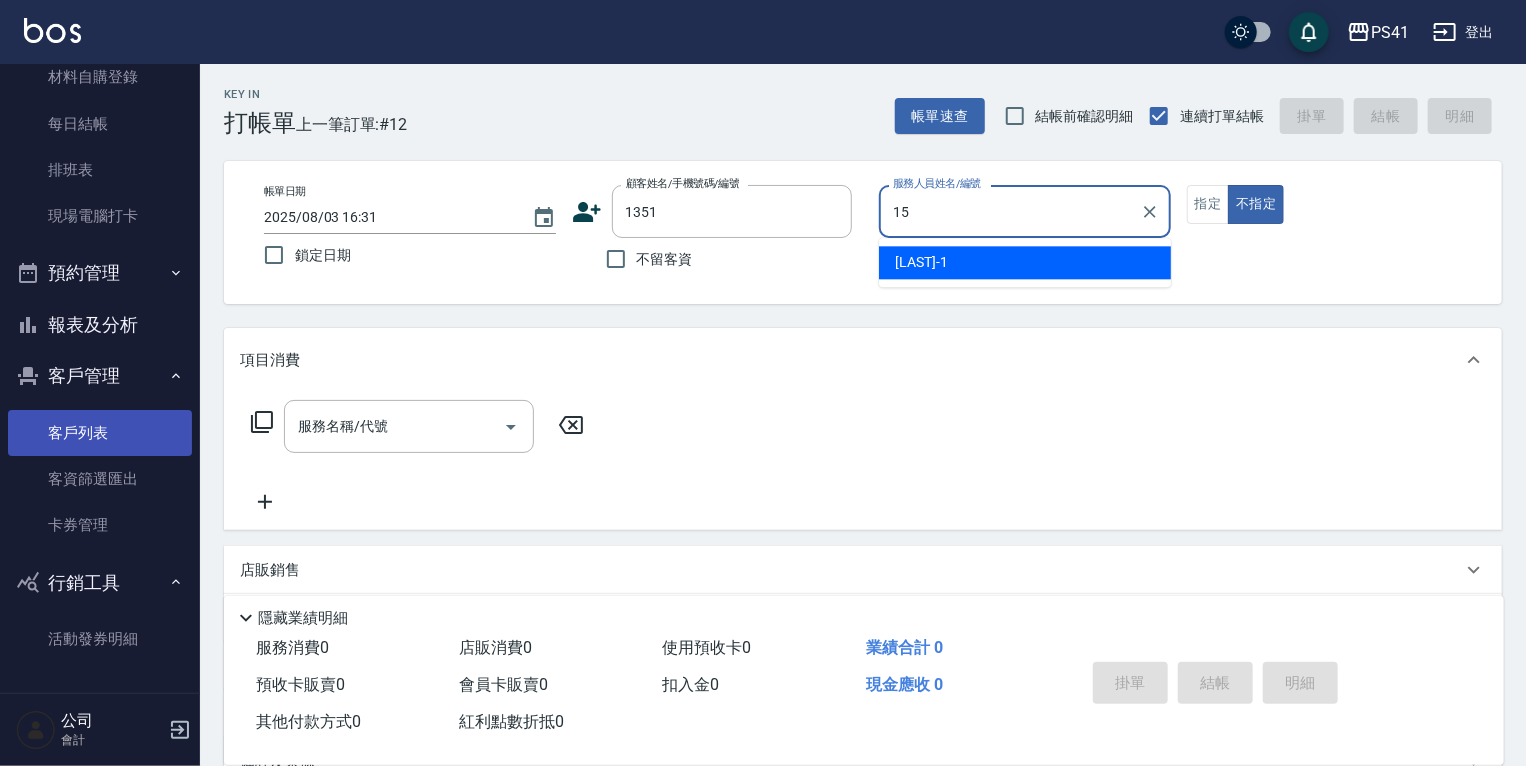 type on "[LAST]-[NUMBER]" 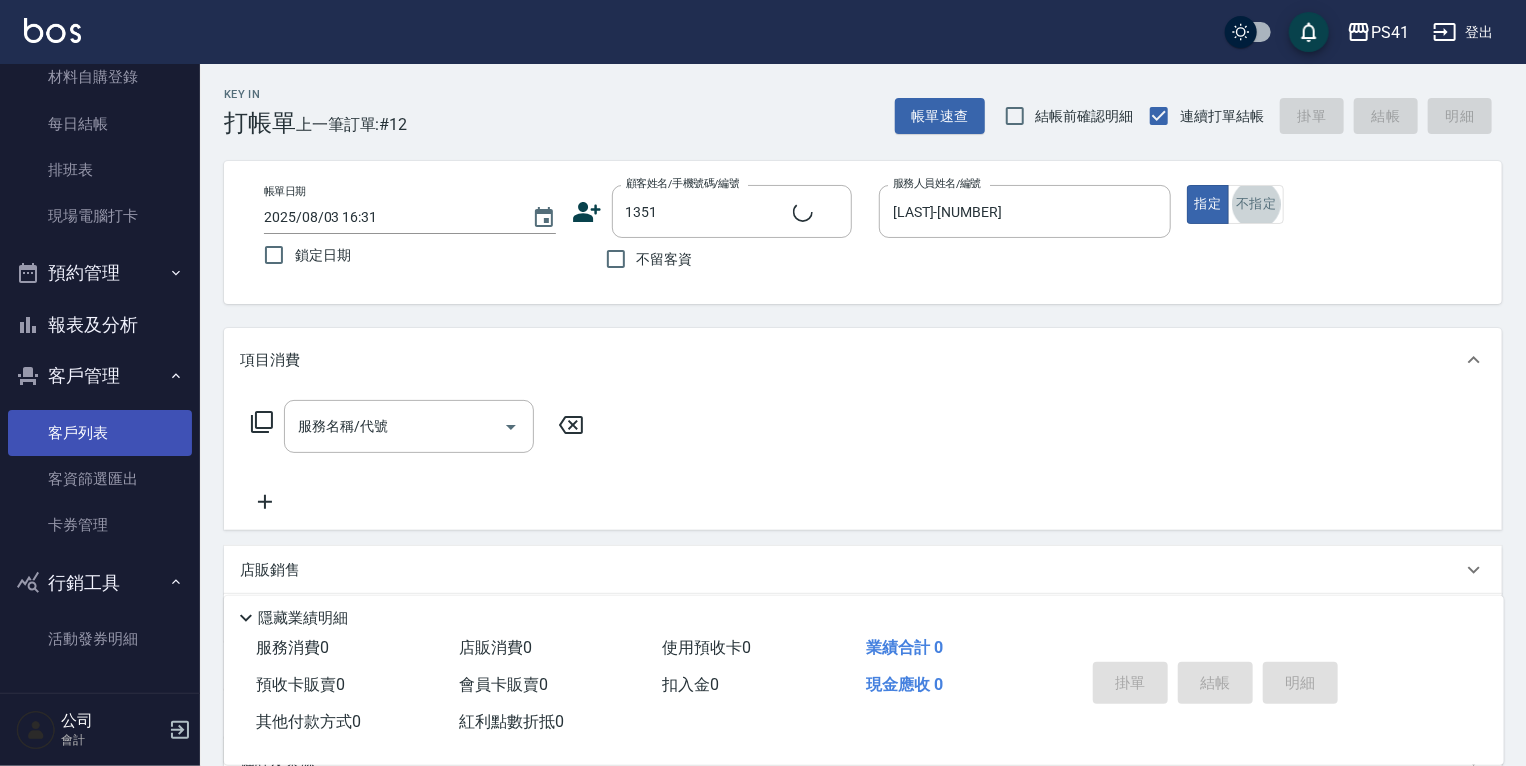 type on "[LAST]/[PHONE]/[NUMBER]" 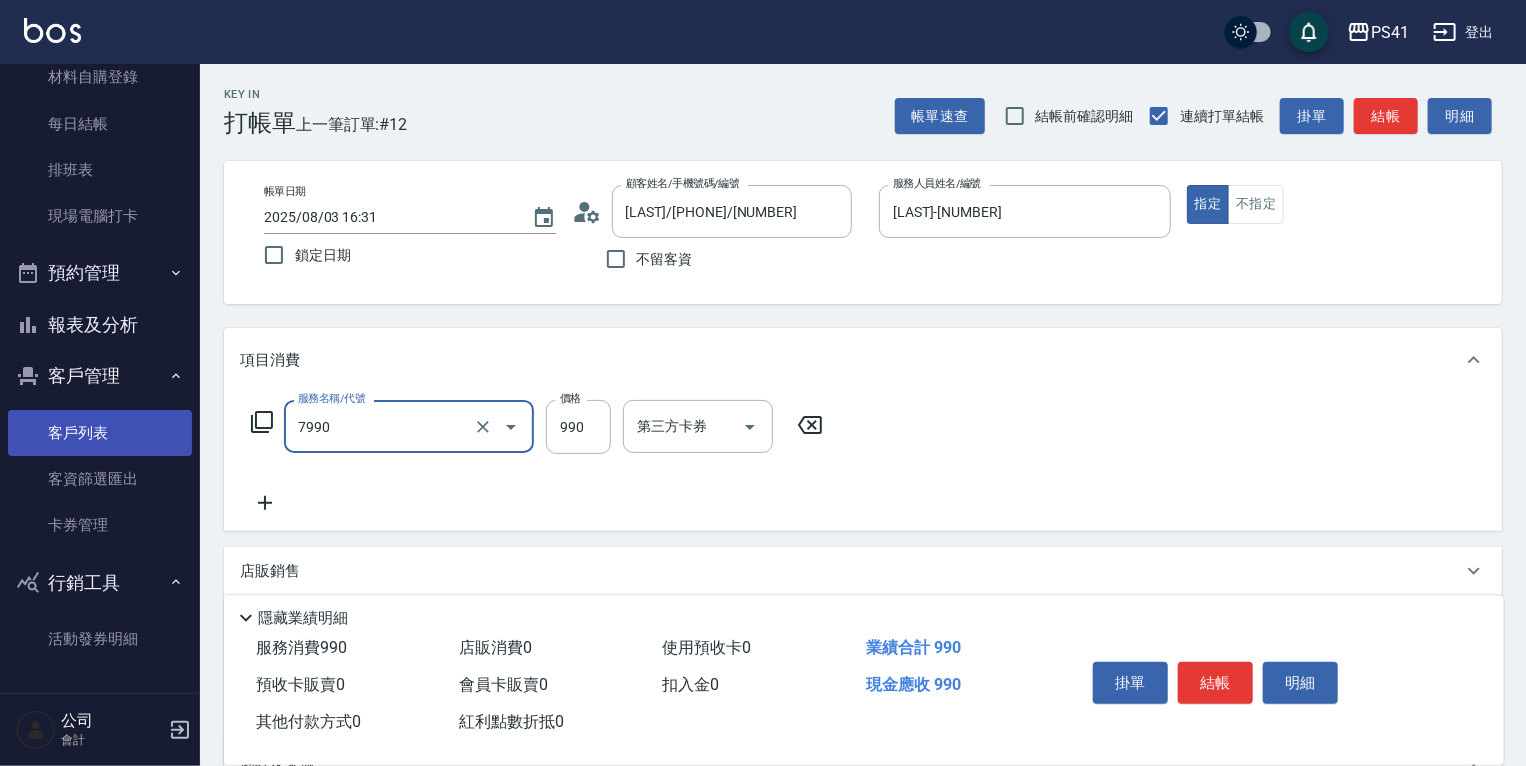 type on "髮原素頭皮養護-活動(7990)" 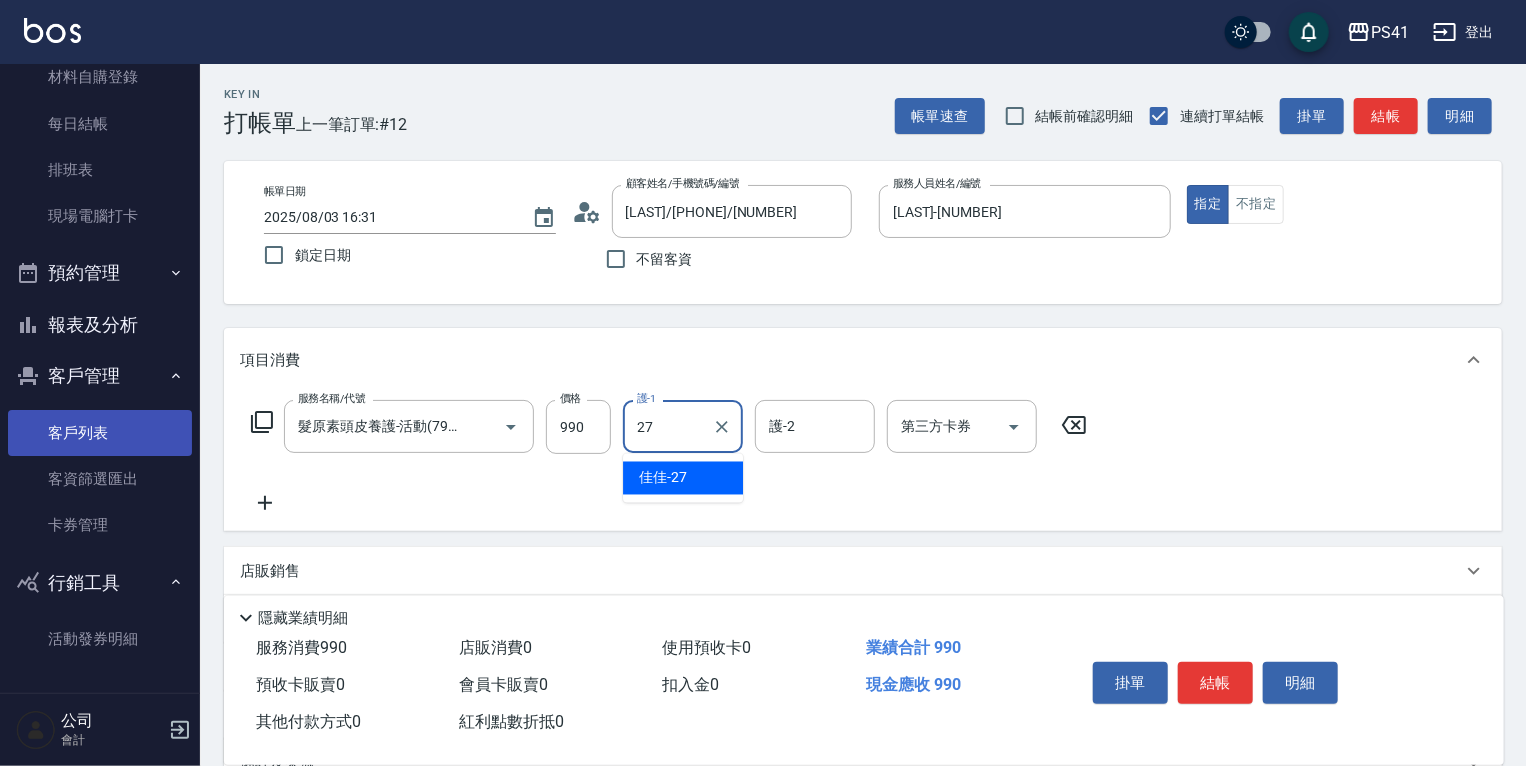 type on "佳佳-27" 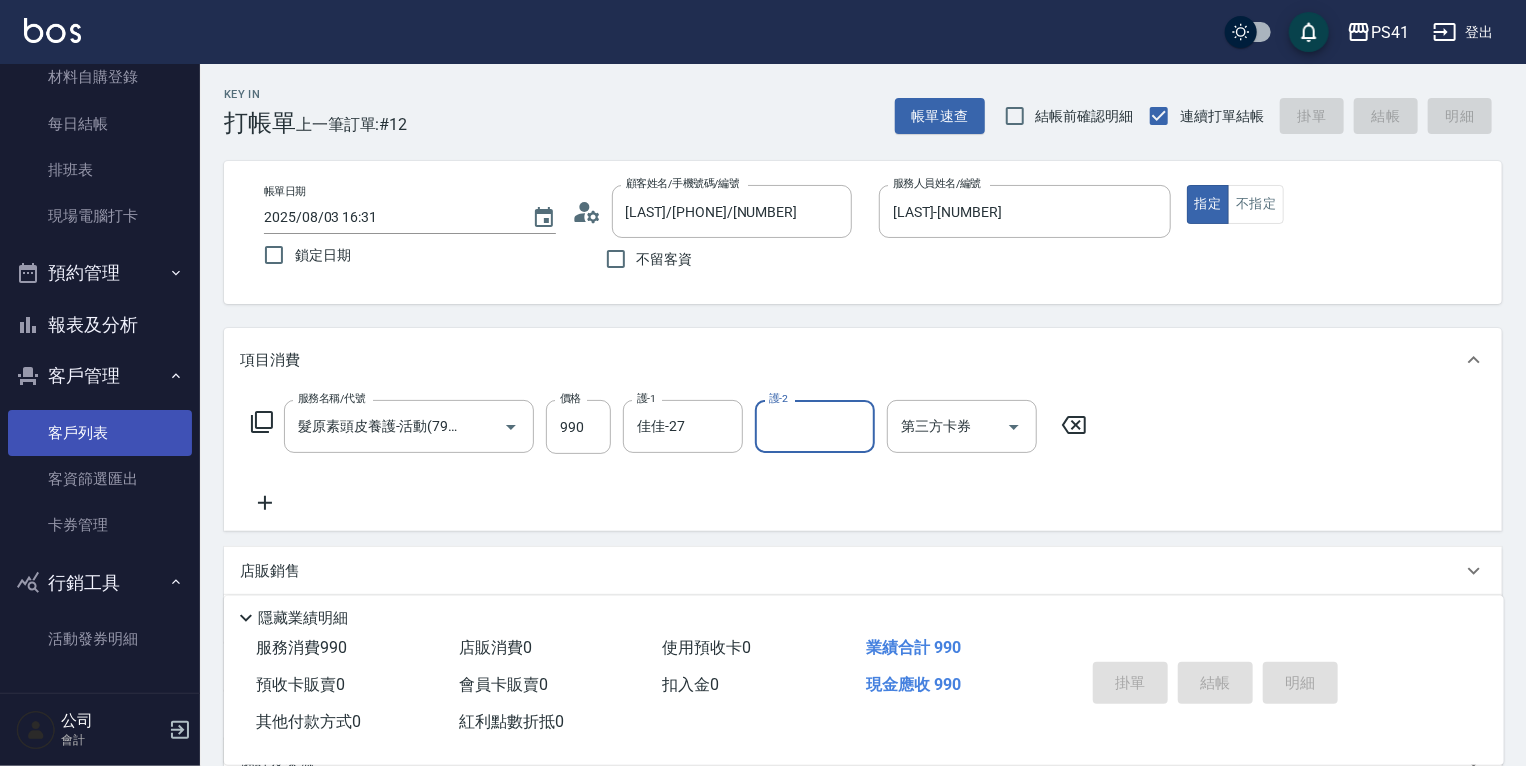 type 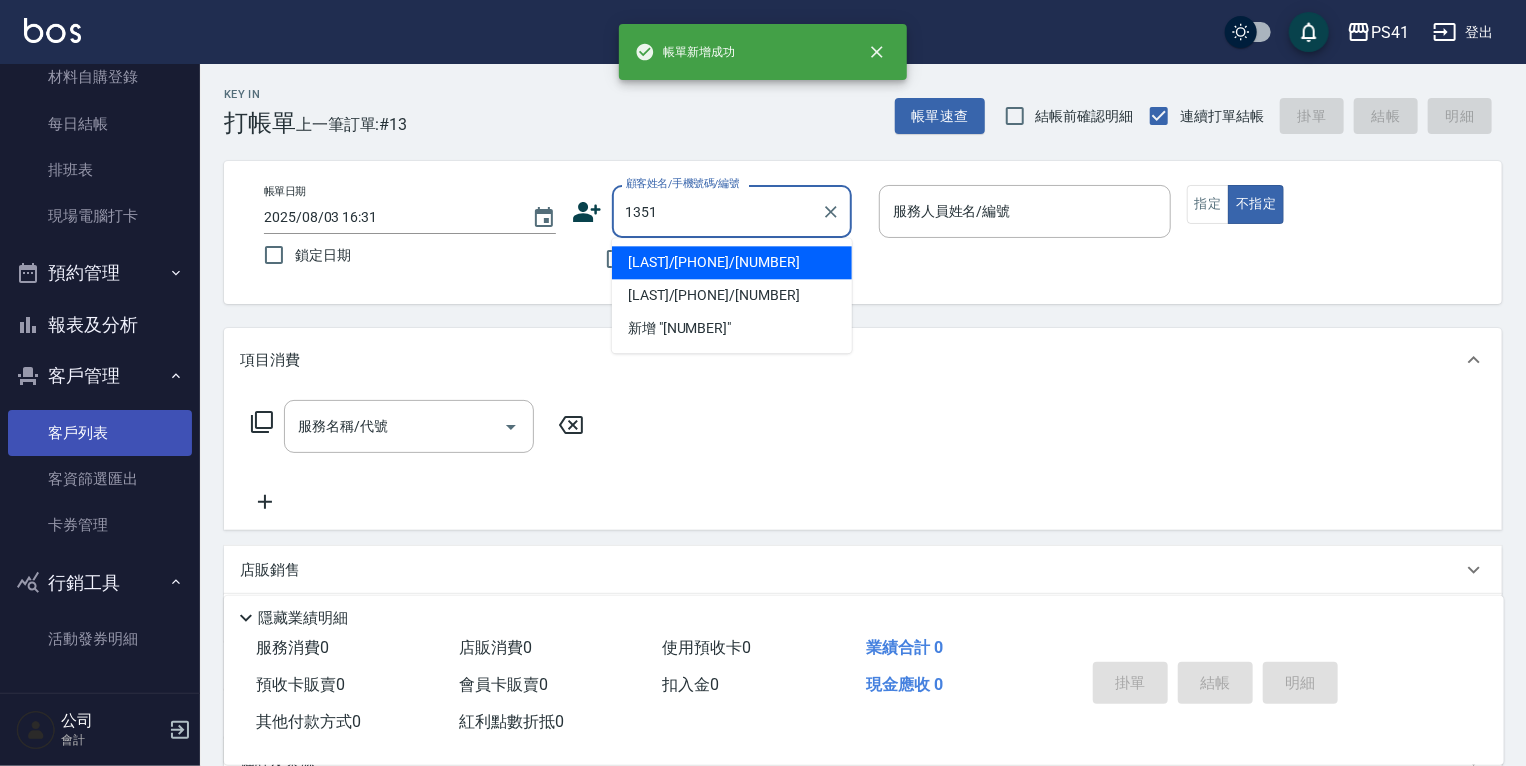 type on "[LAST]/[PHONE]/[NUMBER]" 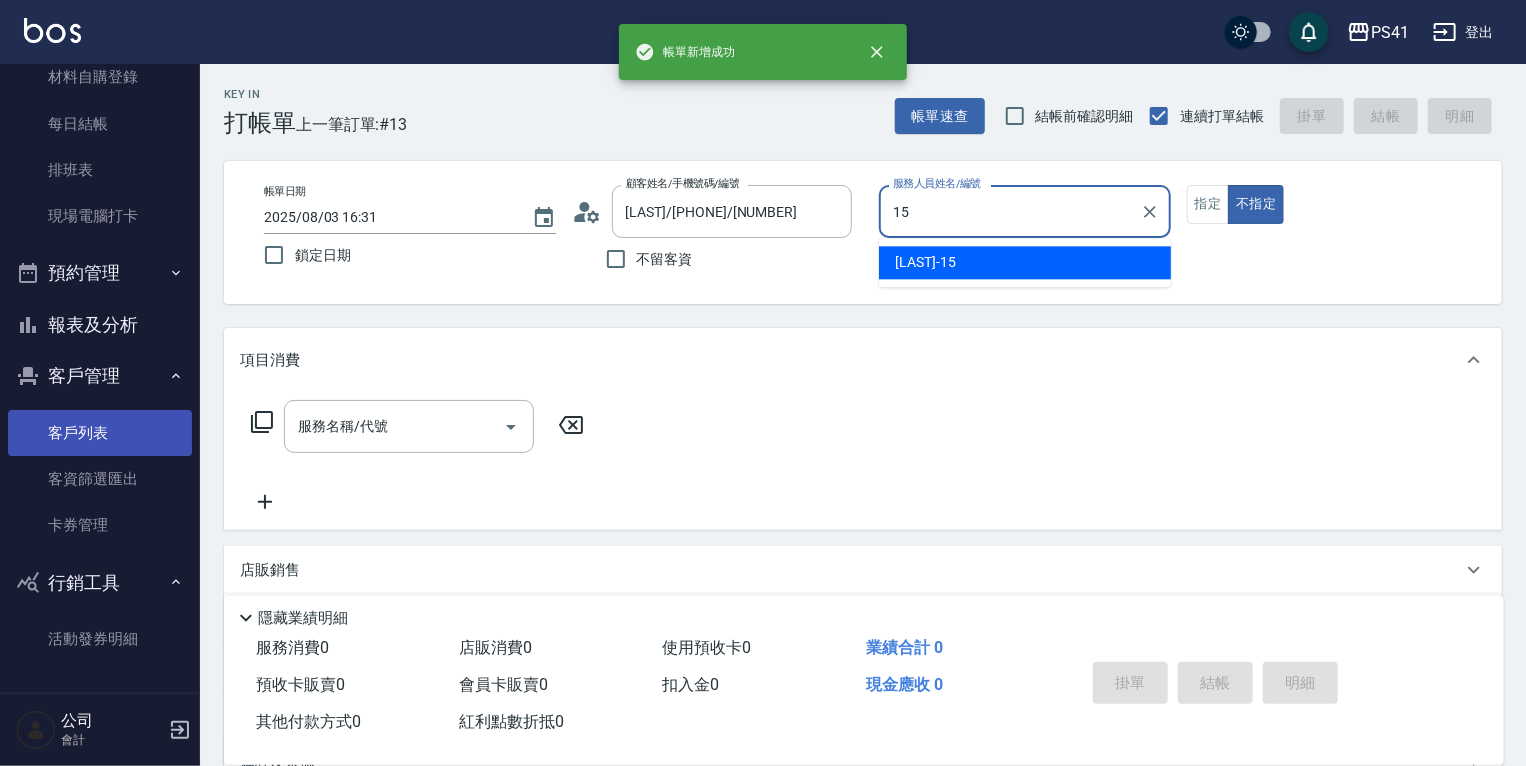 type on "[LAST]-[NUMBER]" 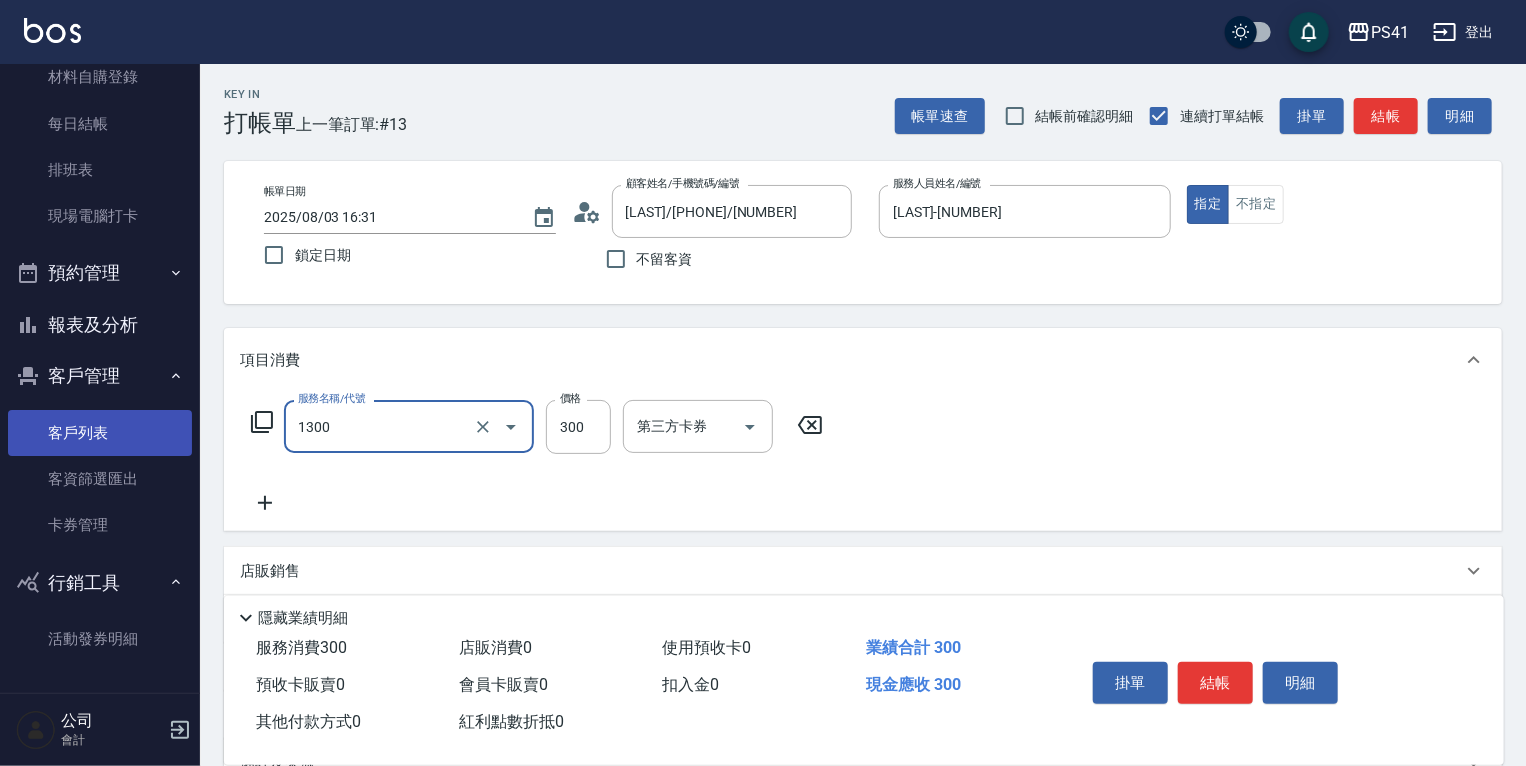 type on "洗髮300(1300)" 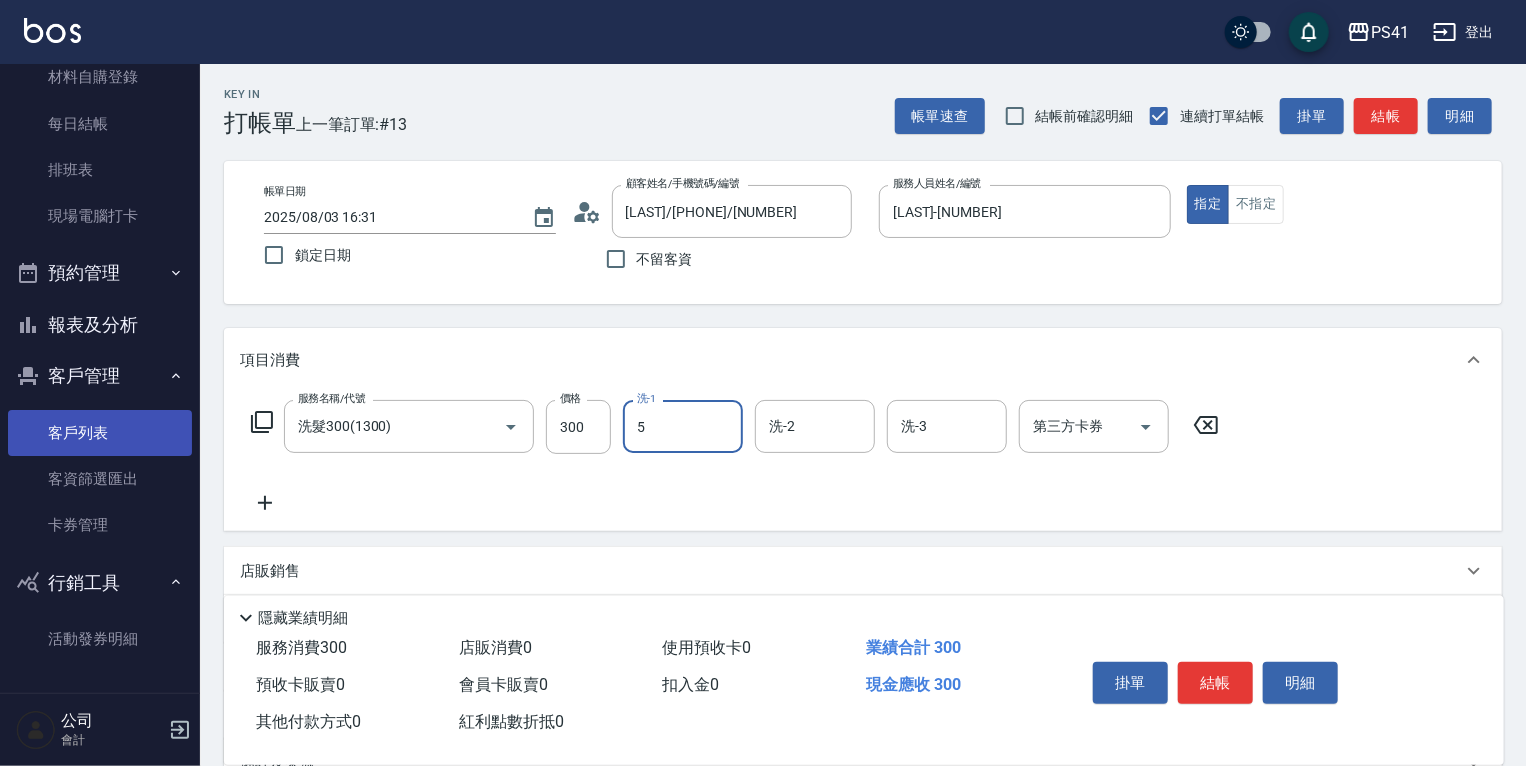 type on "Rolla-5" 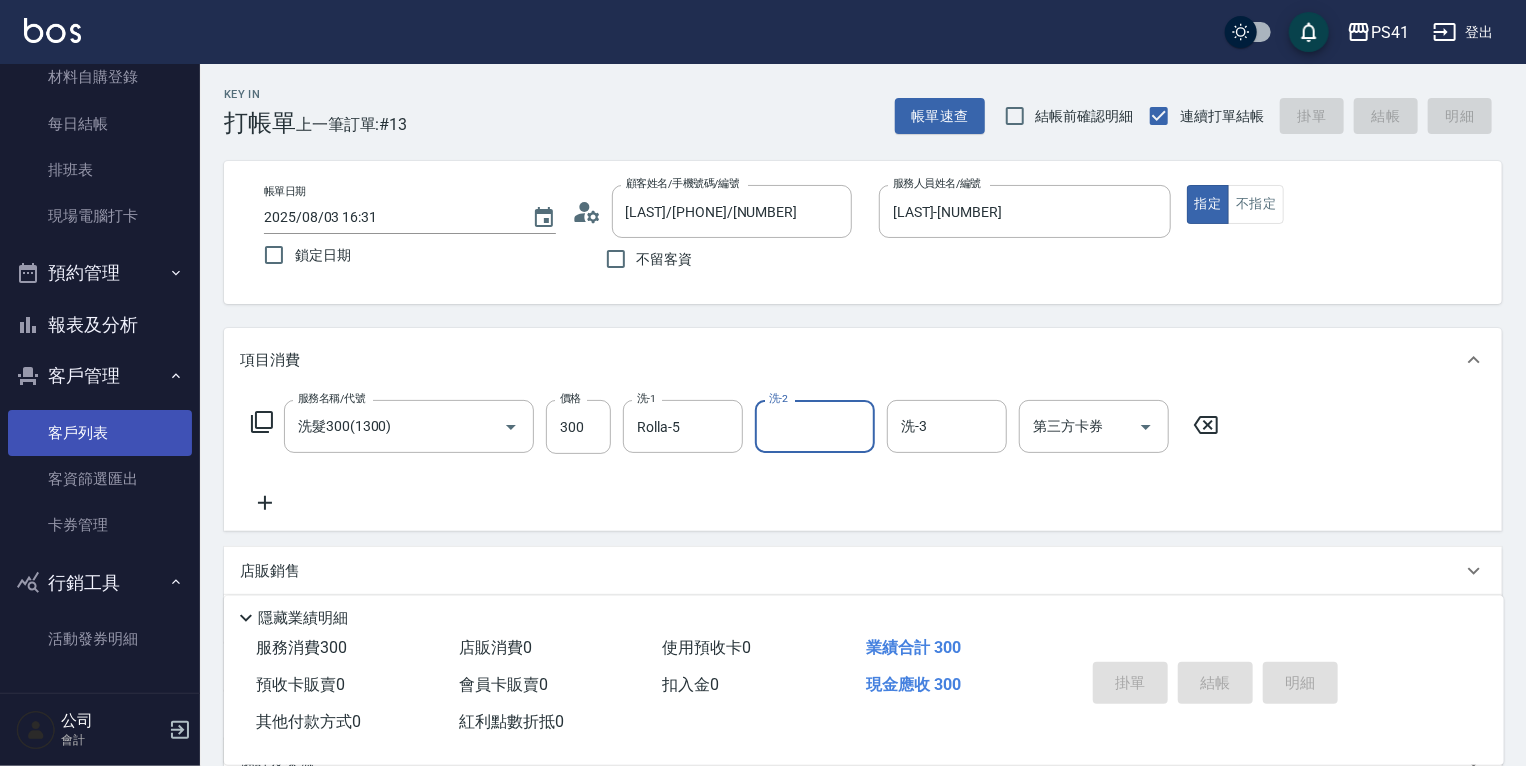 type 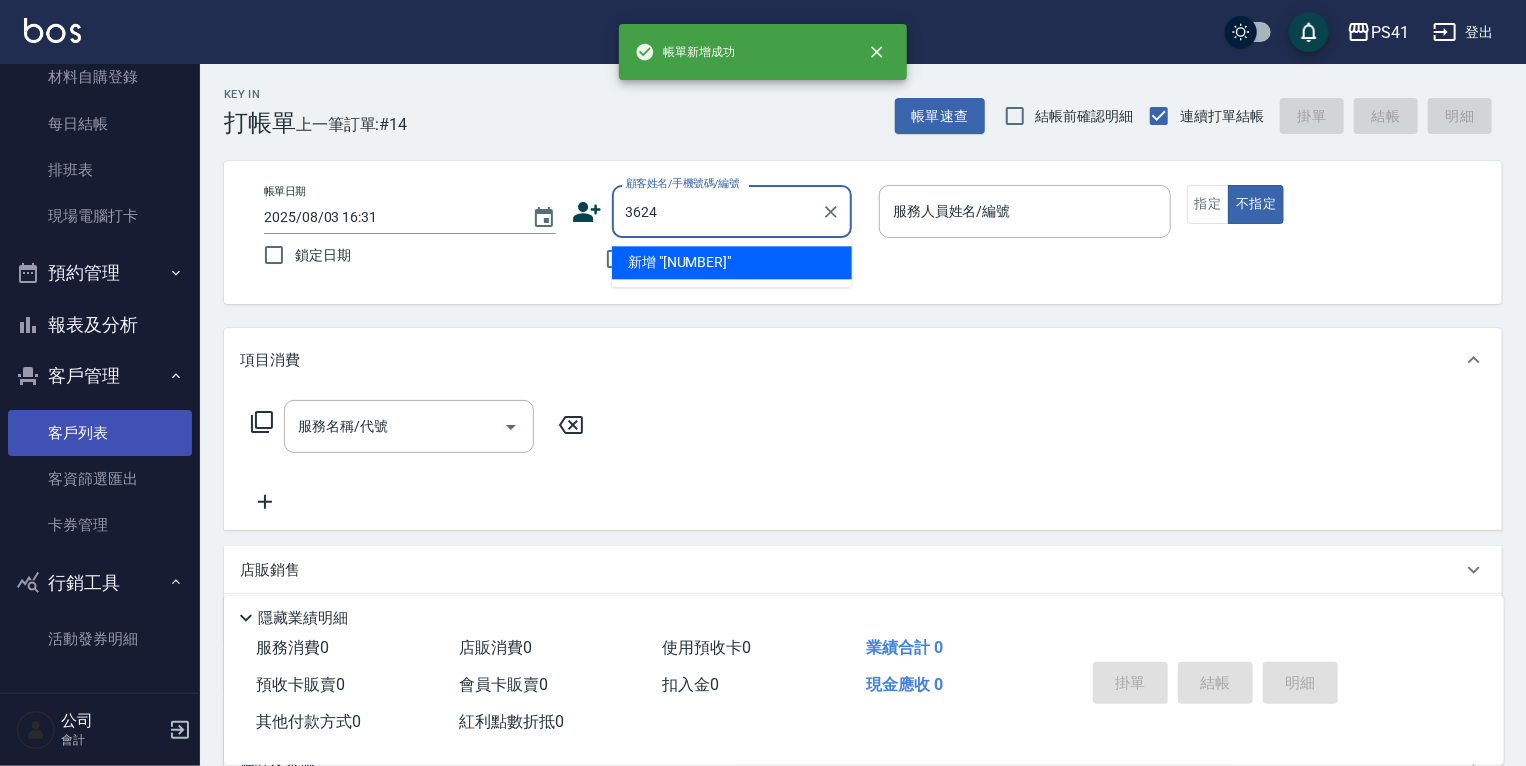 type on "3624" 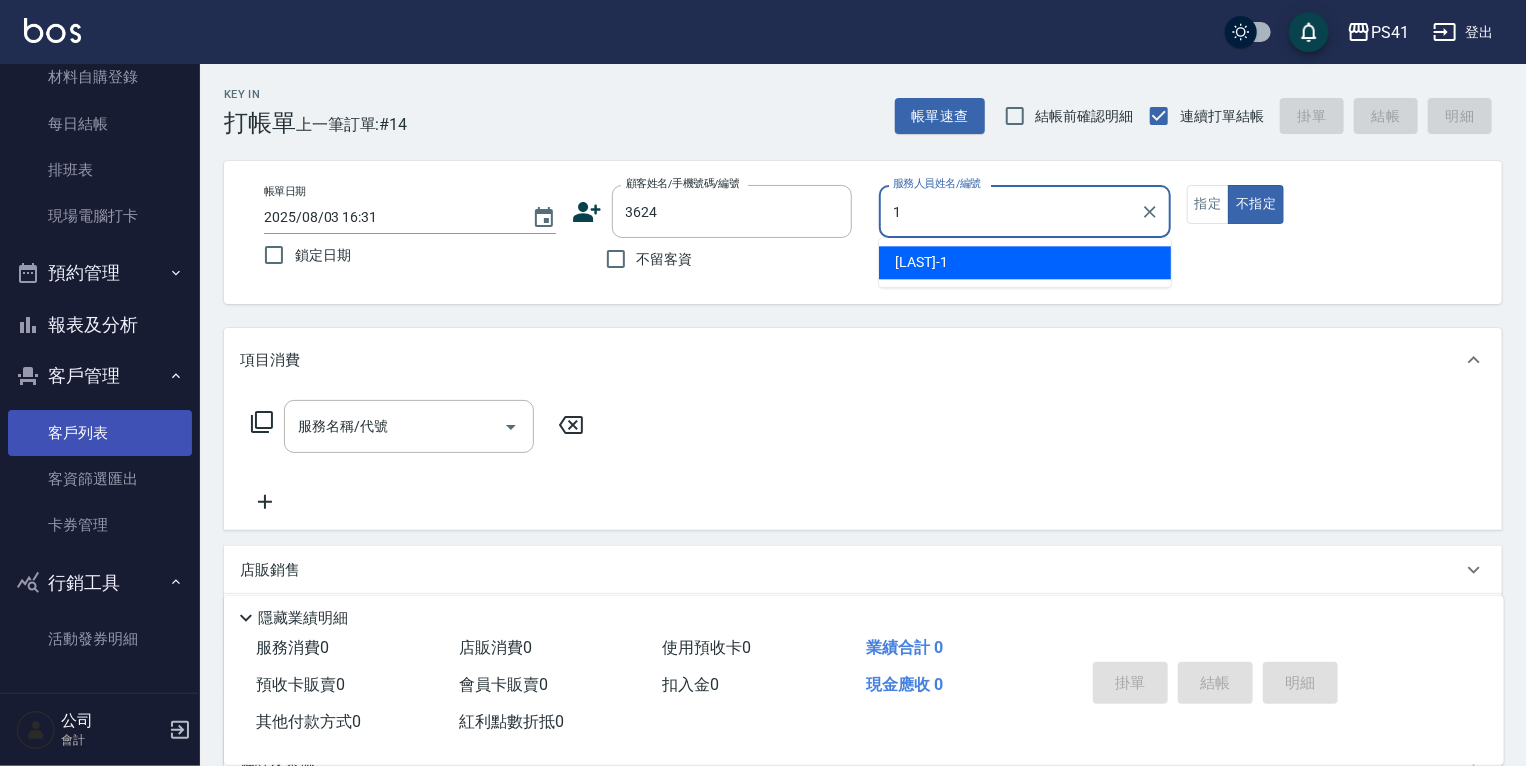 type on "[LAST]-1" 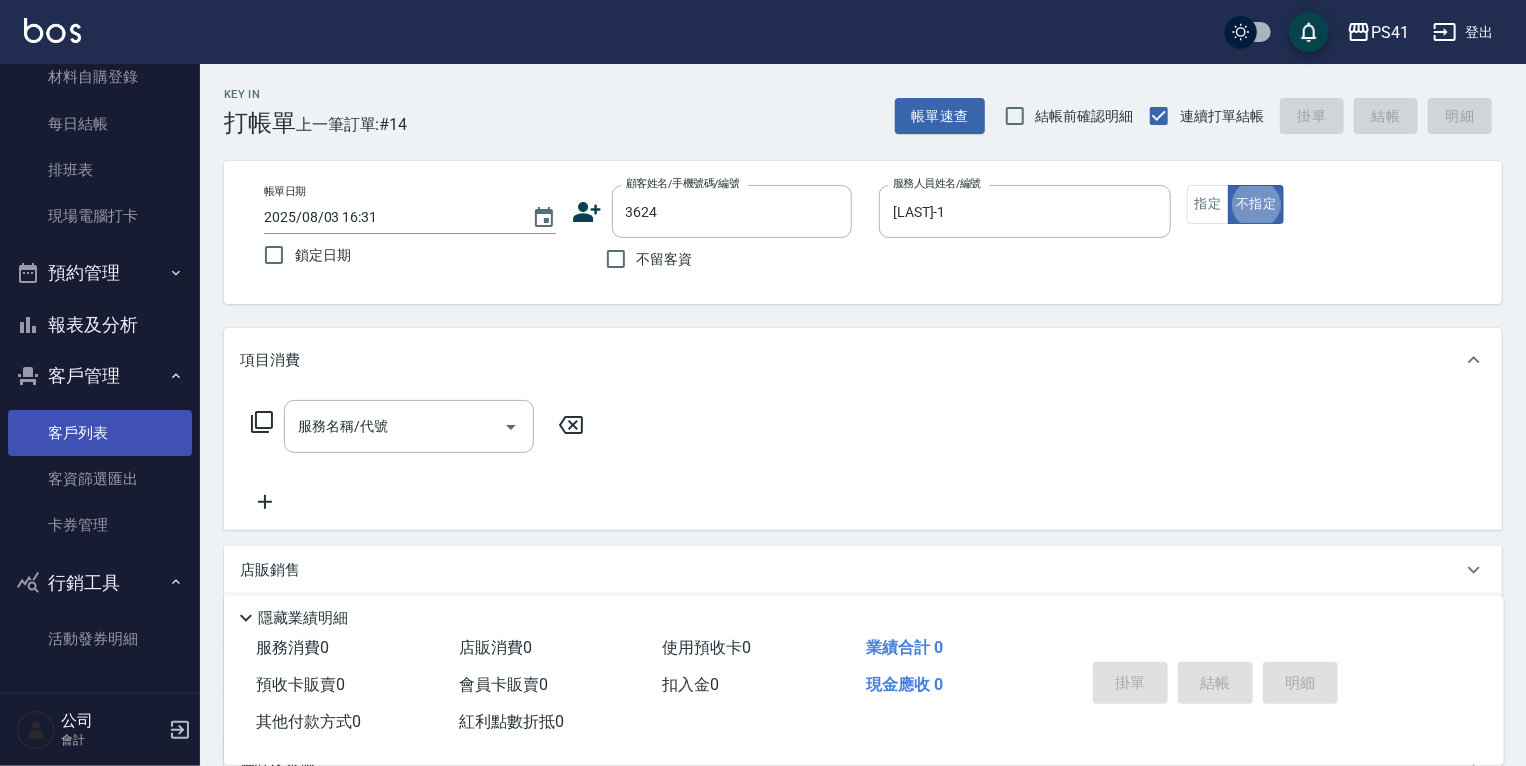 type on "[FIRST] [LAST]/[NUMBER]_[FIRST] [LAST]/[NUMBER]" 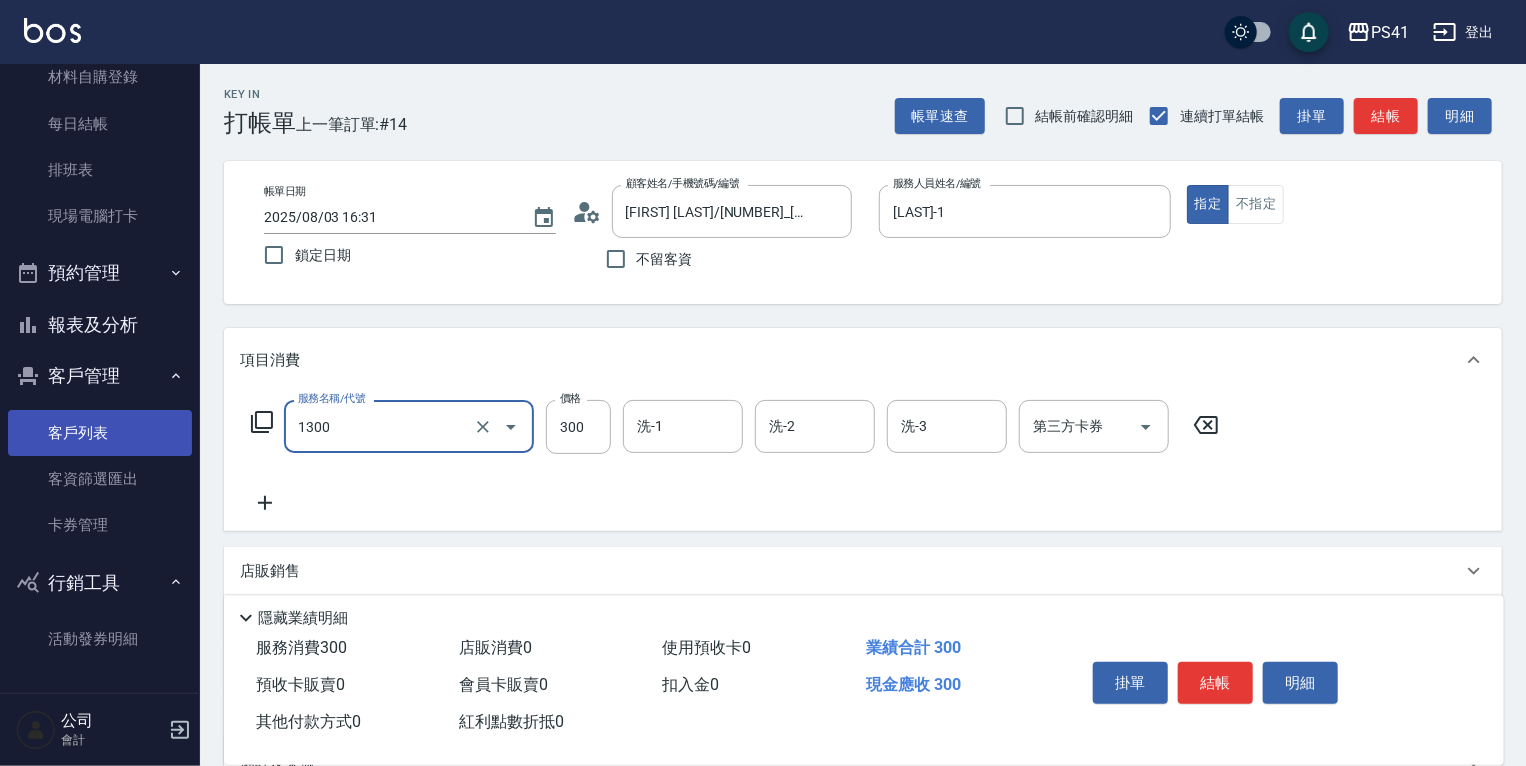 type on "洗髮300(1300)" 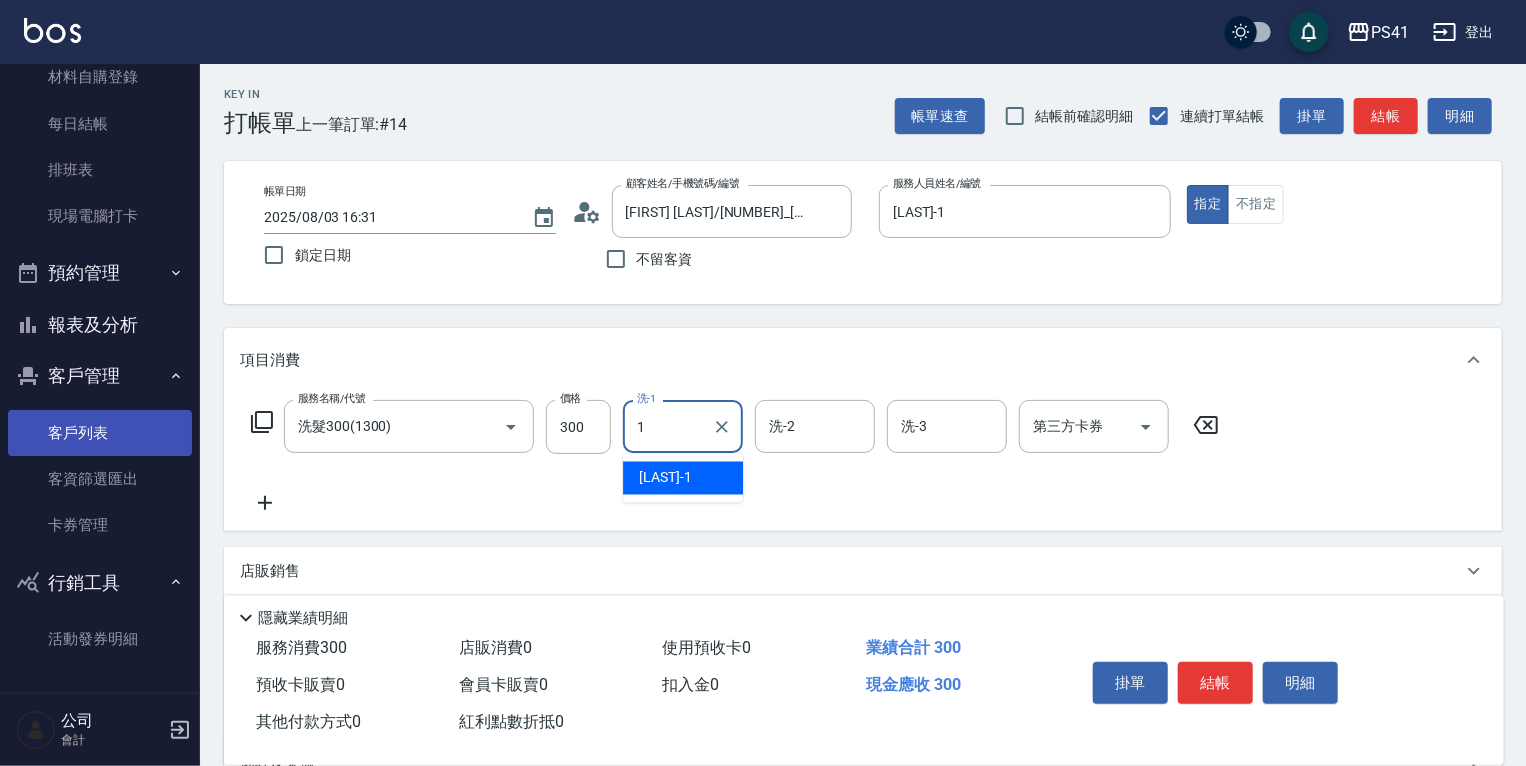 type on "[LAST]-1" 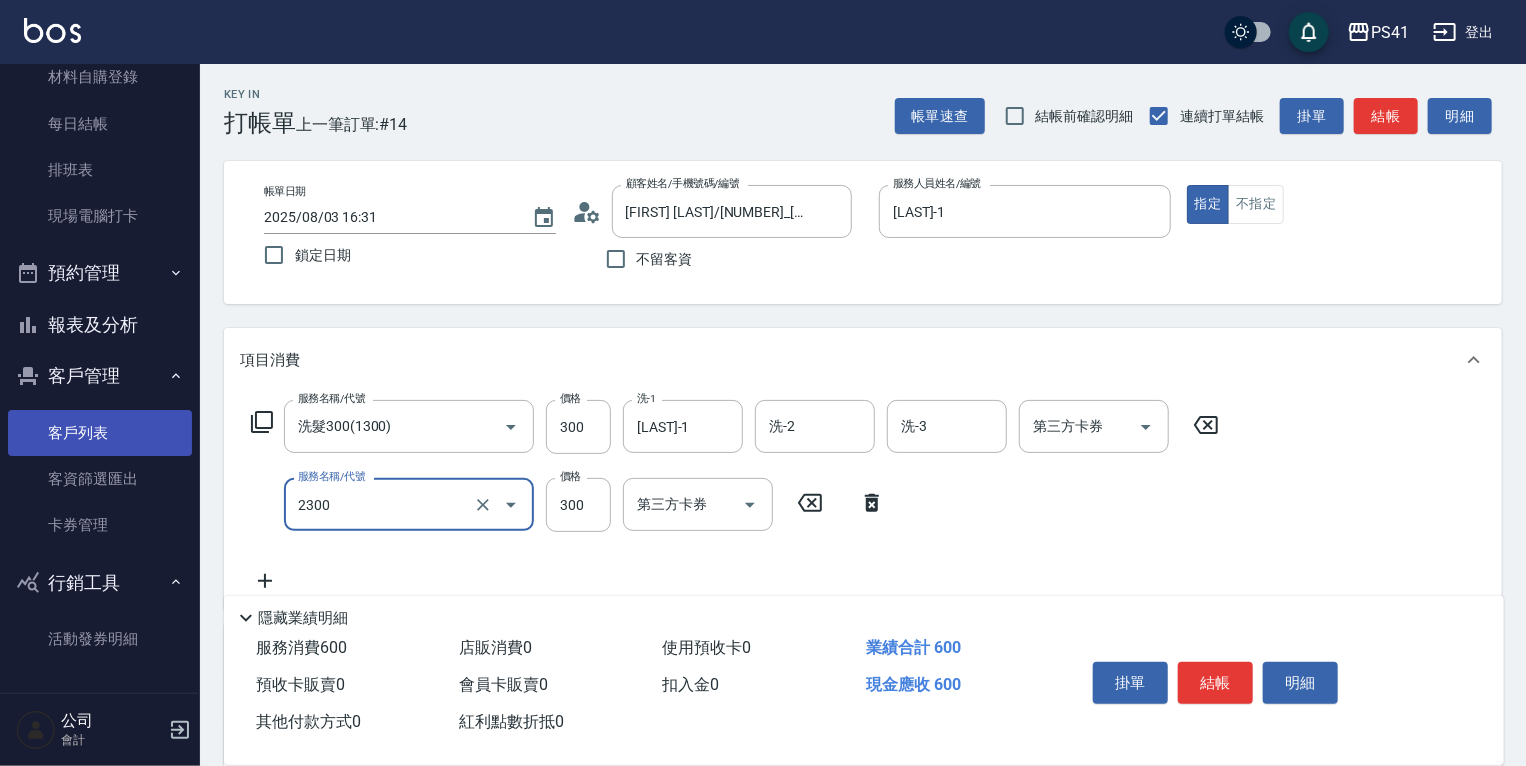type on "剪髮(2300)" 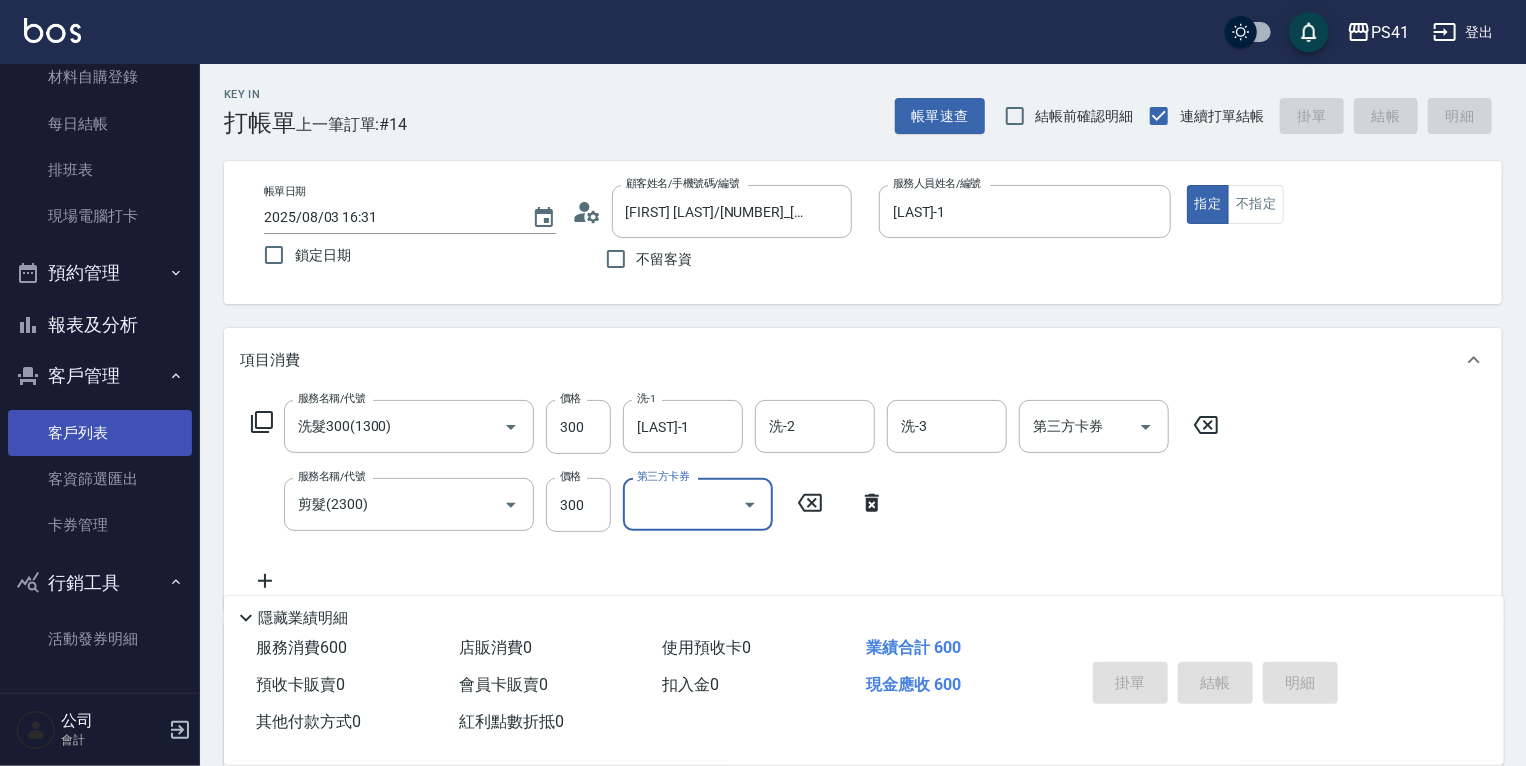 type on "2025/08/03 16:32" 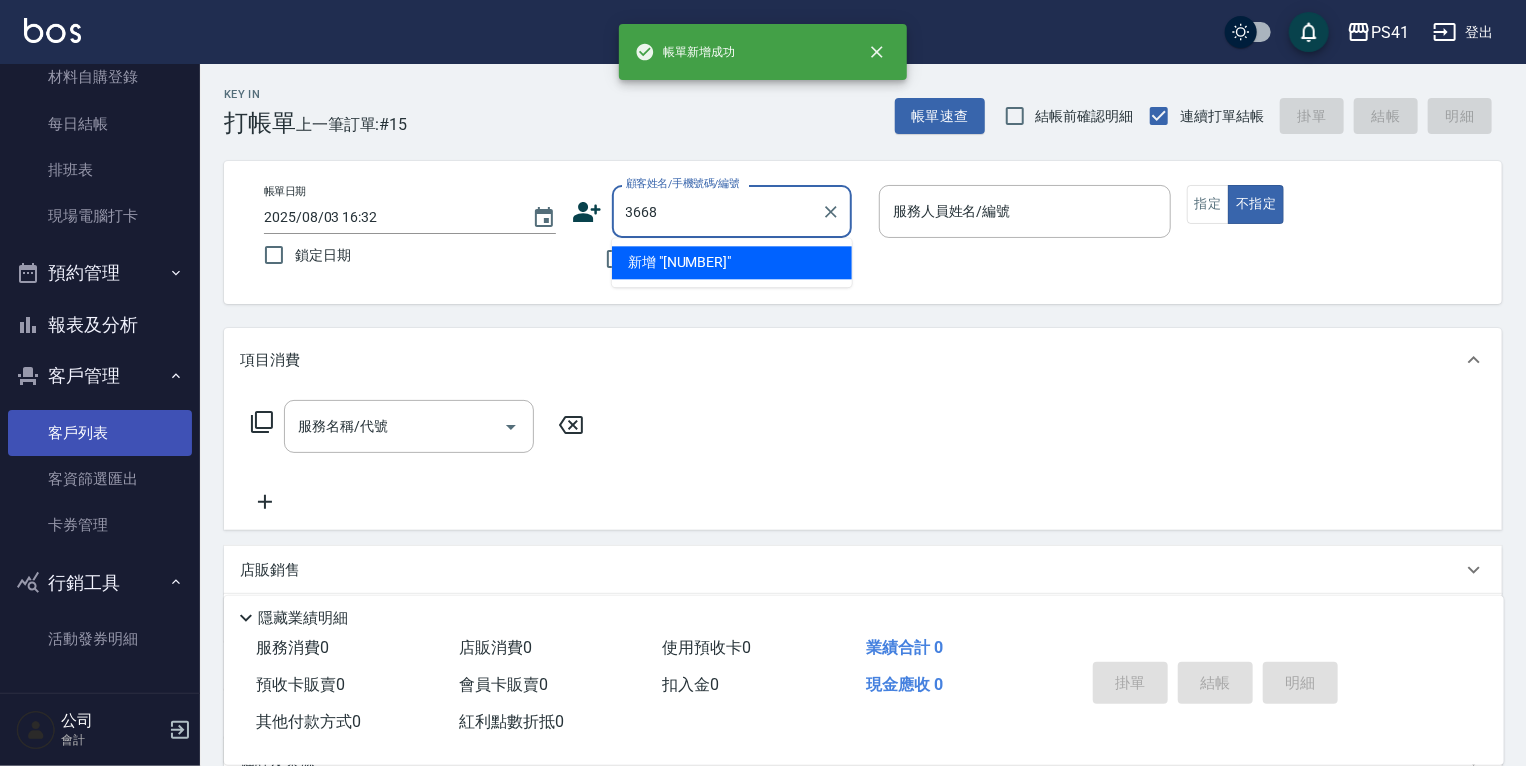 type on "3668" 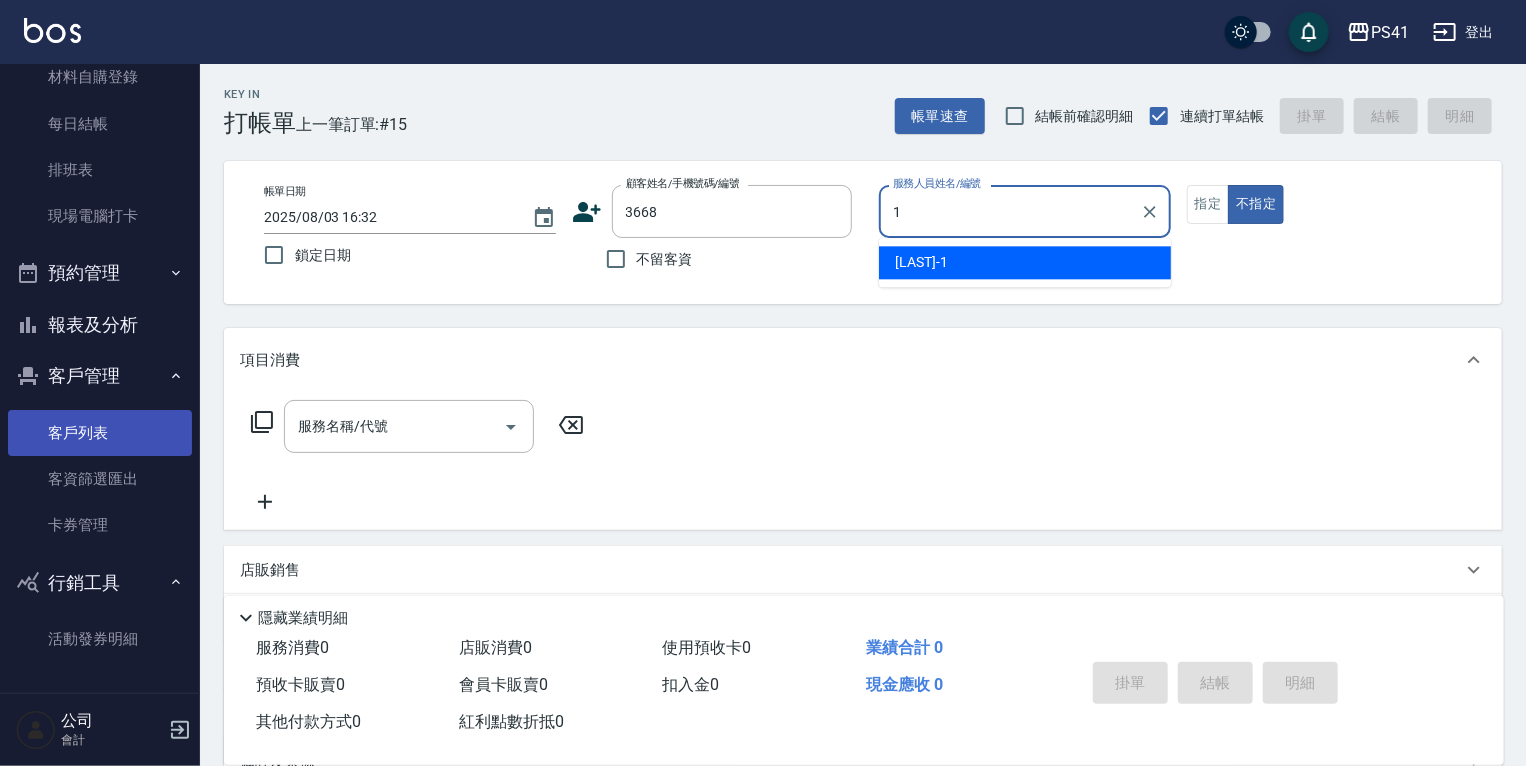 type on "15" 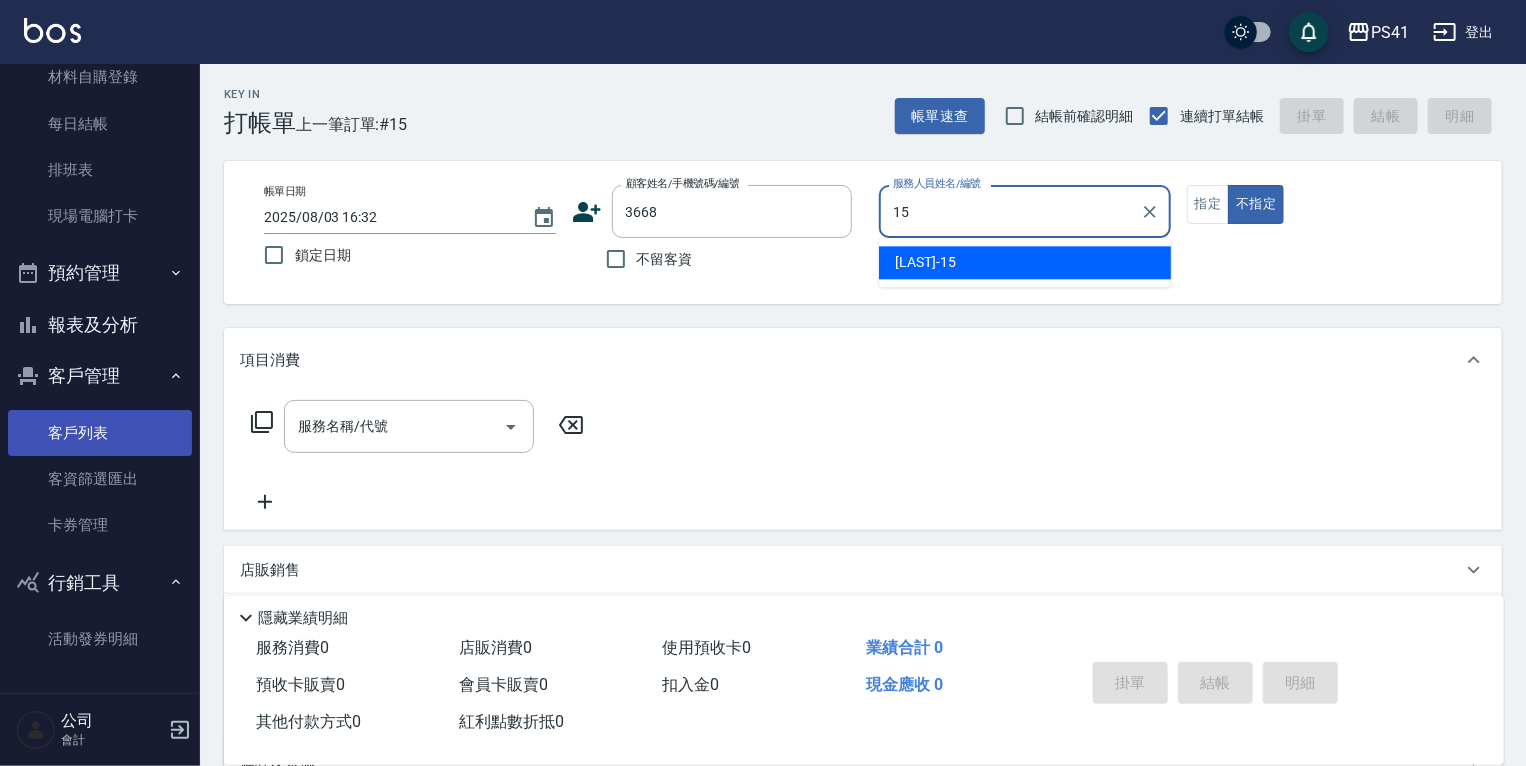 type on "[LAST]/[PHONE]/[NUMBER]" 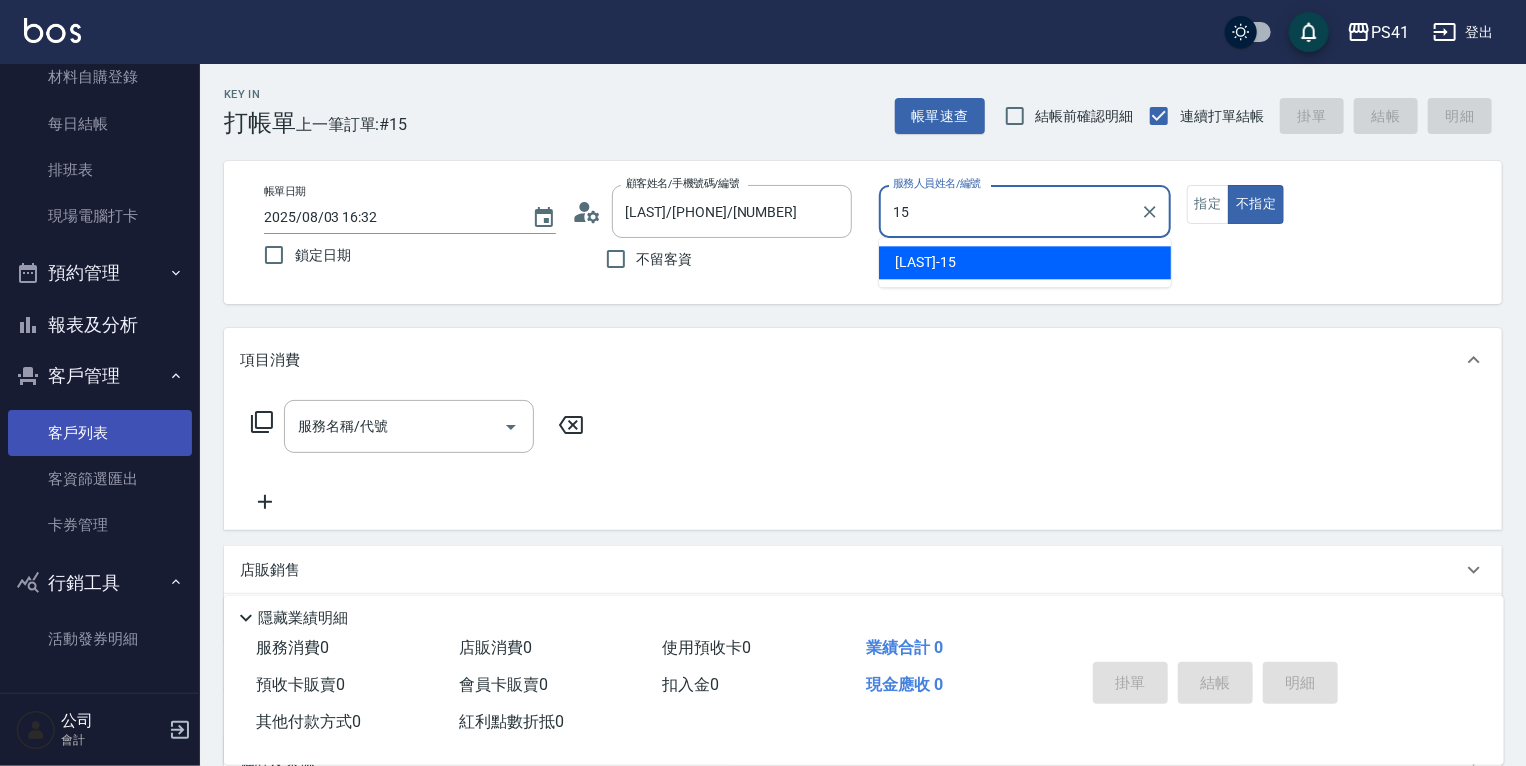 type on "[LAST]-[NUMBER]" 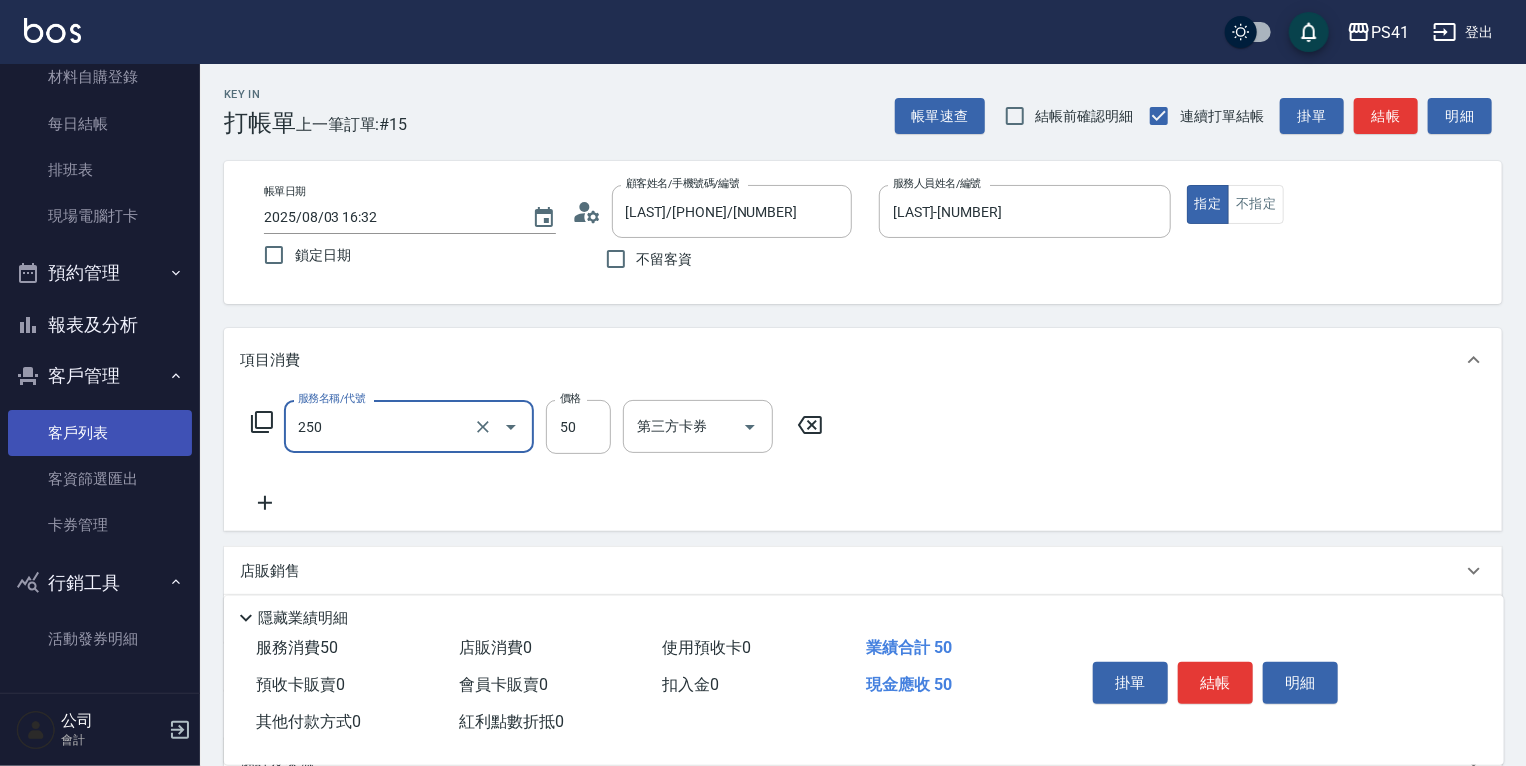 type on "剪瀏海(250)" 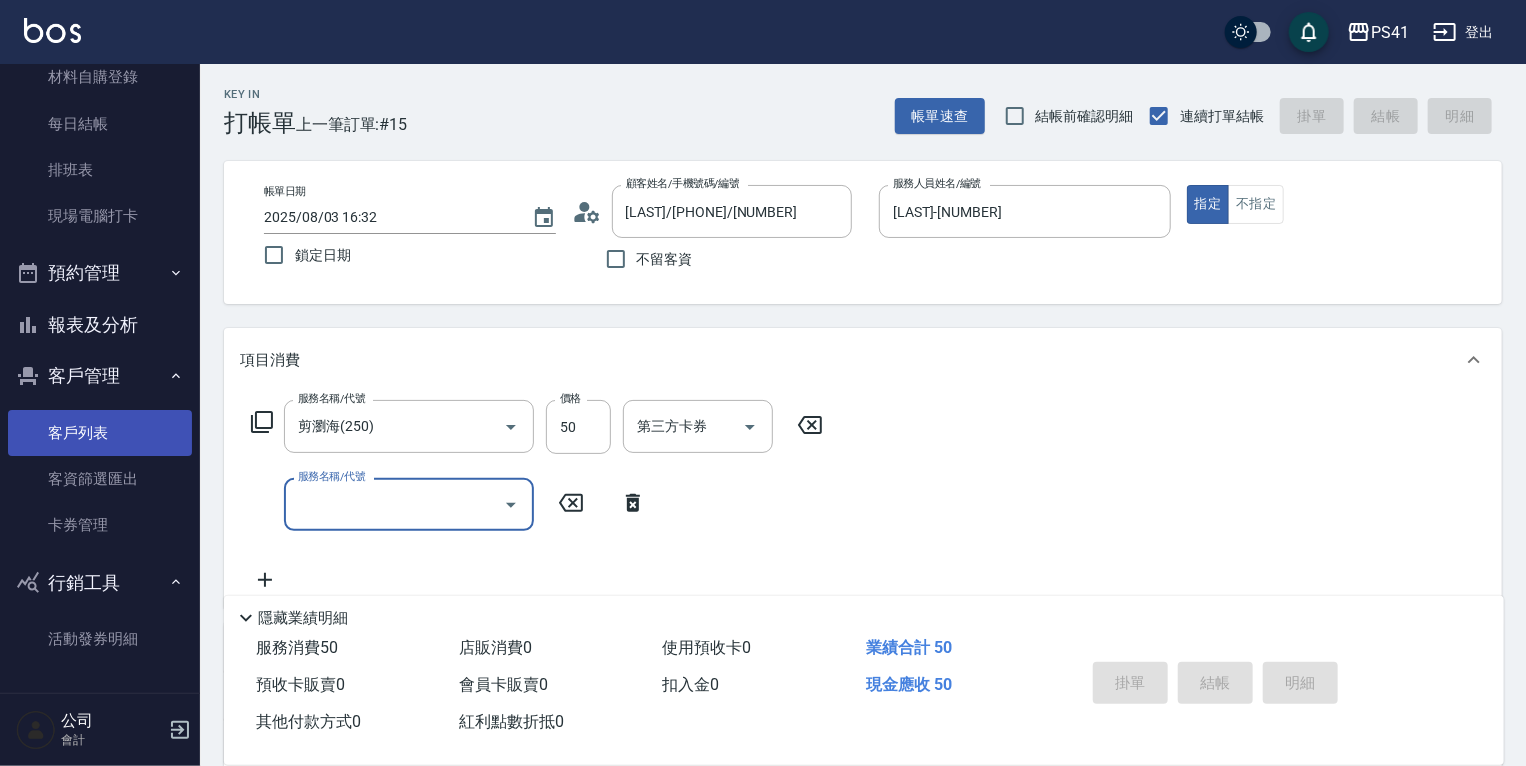 type 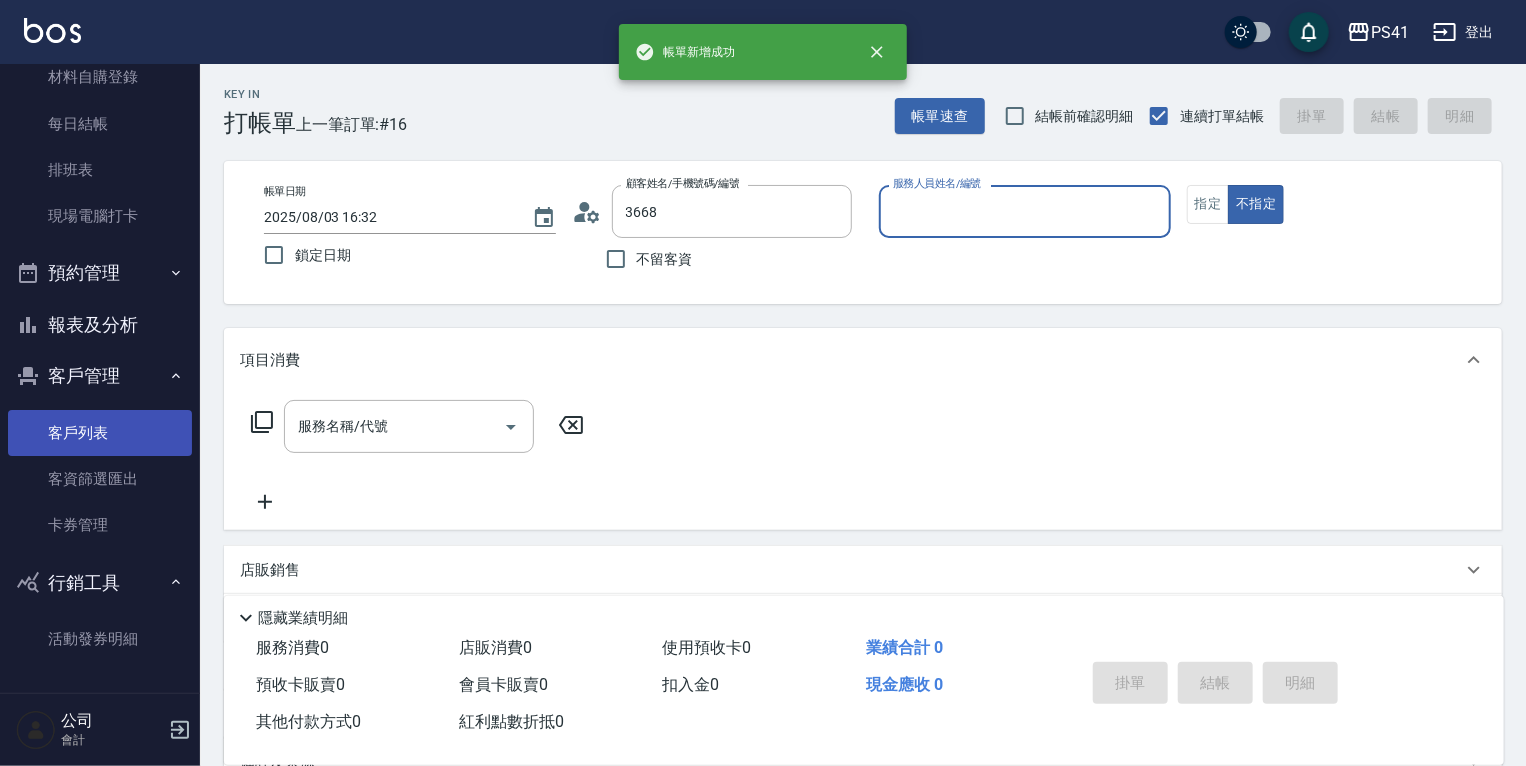 type on "[LAST]/[PHONE]/[NUMBER]" 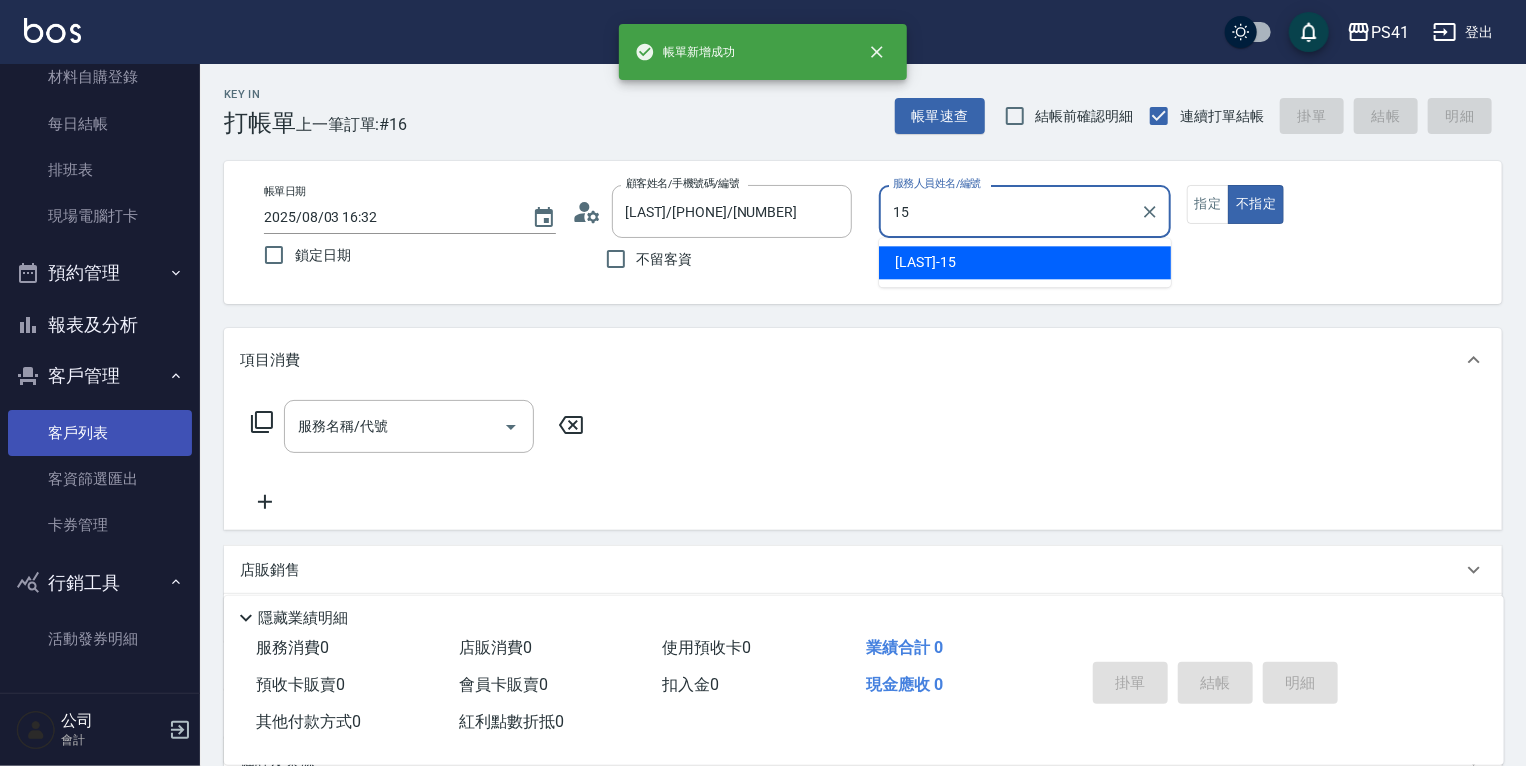type on "[LAST]-[NUMBER]" 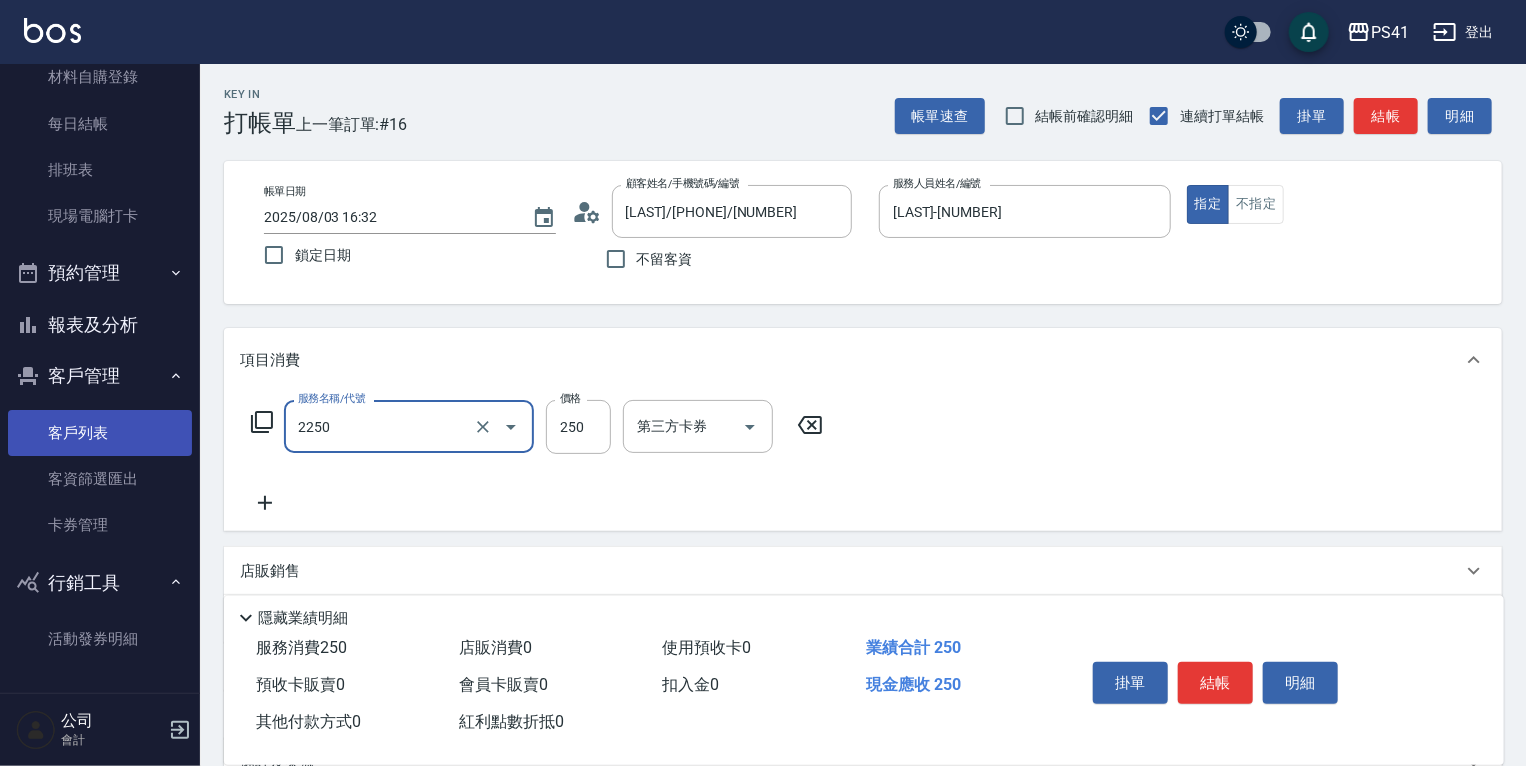 type on "指定剪髮優惠([PRICE])" 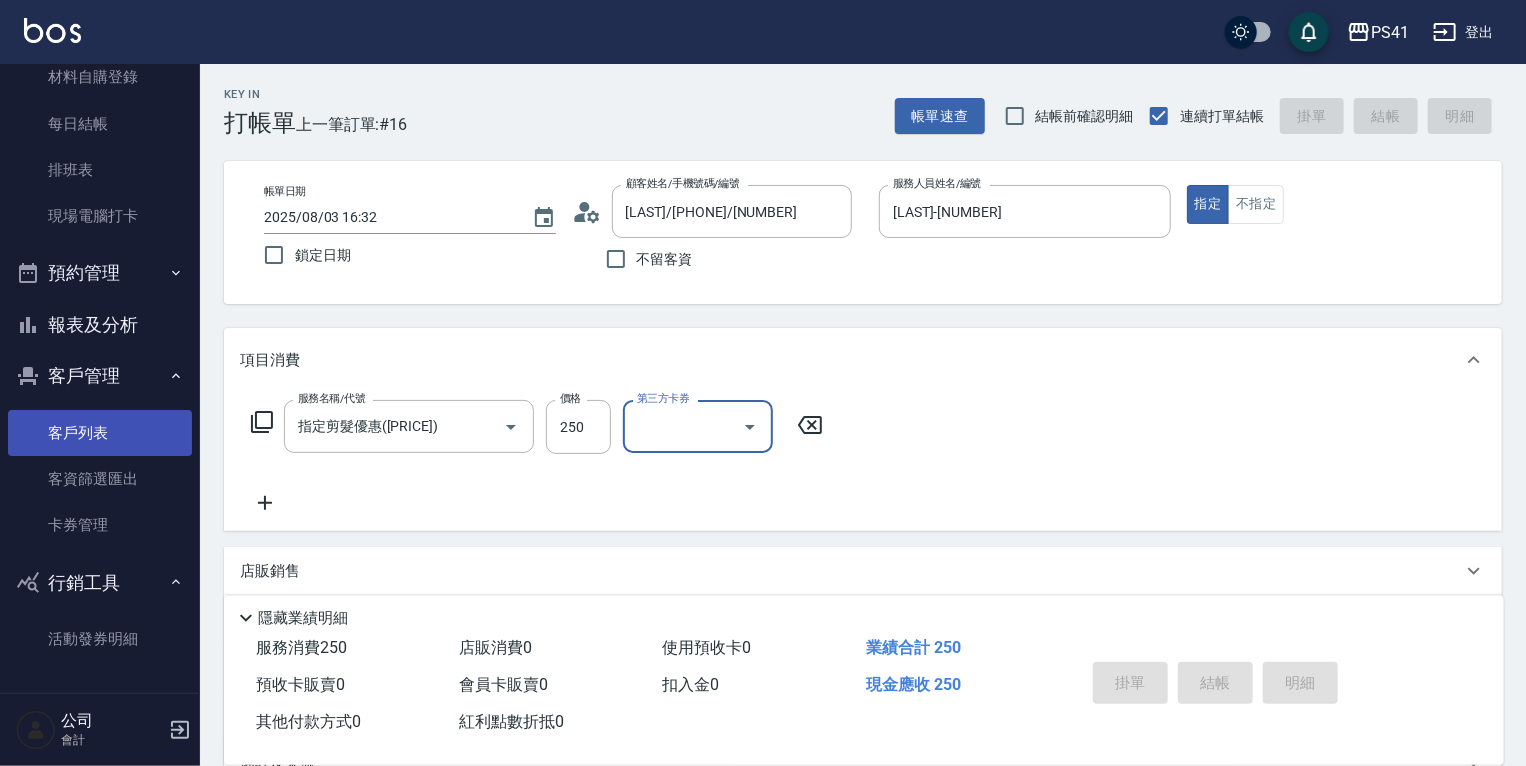 type 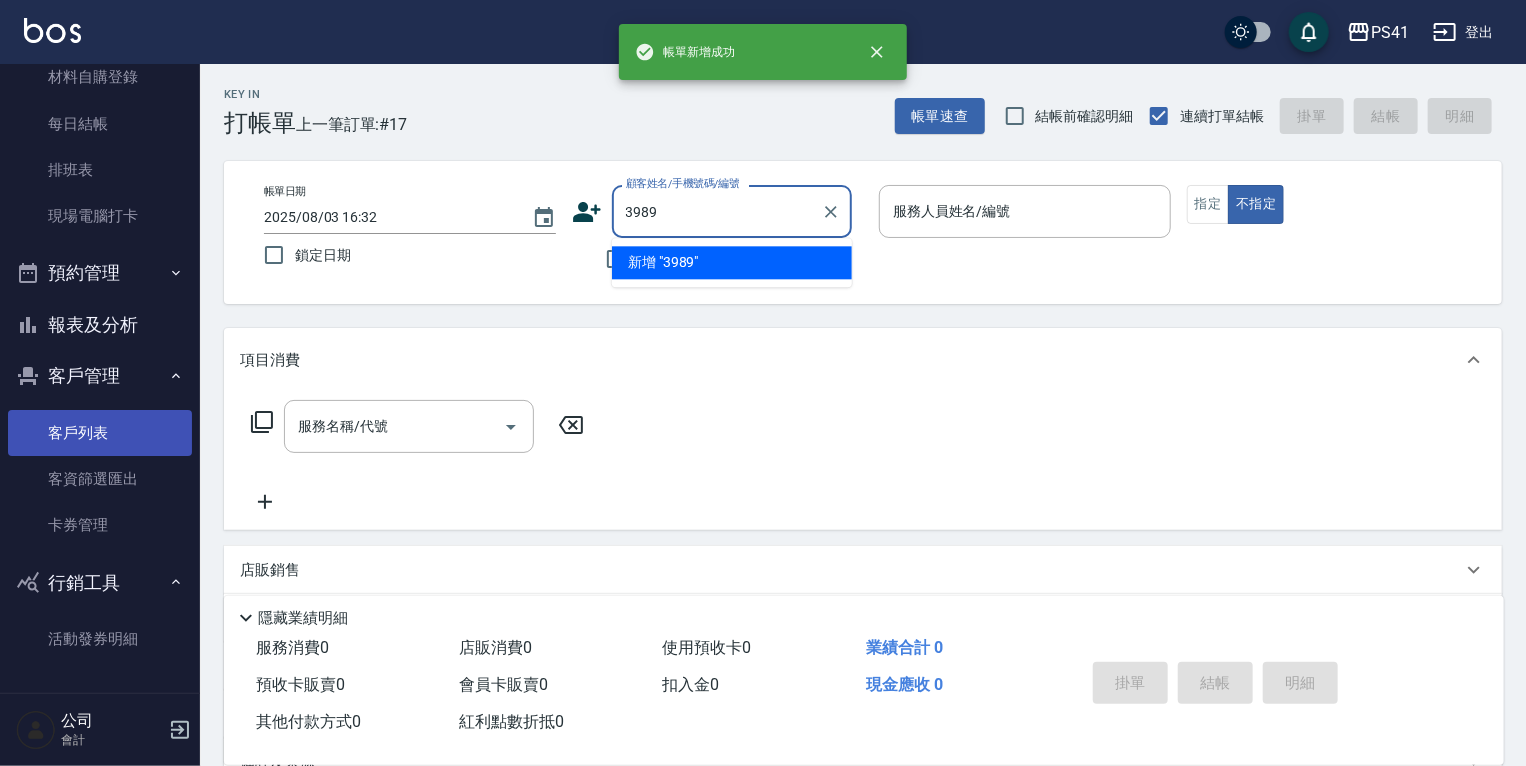 type on "3989" 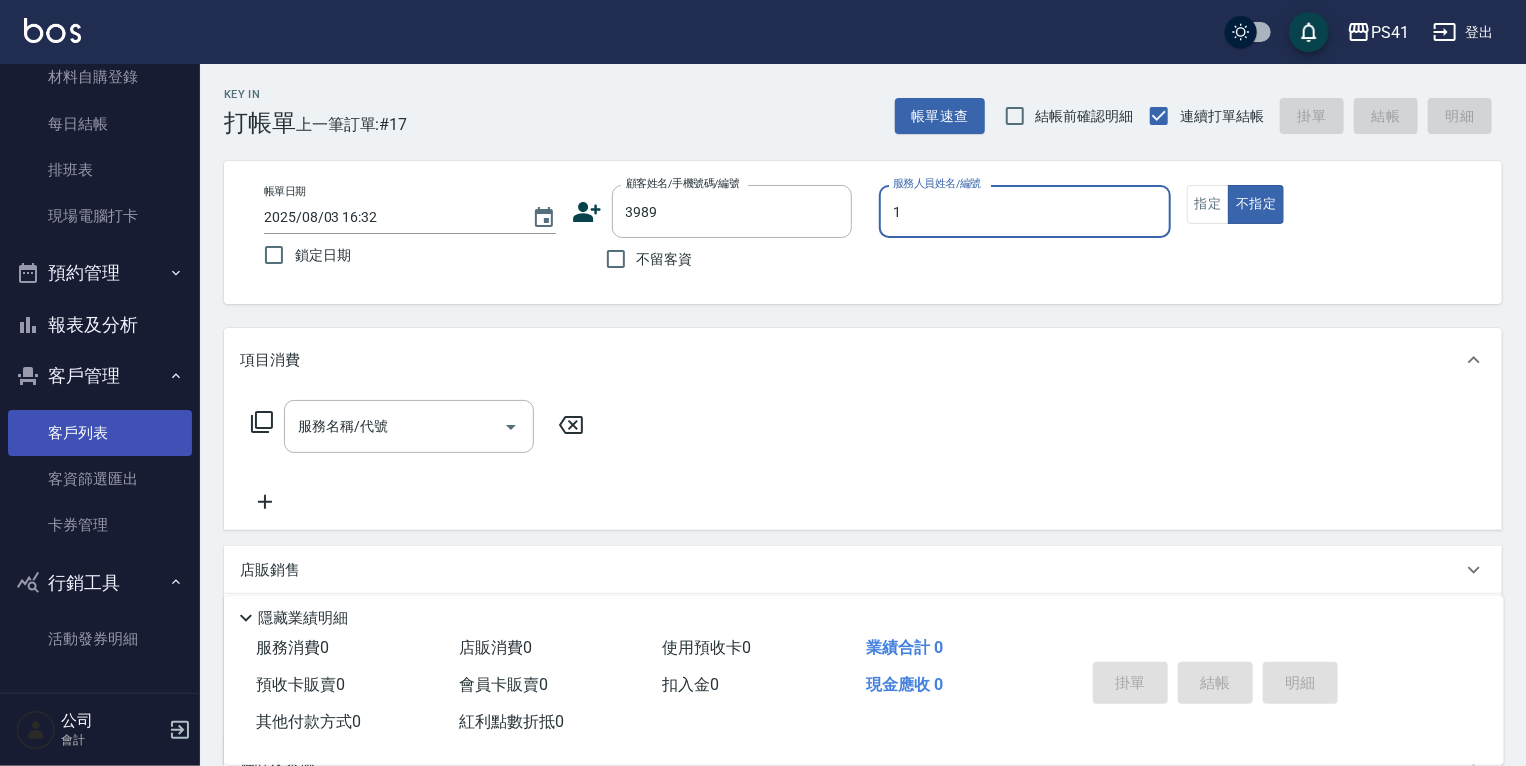 type on "15" 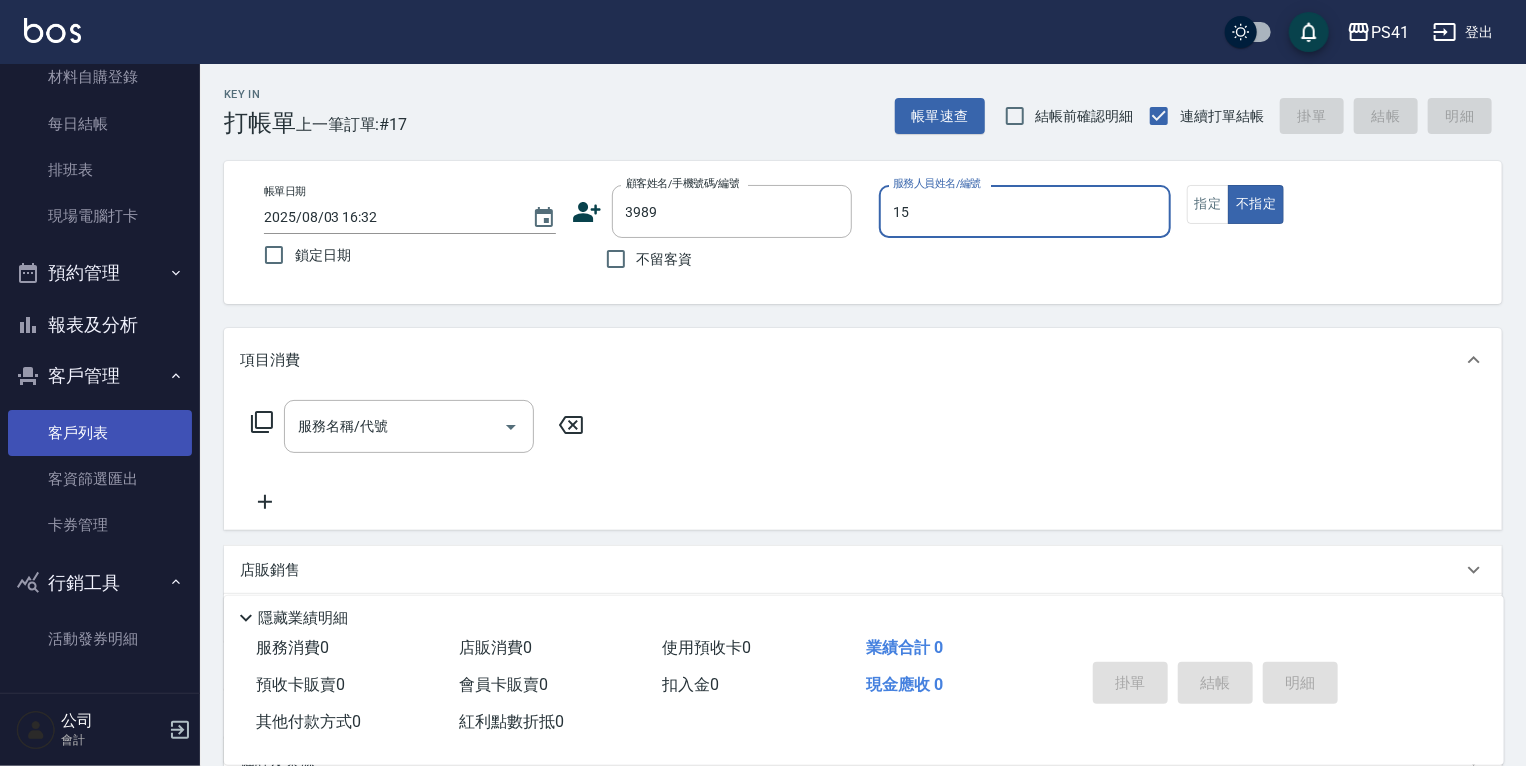 type on "[LAST]/[PHONE]/[NUMBER]" 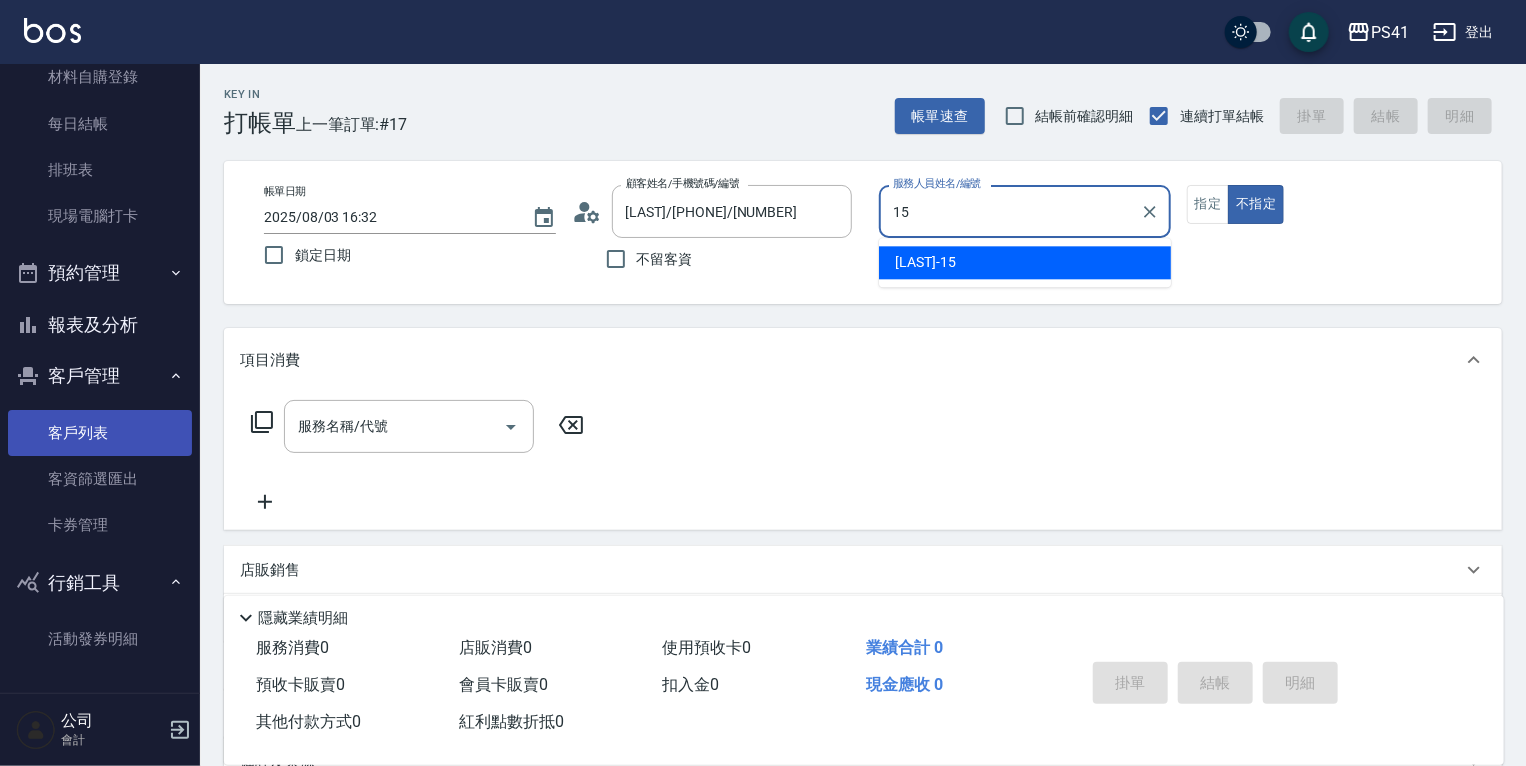 type on "[LAST]-[NUMBER]" 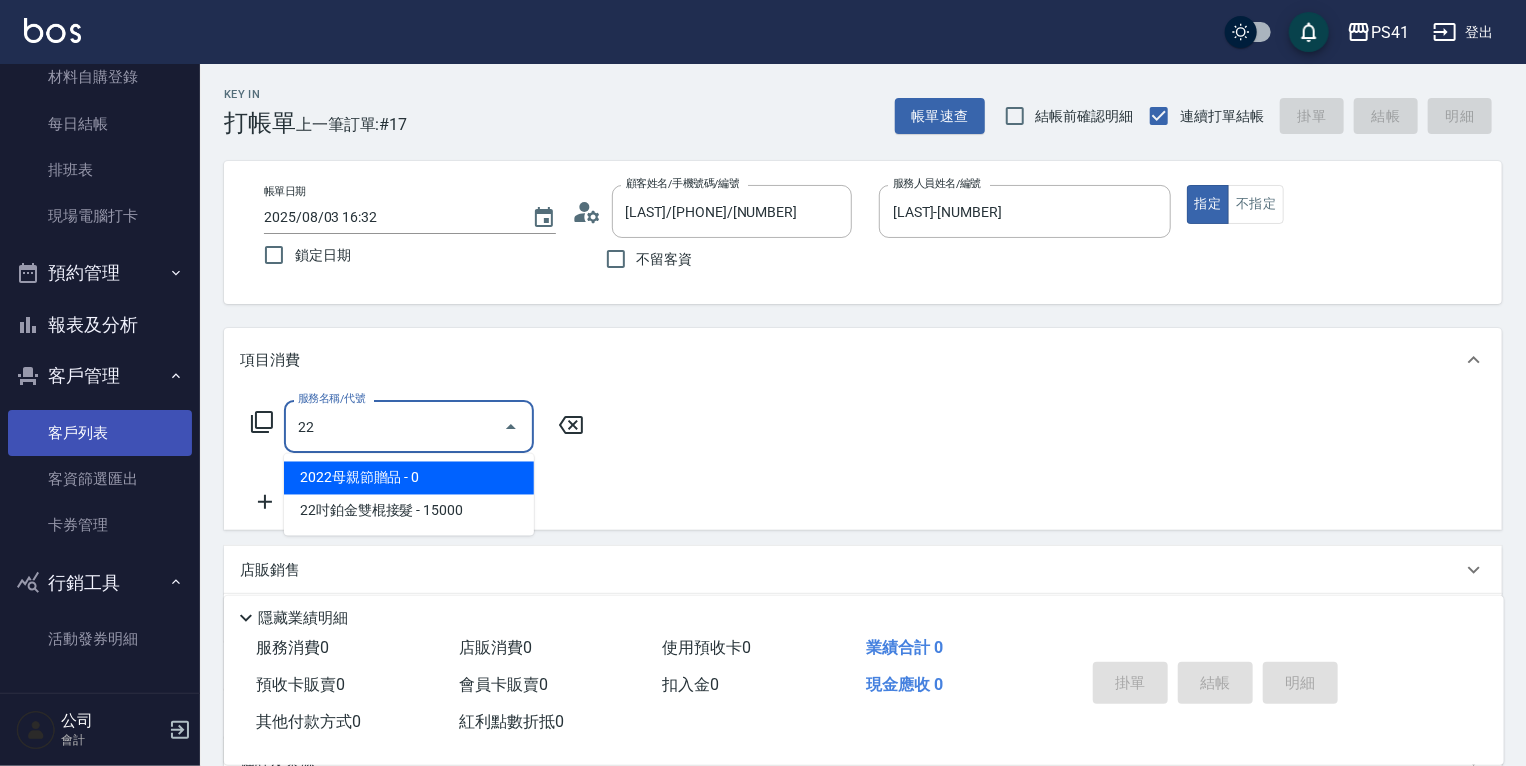 type on "2" 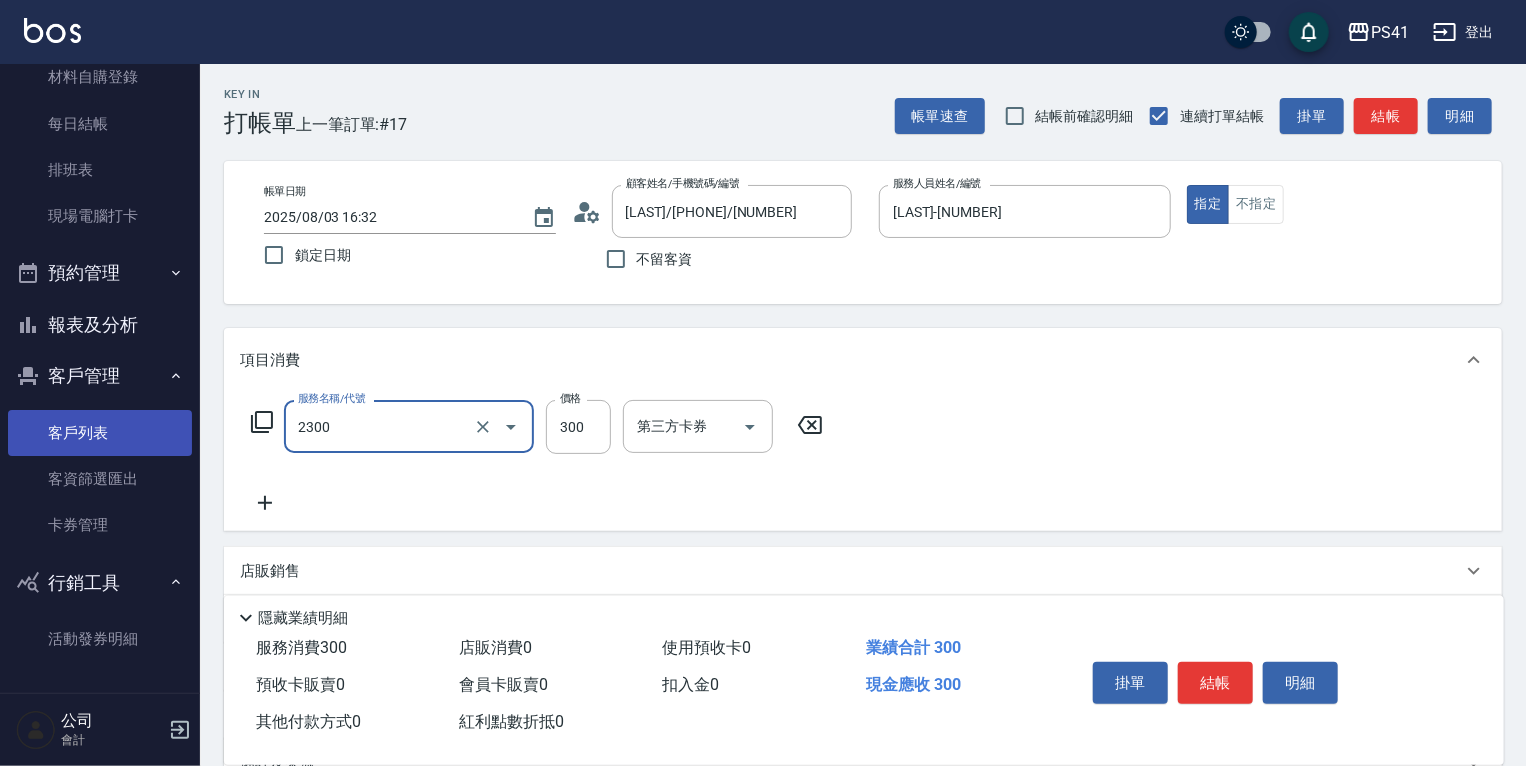 type on "剪髮(2300)" 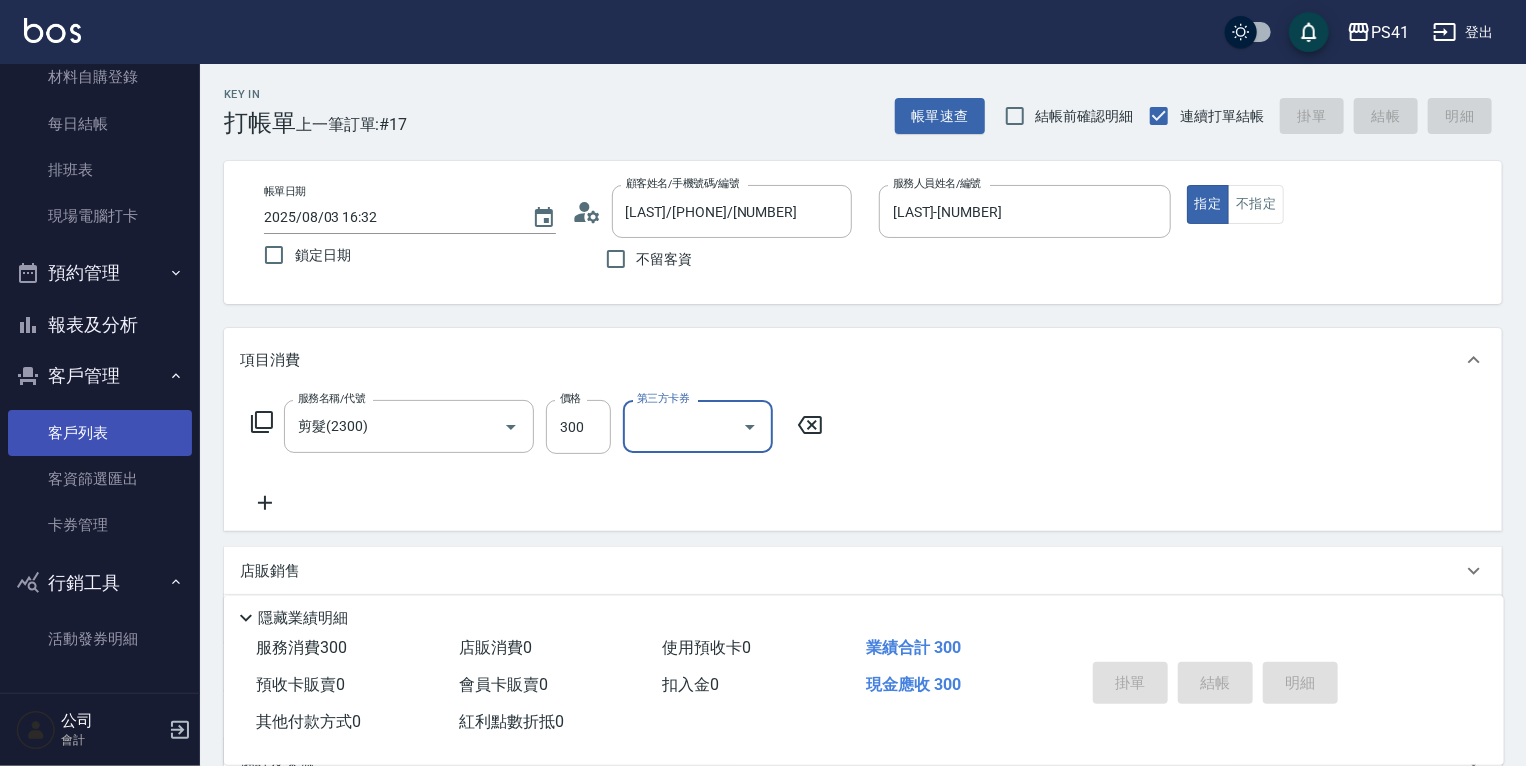 type 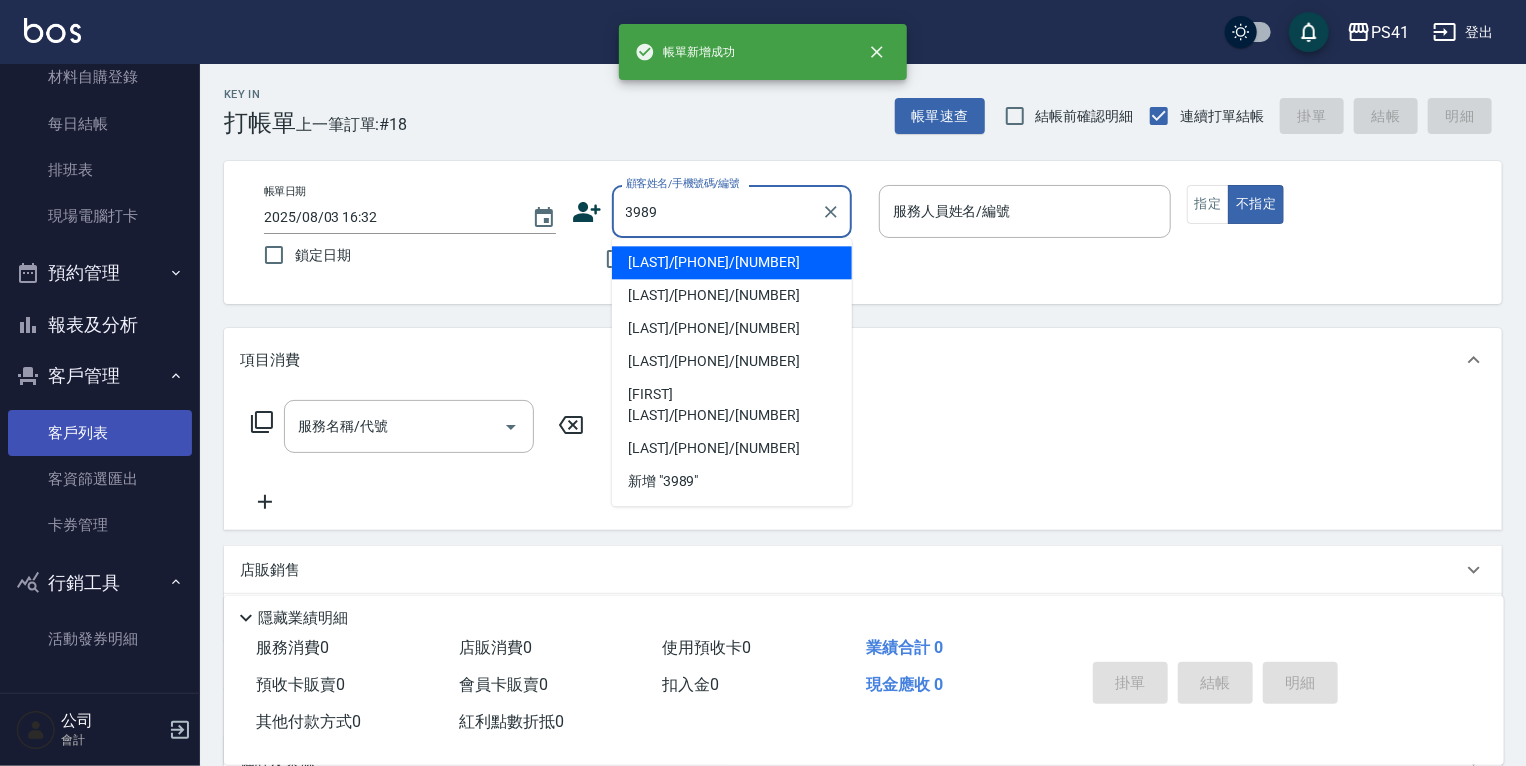 type on "[LAST]/[PHONE]/[NUMBER]" 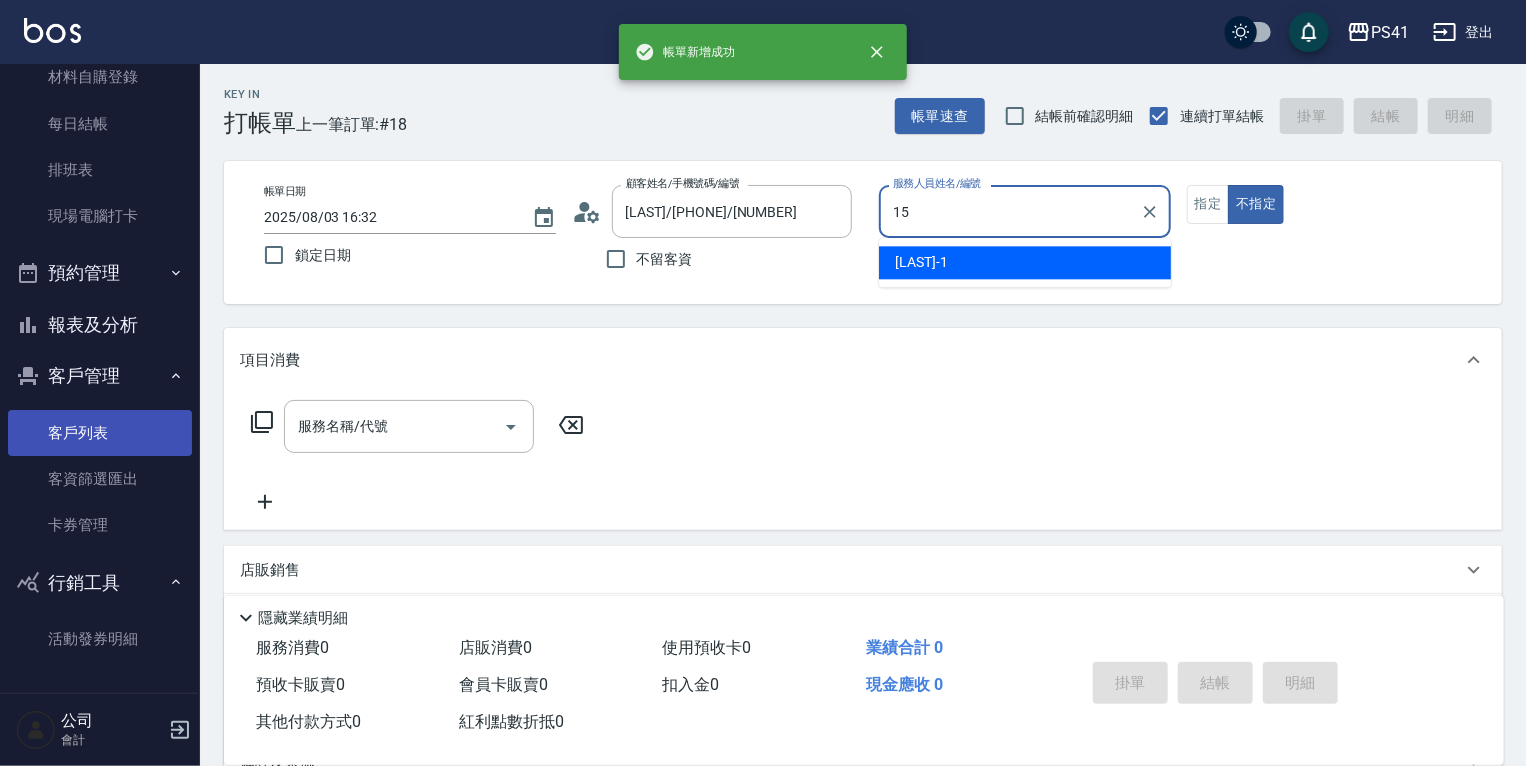 type on "[LAST]-[NUMBER]" 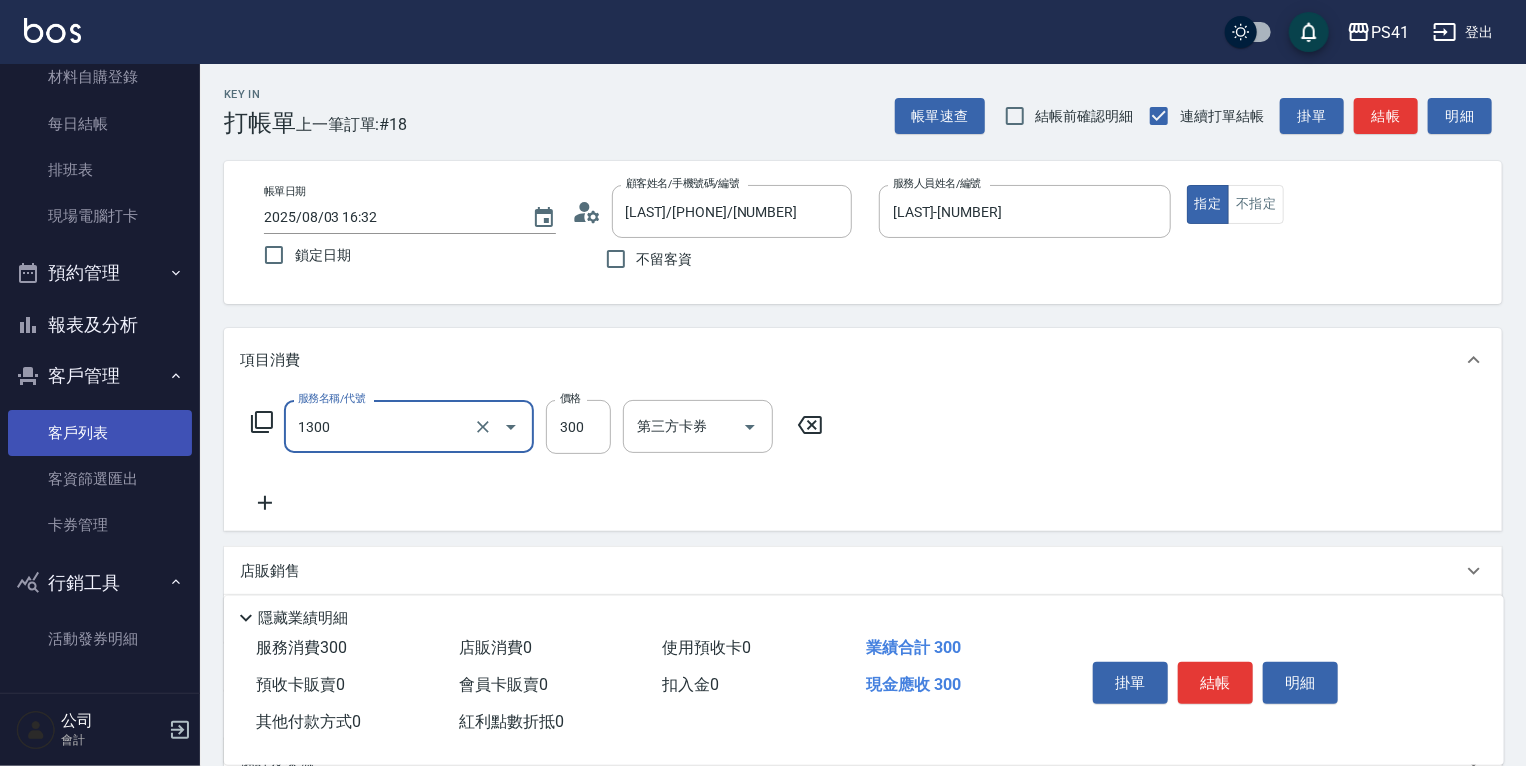 type on "洗髮300(1300)" 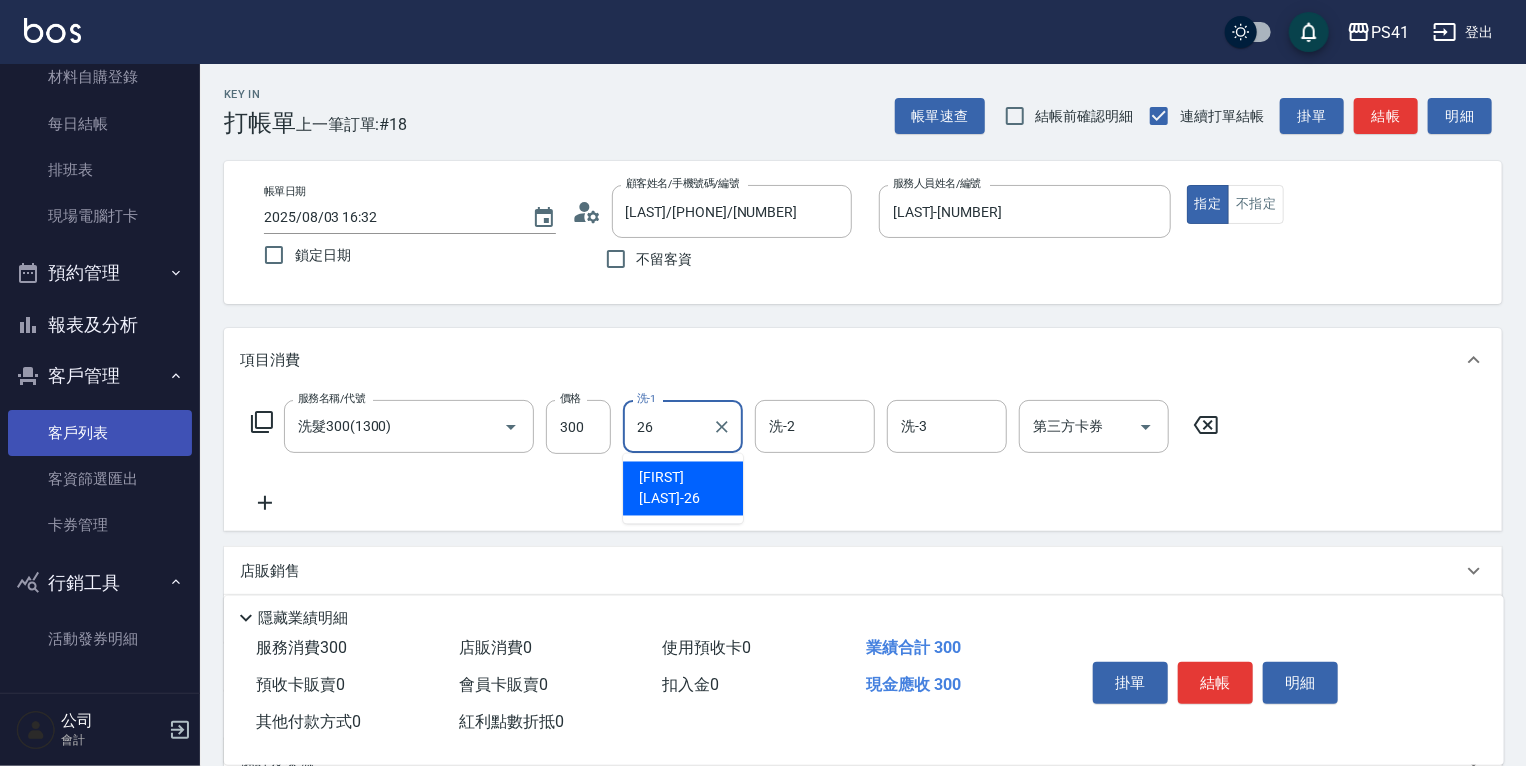 type on "[LAST]-[NUMBER]" 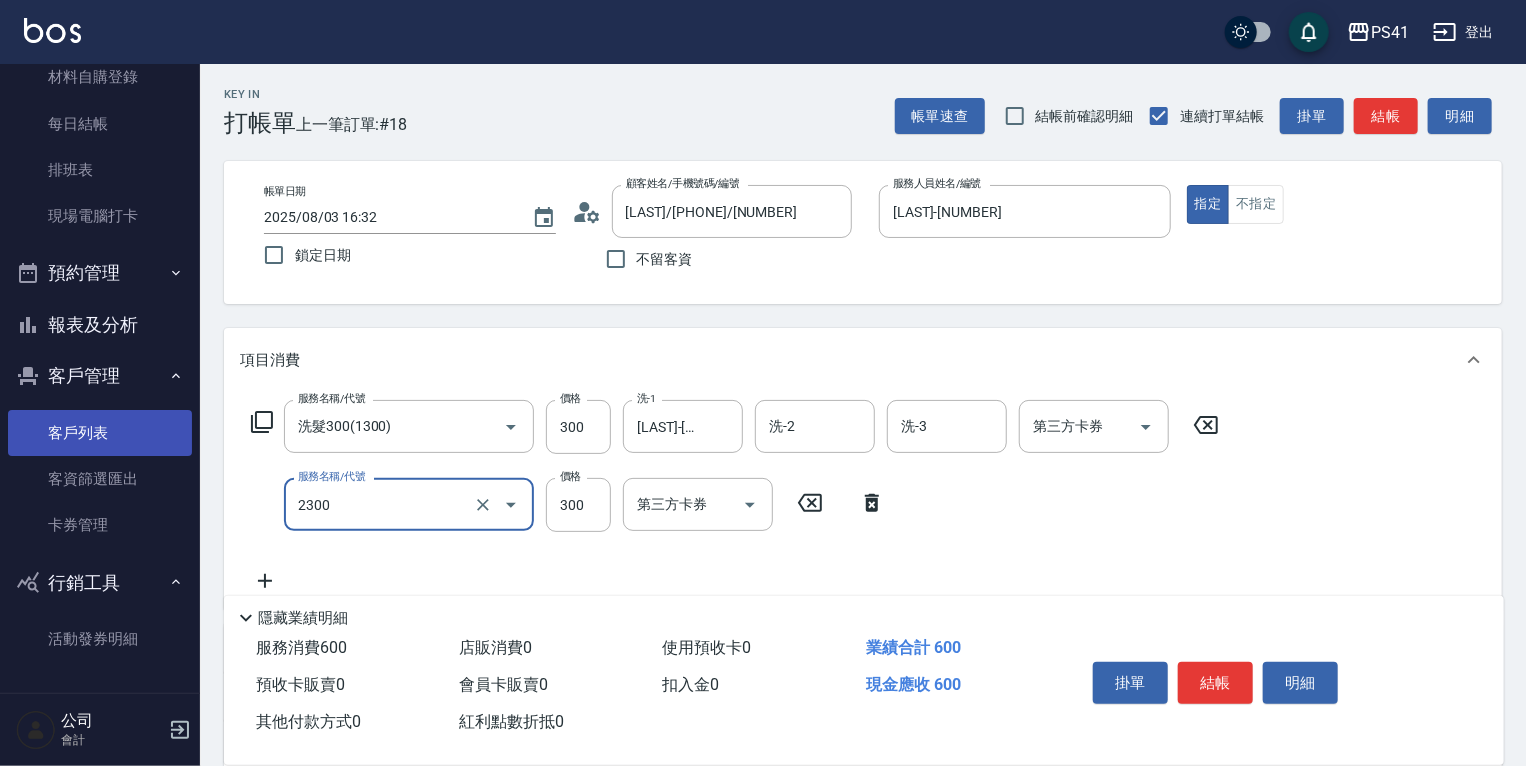 type on "剪髮(2300)" 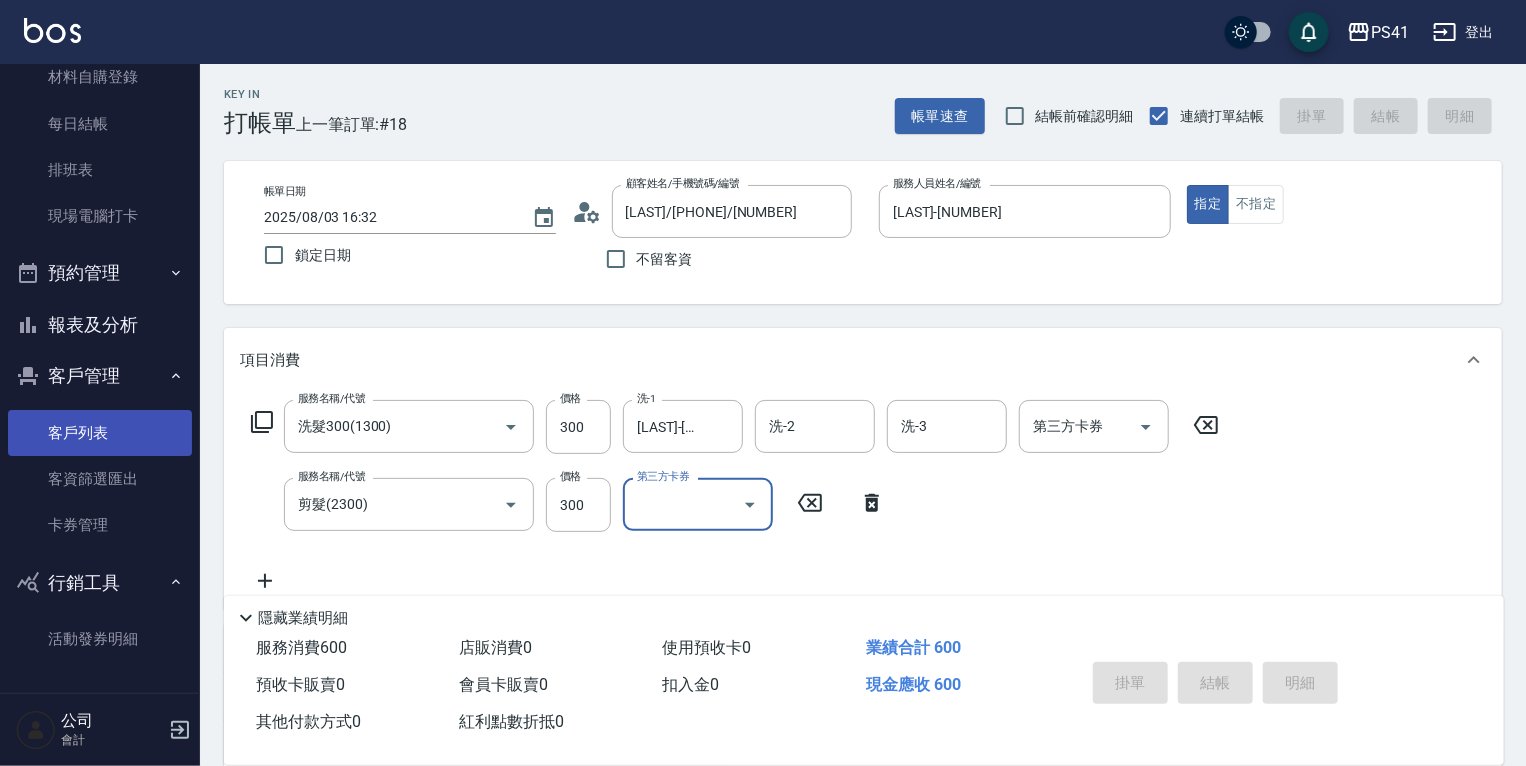 type 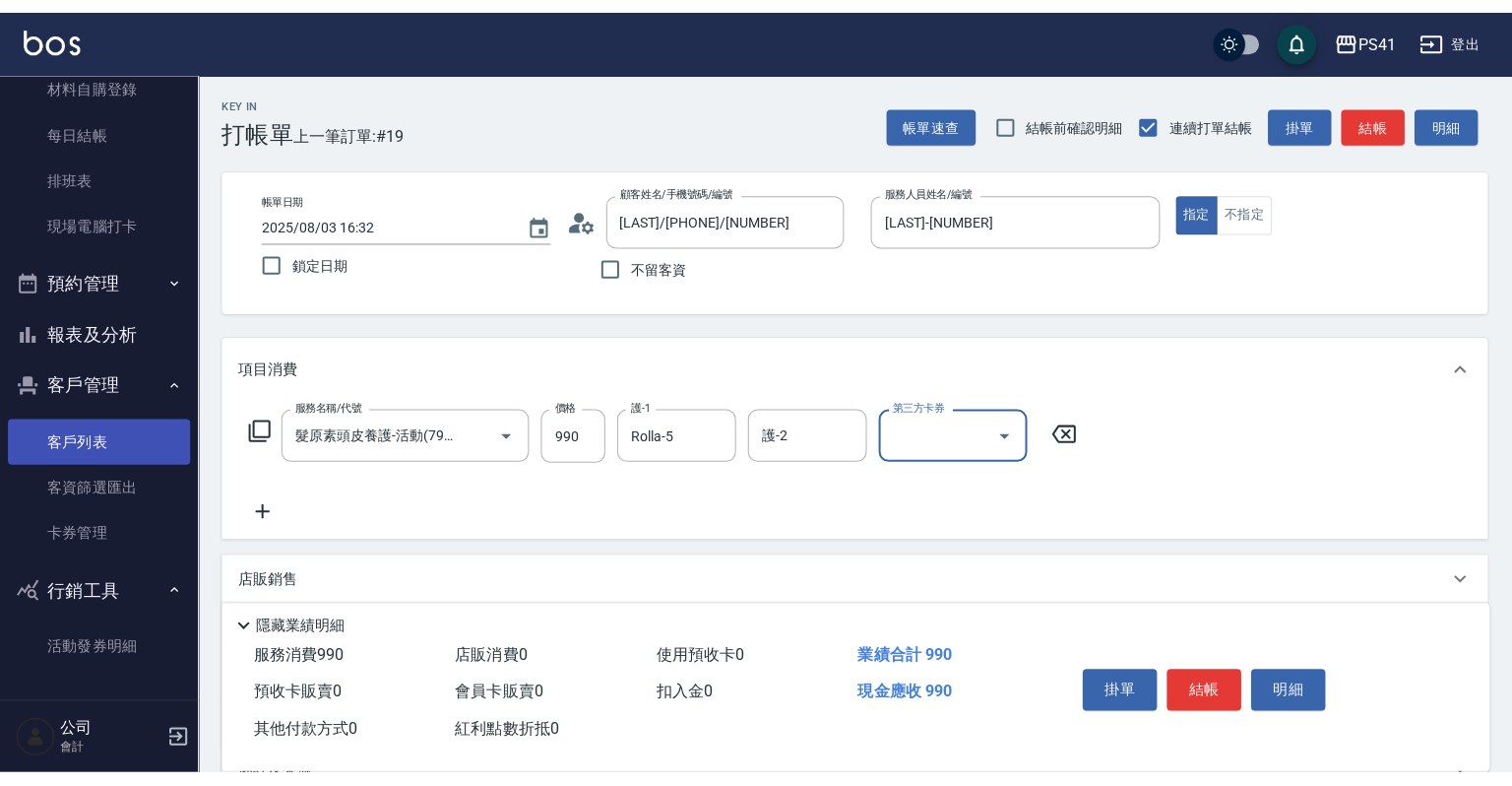 scroll, scrollTop: 0, scrollLeft: 0, axis: both 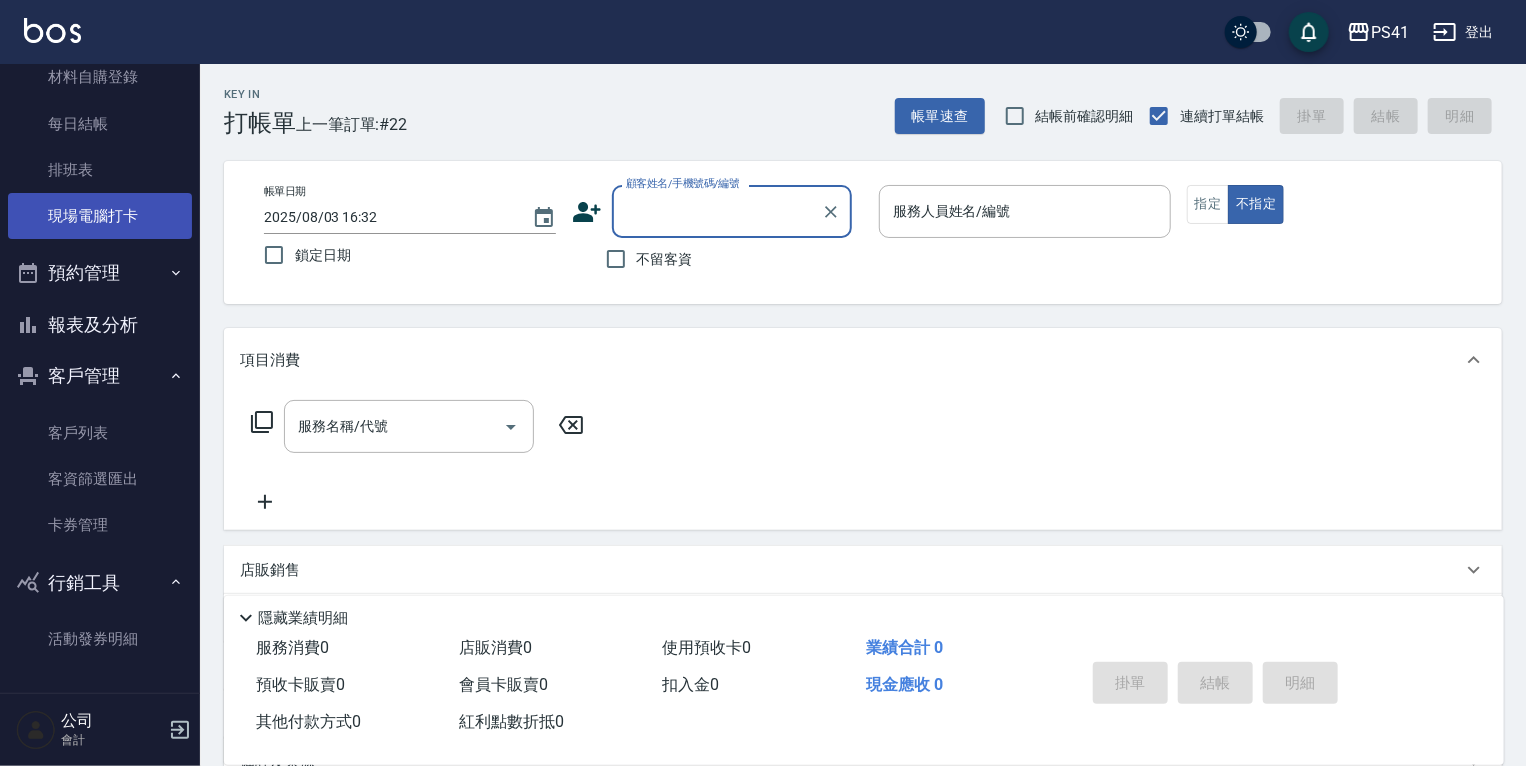 click on "現場電腦打卡" at bounding box center [100, 216] 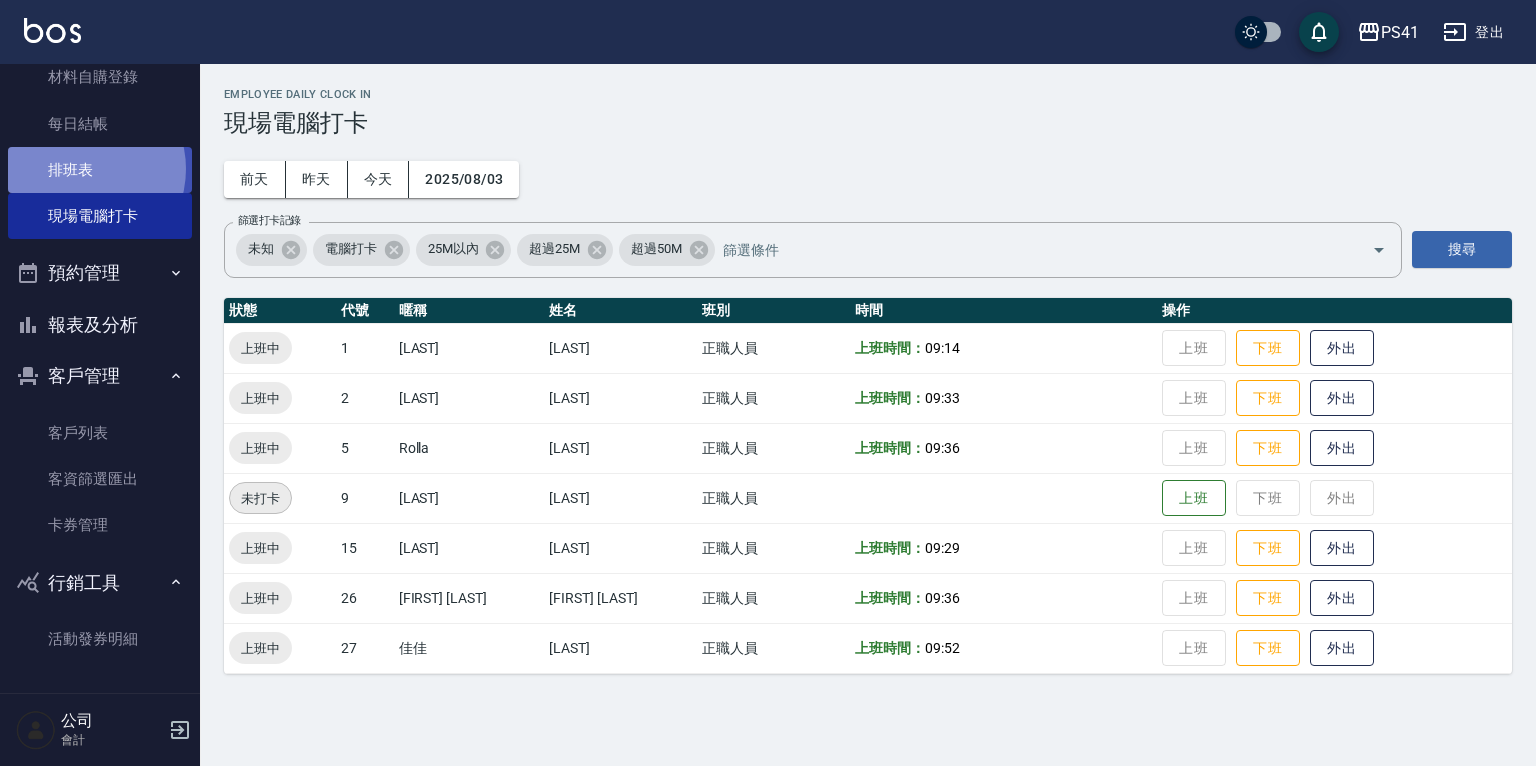 click on "排班表" at bounding box center (100, 170) 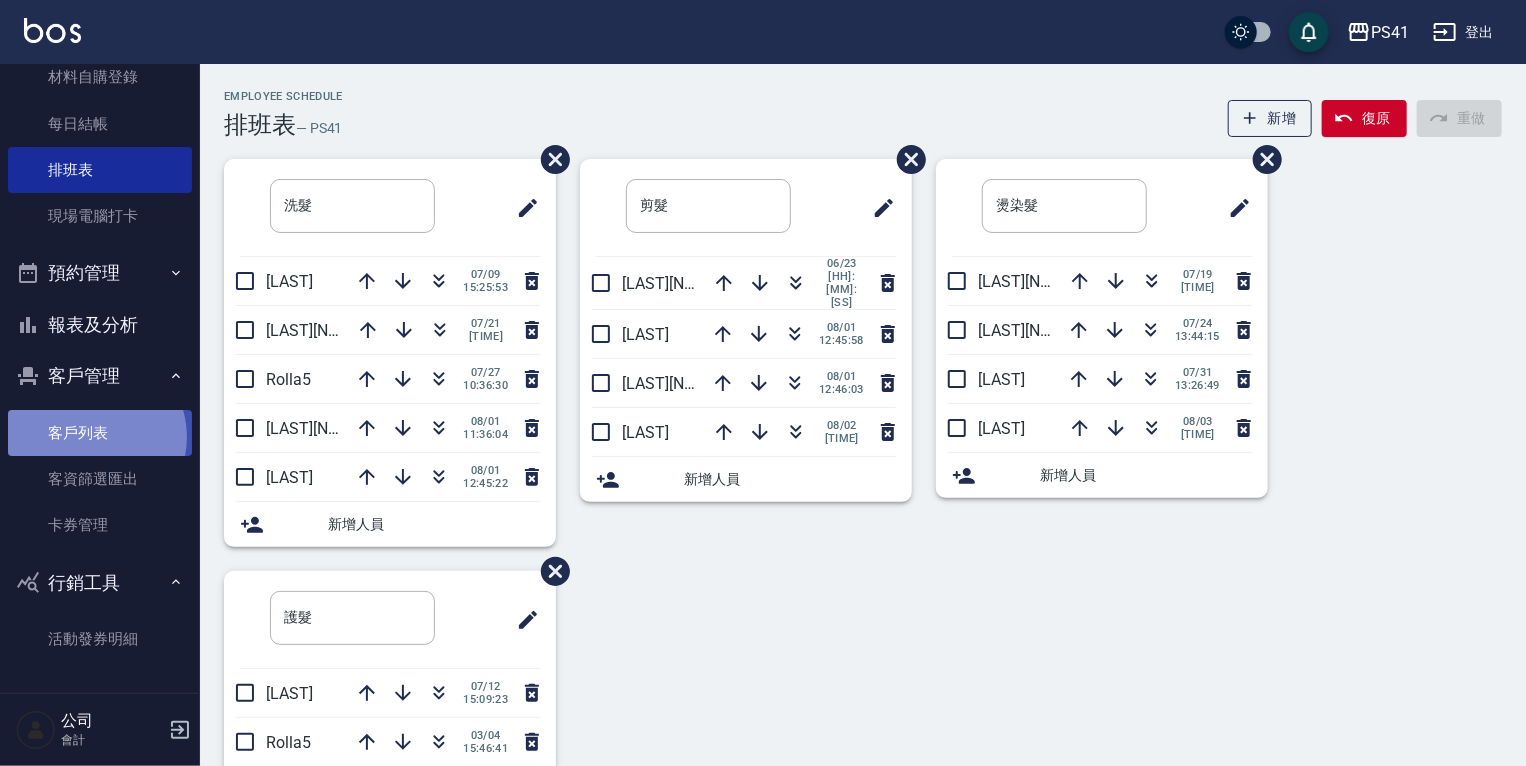 click on "客戶列表" at bounding box center (100, 433) 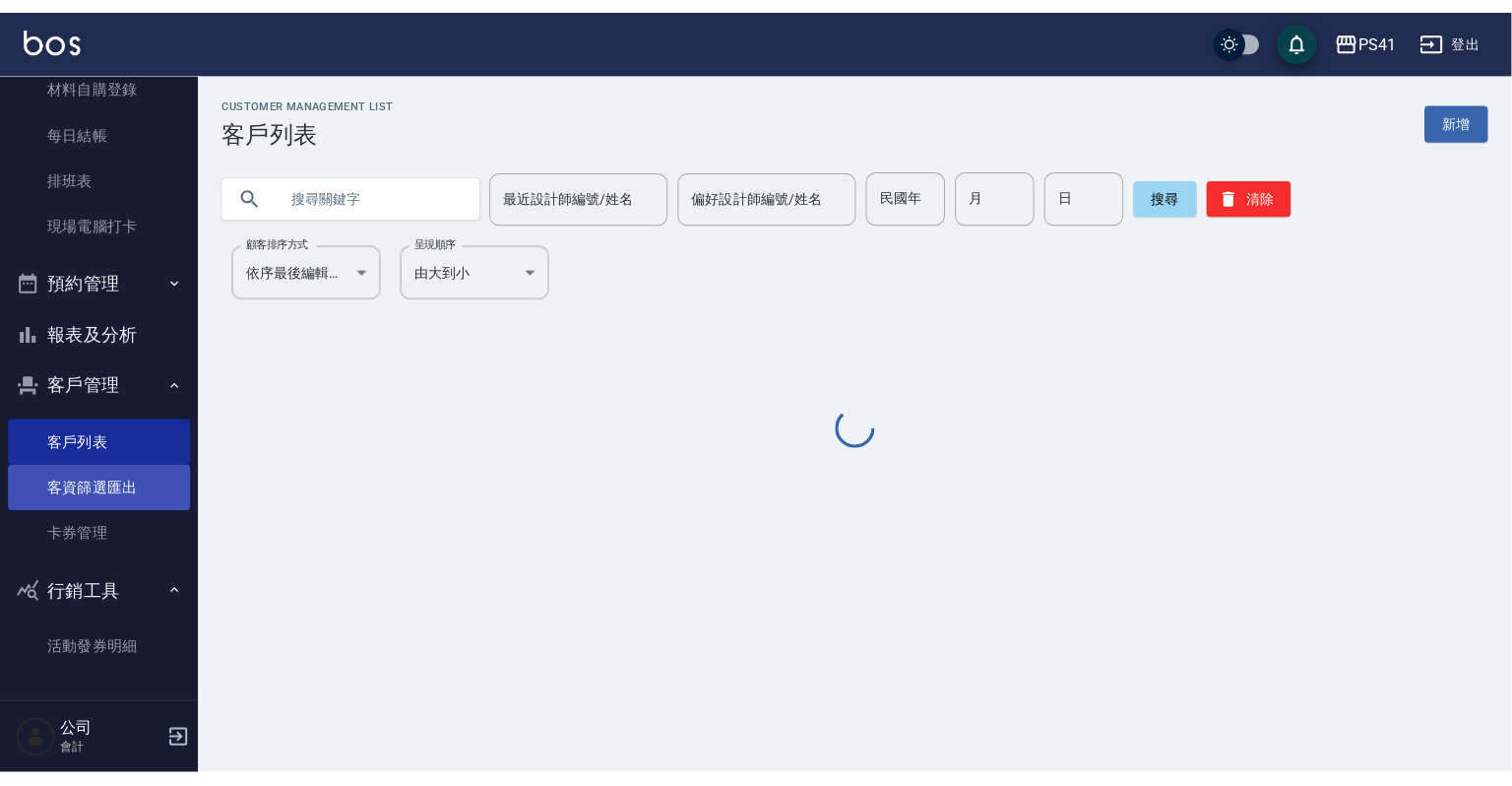 scroll, scrollTop: 181, scrollLeft: 0, axis: vertical 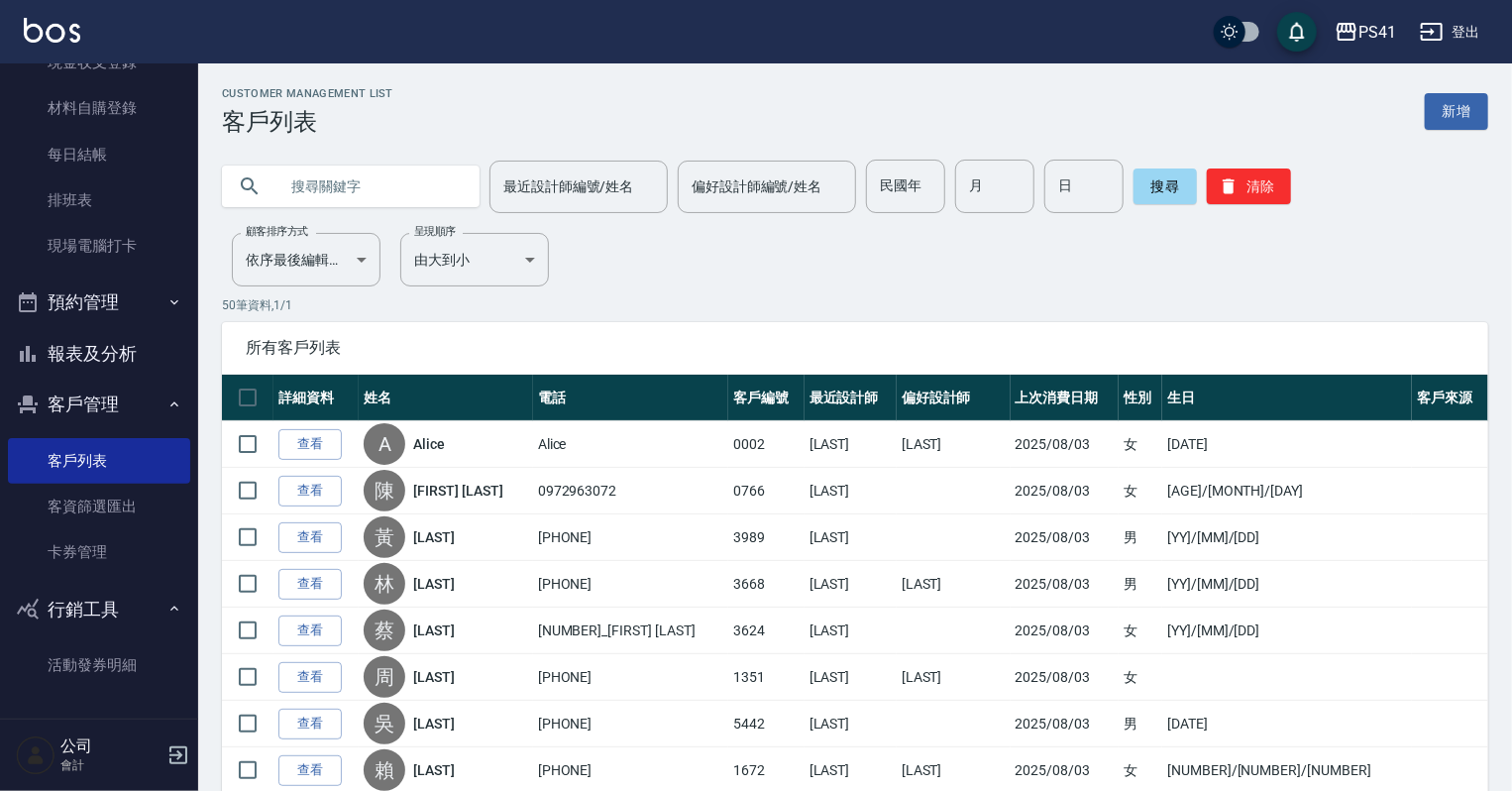 click at bounding box center [371, 186] 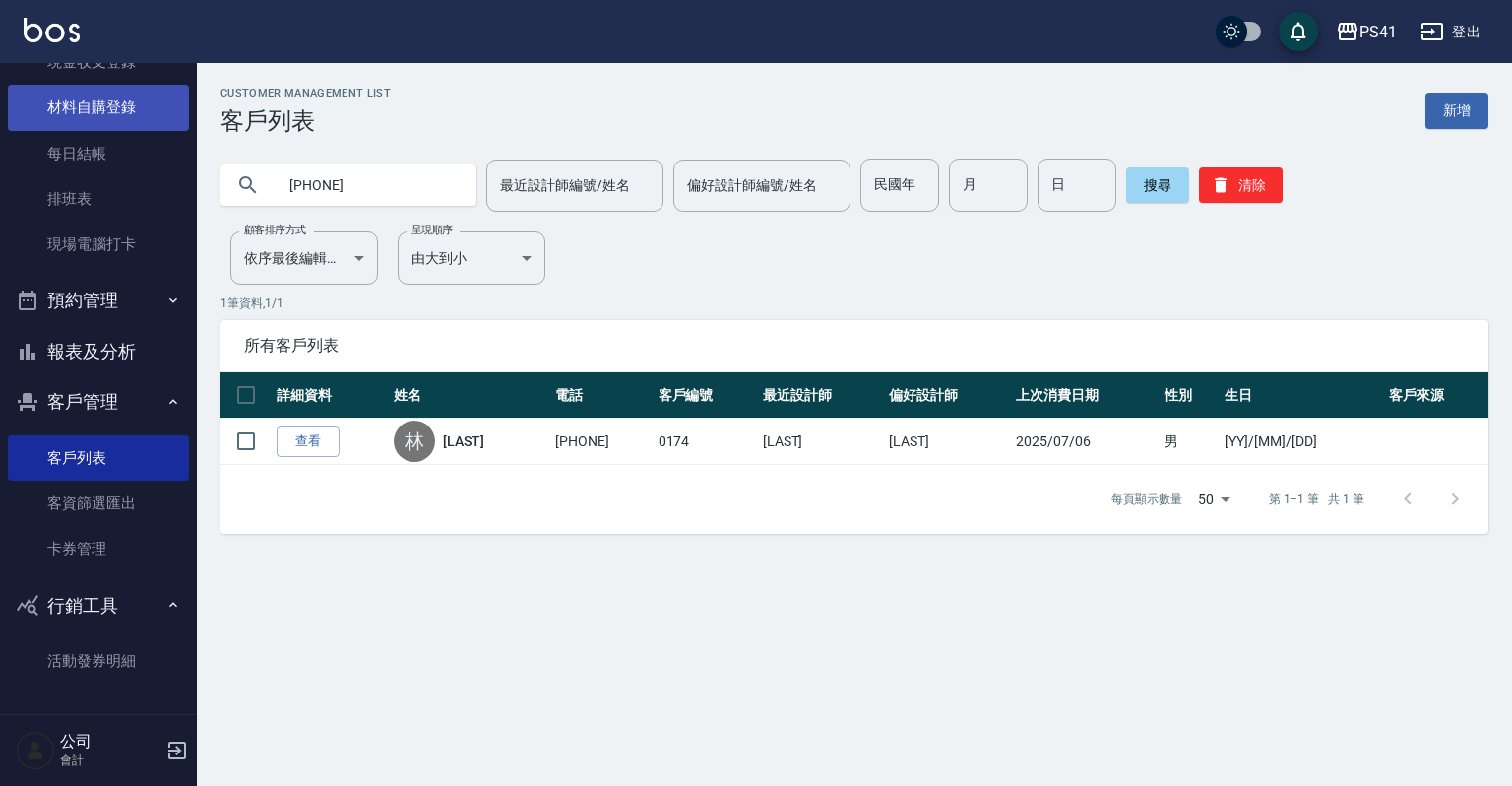 drag, startPoint x: 447, startPoint y: 191, endPoint x: 154, endPoint y: 124, distance: 300.56281 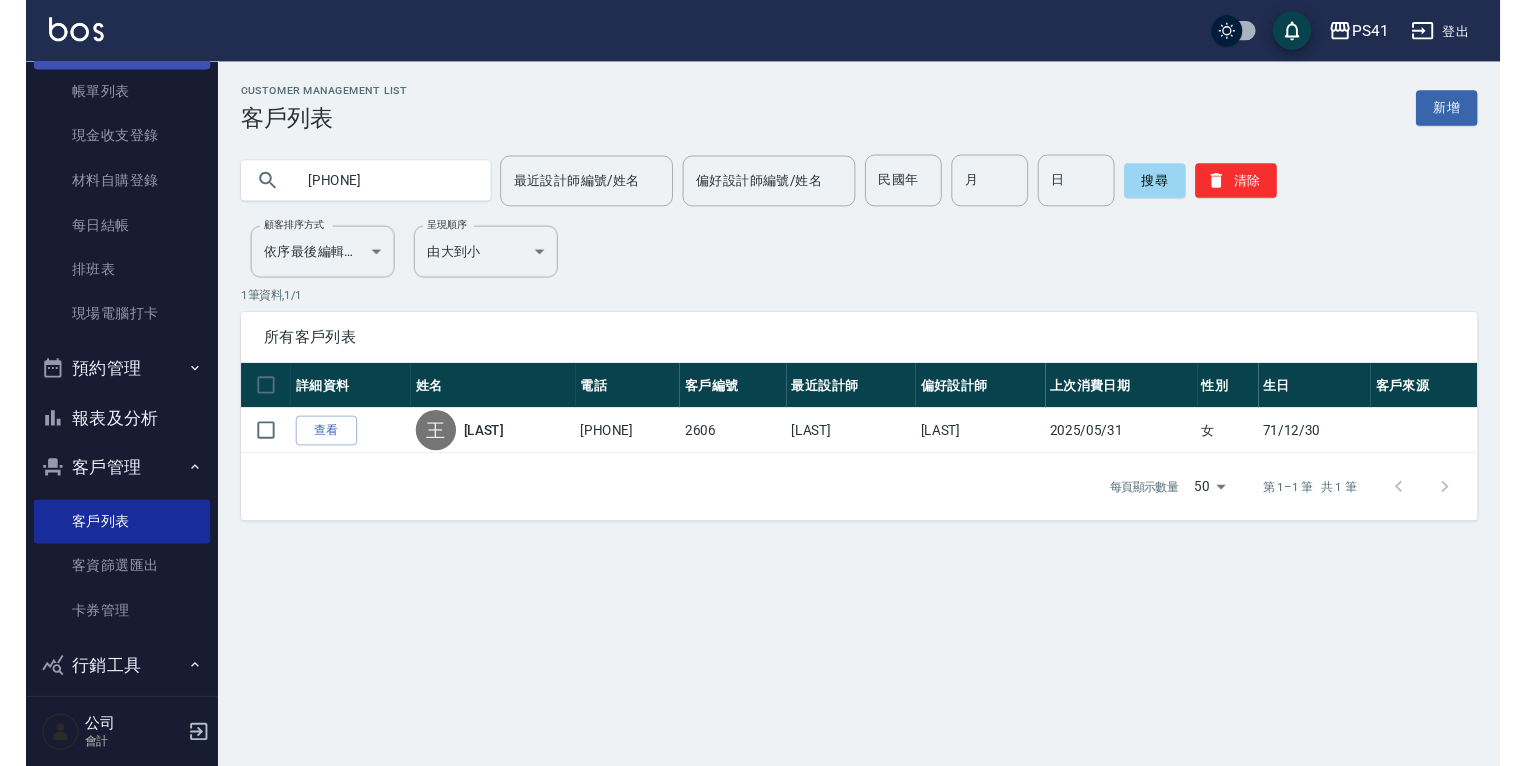 scroll, scrollTop: 0, scrollLeft: 0, axis: both 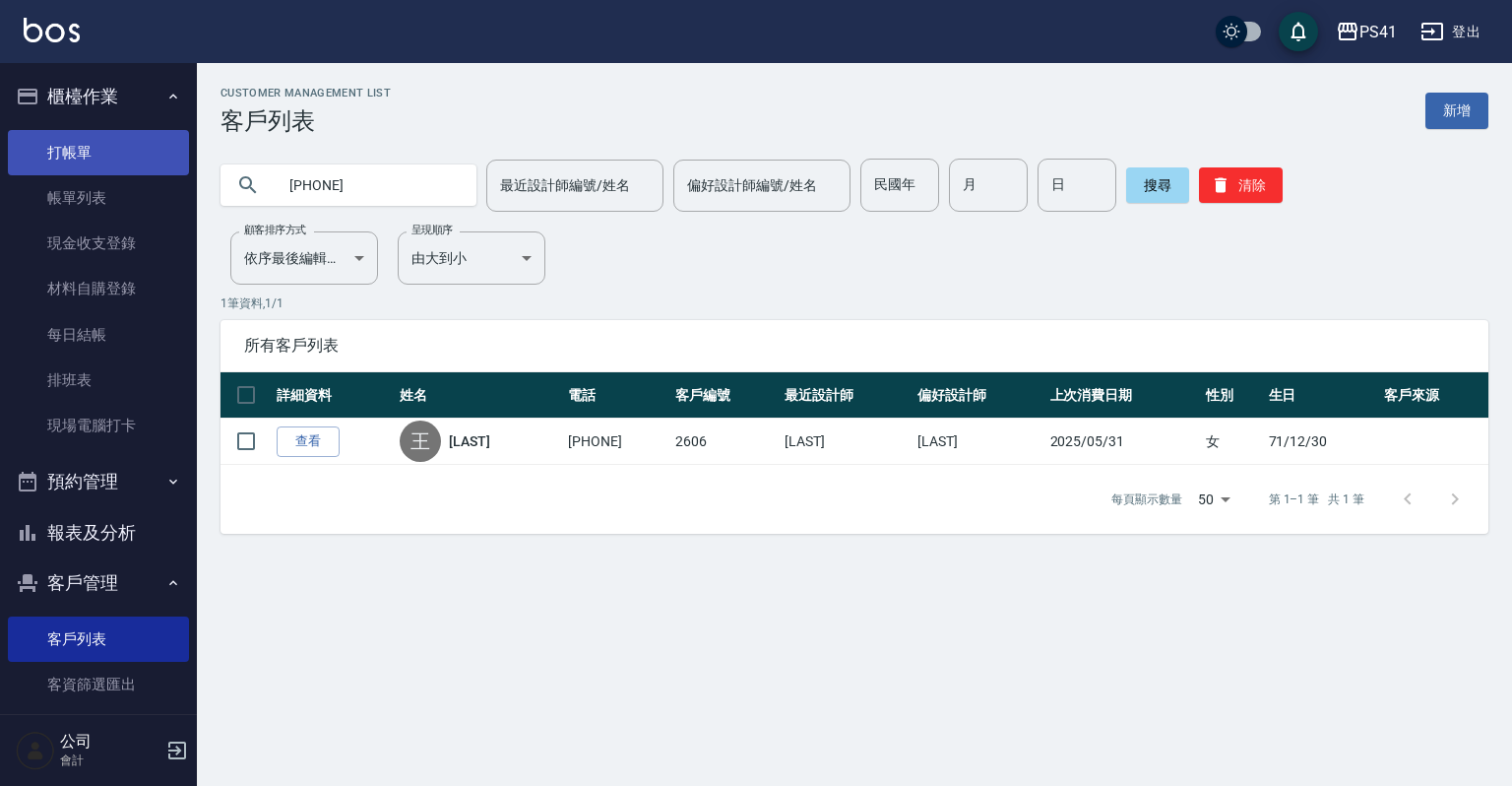 click on "打帳單 帳單列表 現金收支登錄 材料自購登錄 每日結帳 排班表 現場電腦打卡" at bounding box center (98, 290) 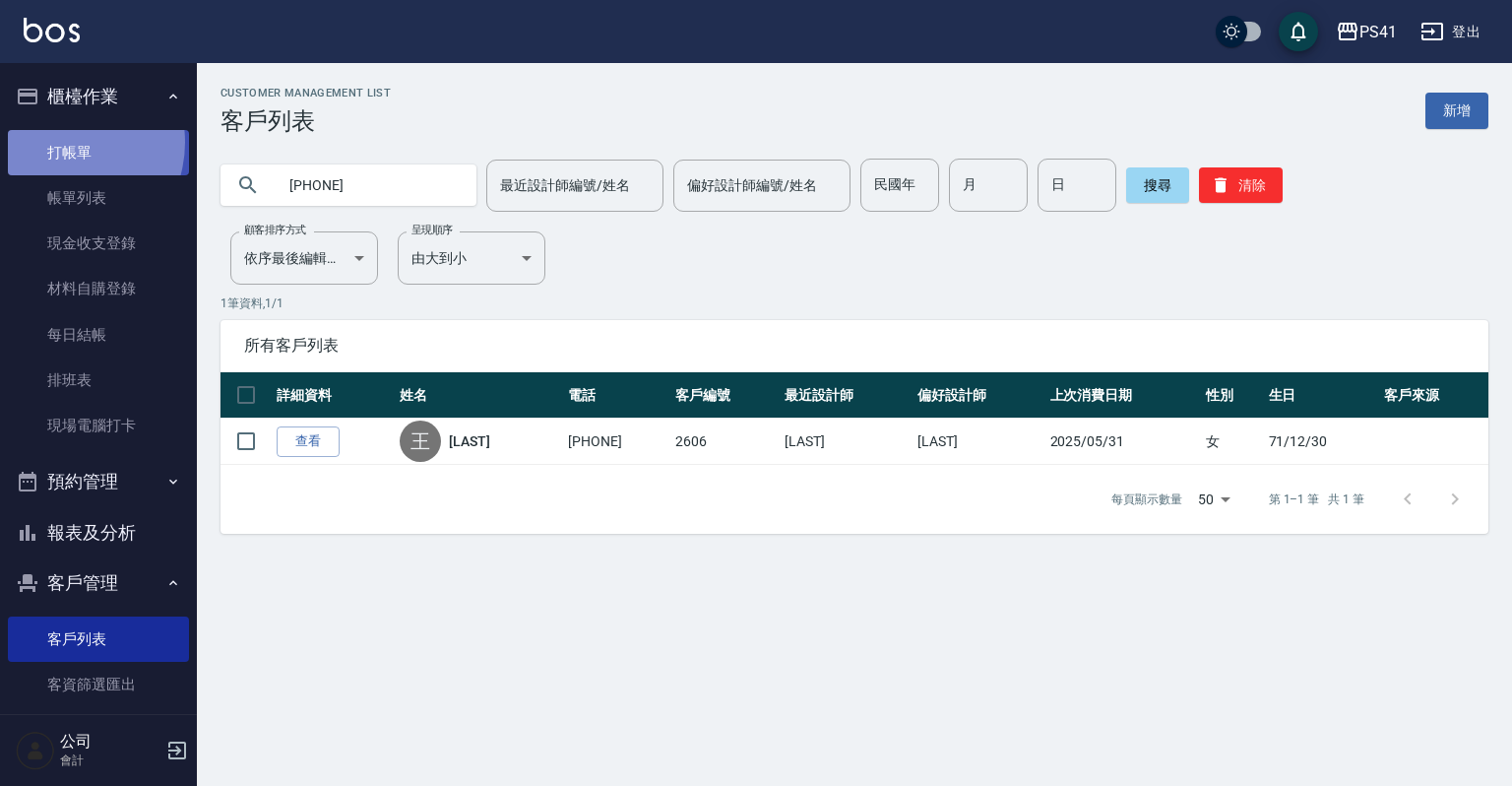 click on "打帳單" at bounding box center [98, 153] 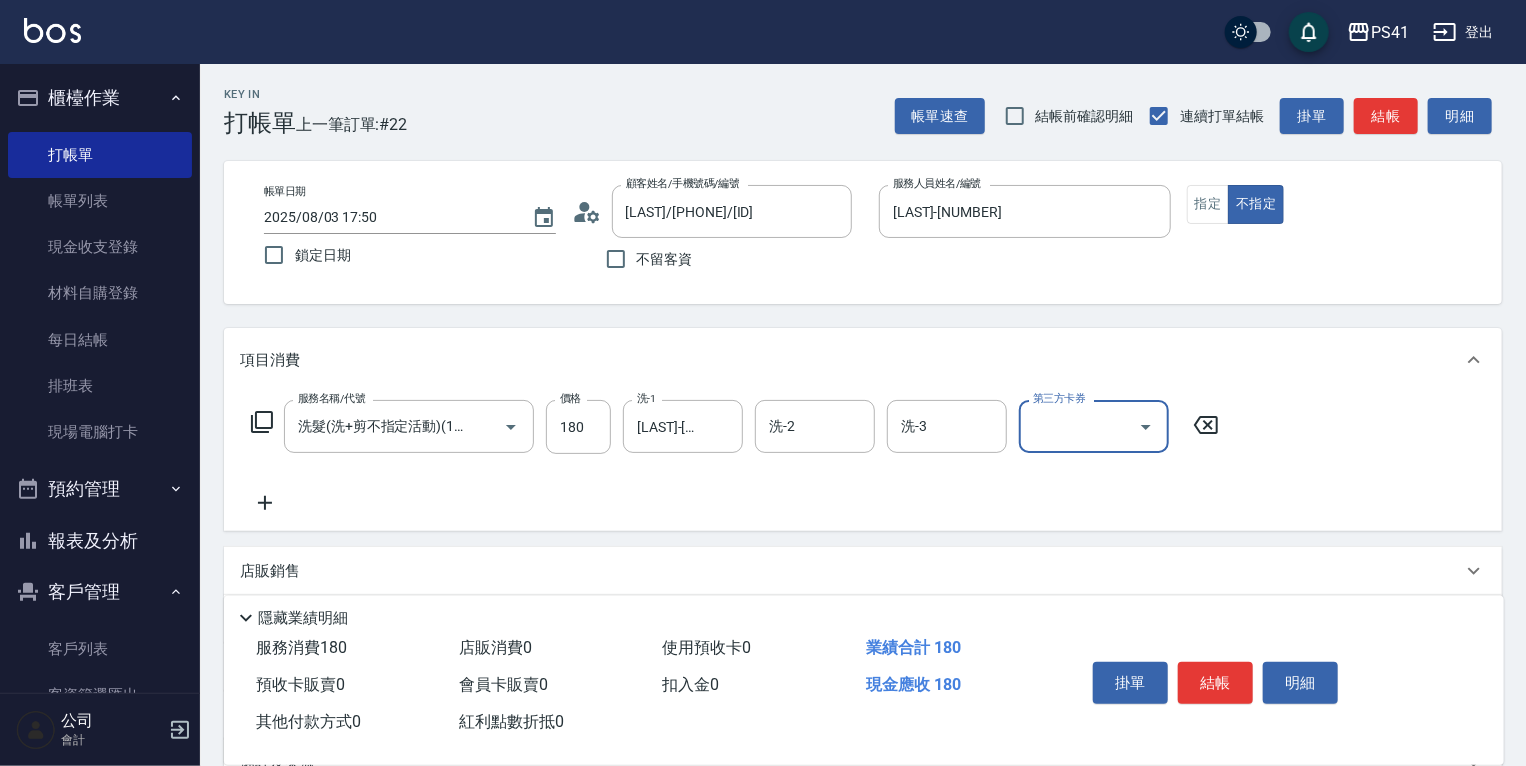 scroll, scrollTop: 0, scrollLeft: 0, axis: both 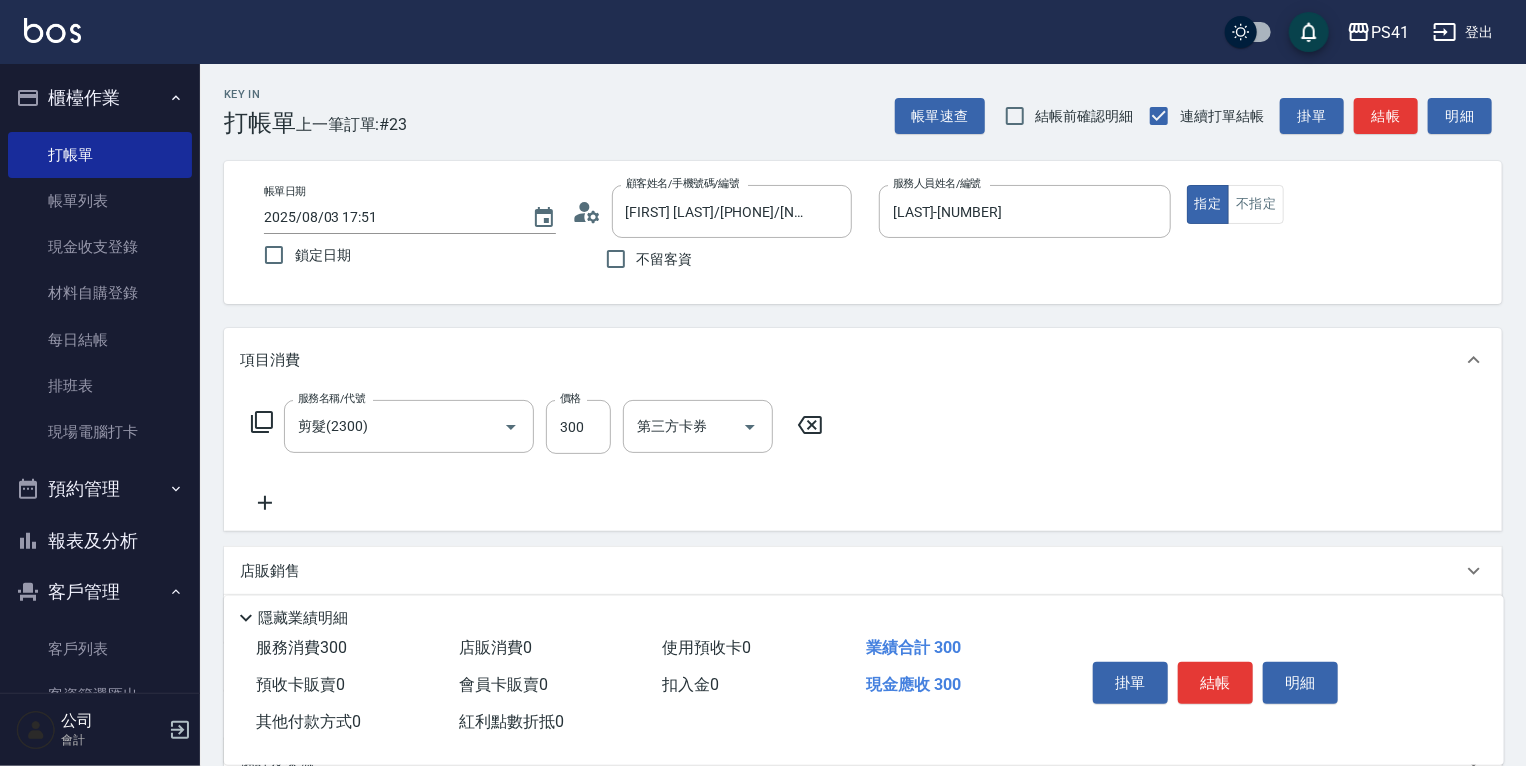 click on "帳單速查 結帳前確認明細 連續打單結帳 掛單 結帳 明細" at bounding box center [1198, 116] 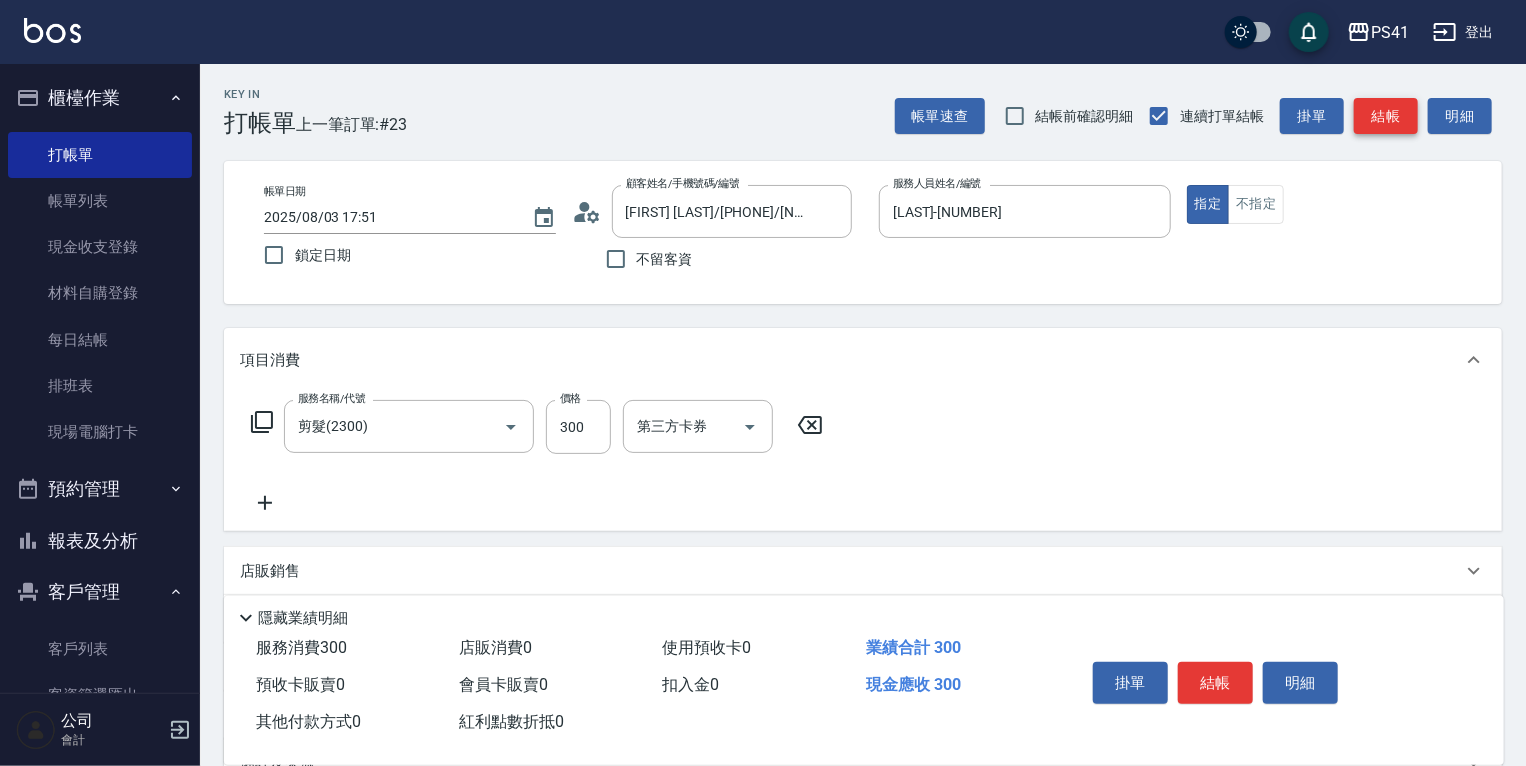 click on "結帳" at bounding box center (1386, 116) 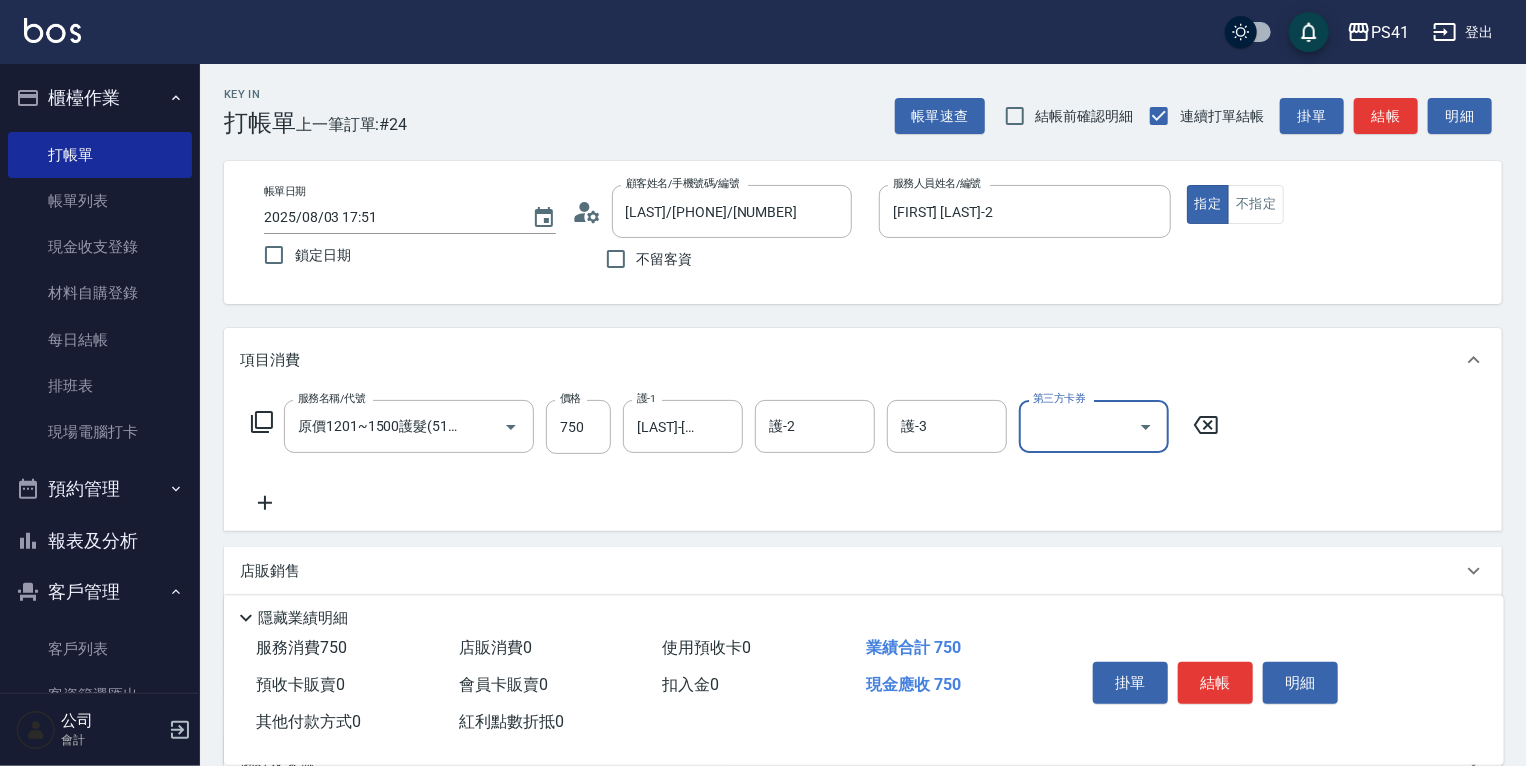 scroll, scrollTop: 0, scrollLeft: 0, axis: both 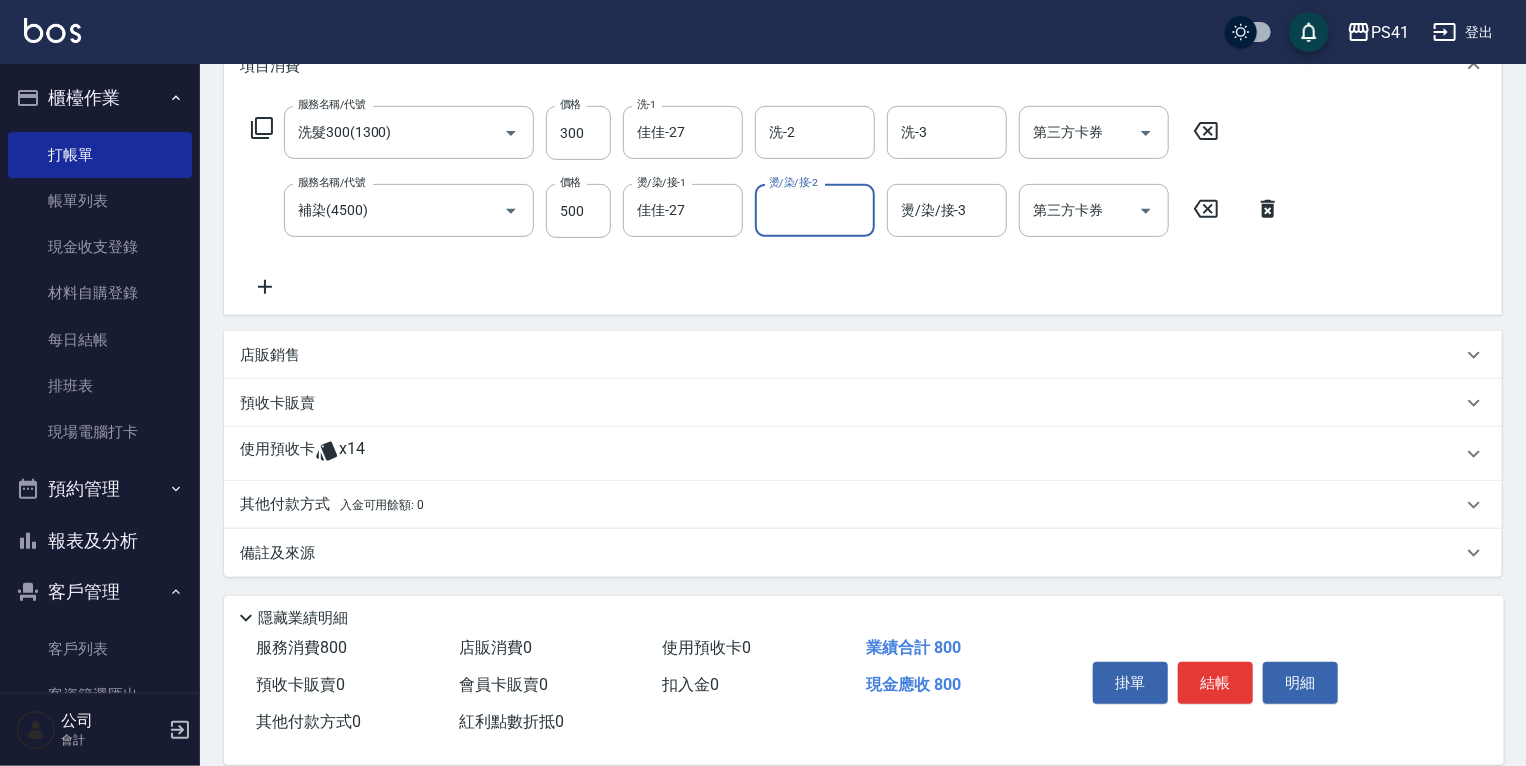 click on "使用預收卡 x14" at bounding box center [851, 454] 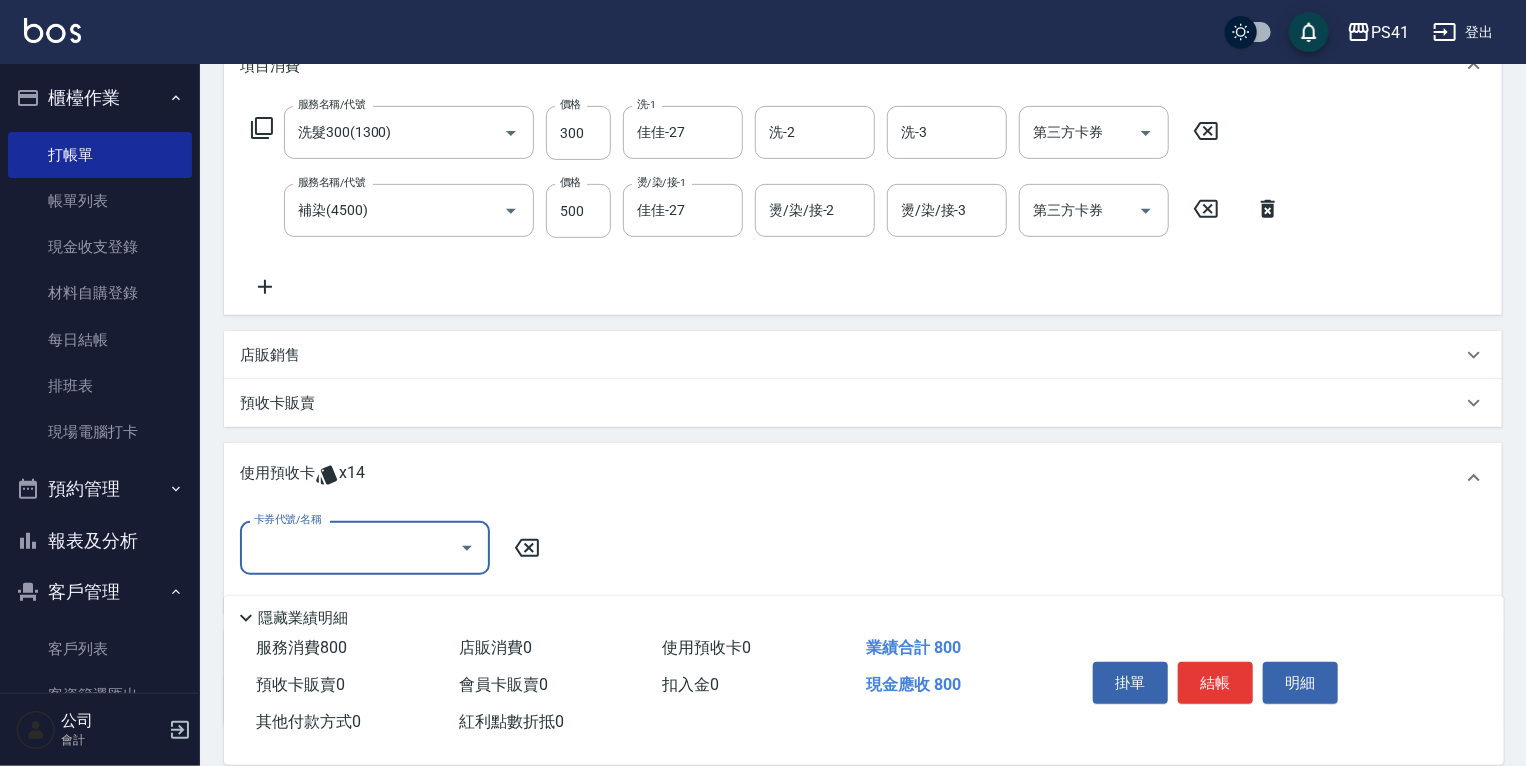 scroll, scrollTop: 0, scrollLeft: 0, axis: both 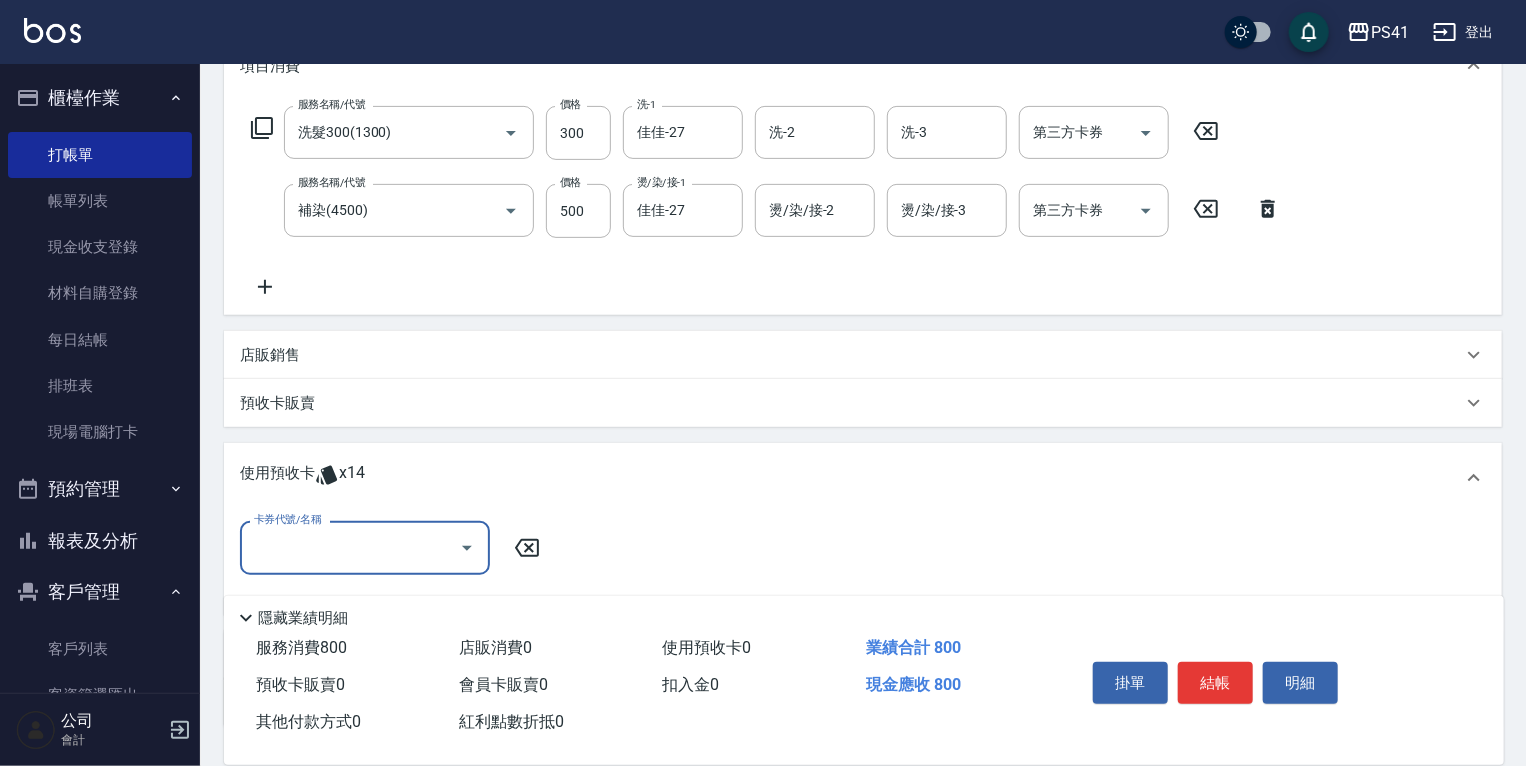 click on "卡券代號/名稱" at bounding box center (350, 547) 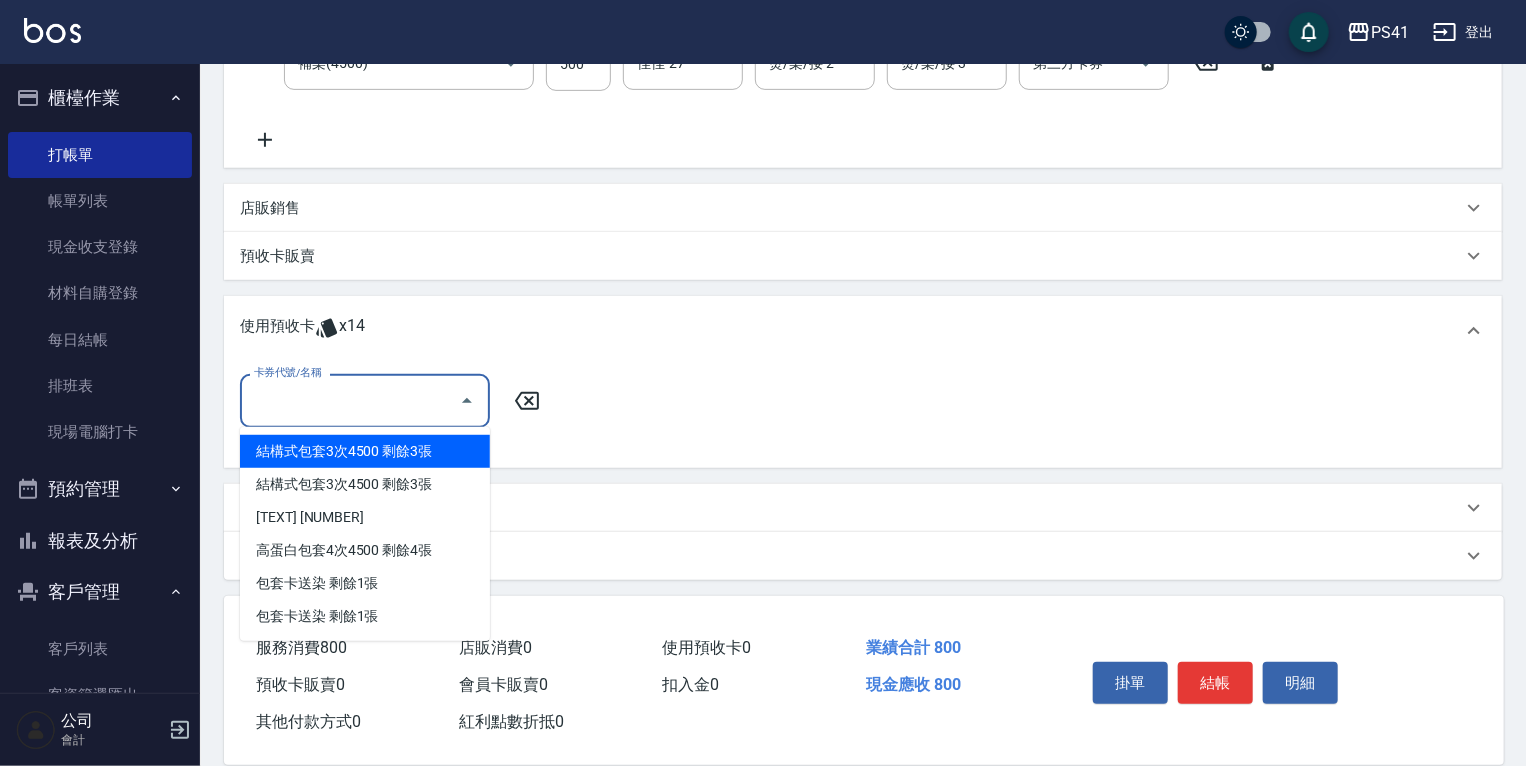 scroll, scrollTop: 444, scrollLeft: 0, axis: vertical 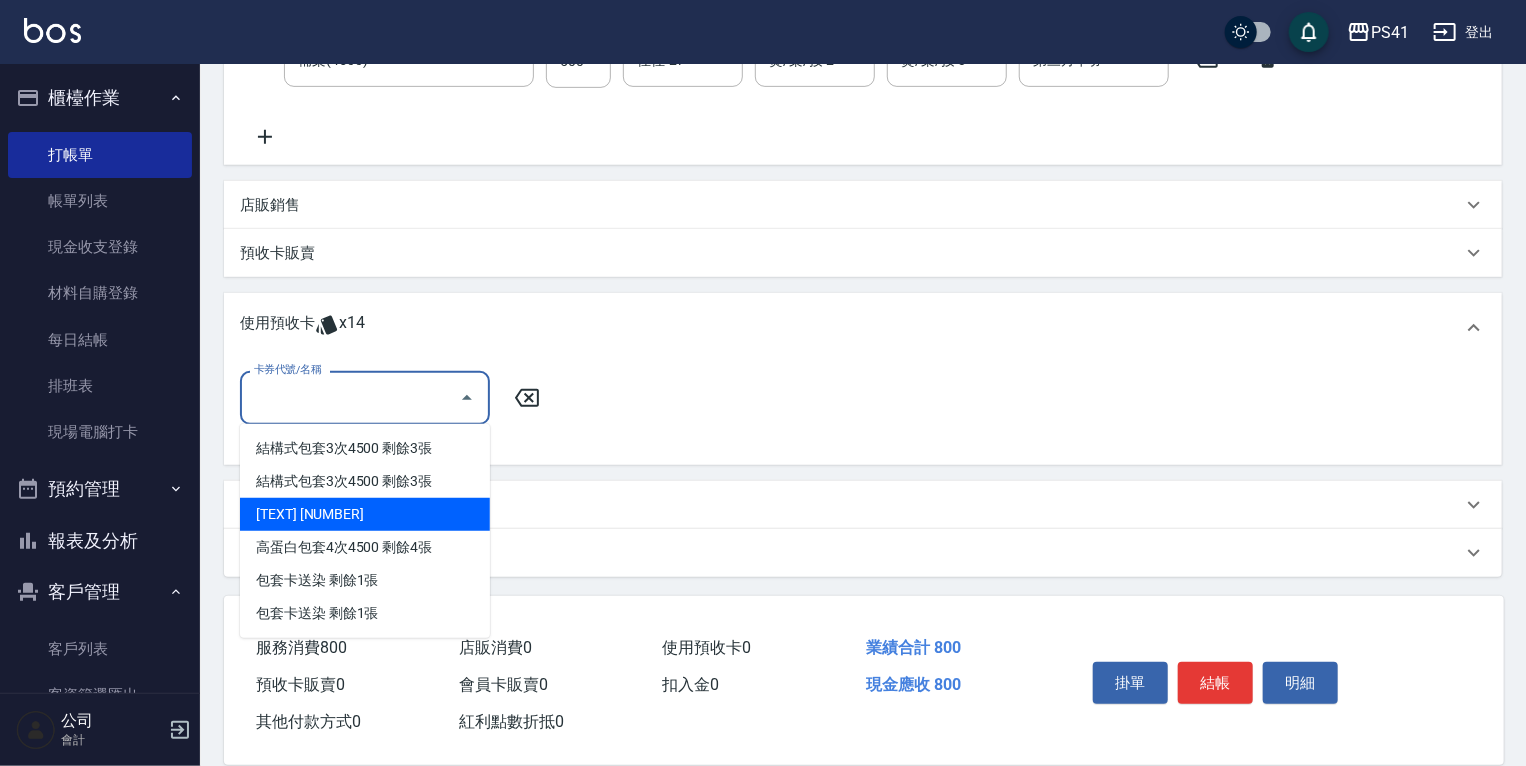 click on "[TEXT] [NUMBER]" at bounding box center (365, 514) 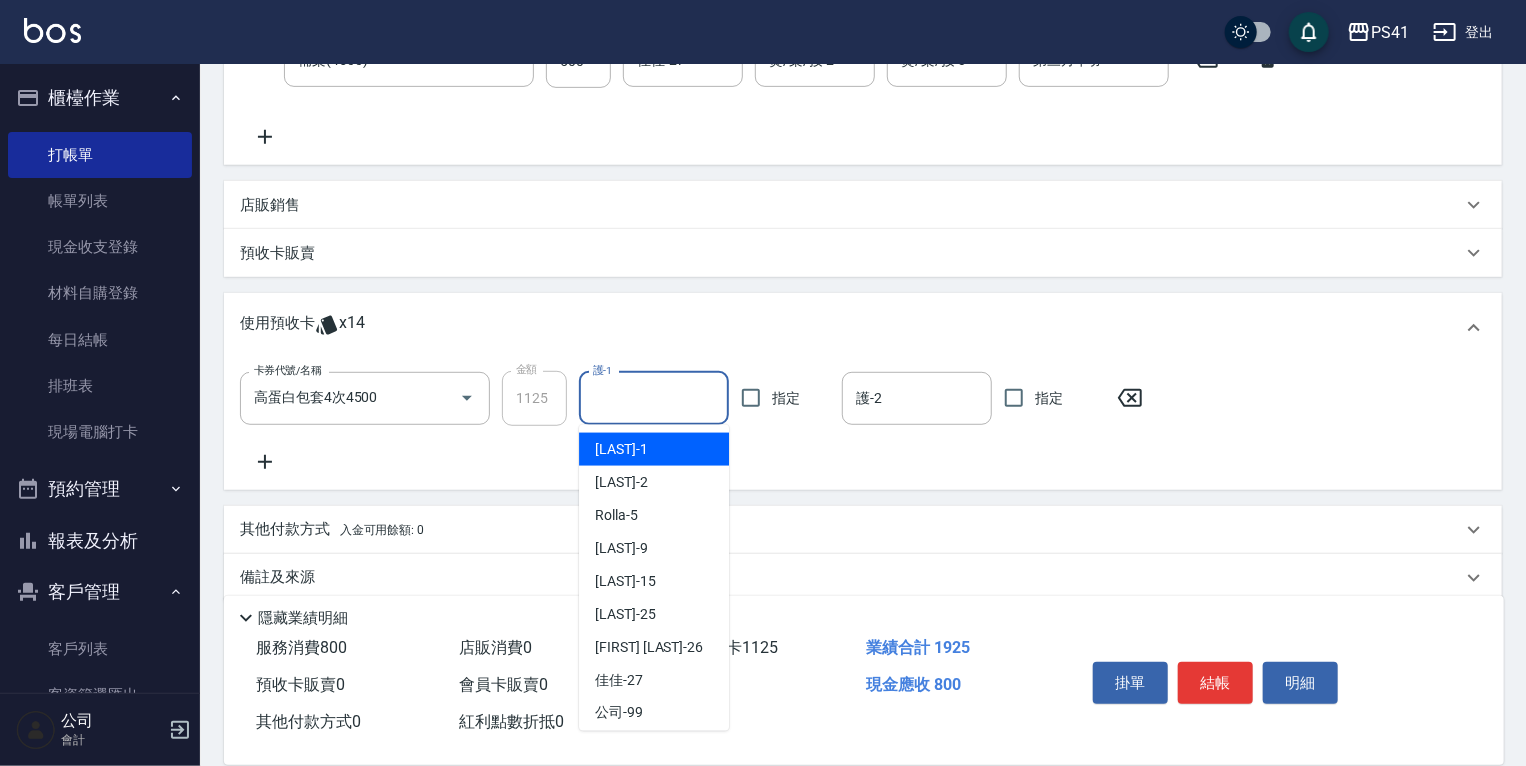 click on "護-1" at bounding box center (654, 398) 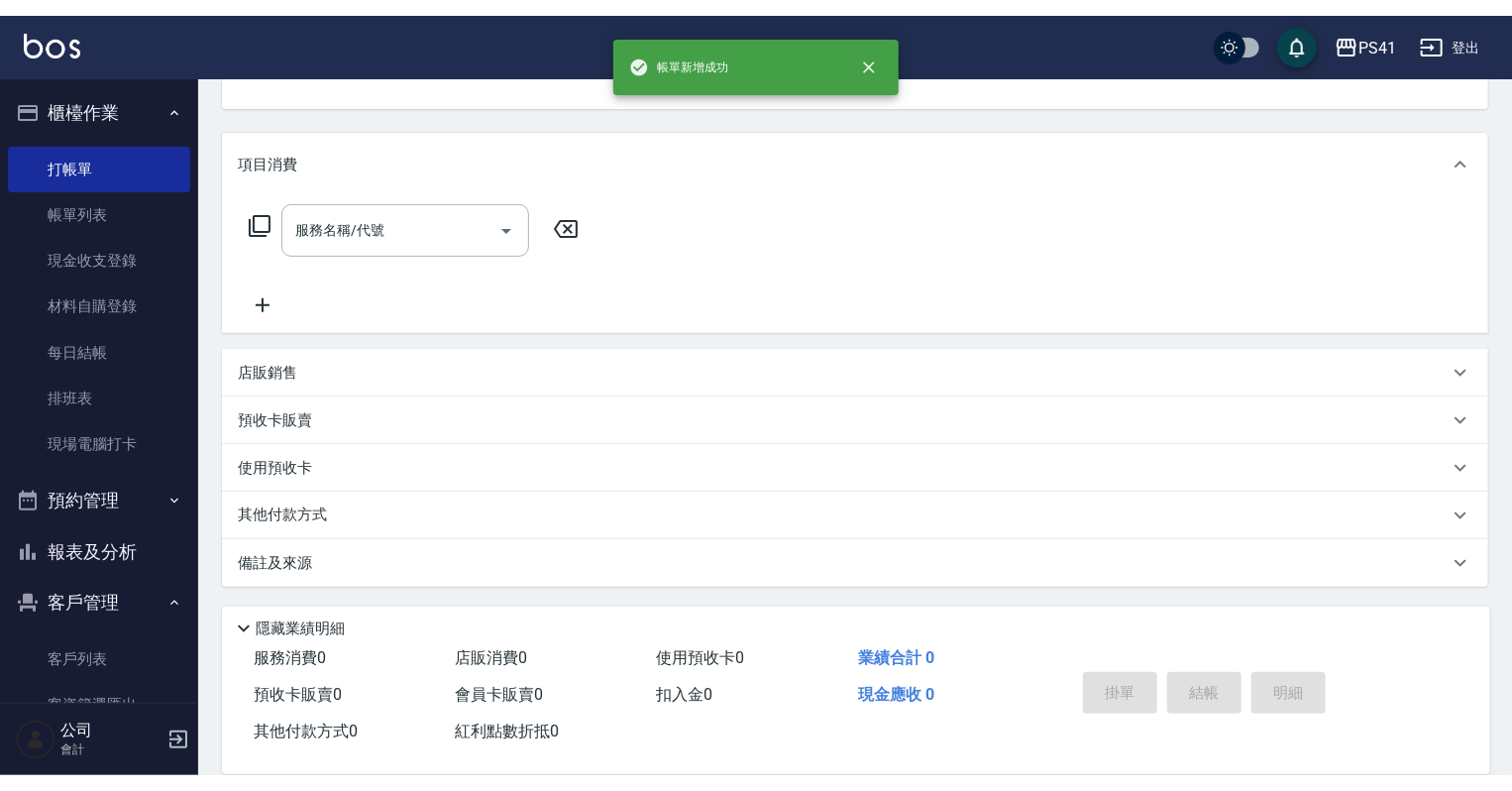 scroll, scrollTop: 0, scrollLeft: 0, axis: both 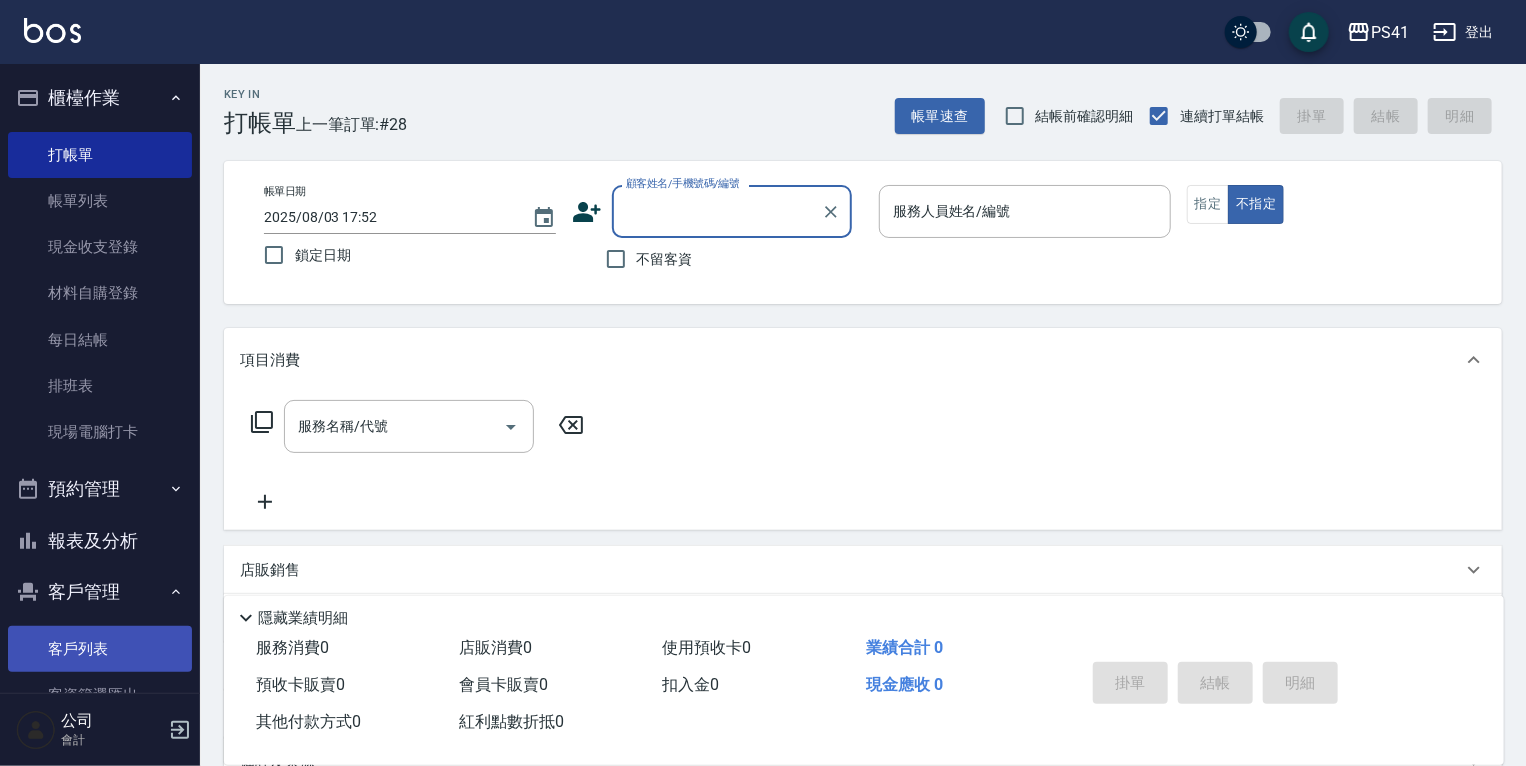 click on "客戶列表" at bounding box center [100, 649] 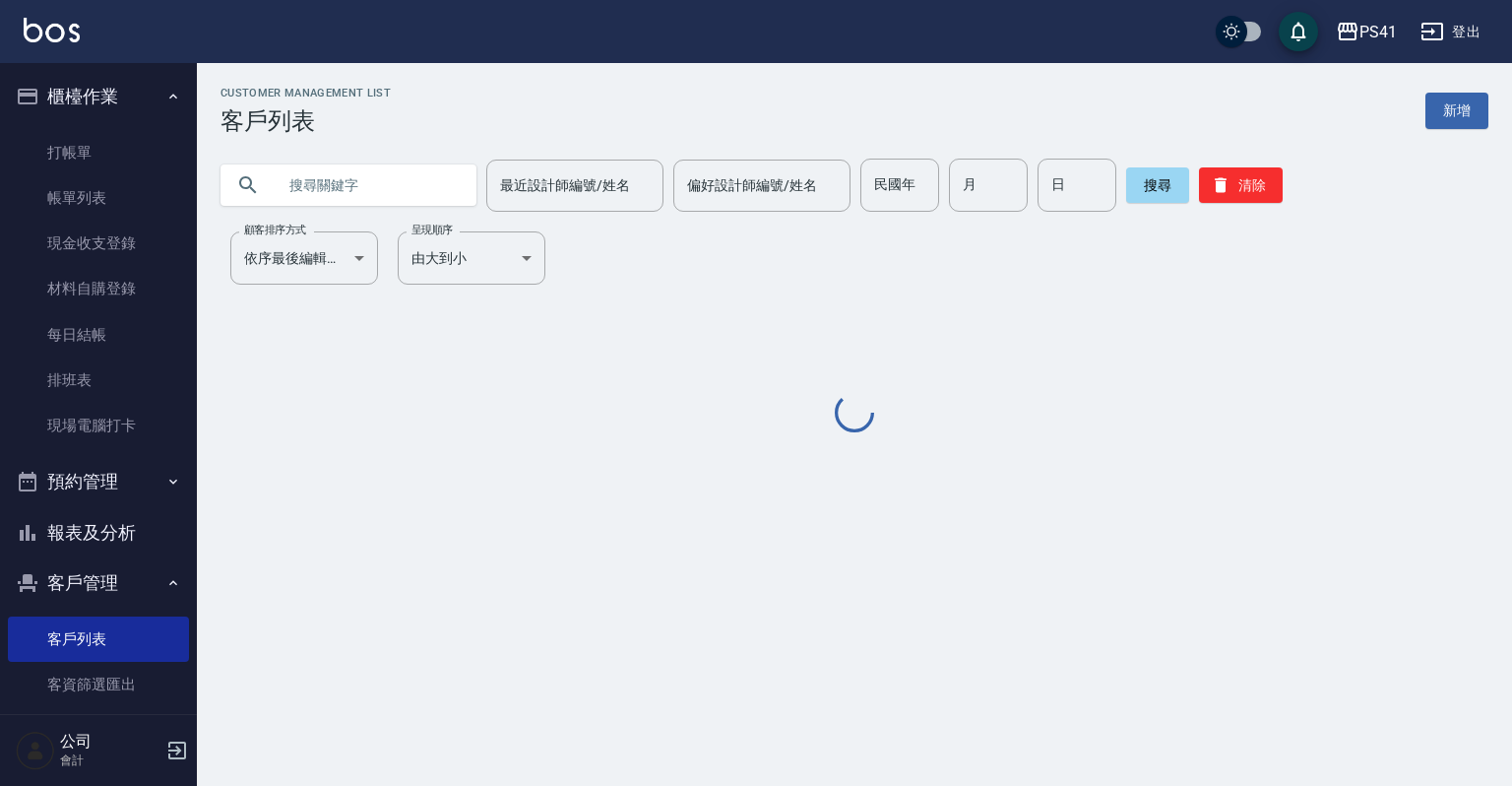 click at bounding box center (368, 185) 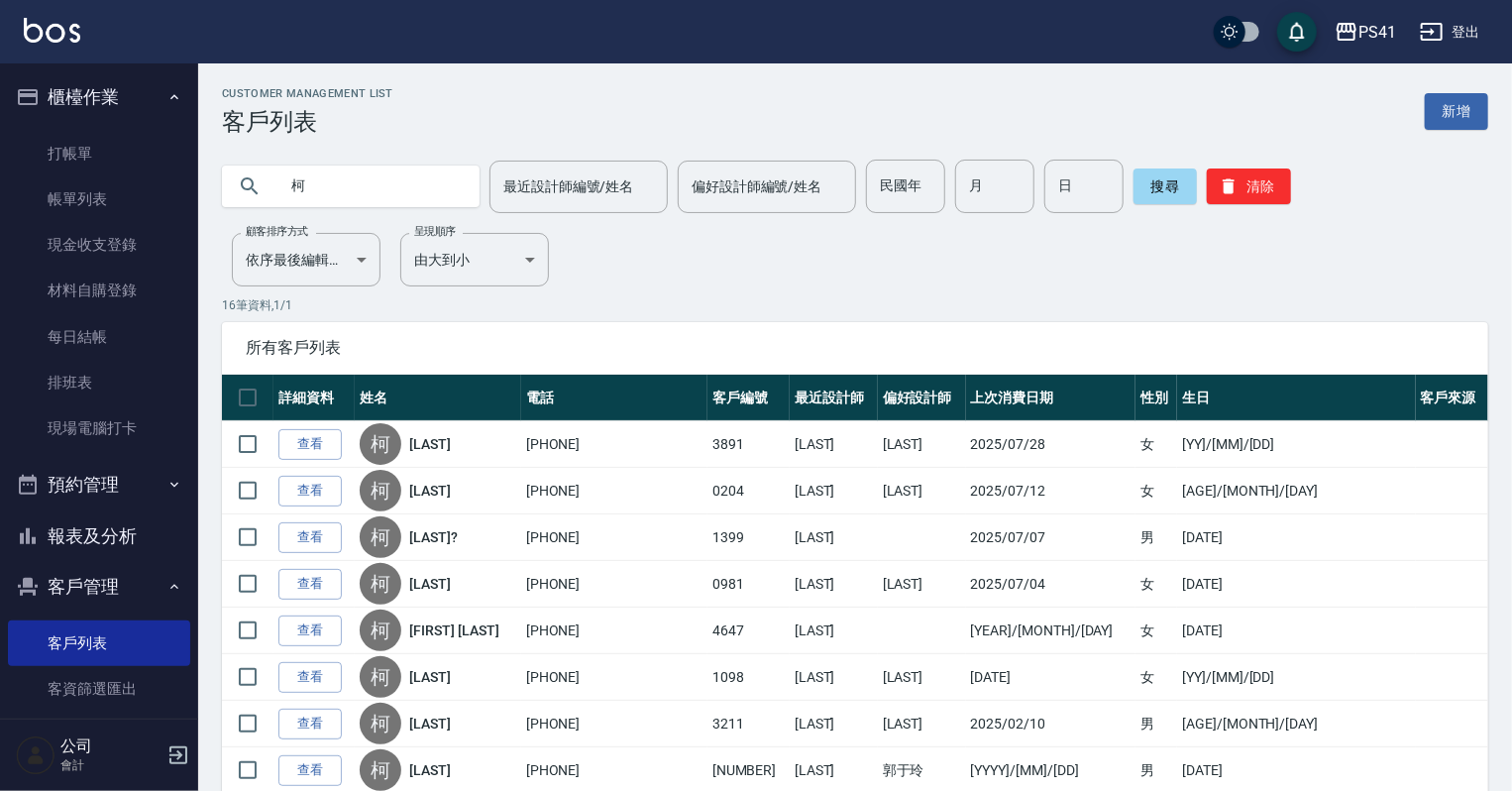 click on "查看" at bounding box center [310, 444] 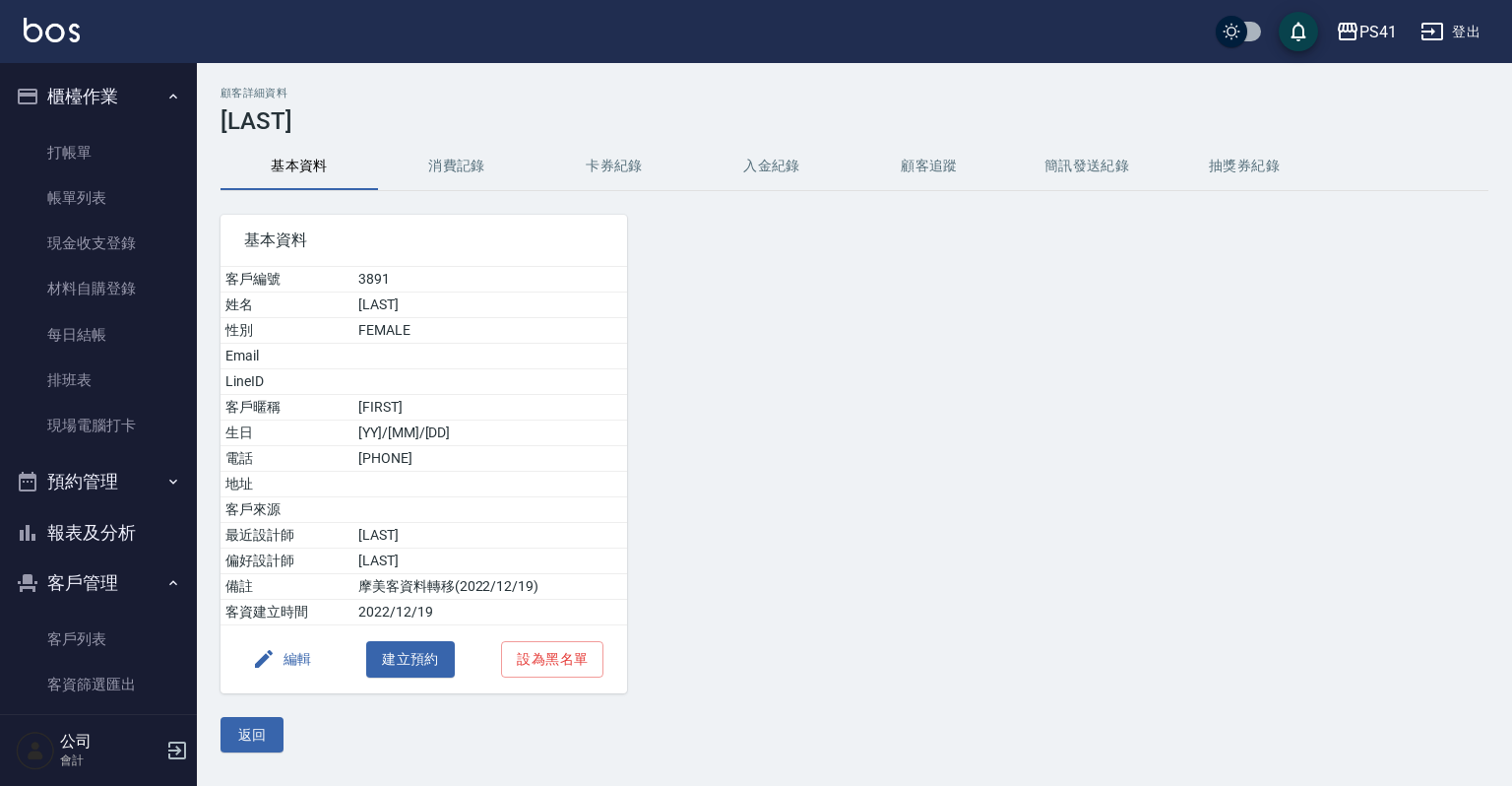 click on "消費記錄" at bounding box center [457, 166] 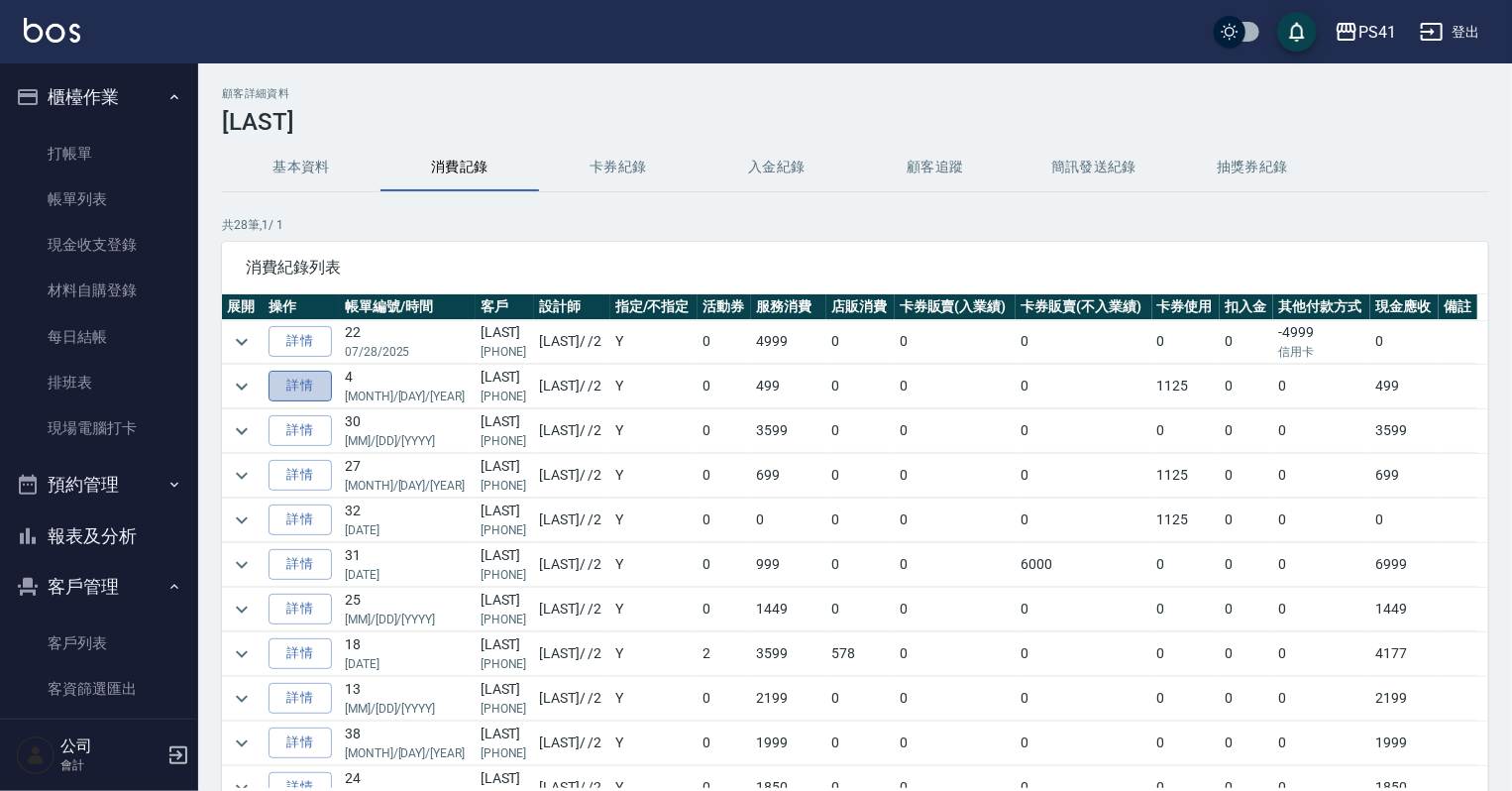 click on "詳情" at bounding box center (300, 386) 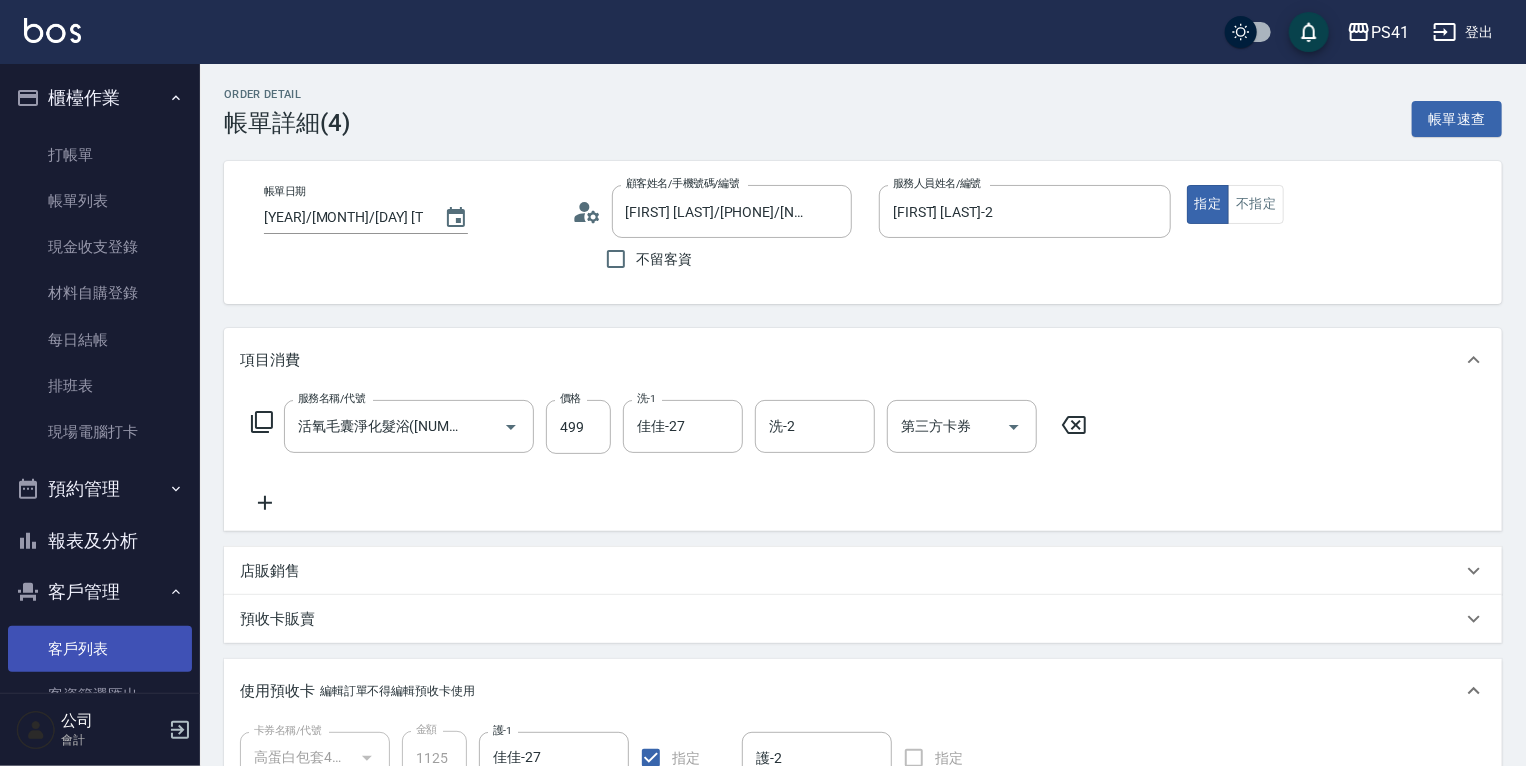 click on "客戶列表" at bounding box center [100, 649] 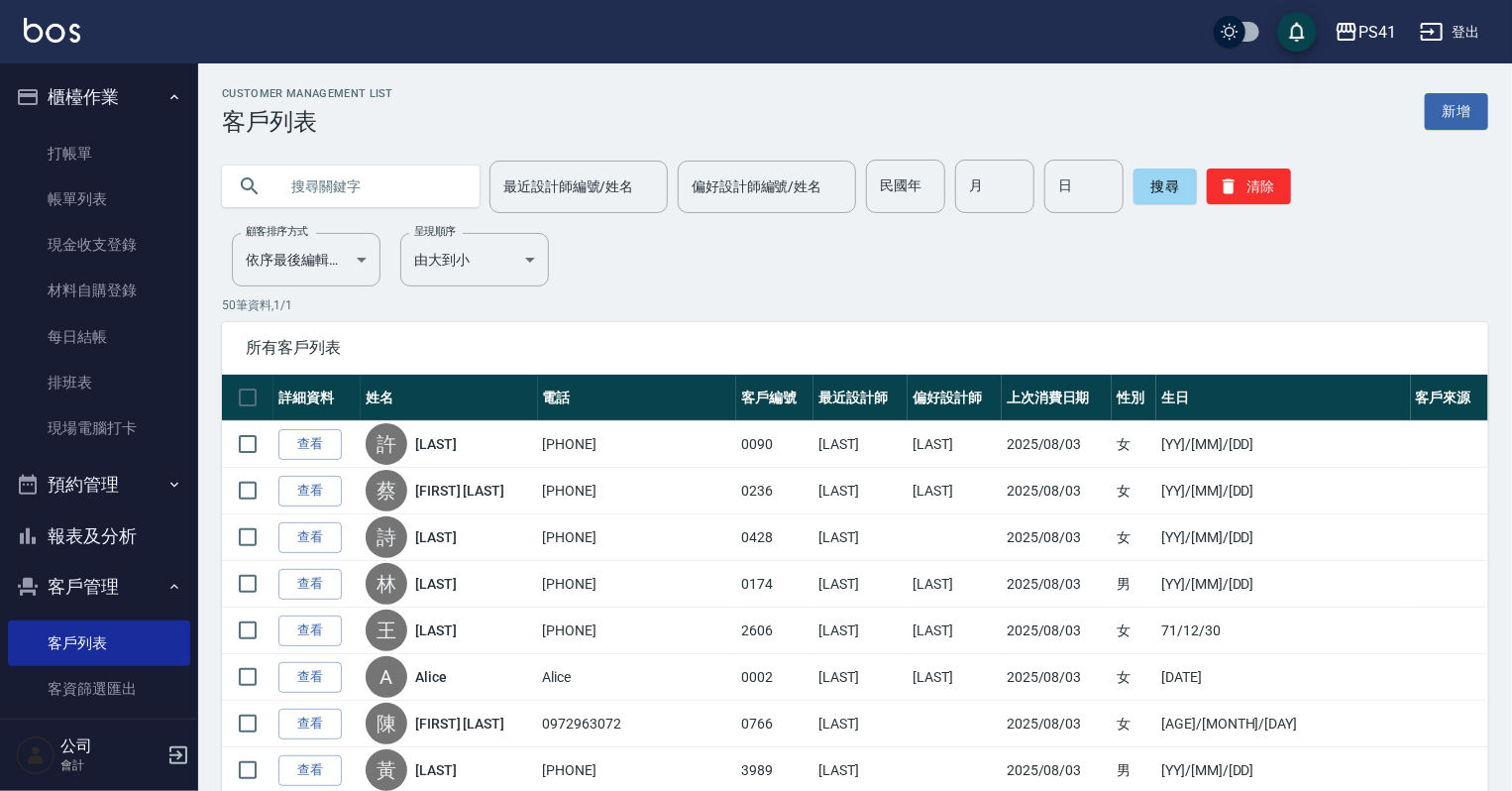 click at bounding box center [371, 186] 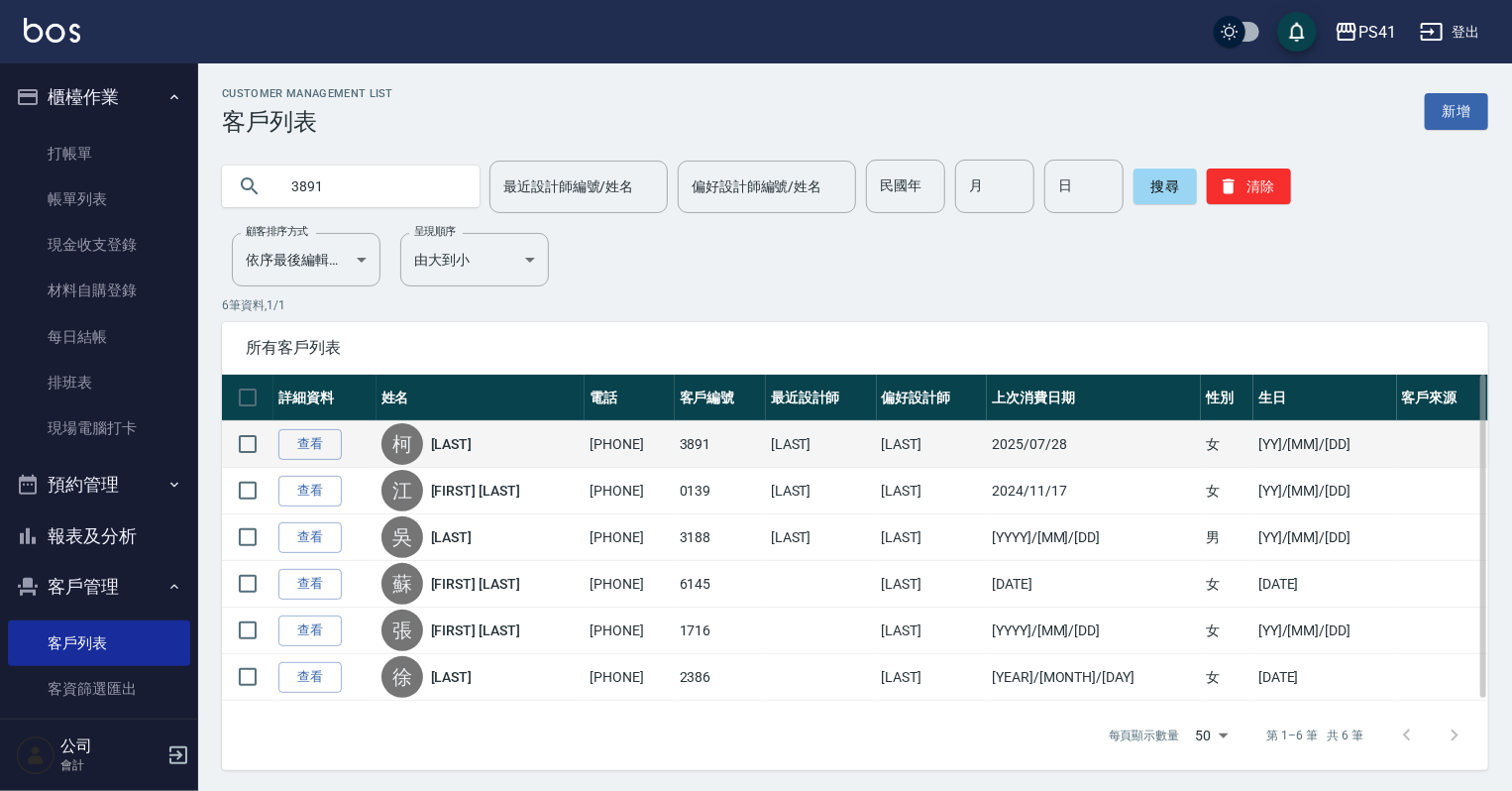 click on "查看" at bounding box center [325, 444] 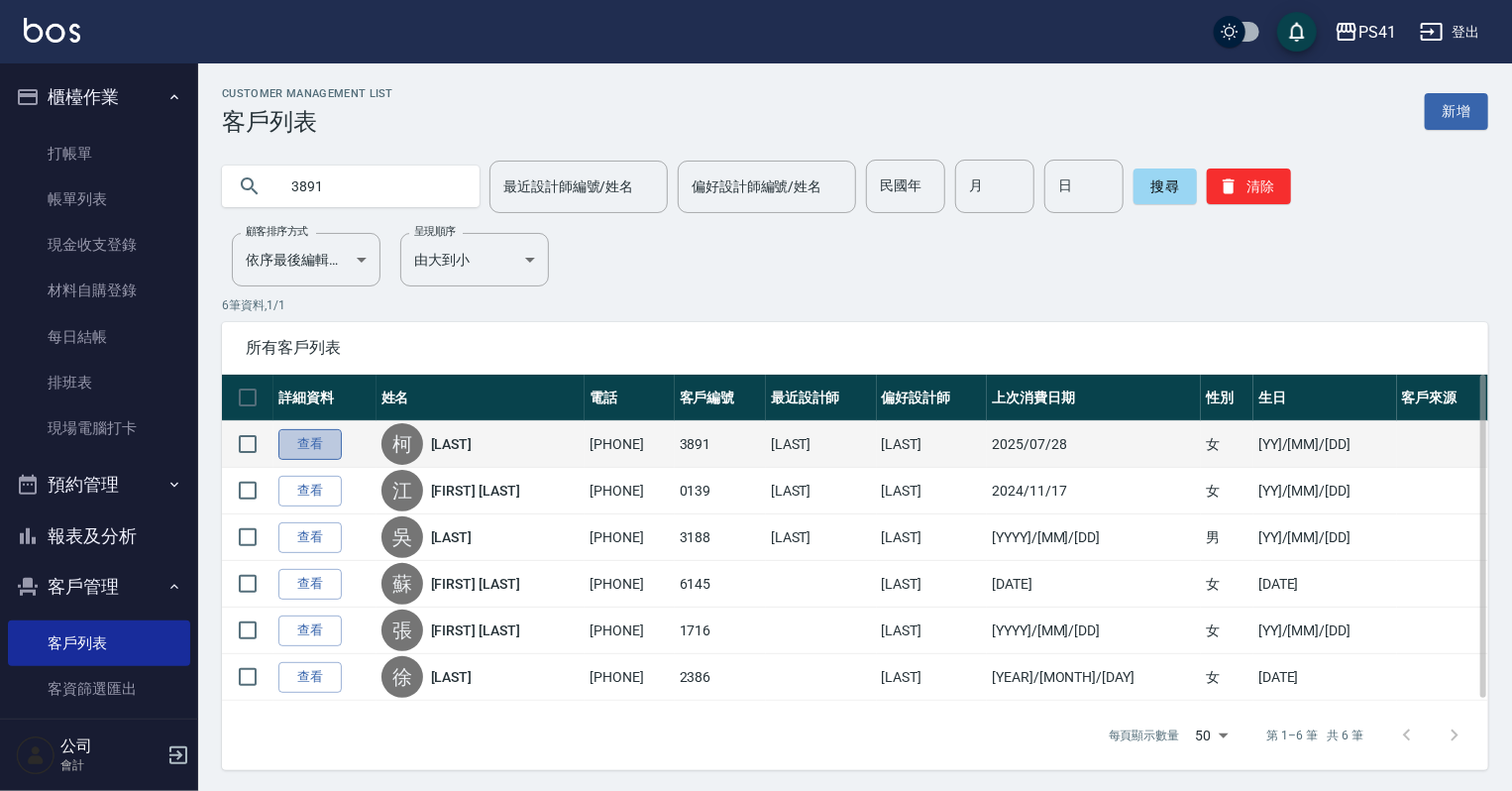 click on "查看" at bounding box center (310, 444) 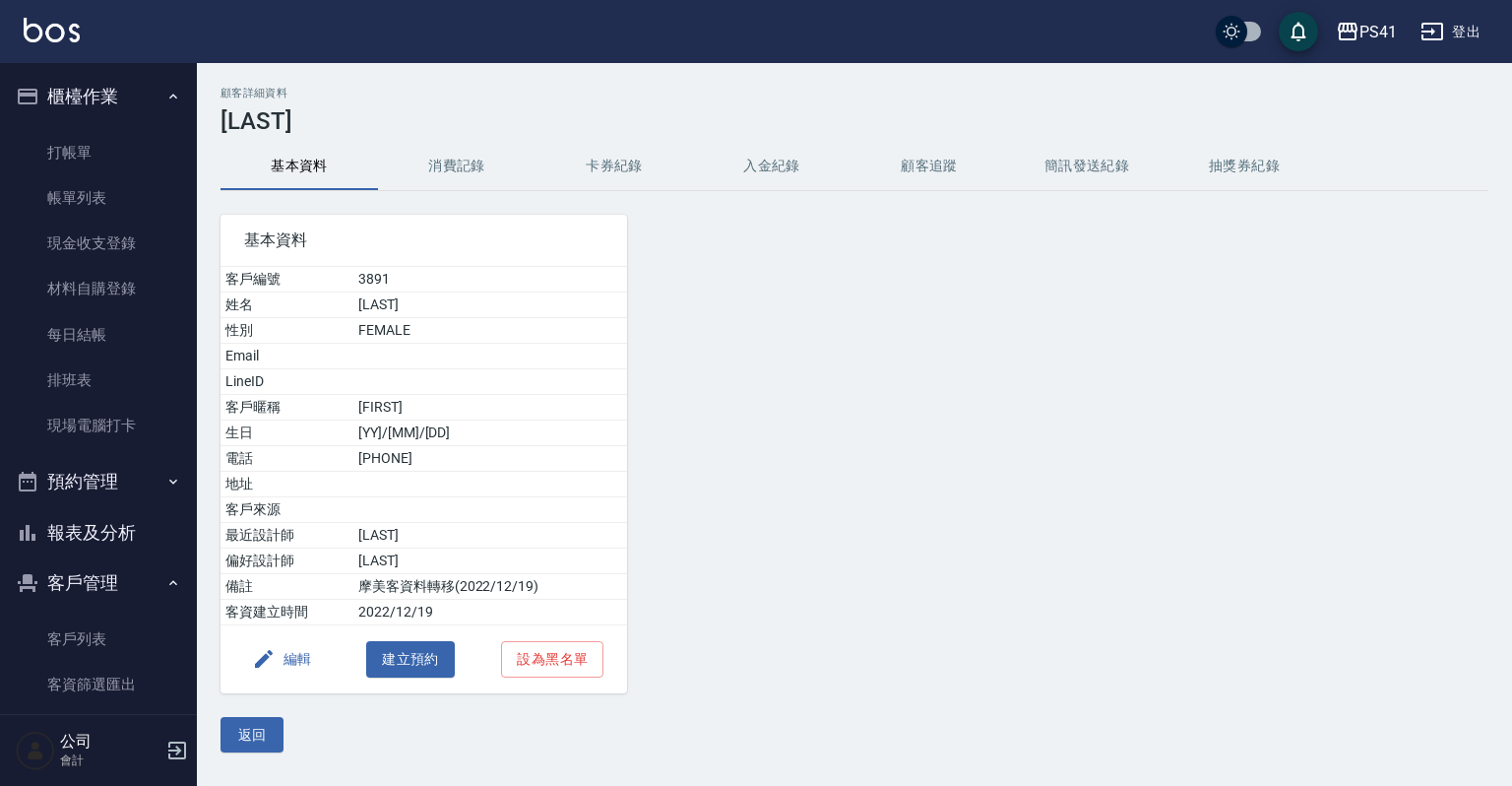 click on "消費記錄" at bounding box center [457, 166] 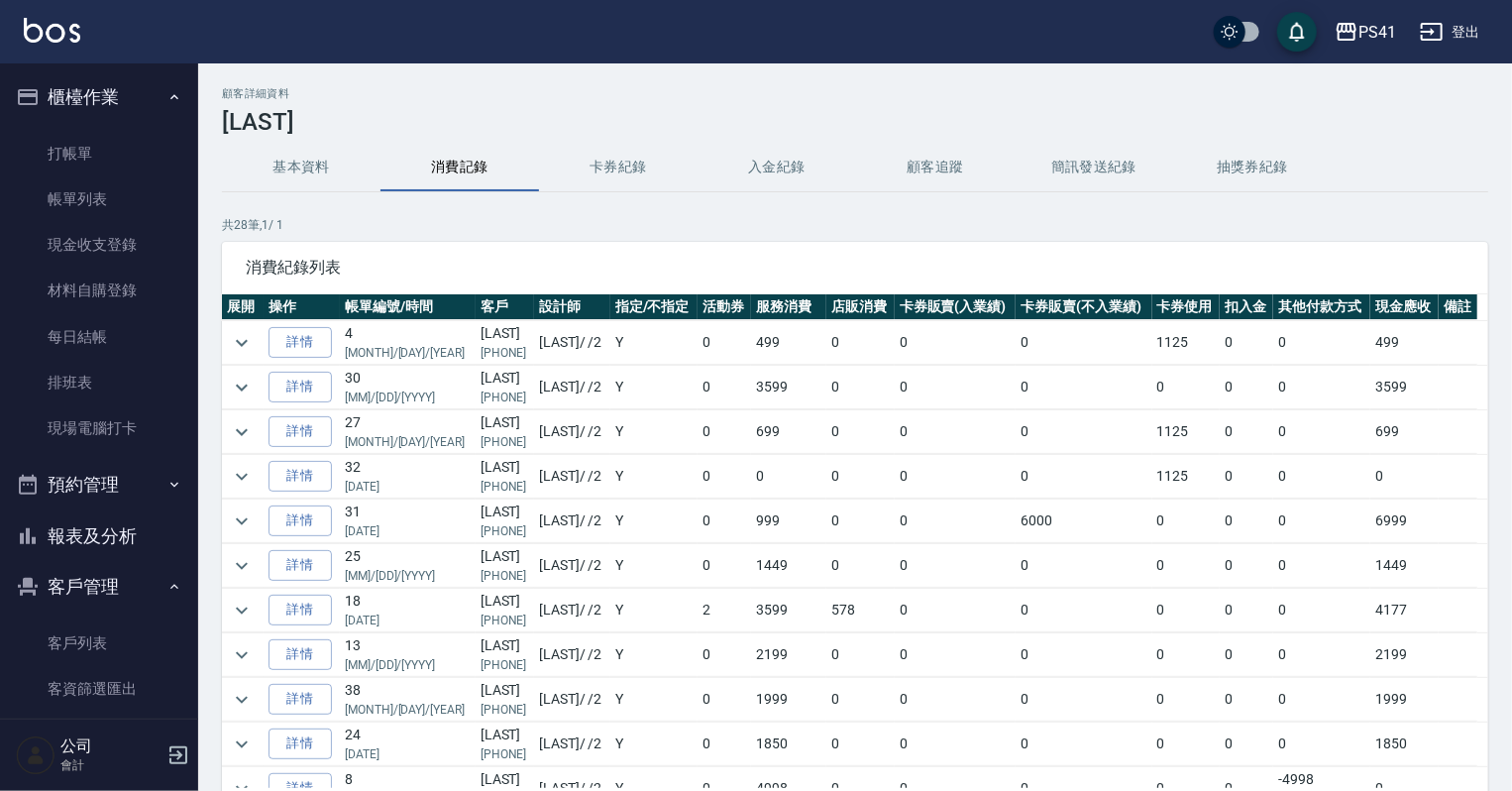 scroll, scrollTop: 79, scrollLeft: 0, axis: vertical 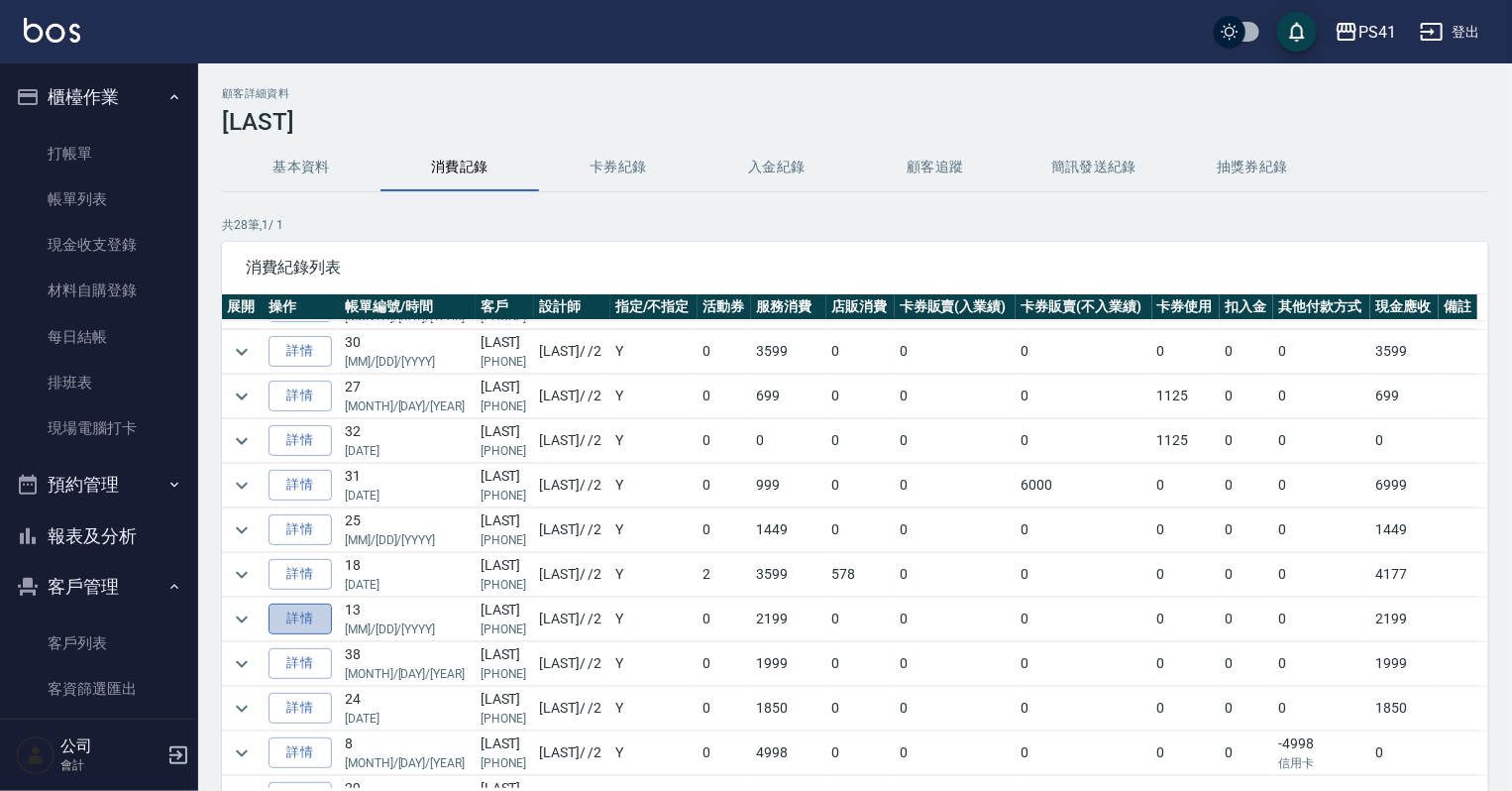 click on "詳情" at bounding box center [300, 619] 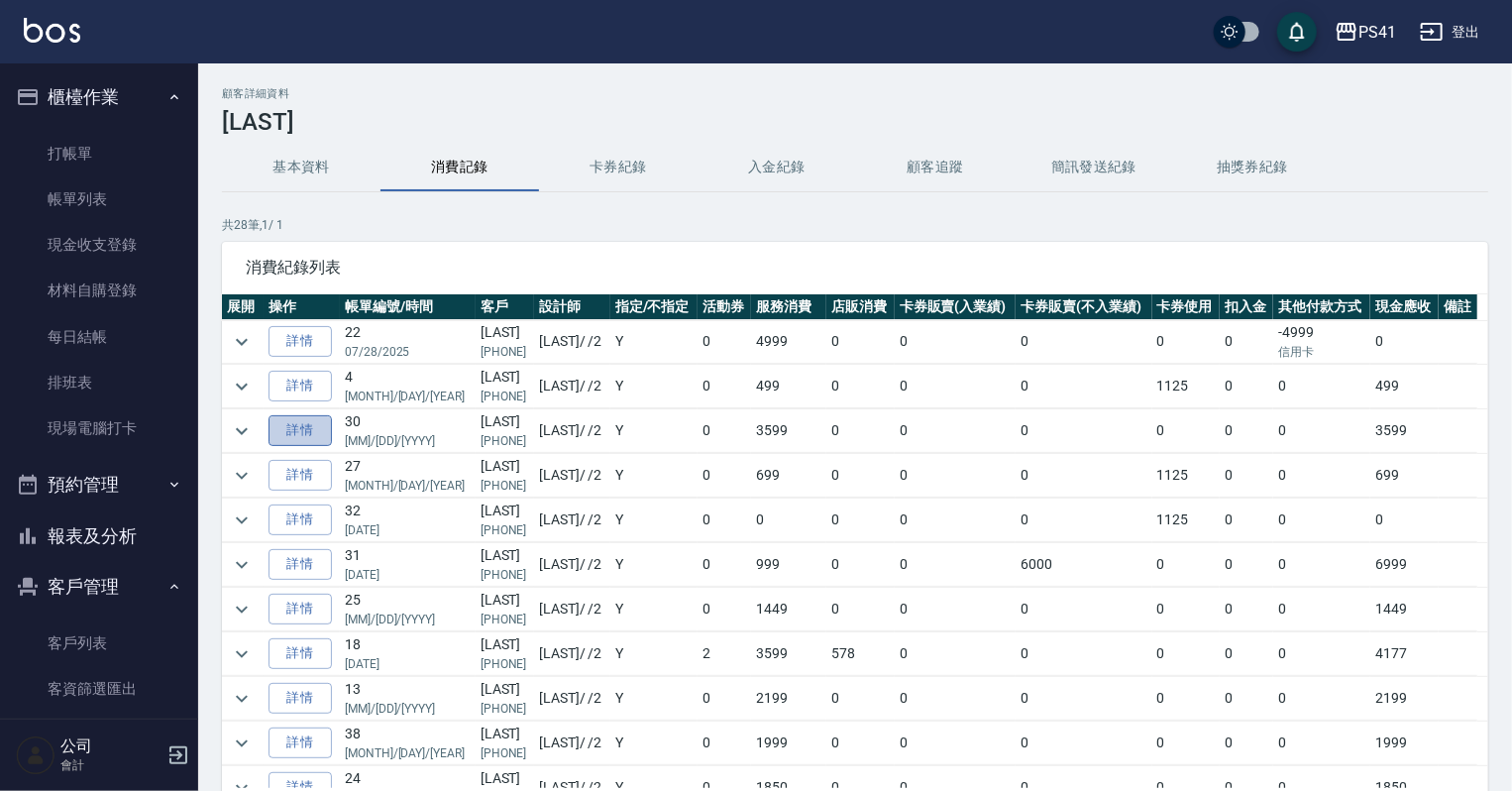 click on "詳情" at bounding box center (300, 430) 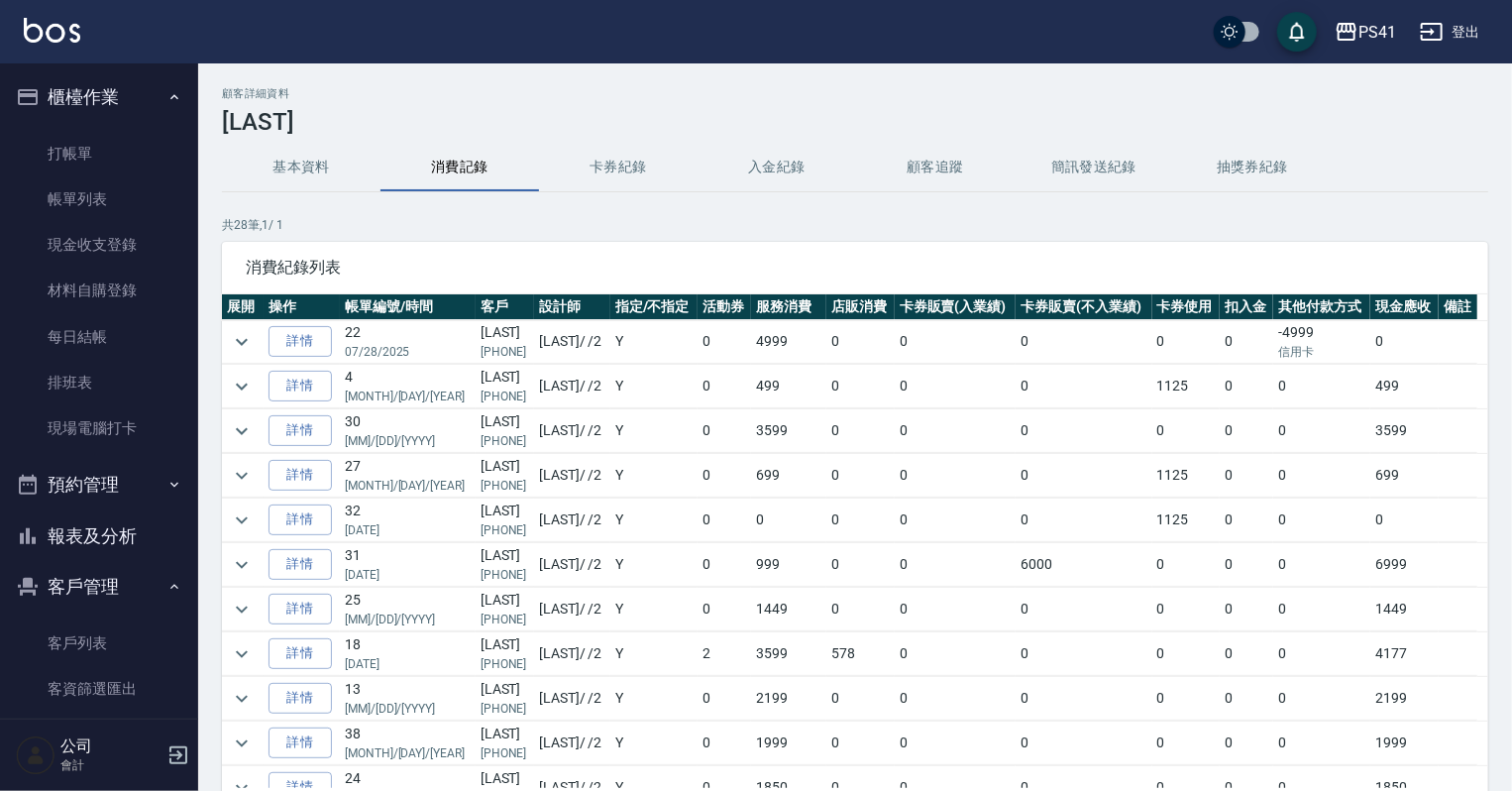 scroll, scrollTop: 79, scrollLeft: 0, axis: vertical 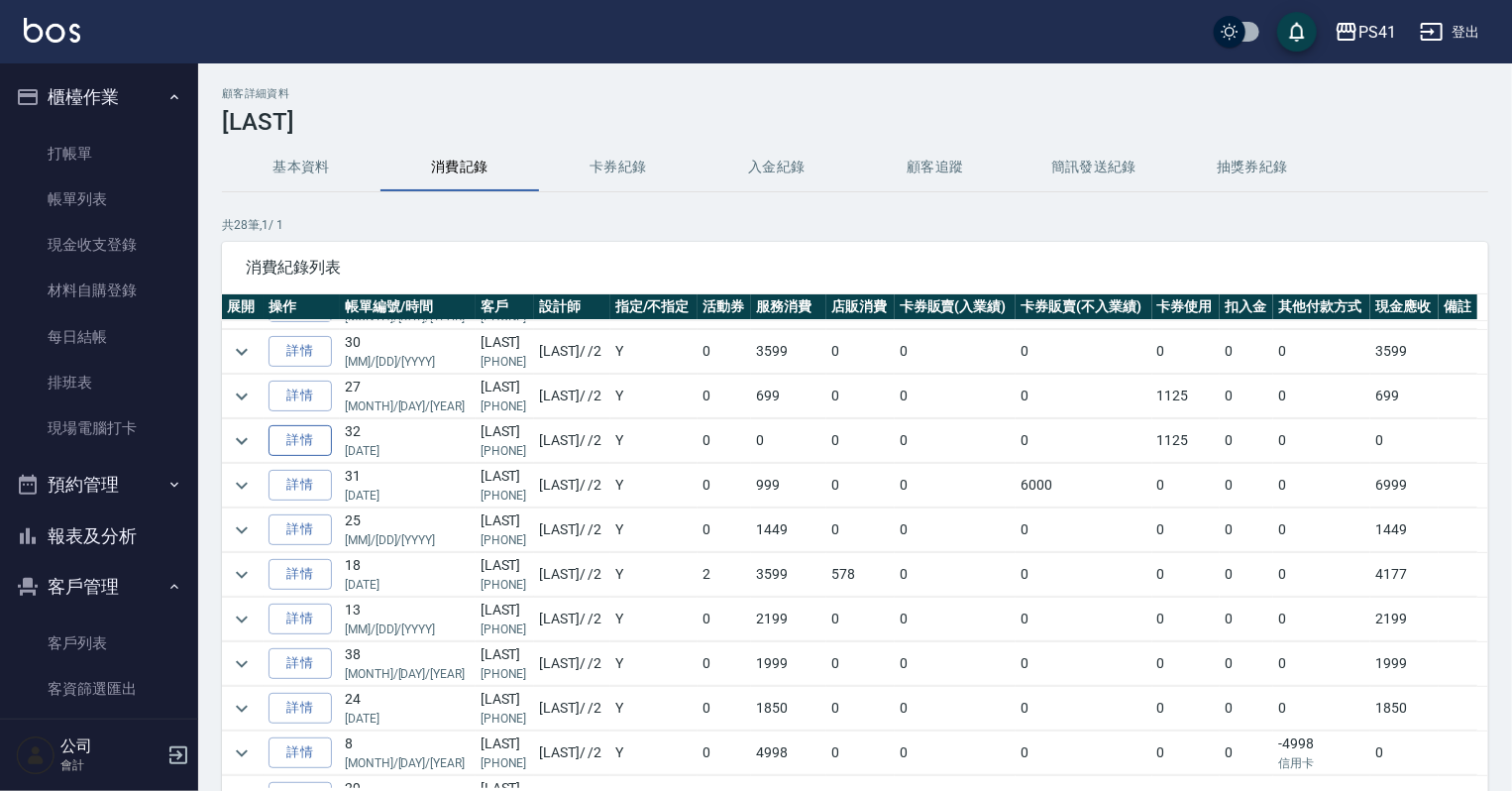 click on "詳情" at bounding box center (300, 440) 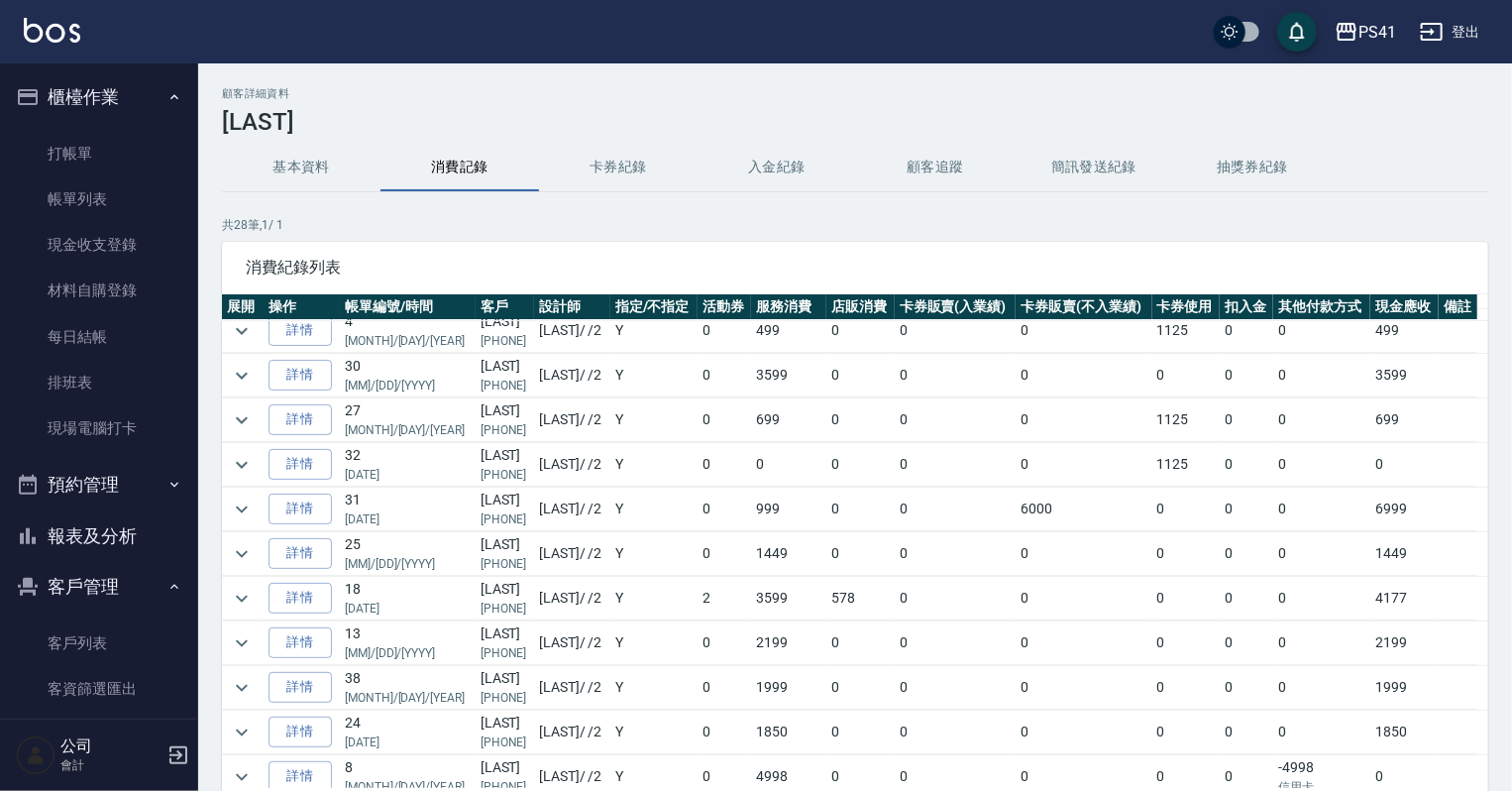 scroll, scrollTop: 79, scrollLeft: 0, axis: vertical 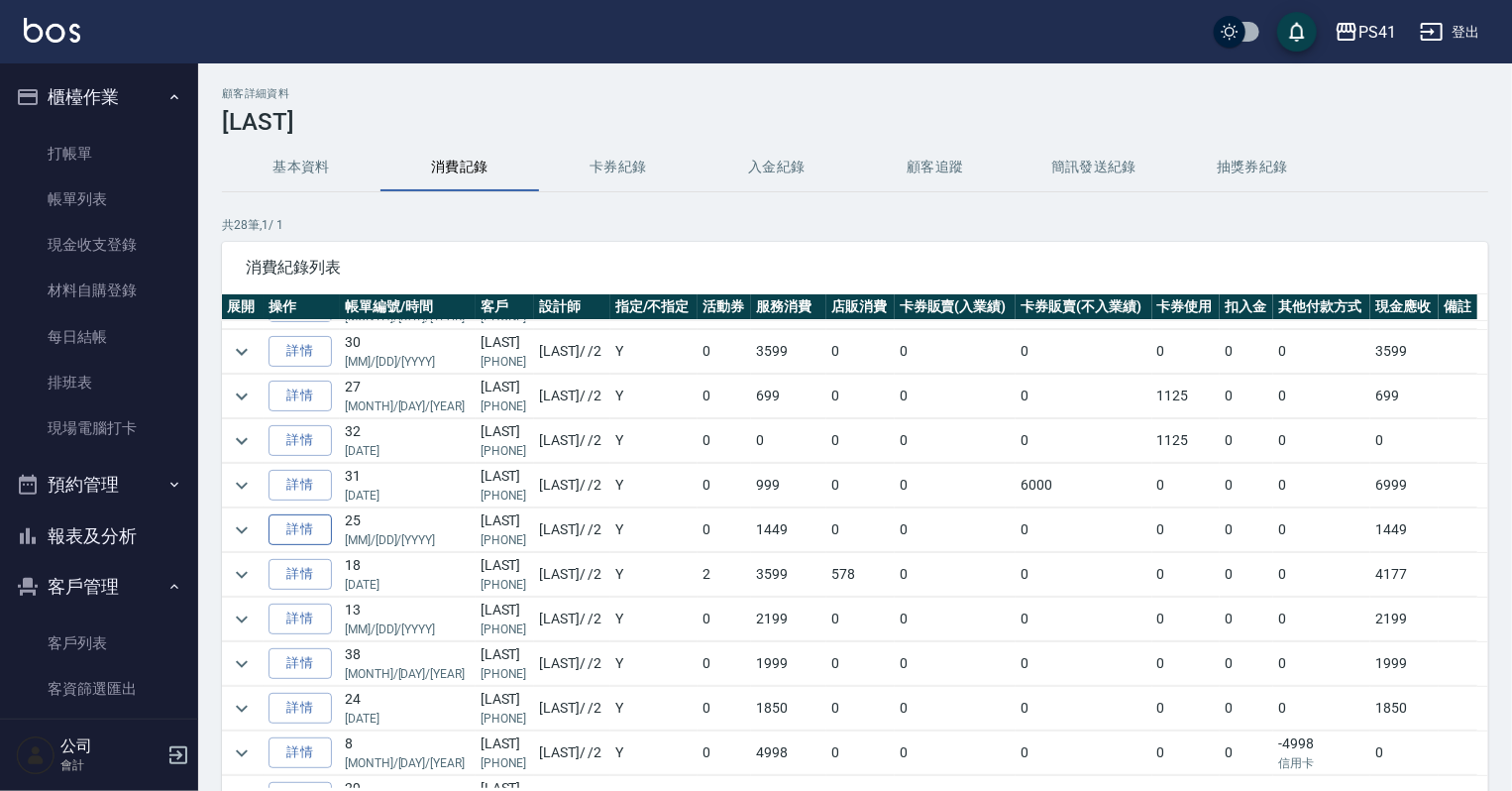 click on "詳情" at bounding box center (300, 529) 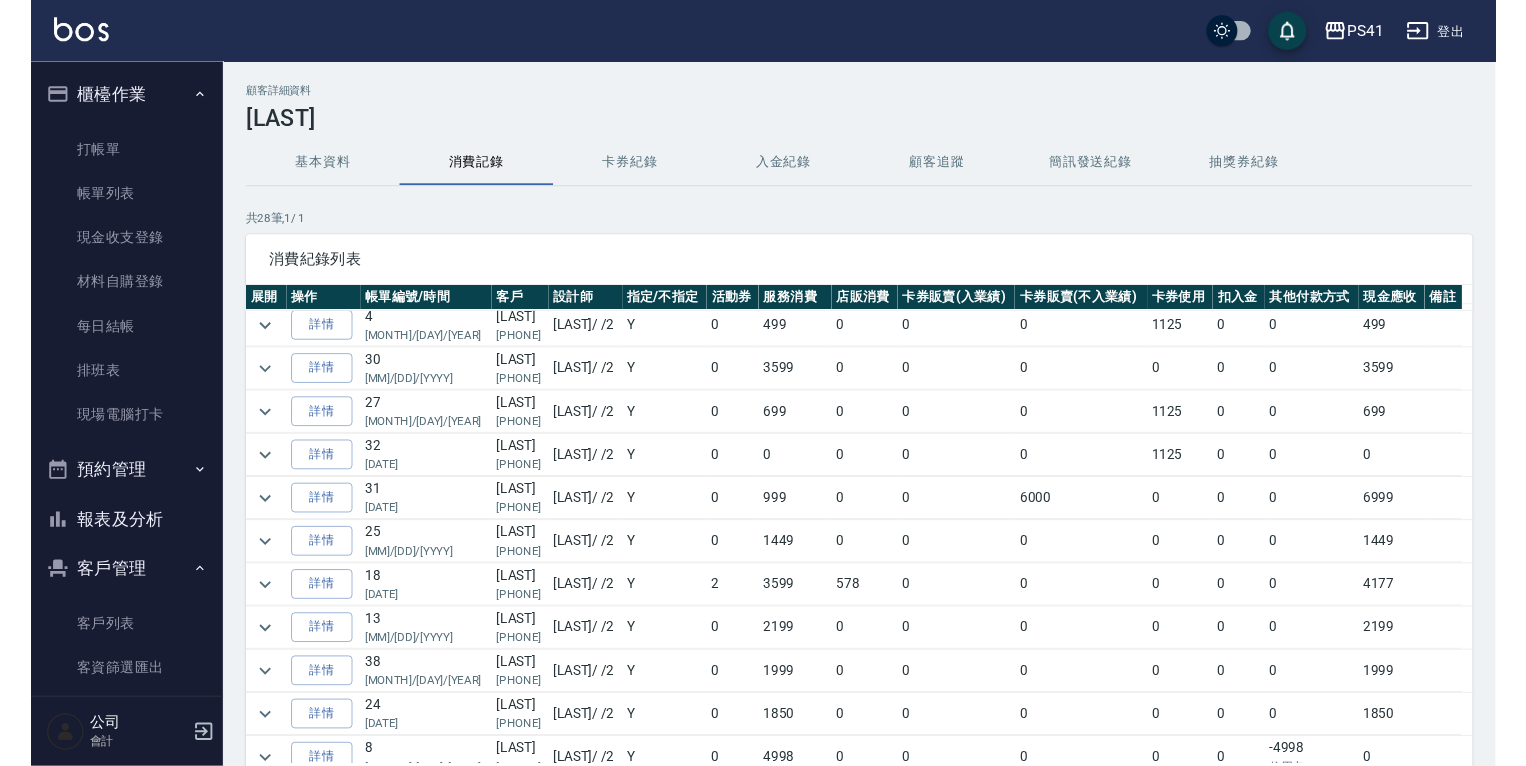 scroll, scrollTop: 80, scrollLeft: 0, axis: vertical 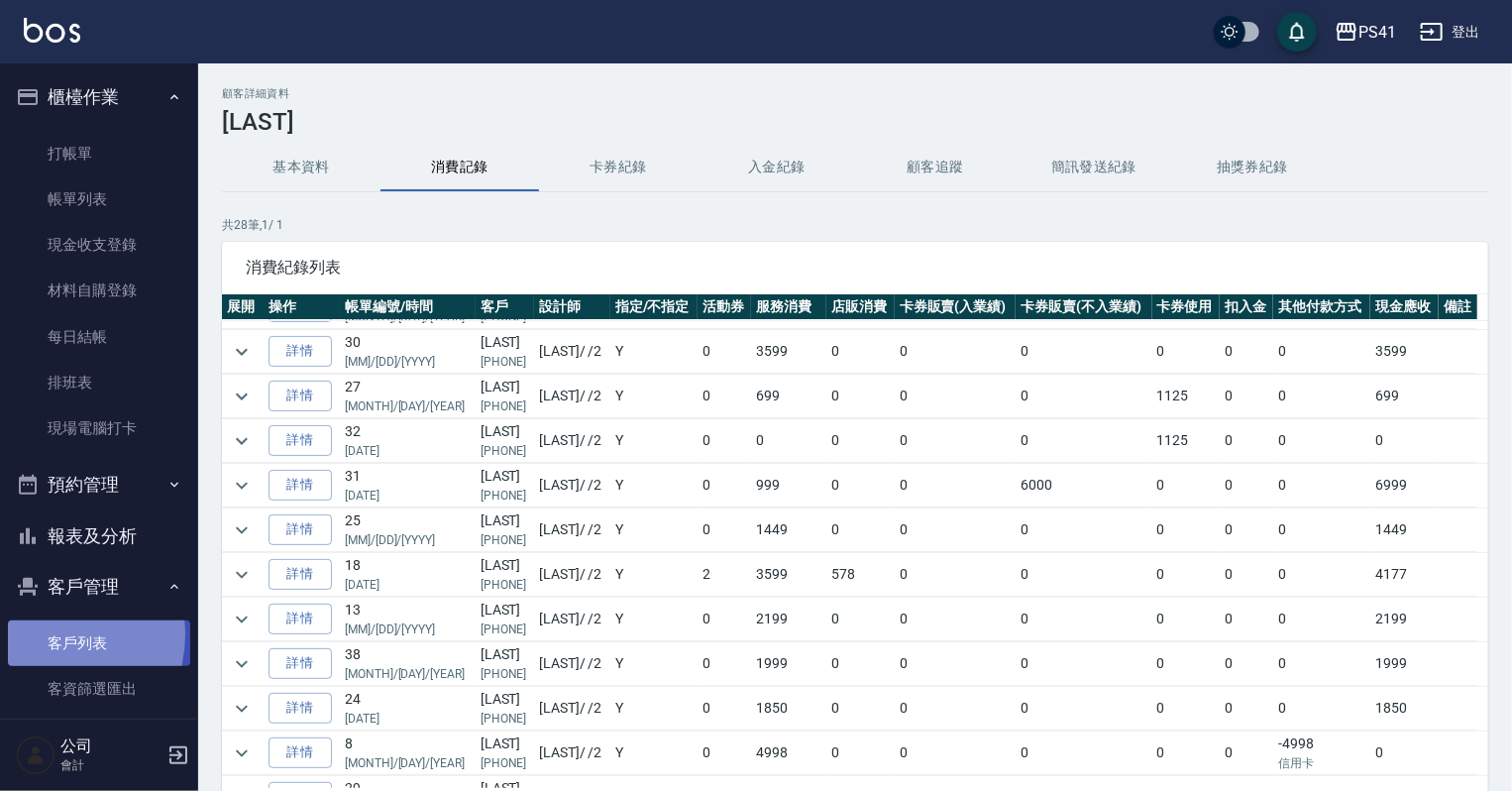 click on "客戶列表" at bounding box center [99, 643] 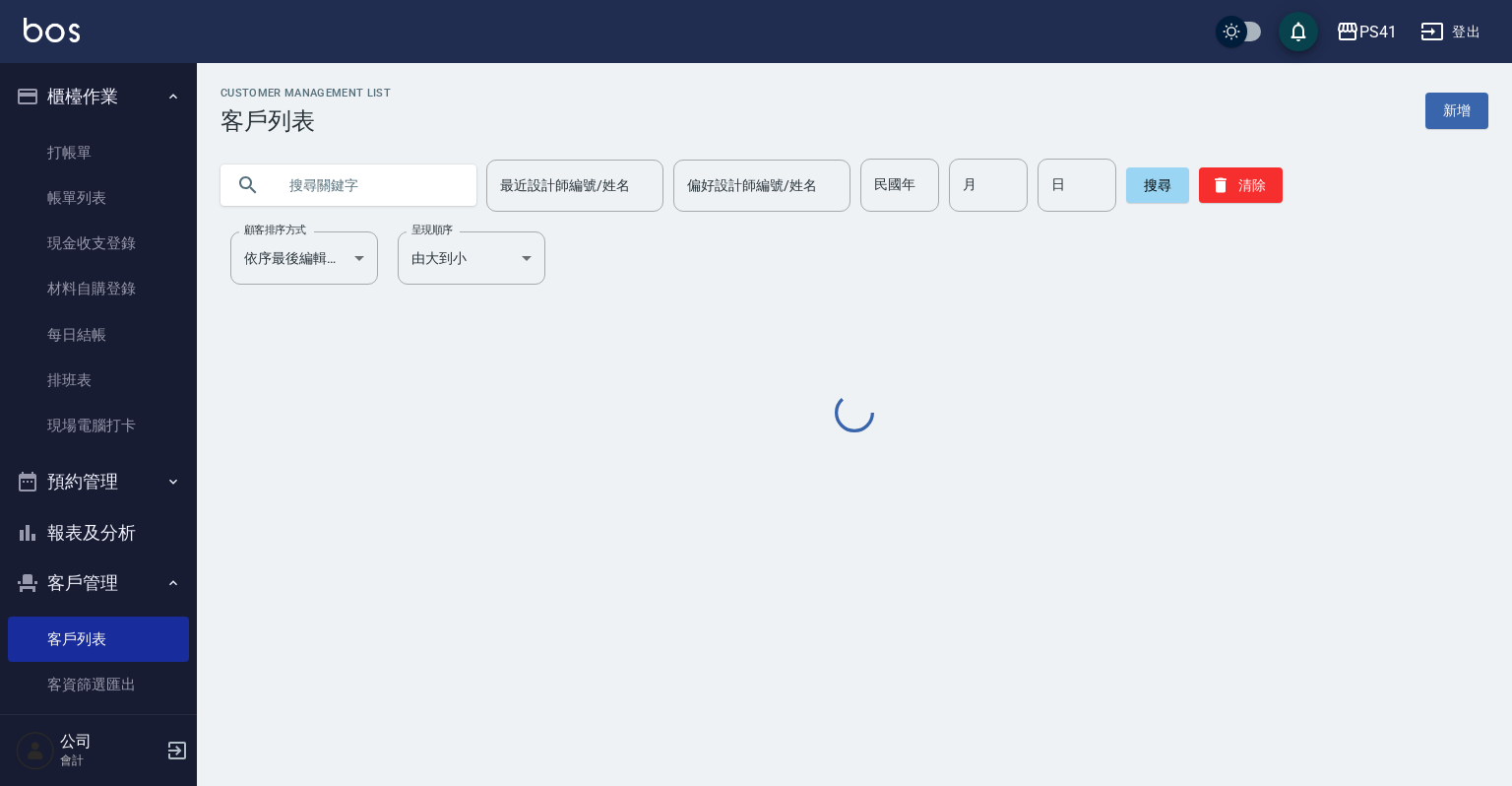 click at bounding box center [368, 185] 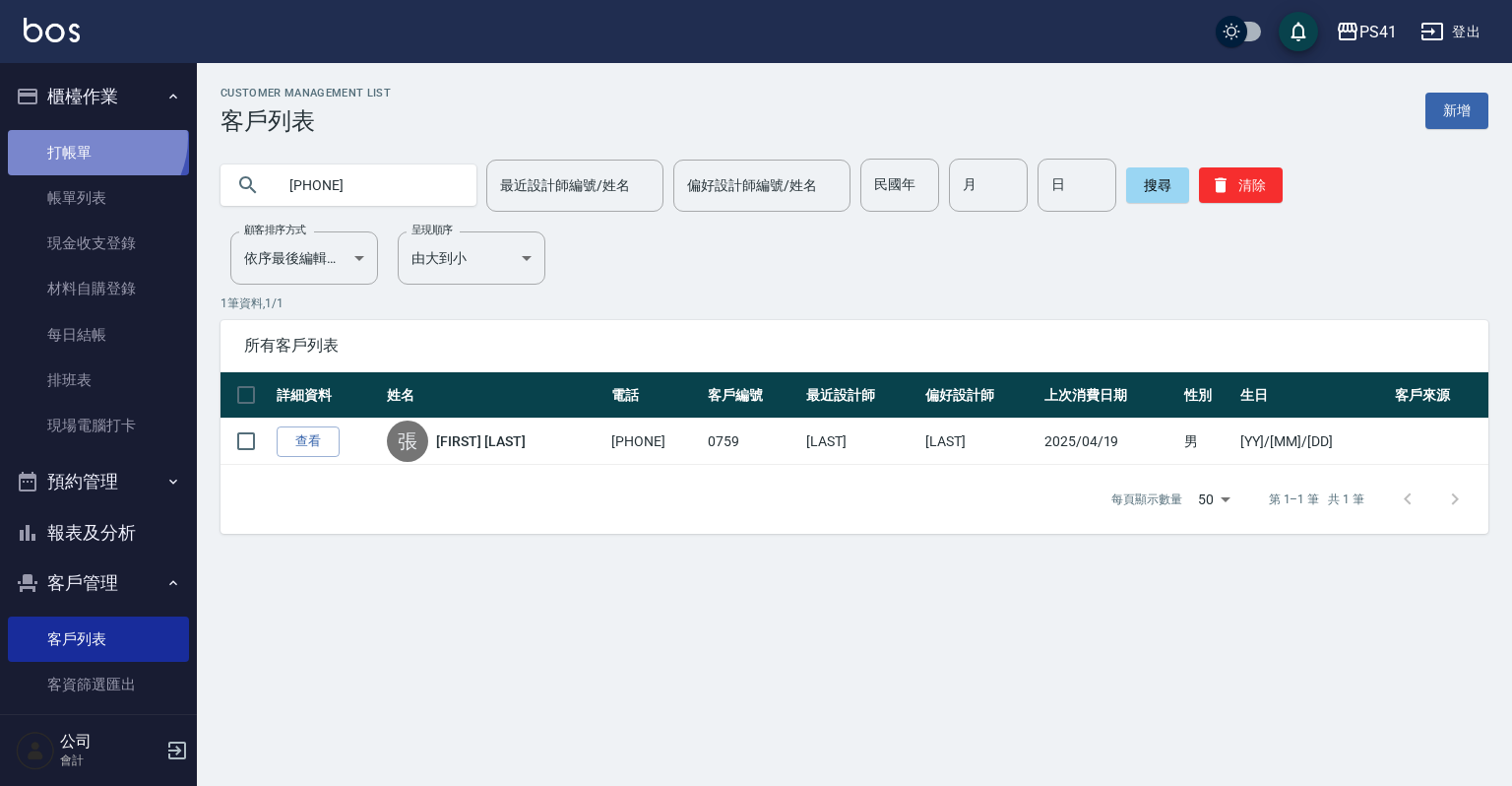 click on "打帳單" at bounding box center (98, 153) 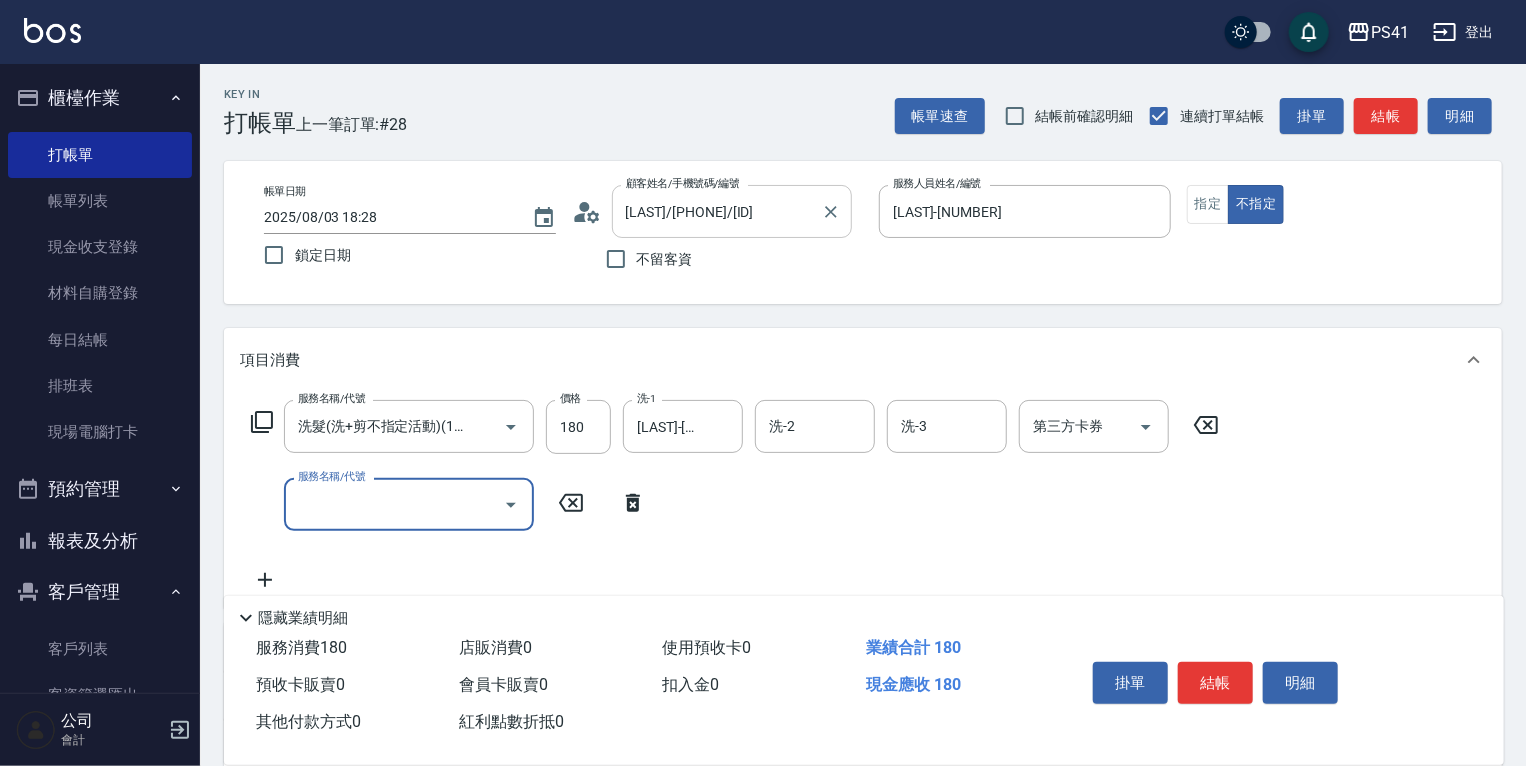 scroll, scrollTop: 0, scrollLeft: 0, axis: both 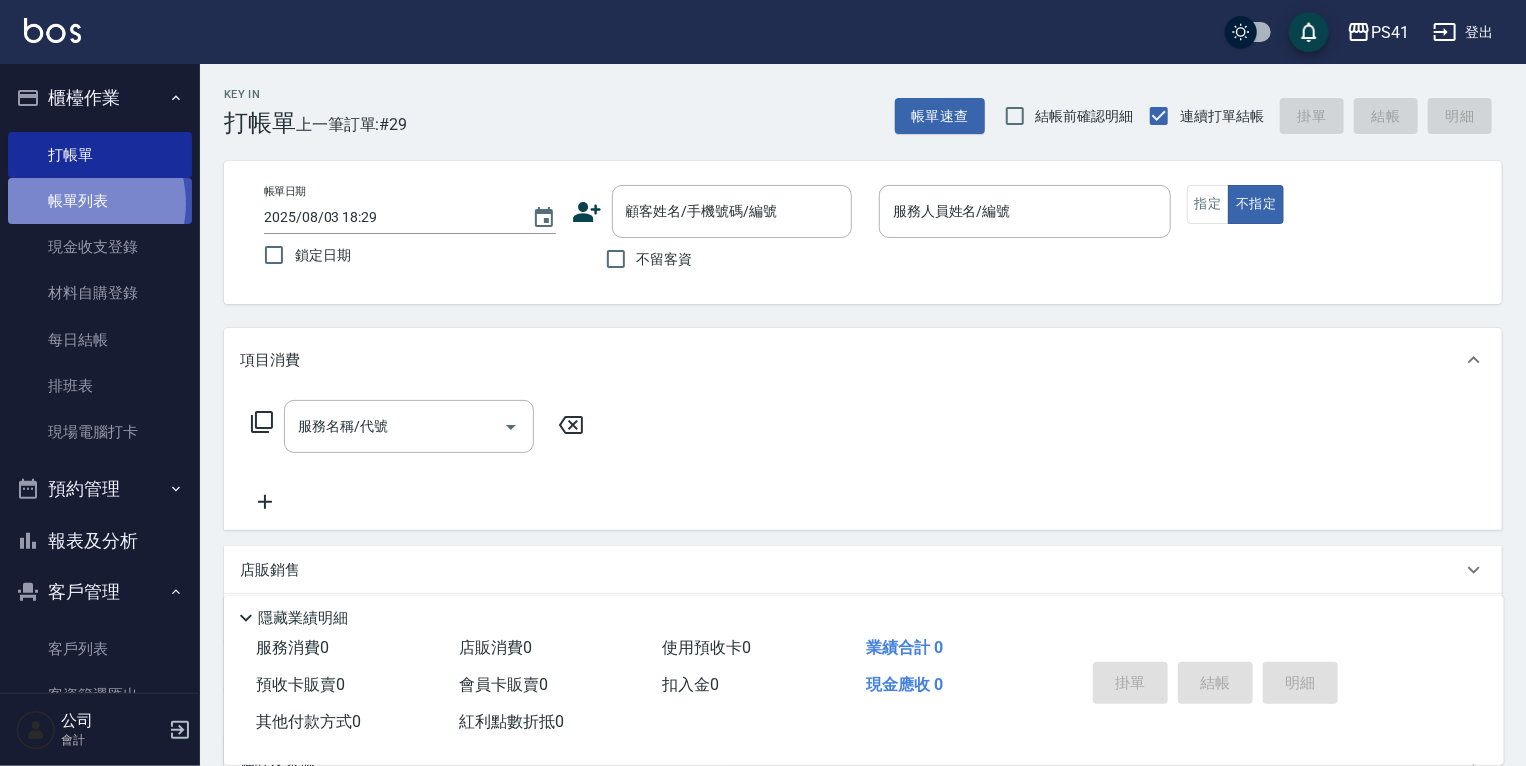 click on "帳單列表" at bounding box center (100, 201) 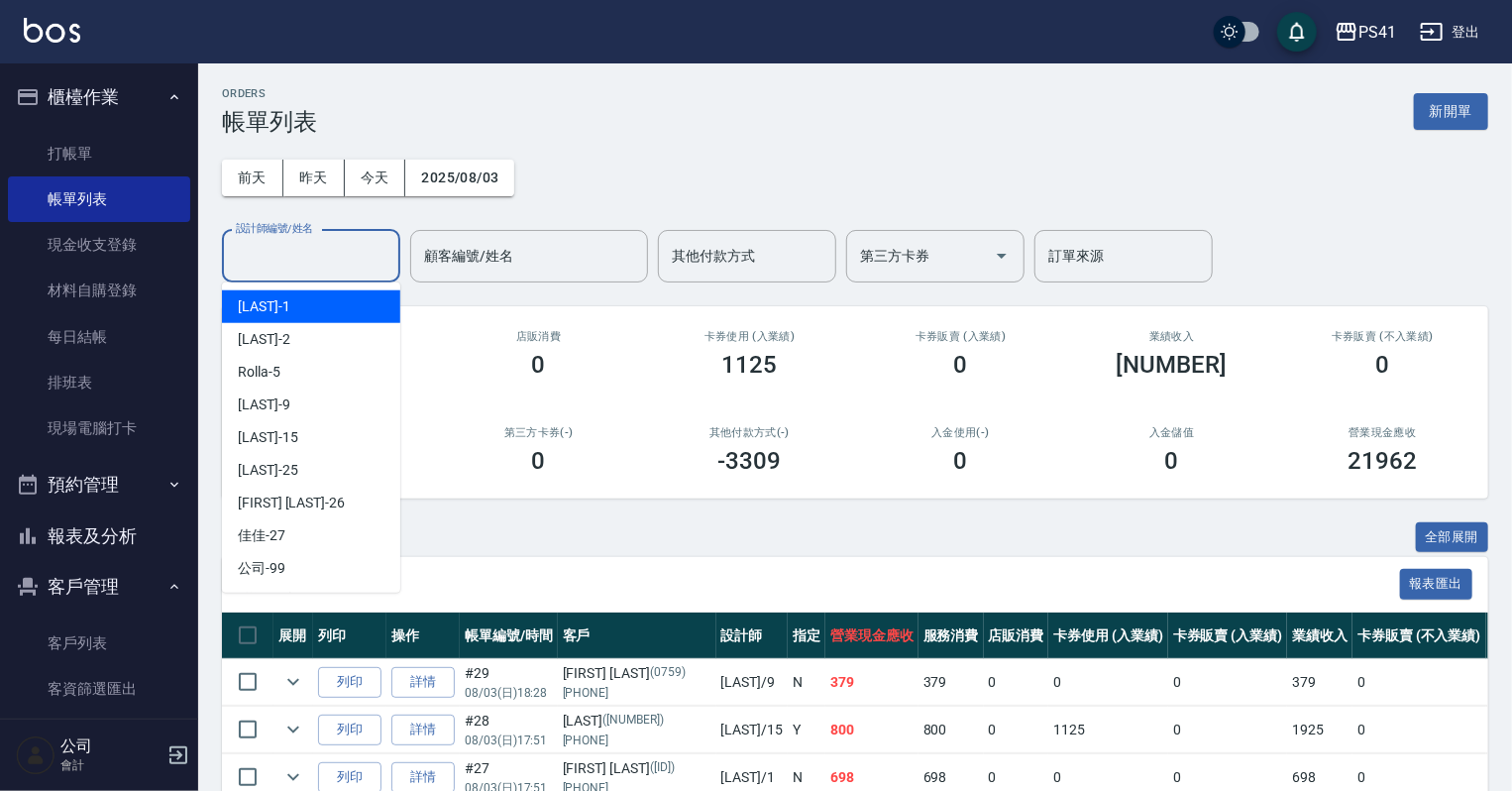 click on "設計師編號/姓名 設計師編號/姓名" at bounding box center [311, 256] 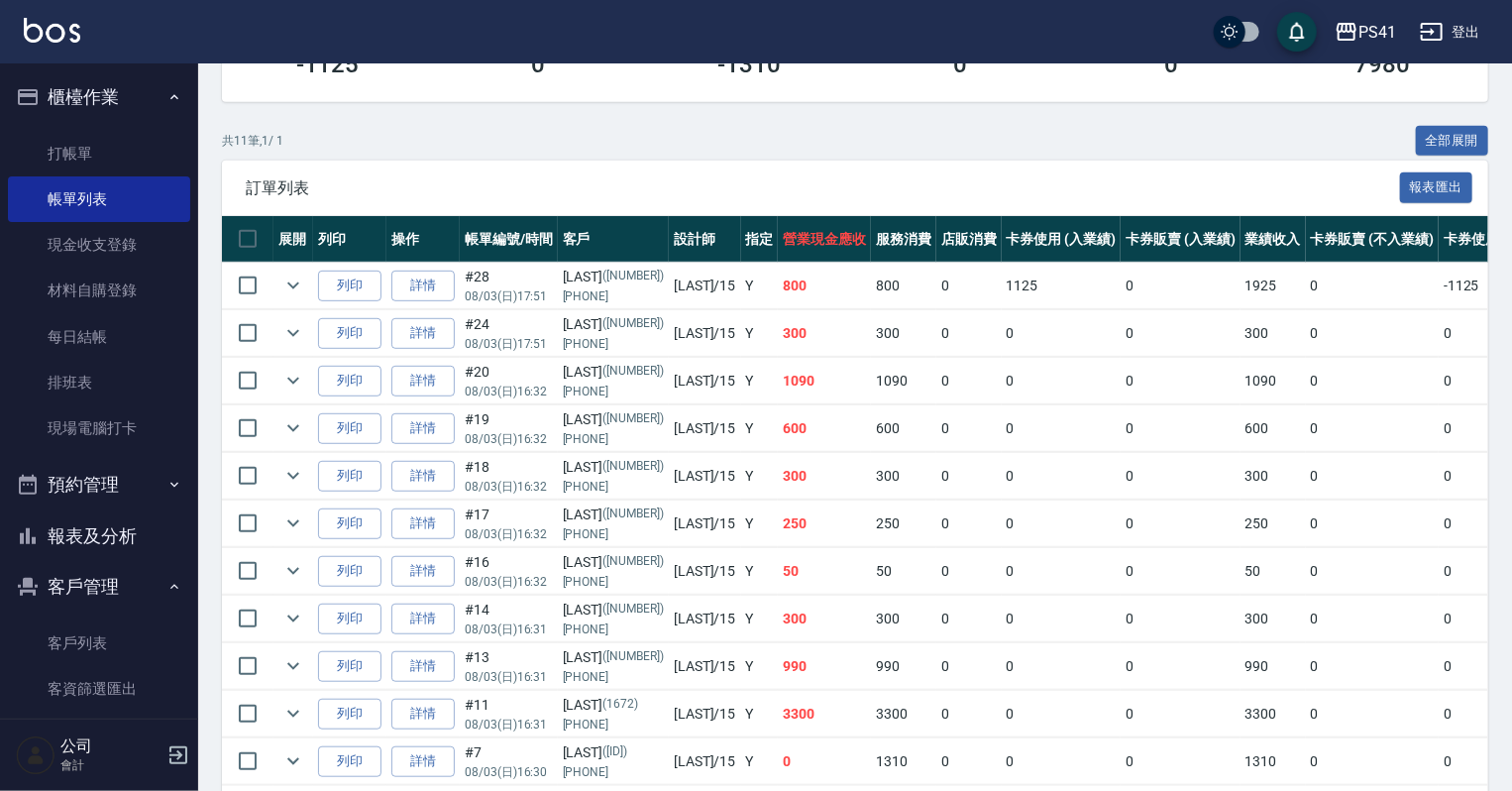 scroll, scrollTop: 0, scrollLeft: 0, axis: both 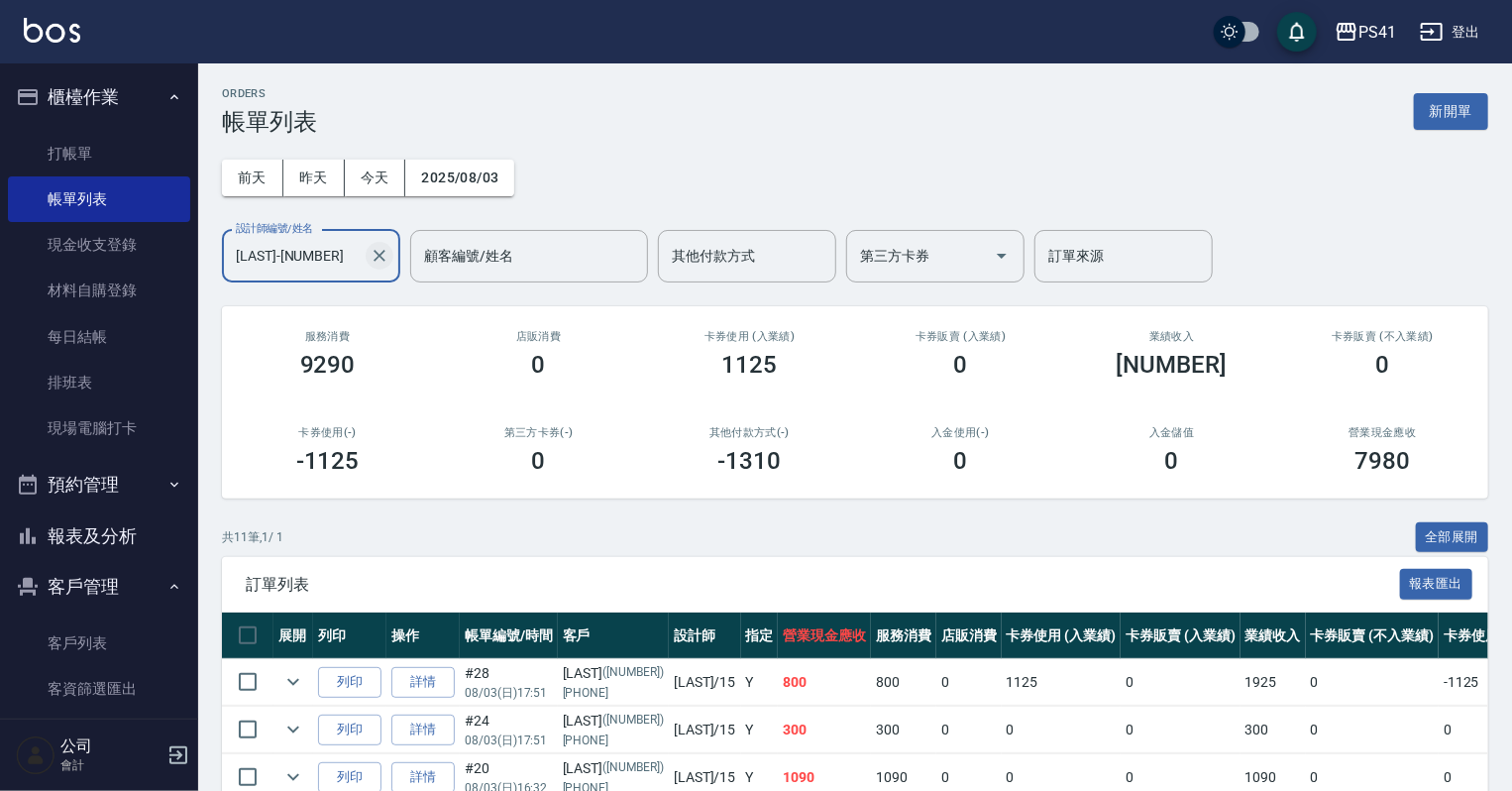 click 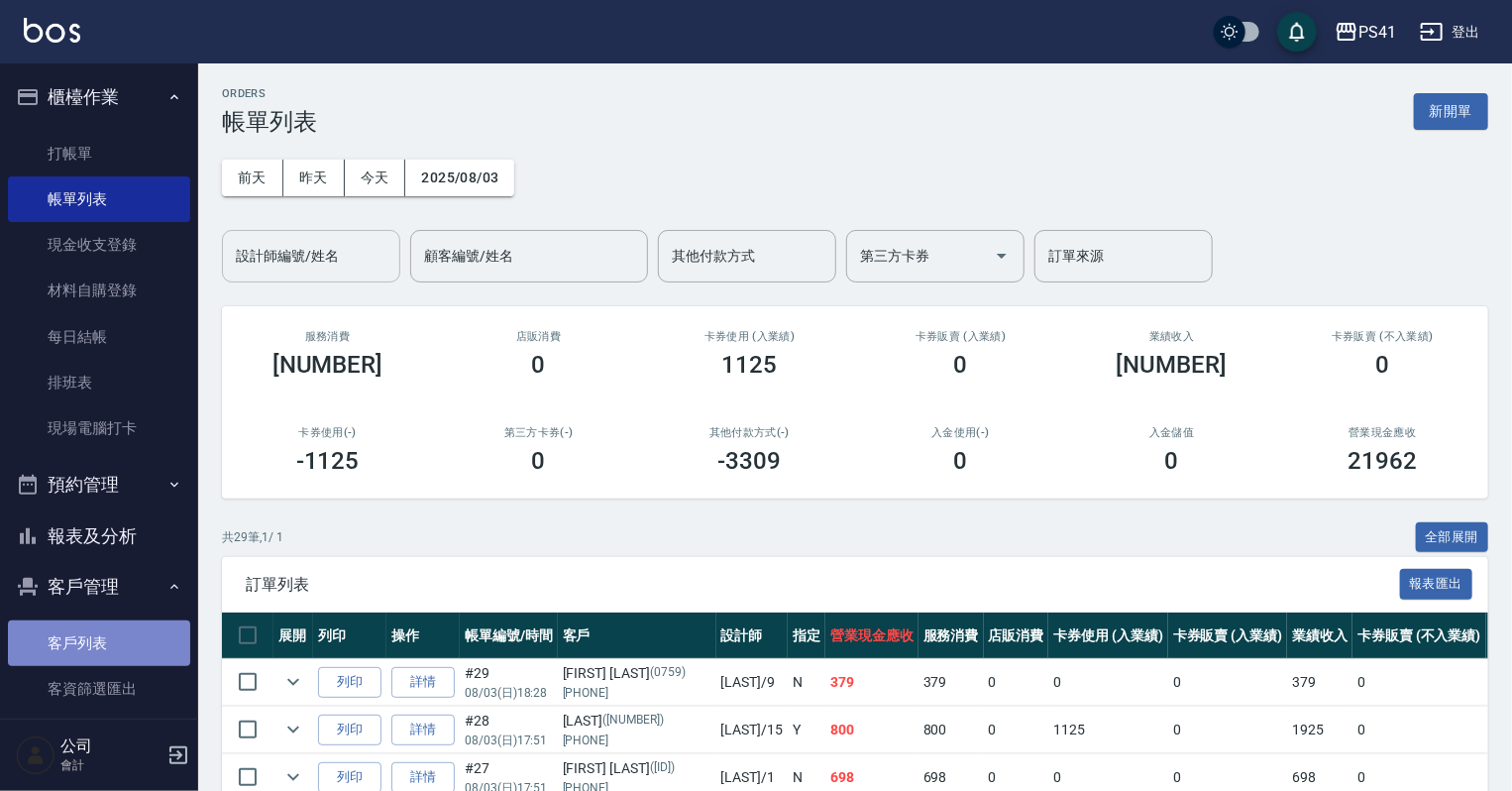 click on "客戶列表" at bounding box center (99, 643) 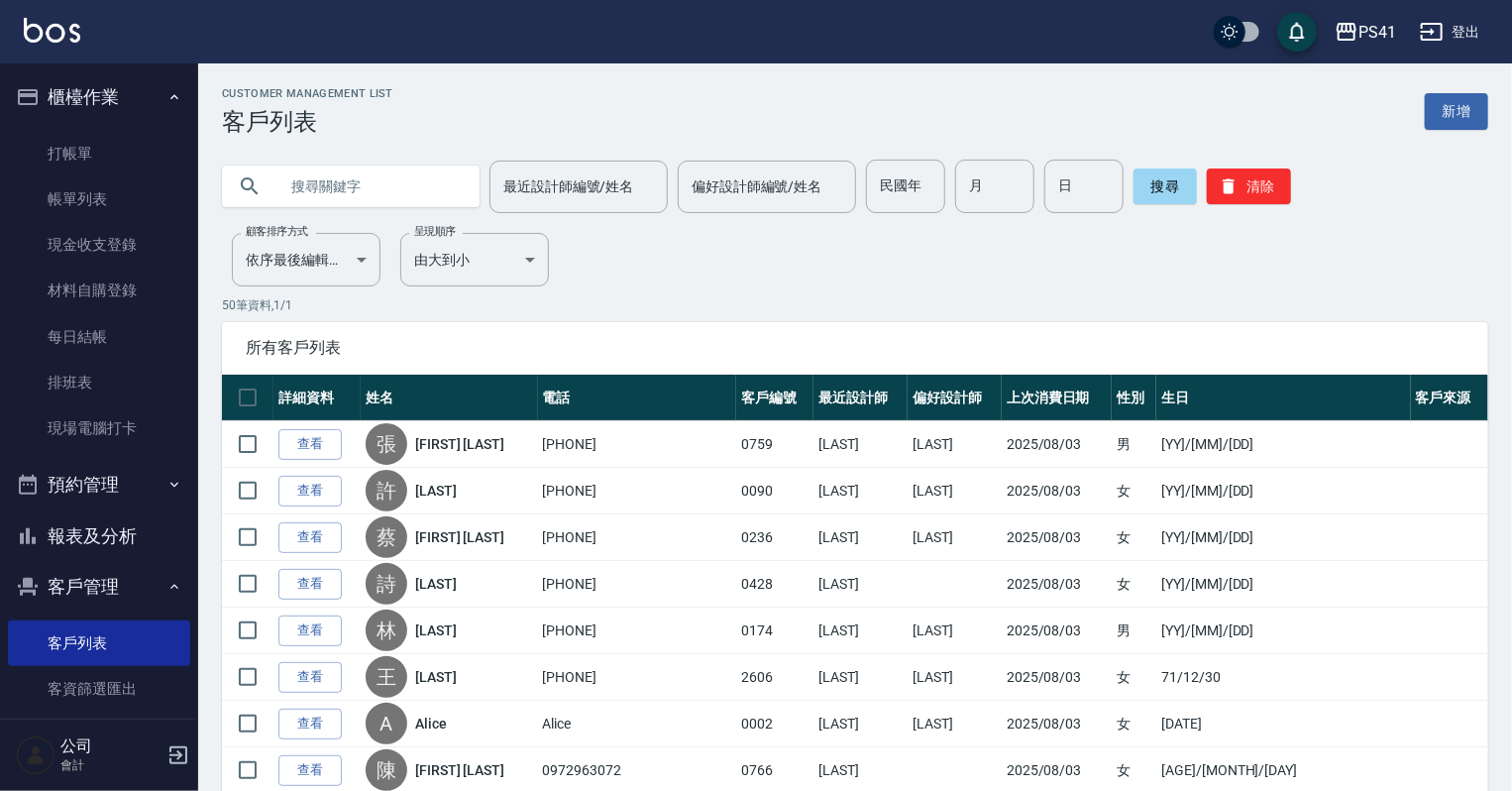 click at bounding box center [371, 186] 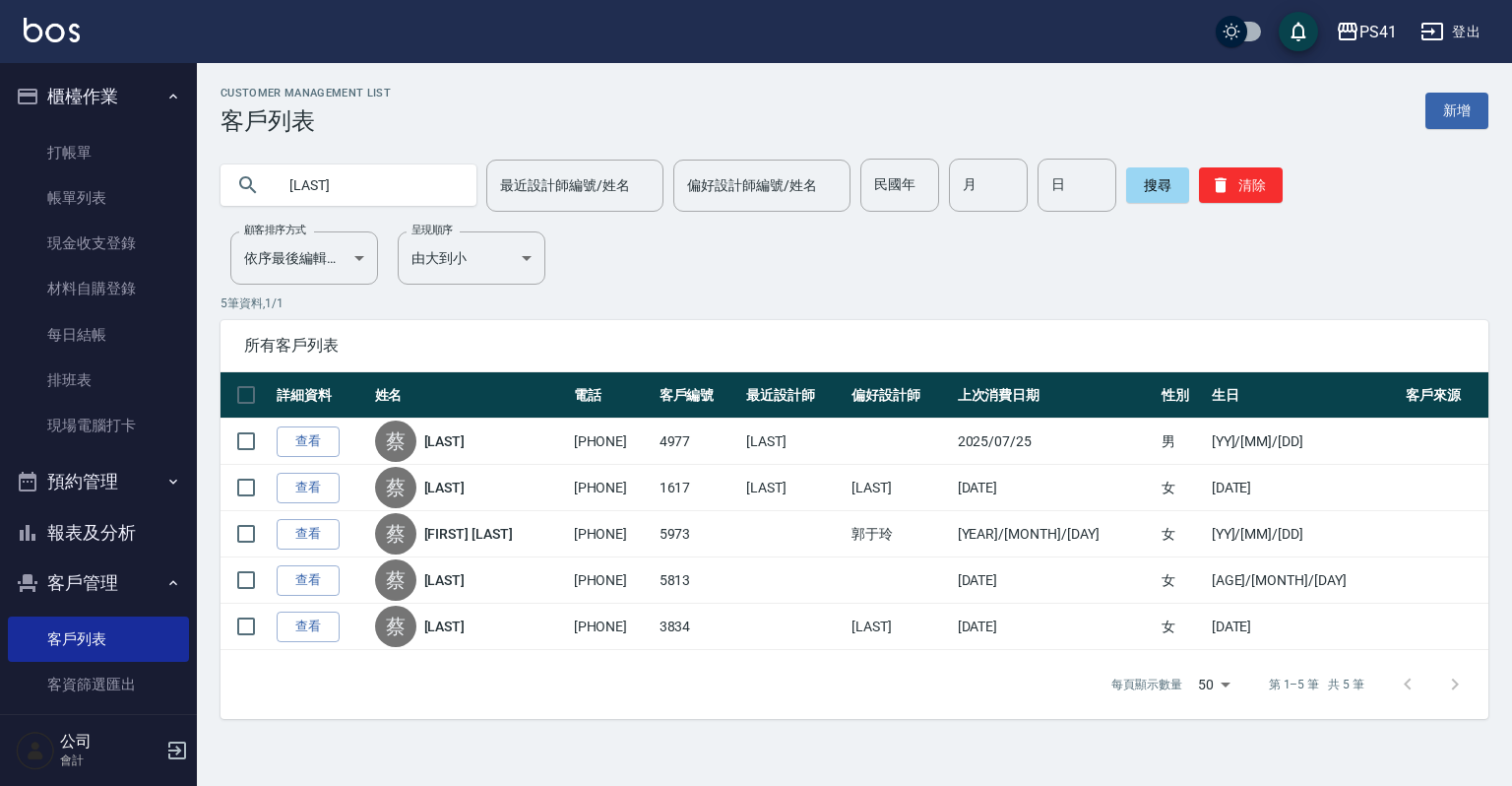 click on "[LAST]" at bounding box center (368, 185) 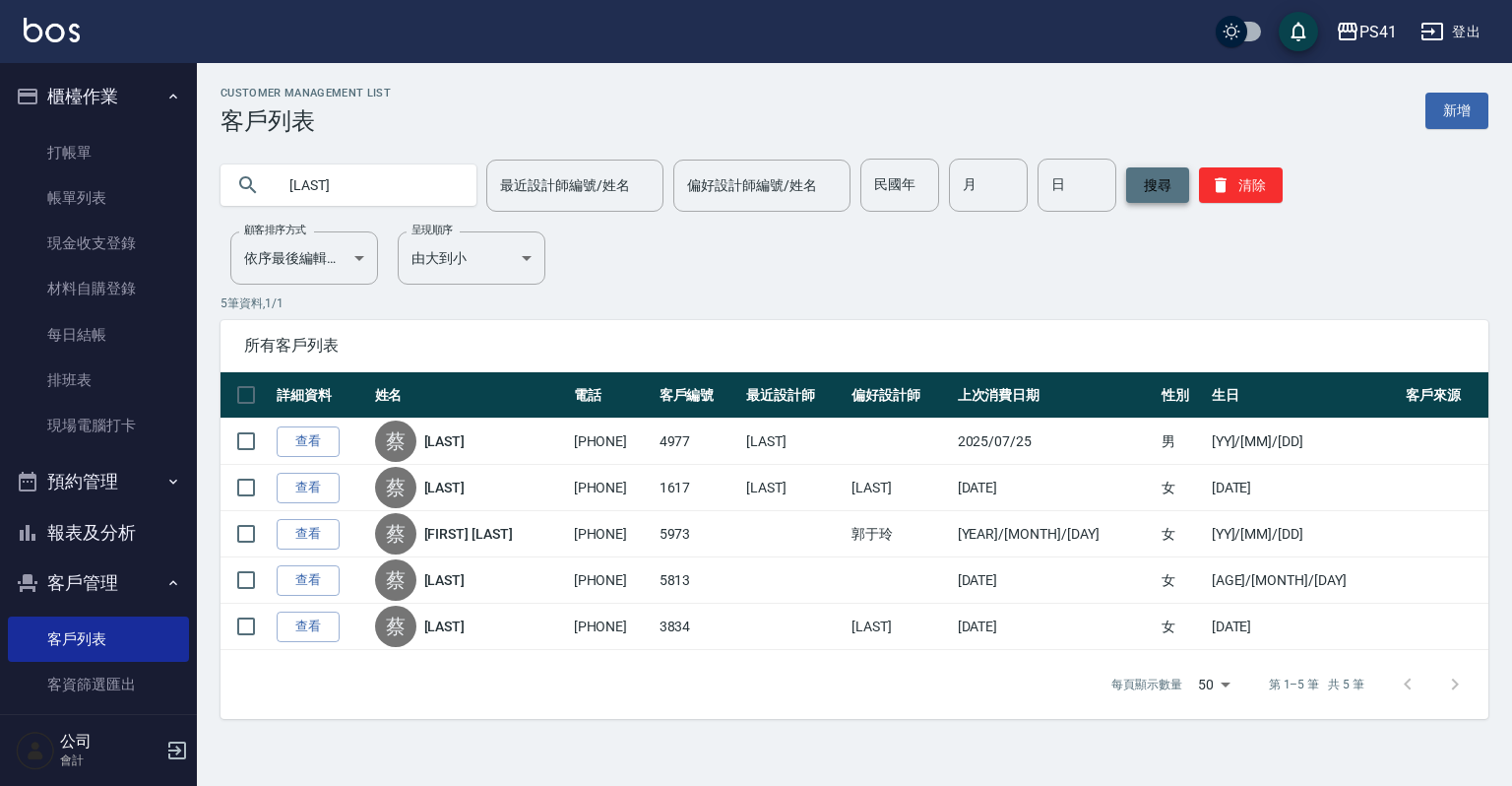 click on "搜尋" at bounding box center [1158, 185] 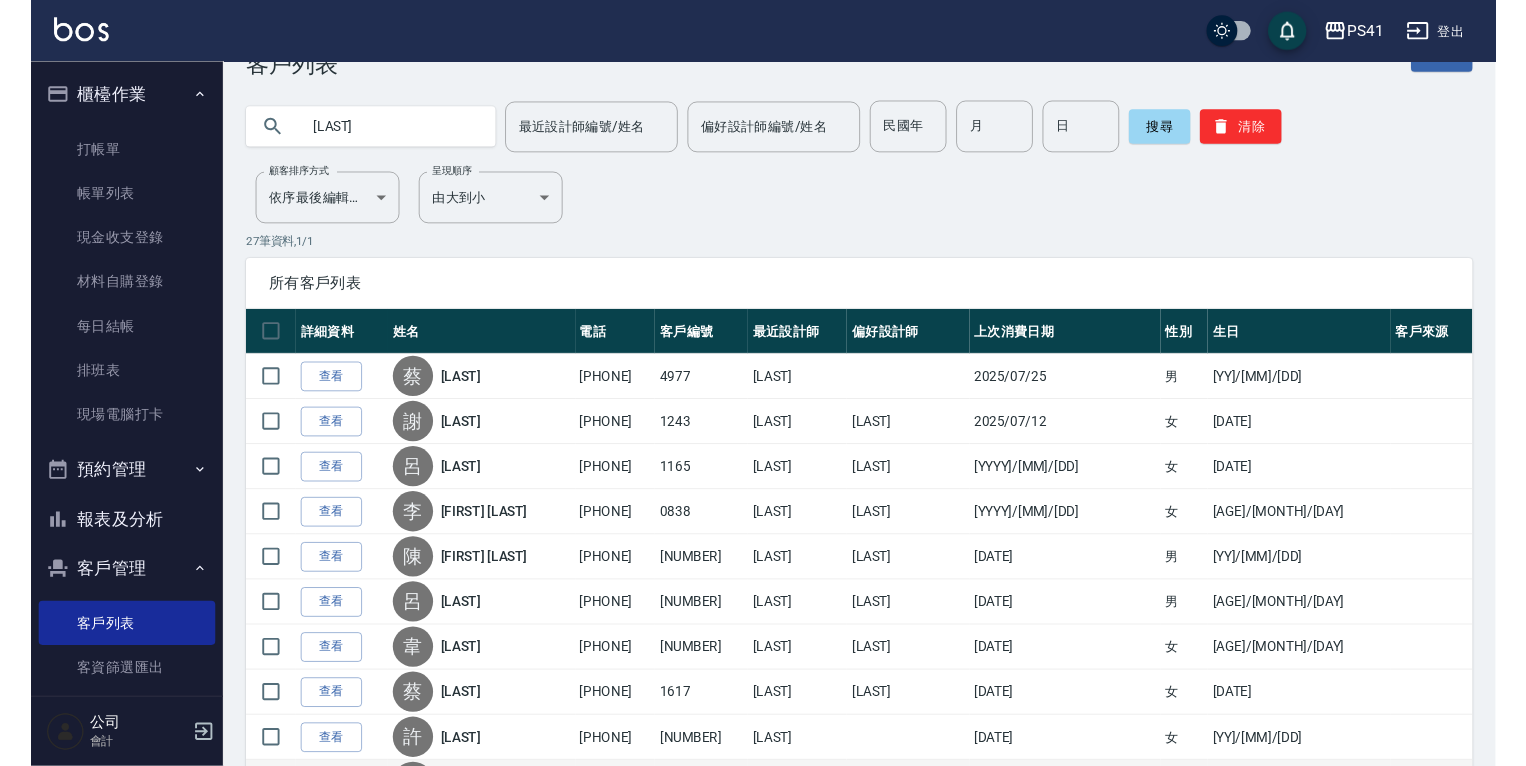 scroll, scrollTop: 0, scrollLeft: 0, axis: both 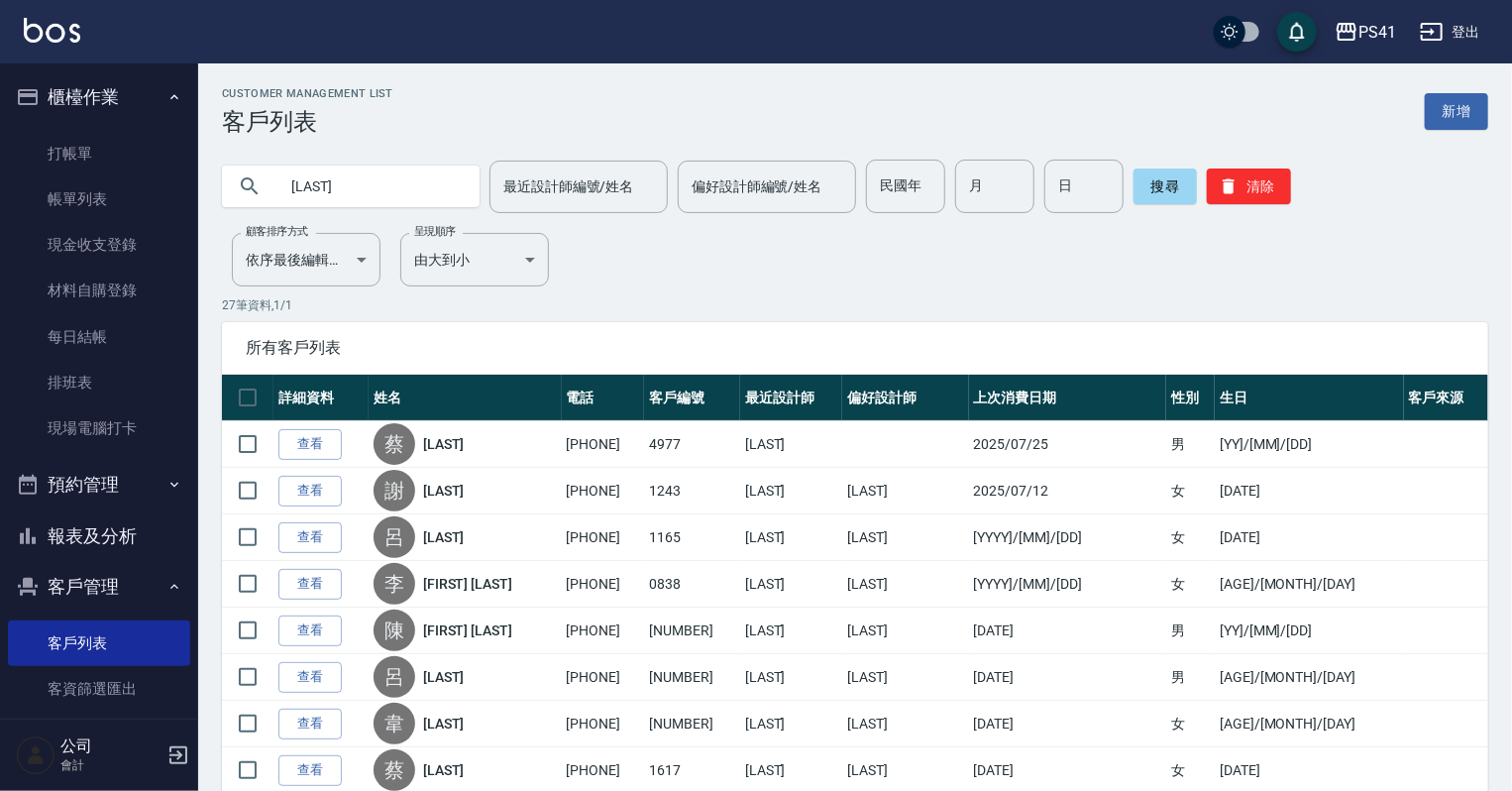 click on "[LAST]" at bounding box center (371, 186) 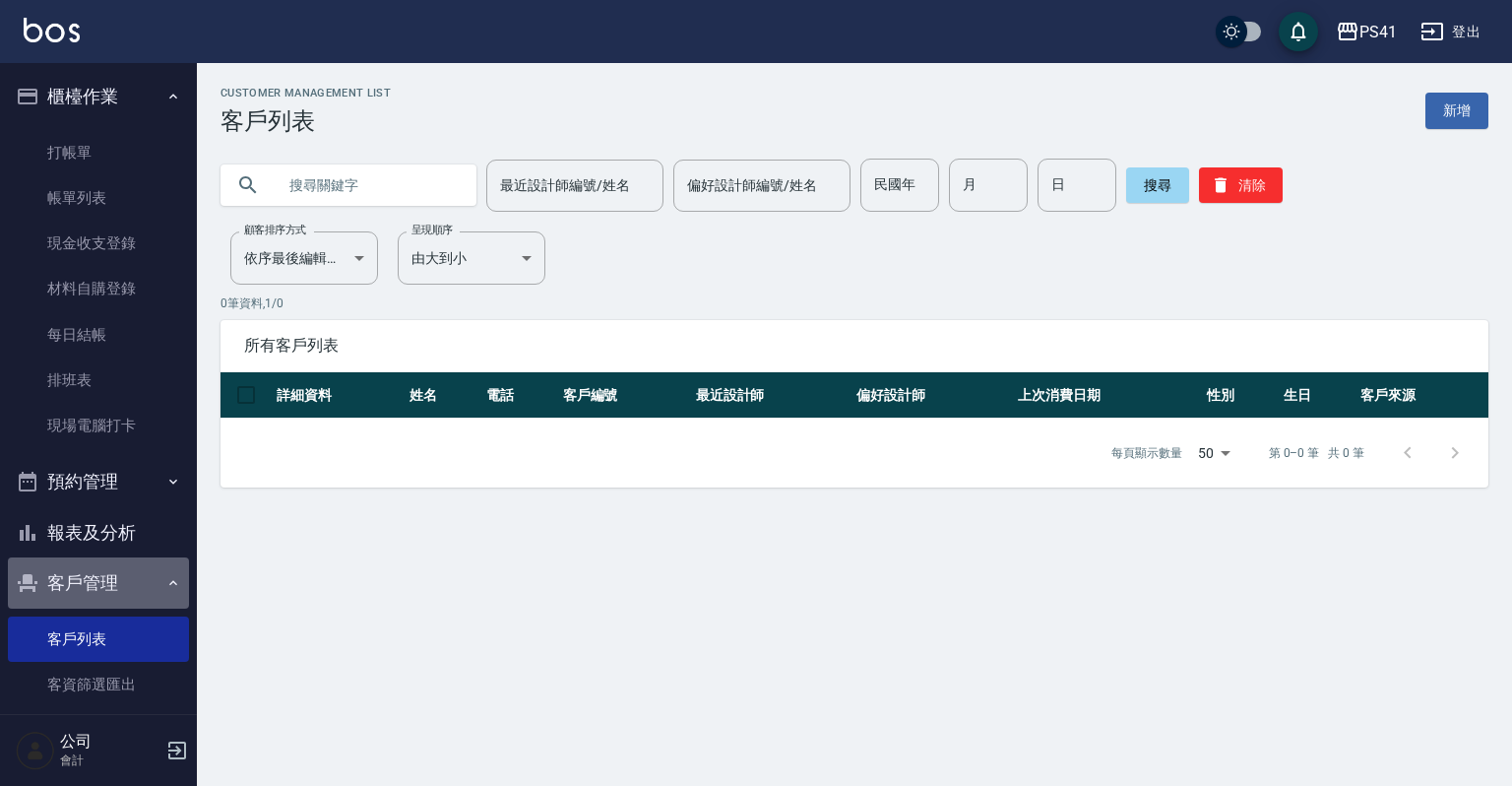 click on "客戶管理" at bounding box center (98, 583) 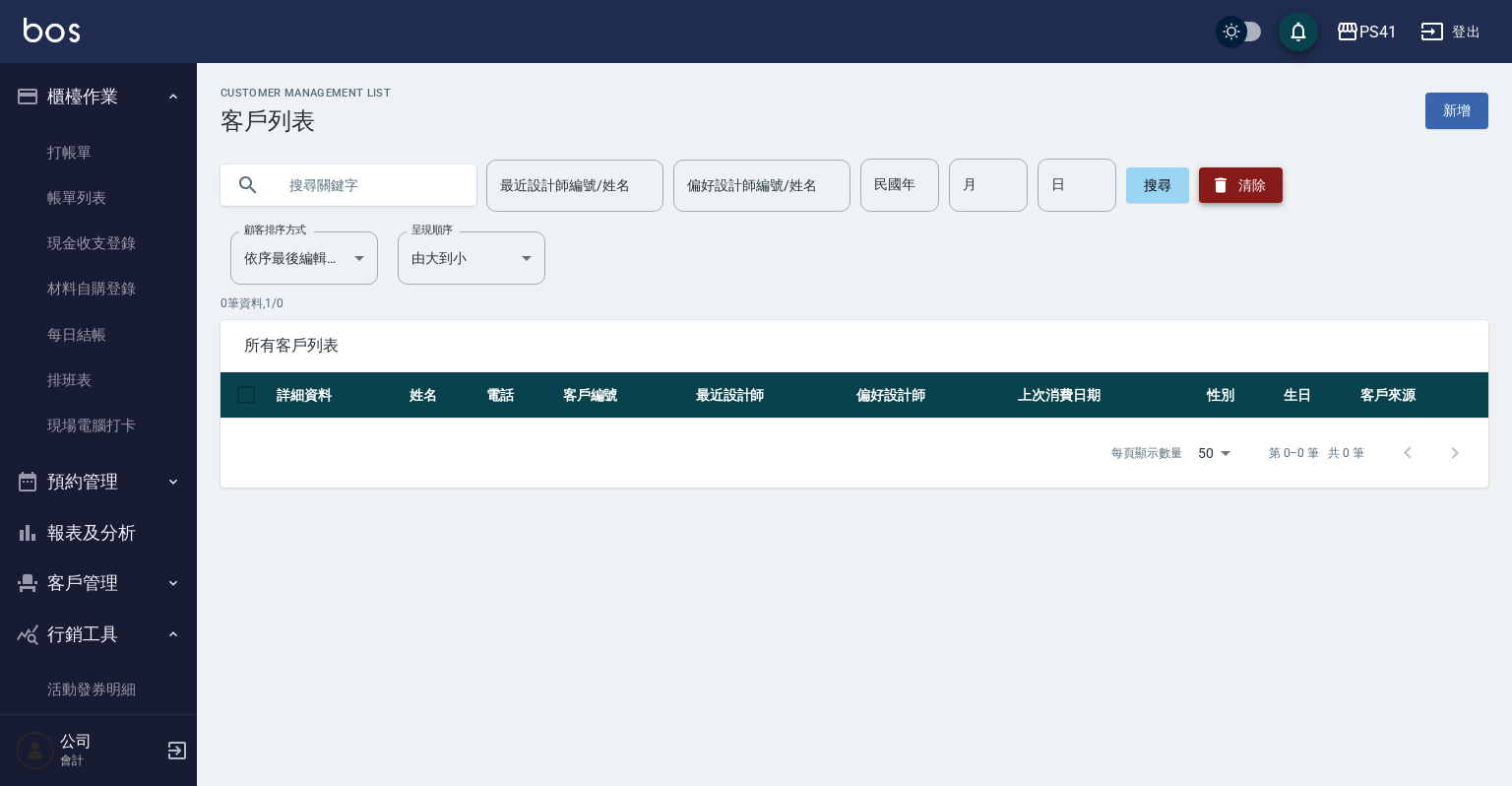click on "清除" at bounding box center [1240, 185] 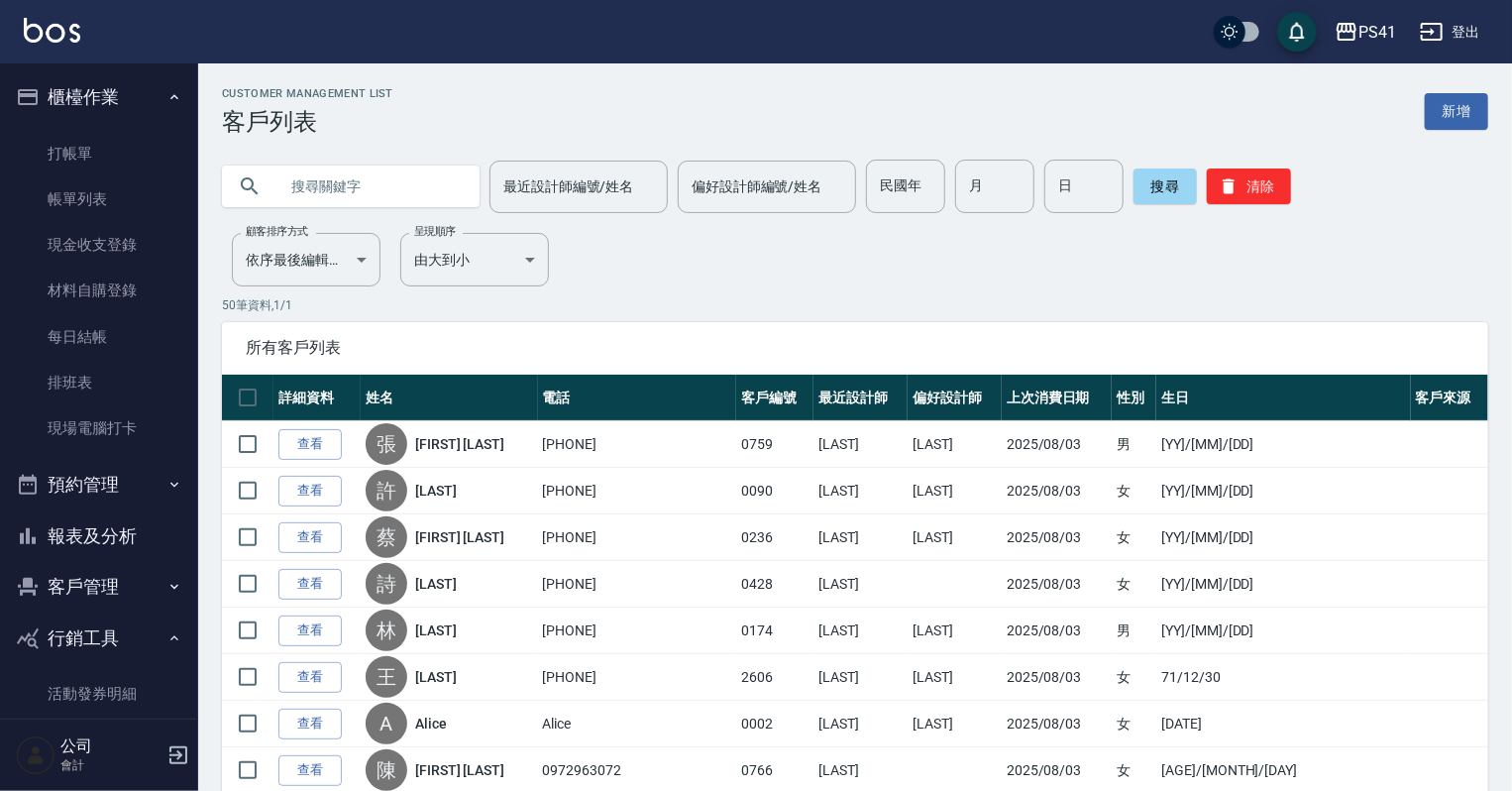 click at bounding box center [371, 186] 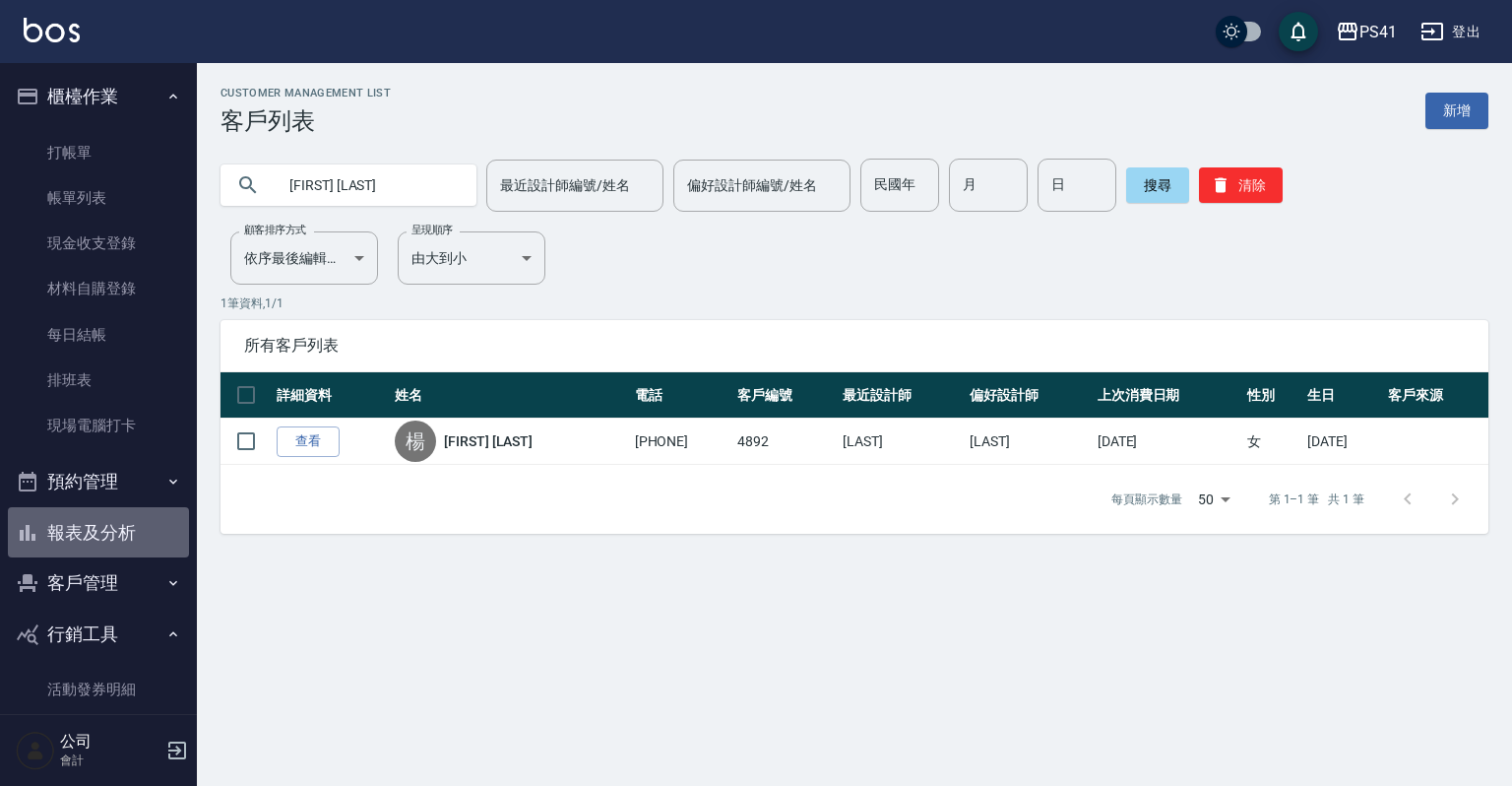 click on "報表及分析" at bounding box center (98, 533) 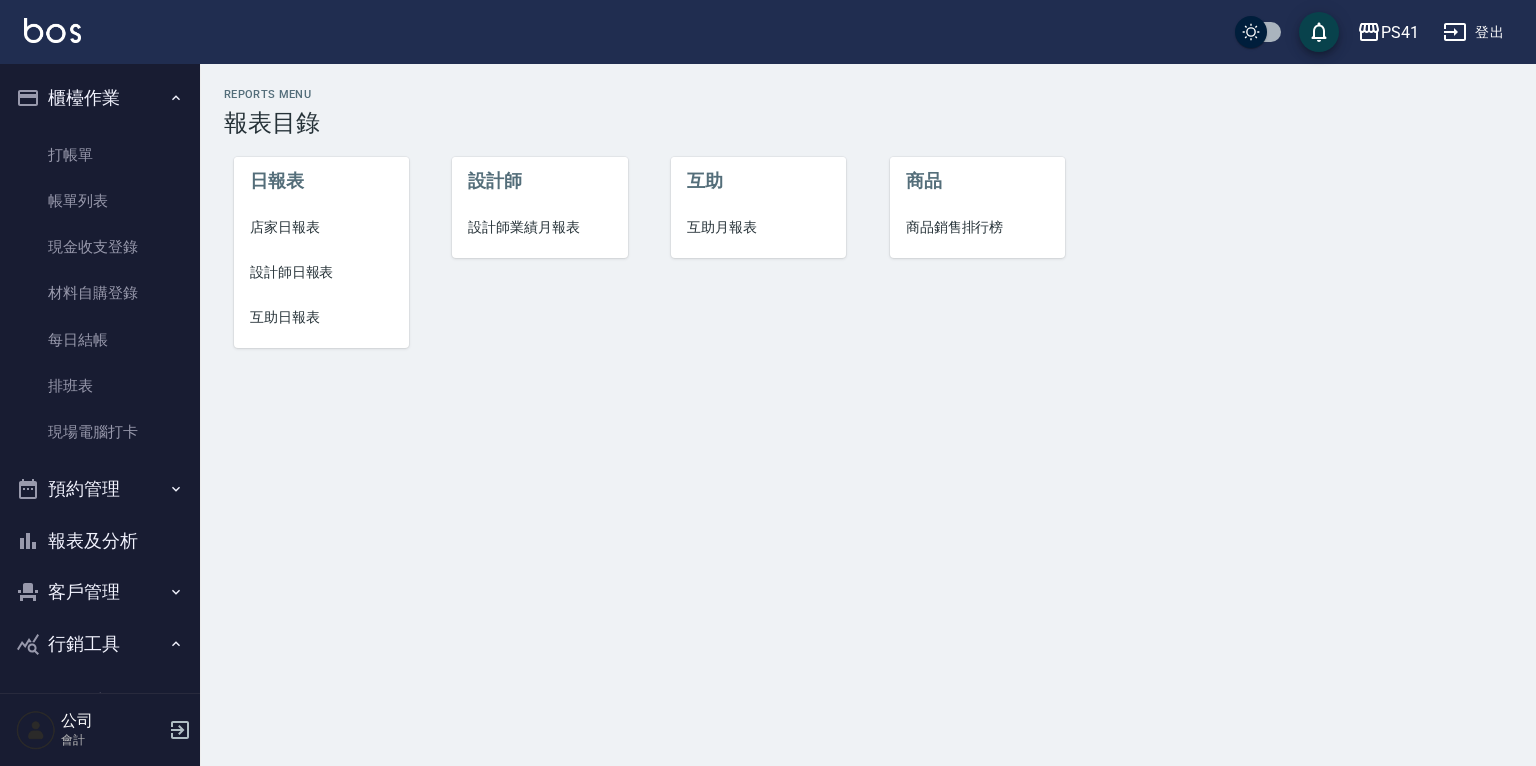 click on "設計師日報表" at bounding box center [321, 272] 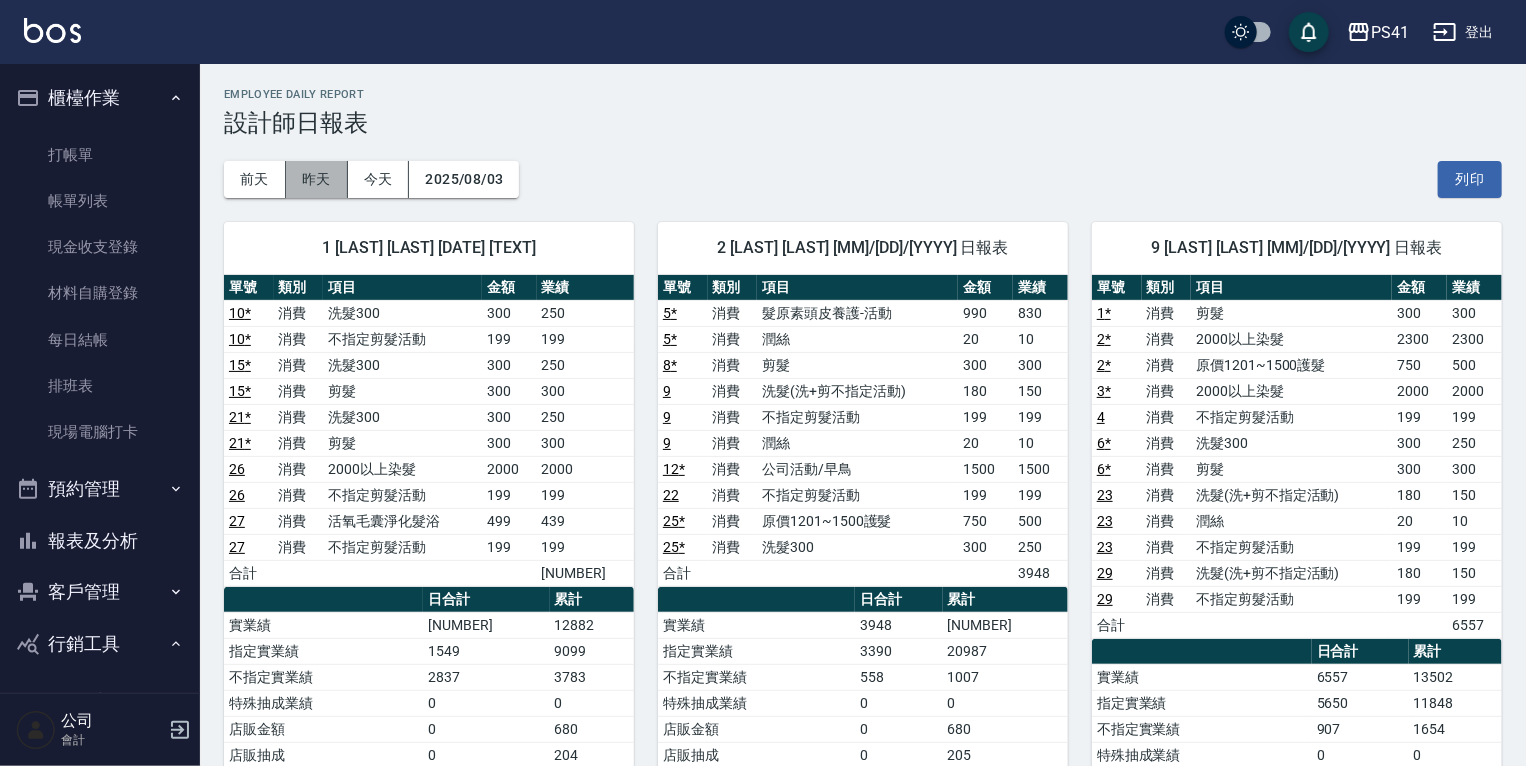 click on "昨天" at bounding box center (317, 179) 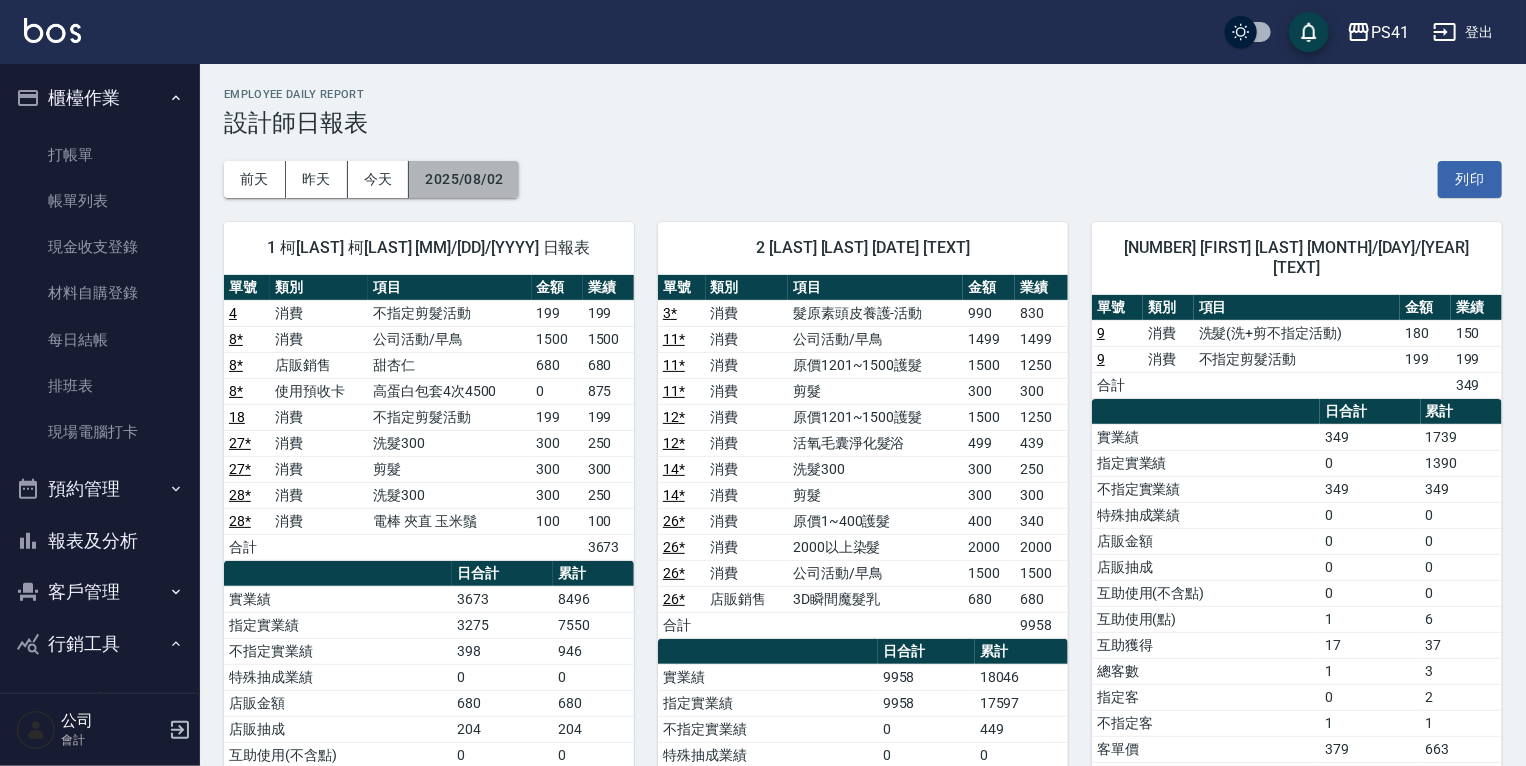 click on "2025/08/02" at bounding box center [464, 179] 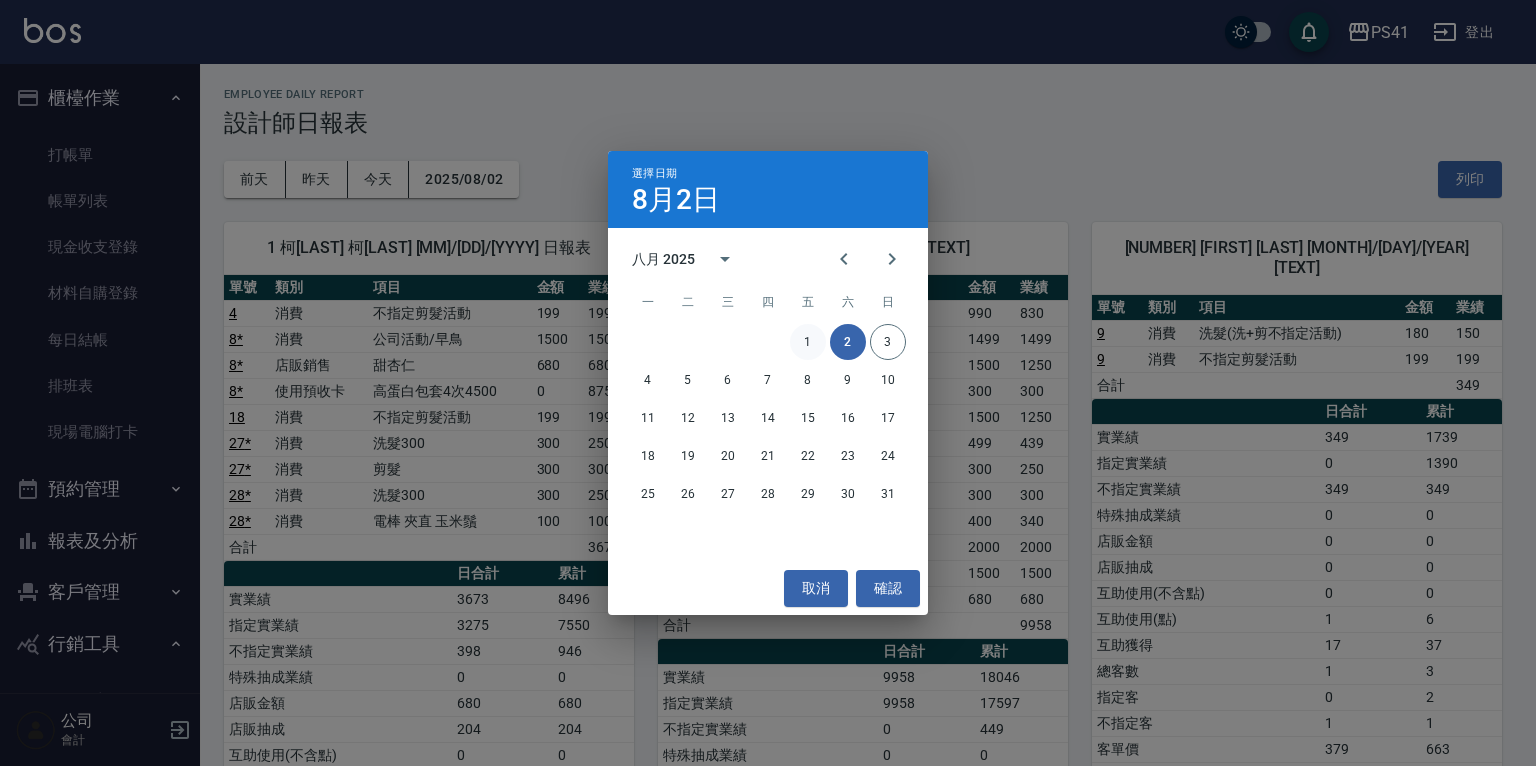 click on "1" at bounding box center (808, 342) 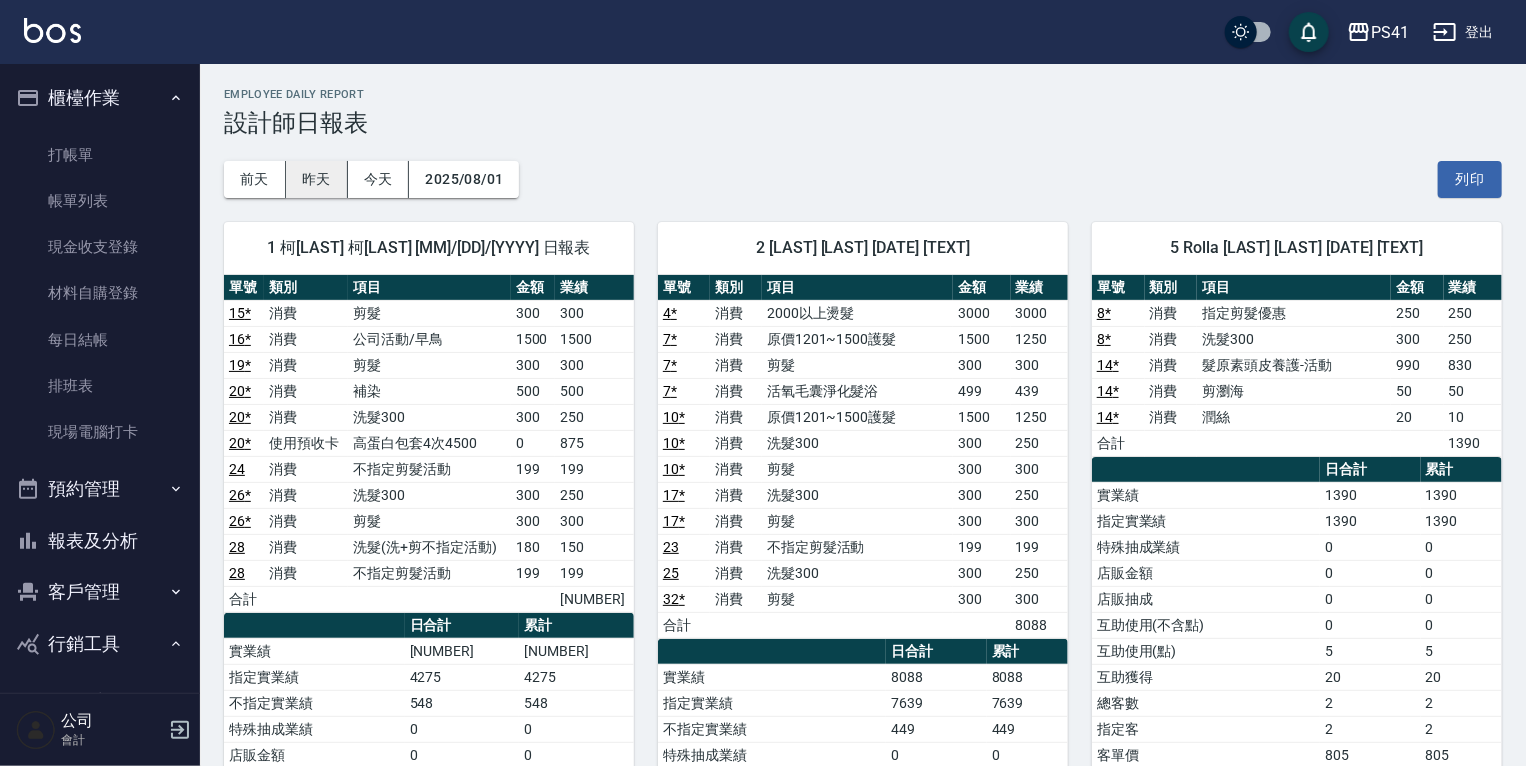 click on "昨天" at bounding box center [317, 179] 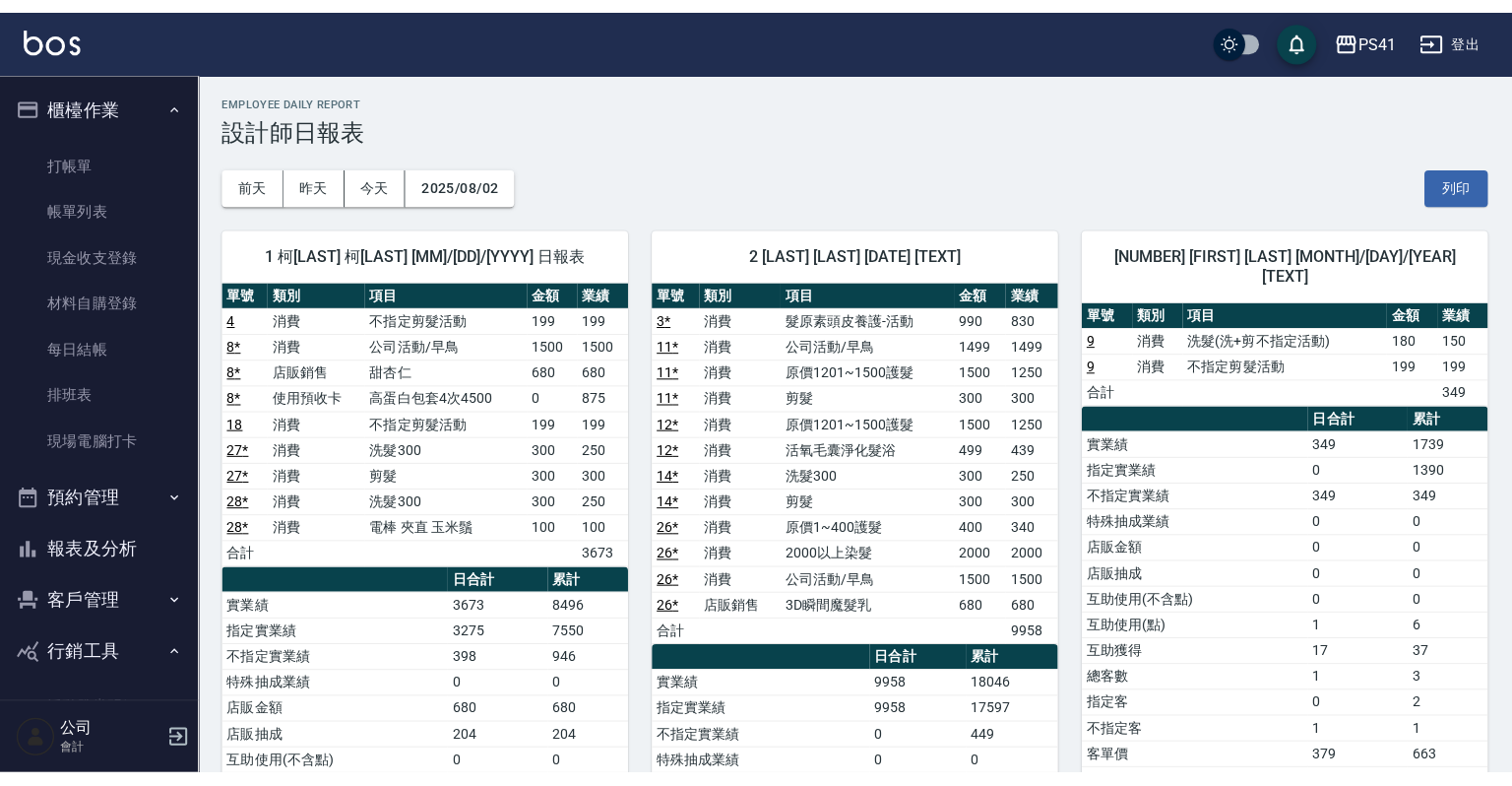 scroll, scrollTop: 0, scrollLeft: 0, axis: both 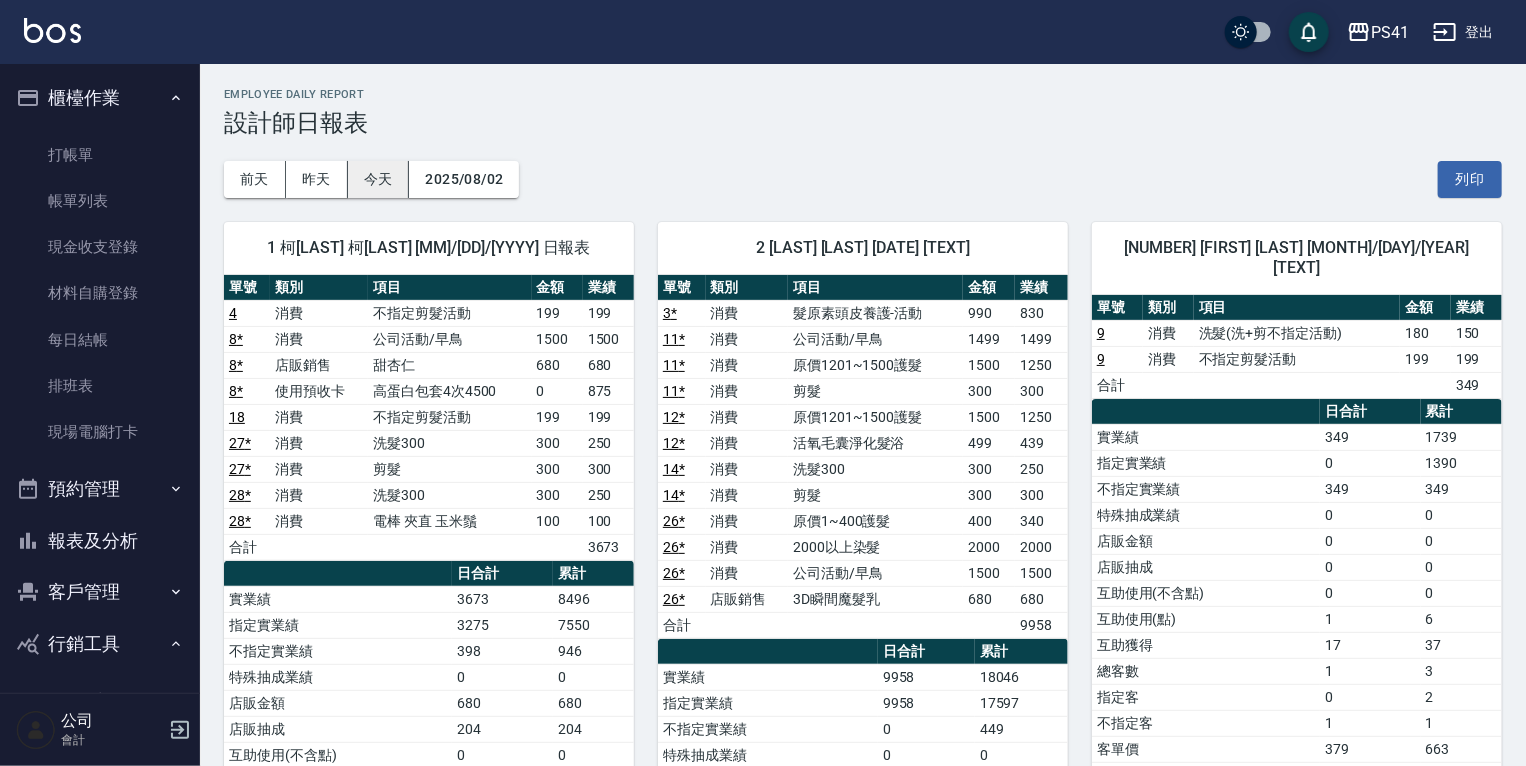 click on "今天" at bounding box center (379, 179) 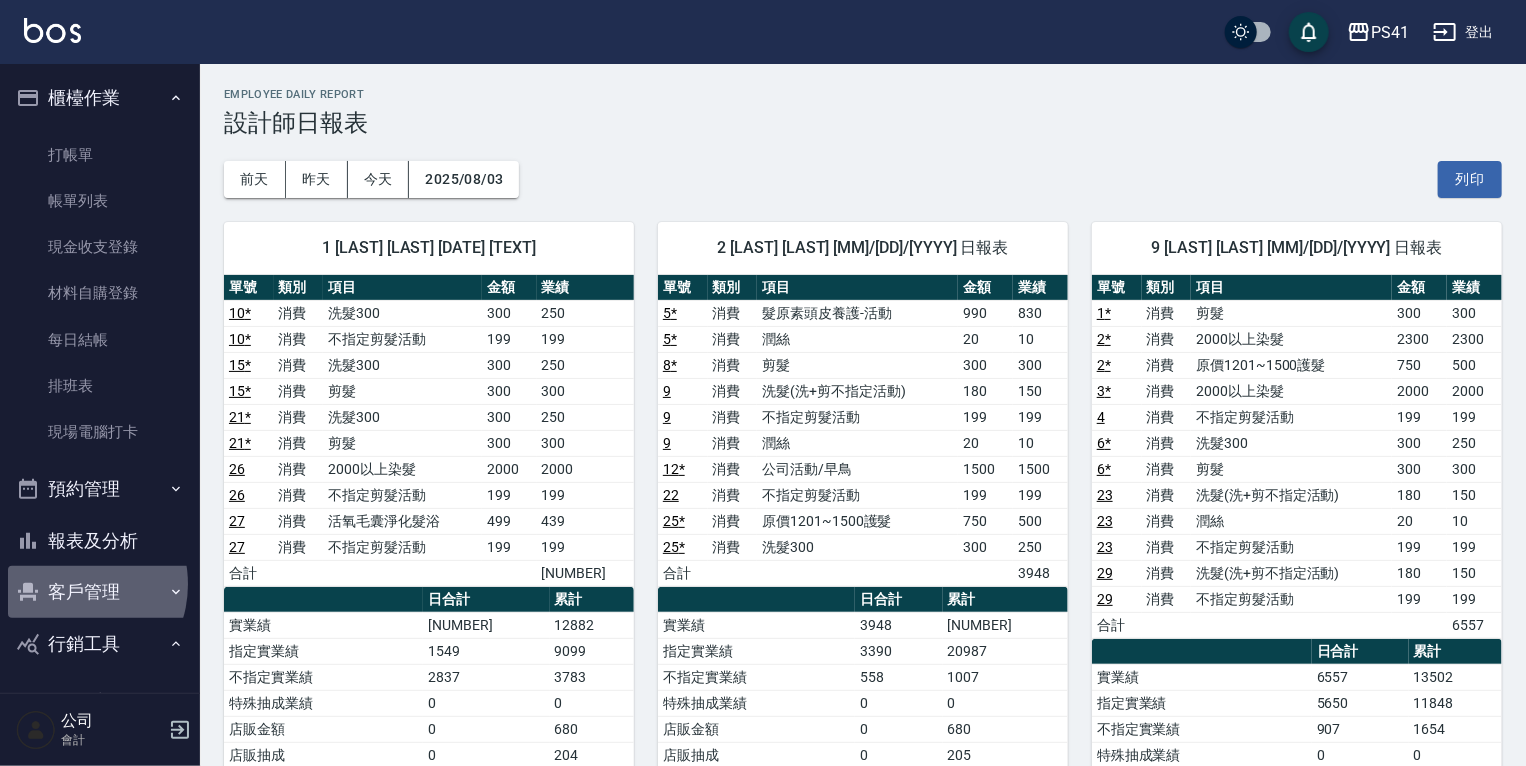 click on "客戶管理" at bounding box center [100, 592] 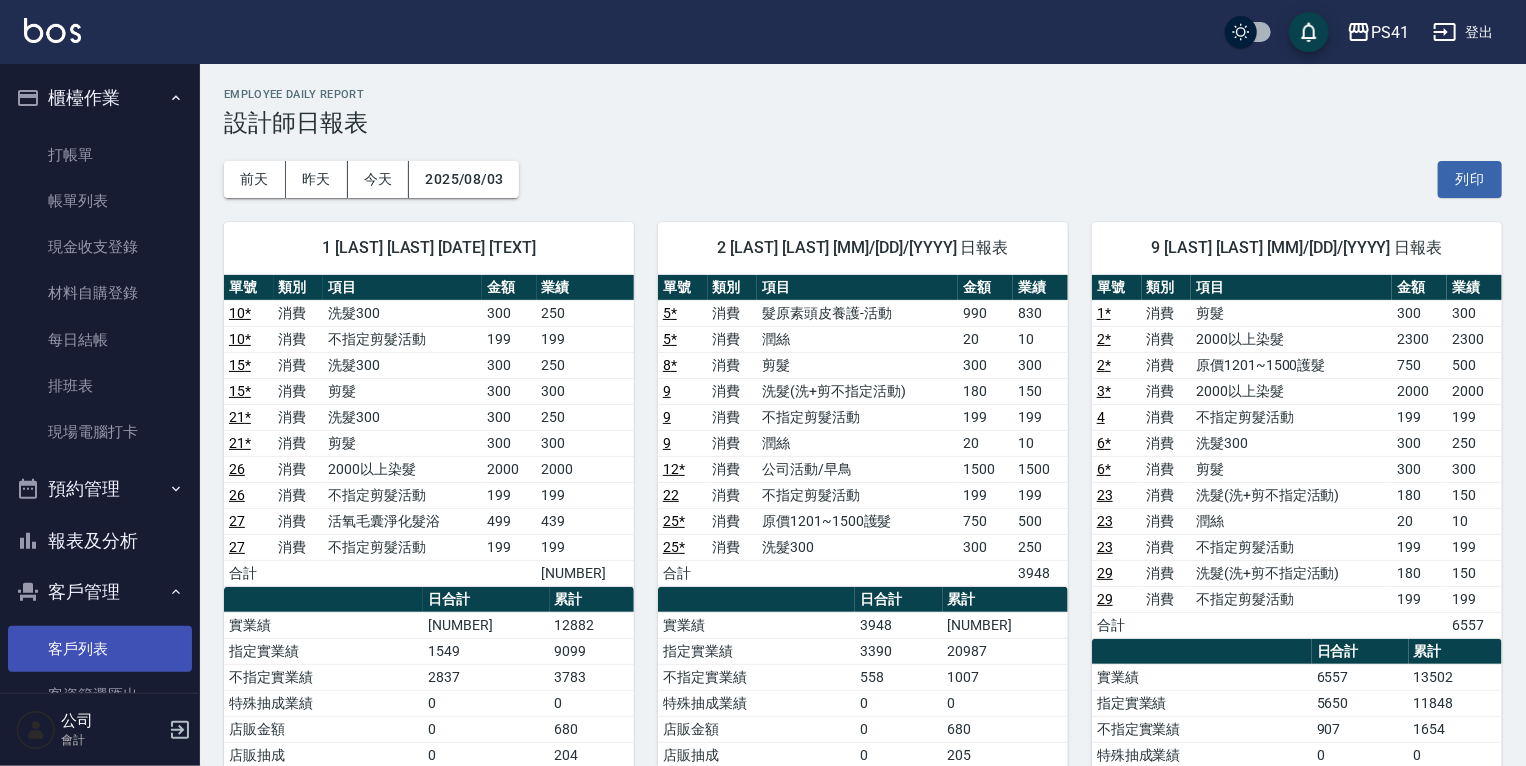 click on "客戶列表" at bounding box center (100, 649) 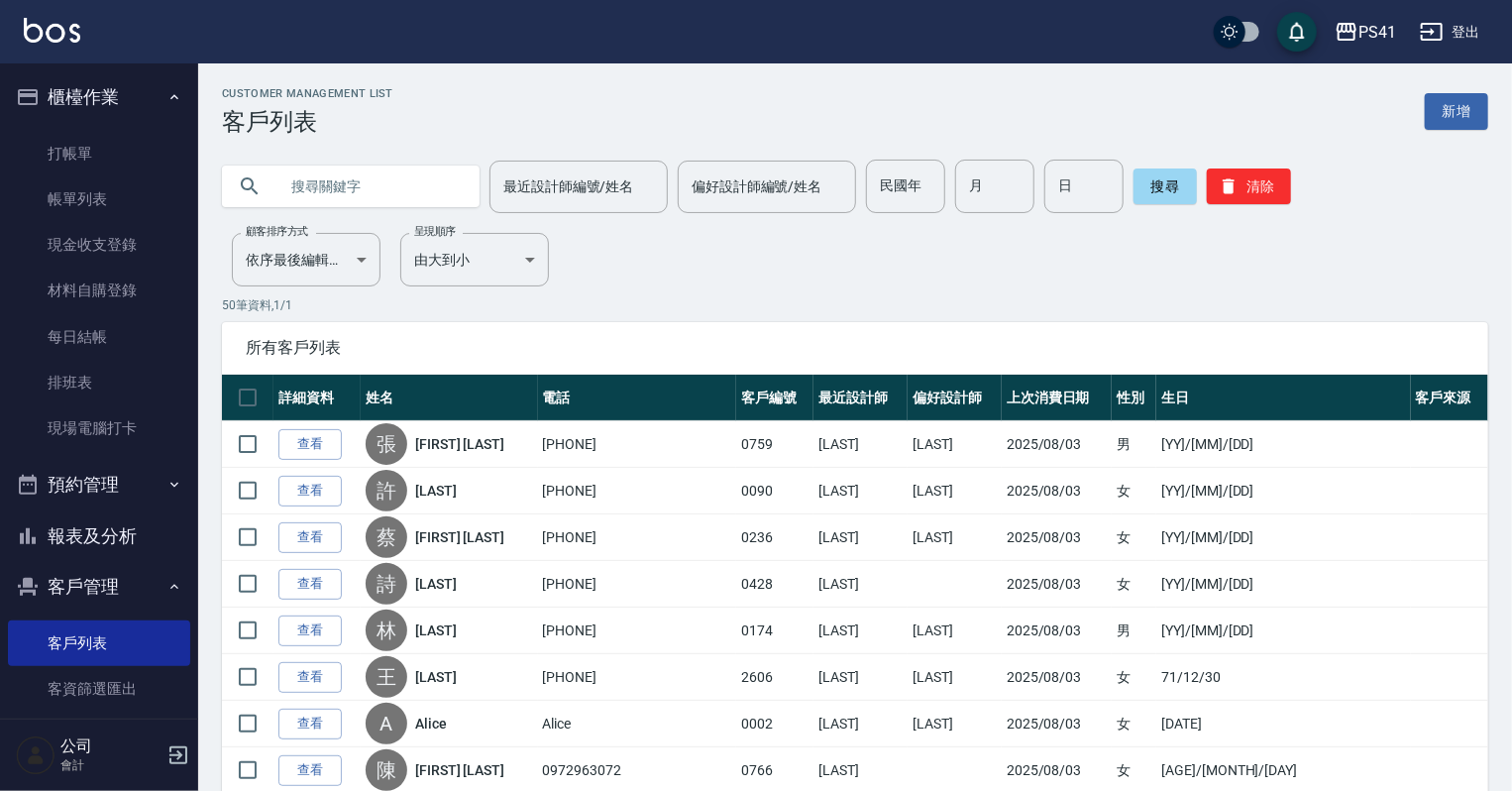 click at bounding box center (371, 186) 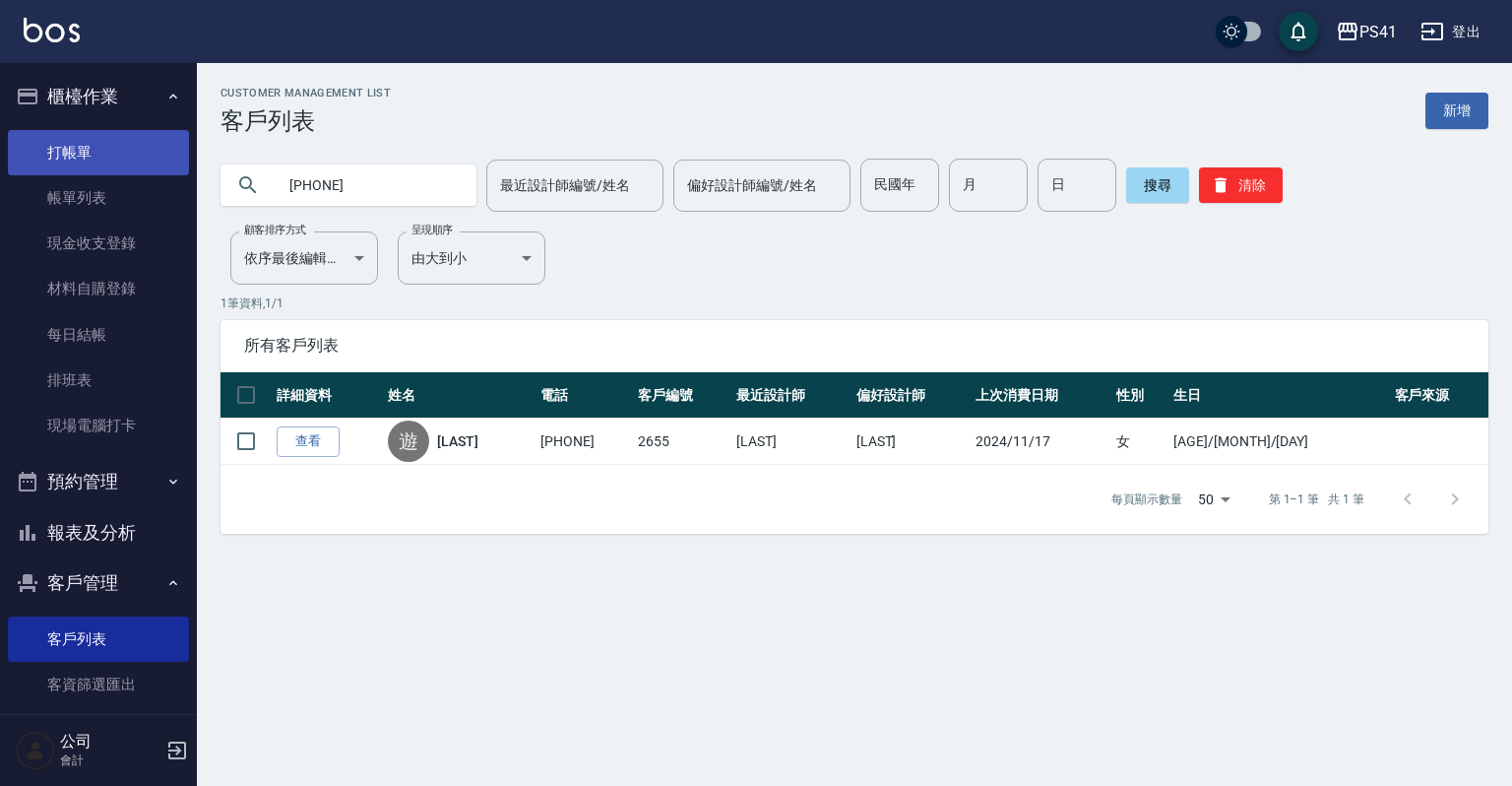 click on "打帳單" at bounding box center (98, 153) 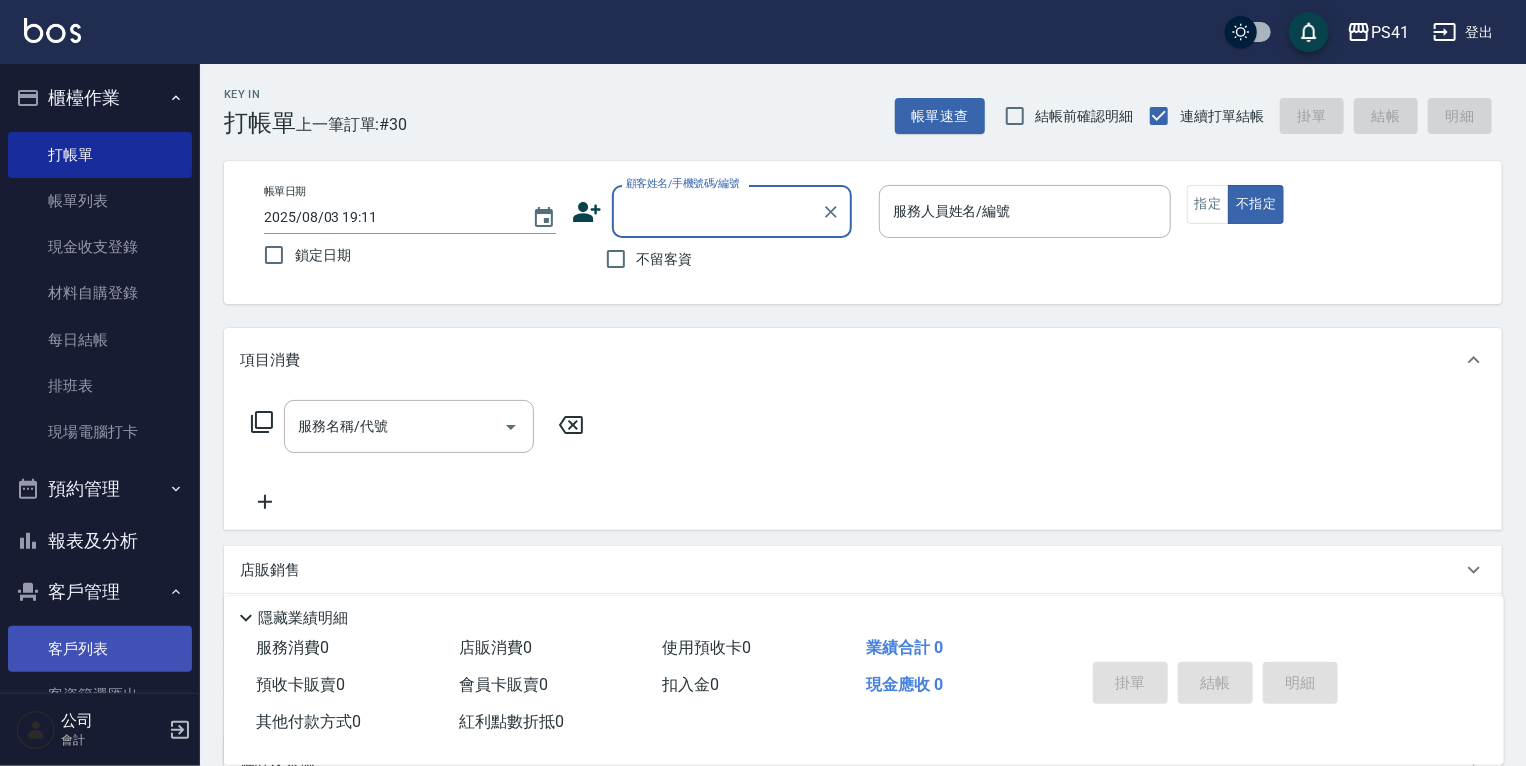 click on "客戶列表" at bounding box center (100, 649) 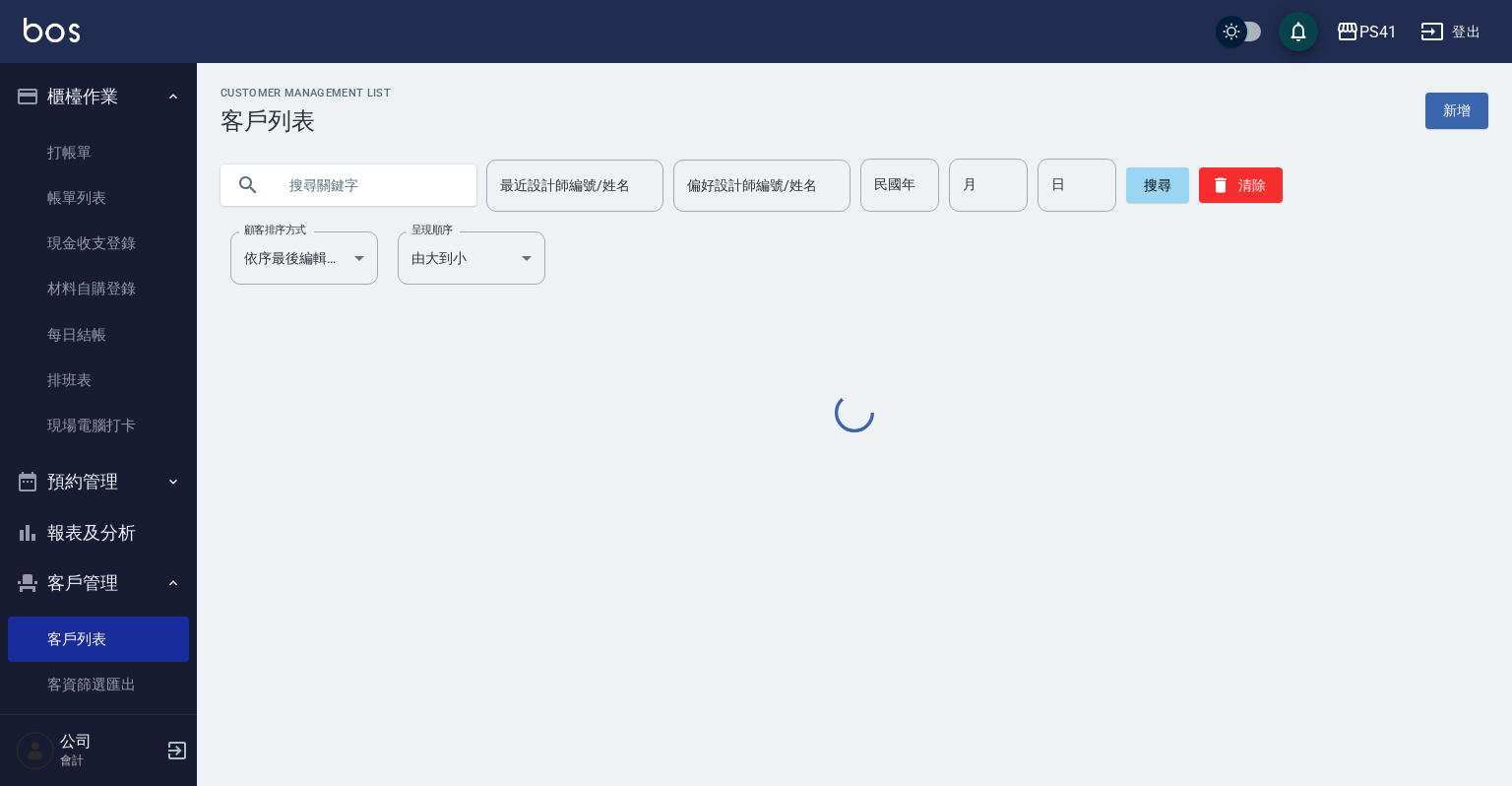 click at bounding box center [368, 185] 